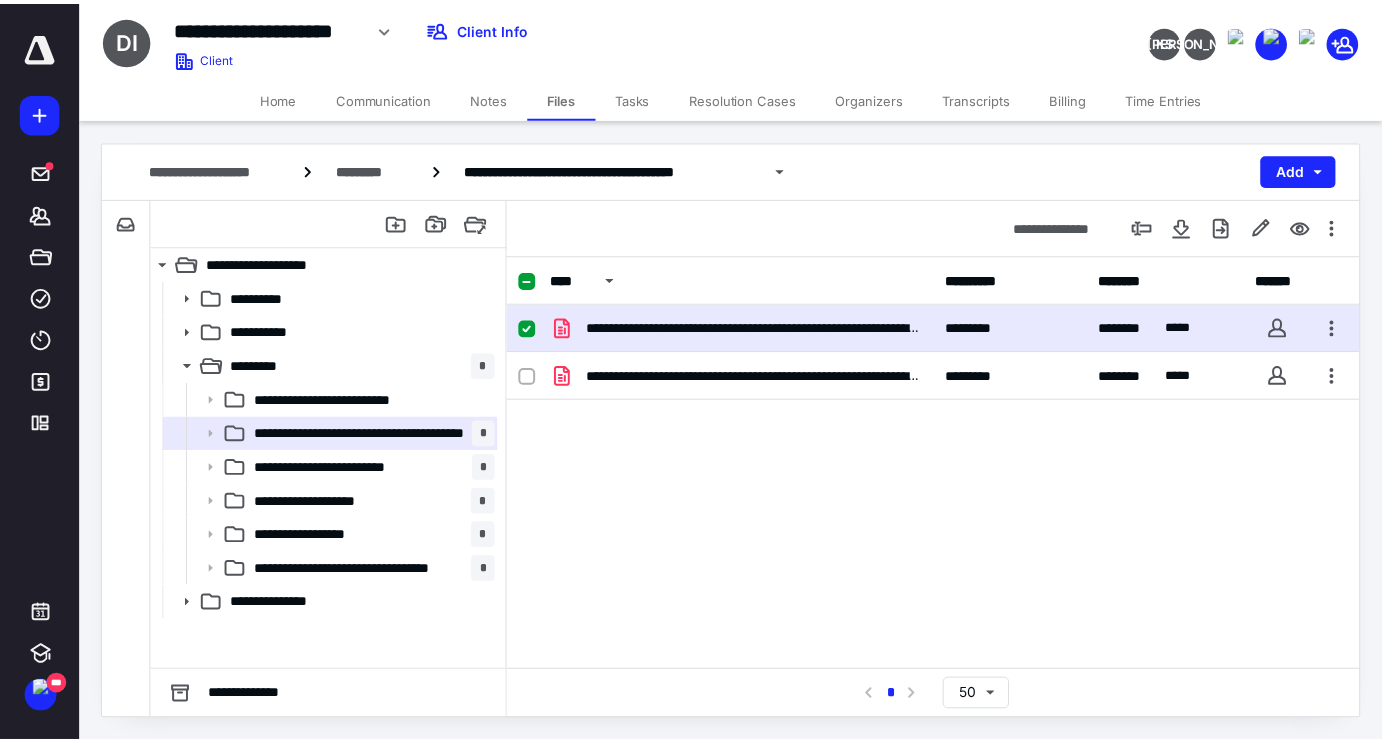 scroll, scrollTop: 0, scrollLeft: 0, axis: both 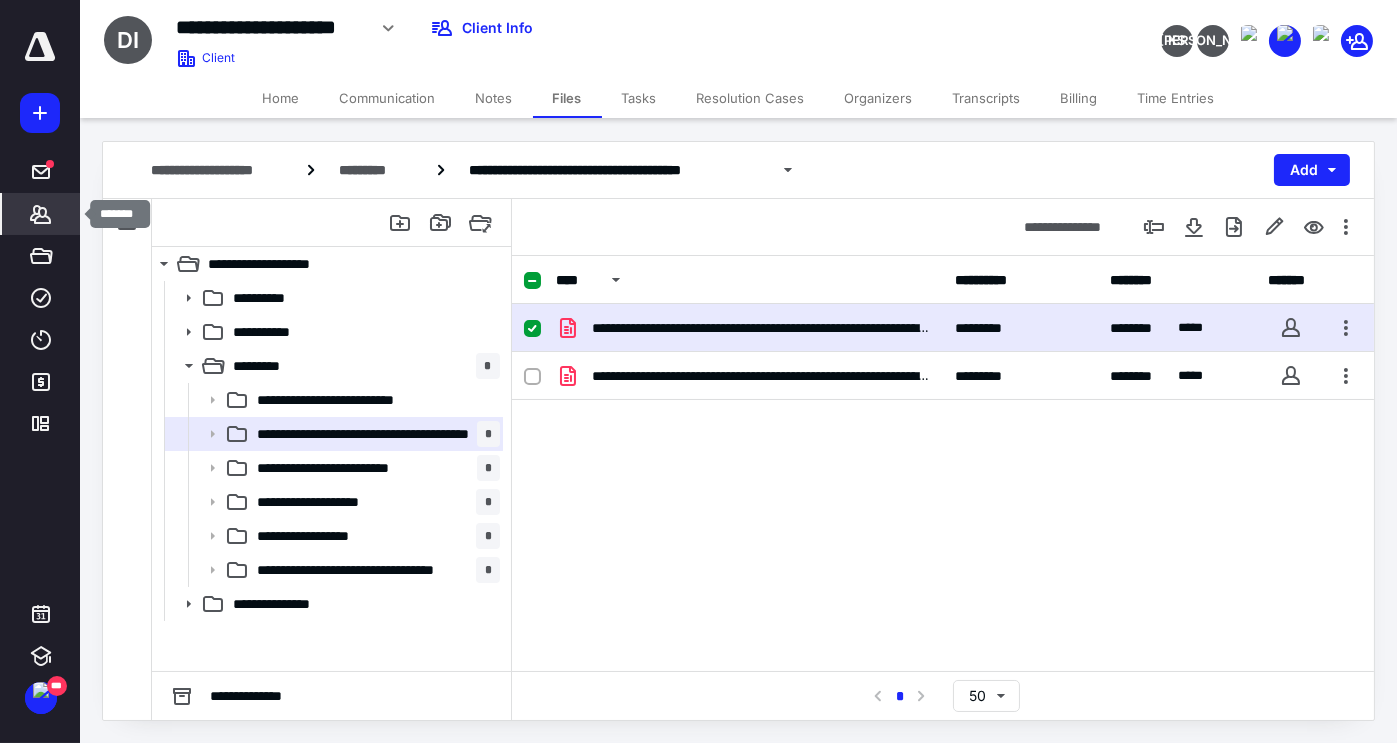 click 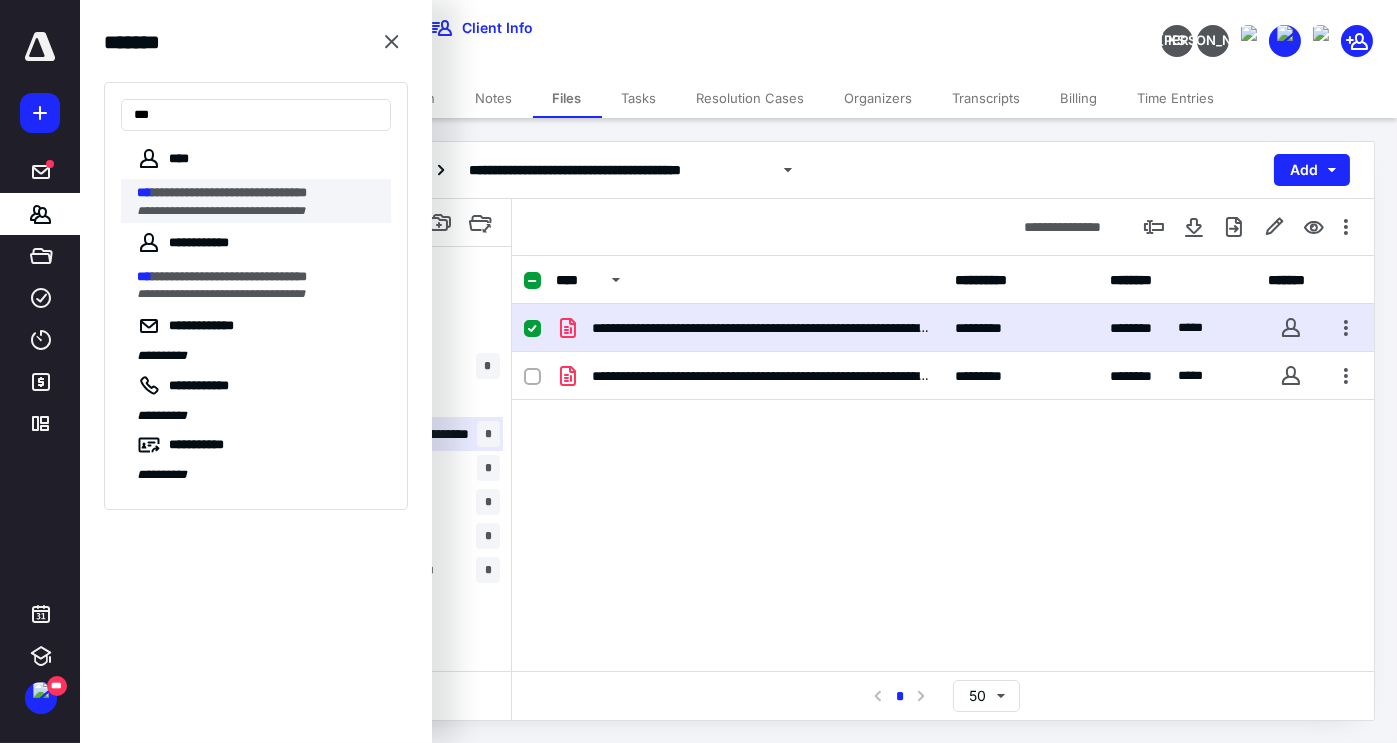 type on "***" 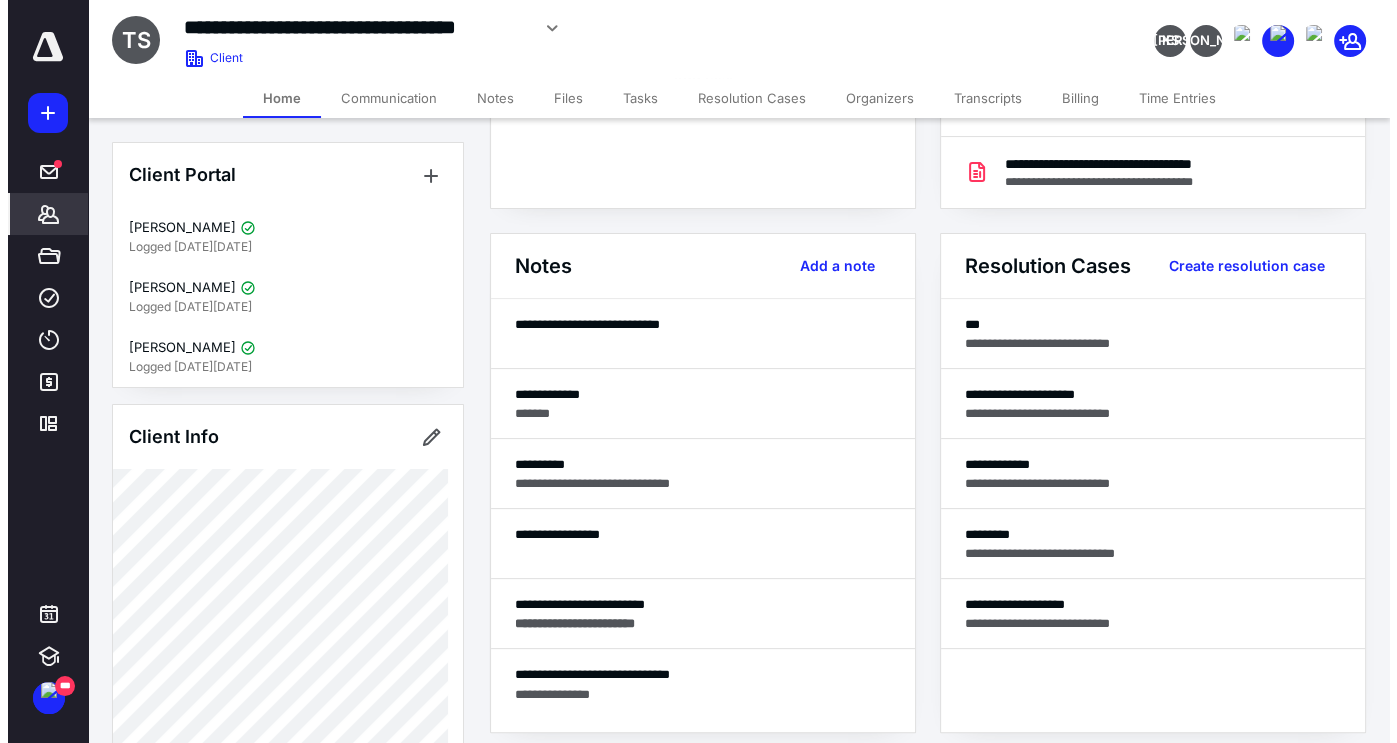 scroll, scrollTop: 0, scrollLeft: 0, axis: both 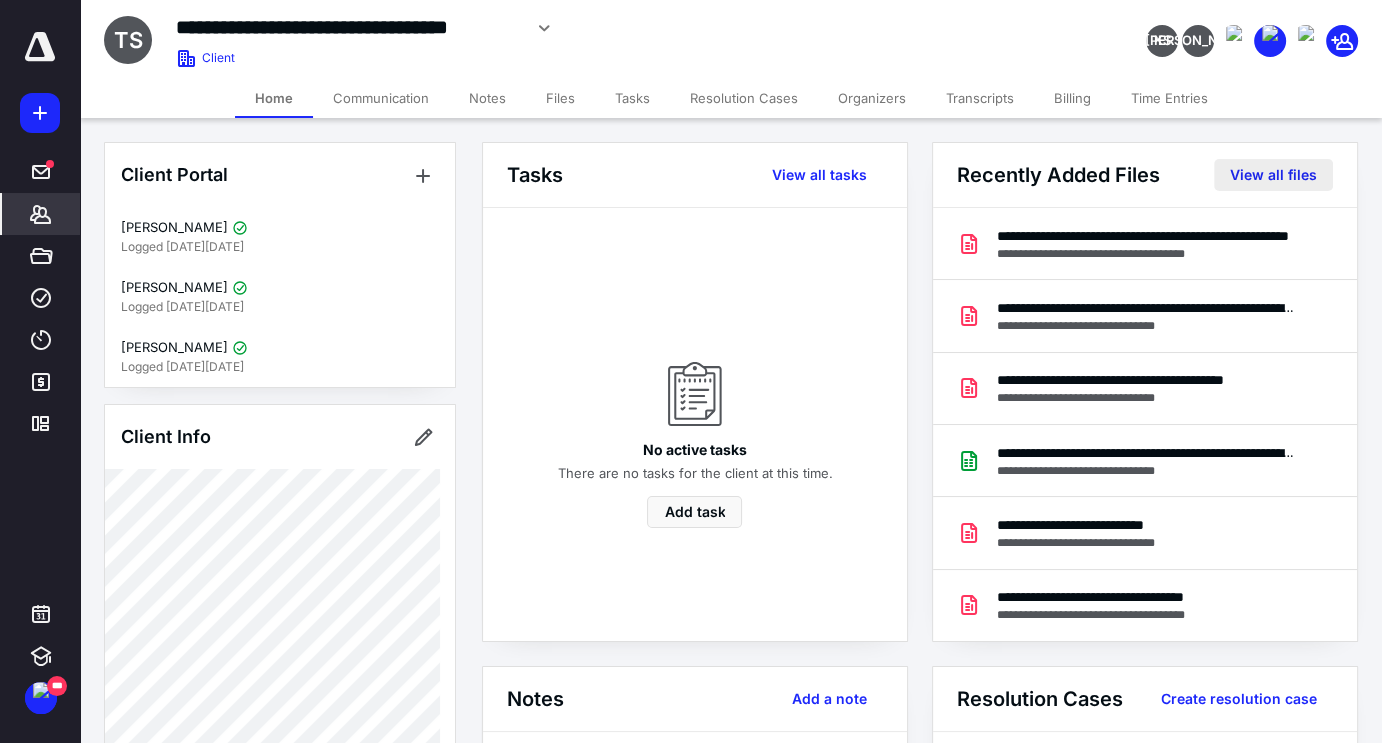 click on "View all files" at bounding box center [1273, 175] 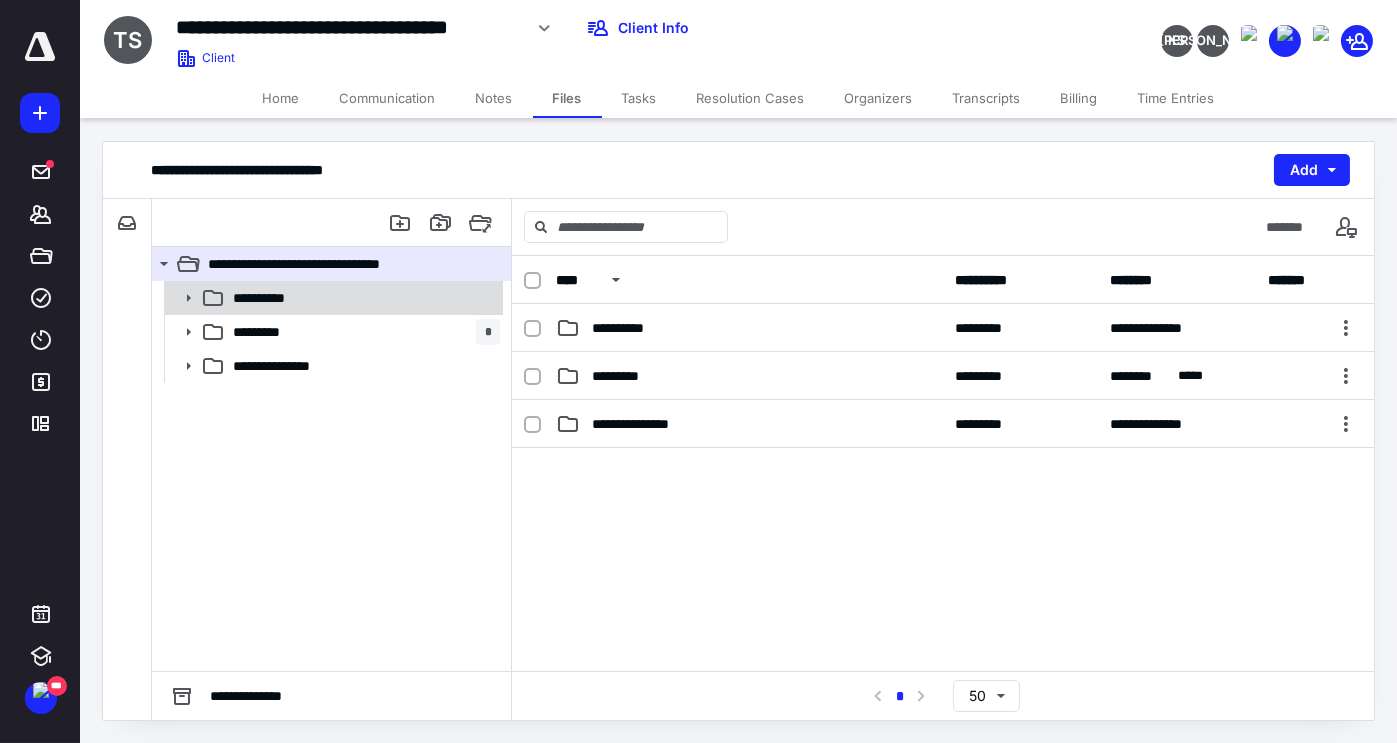 click 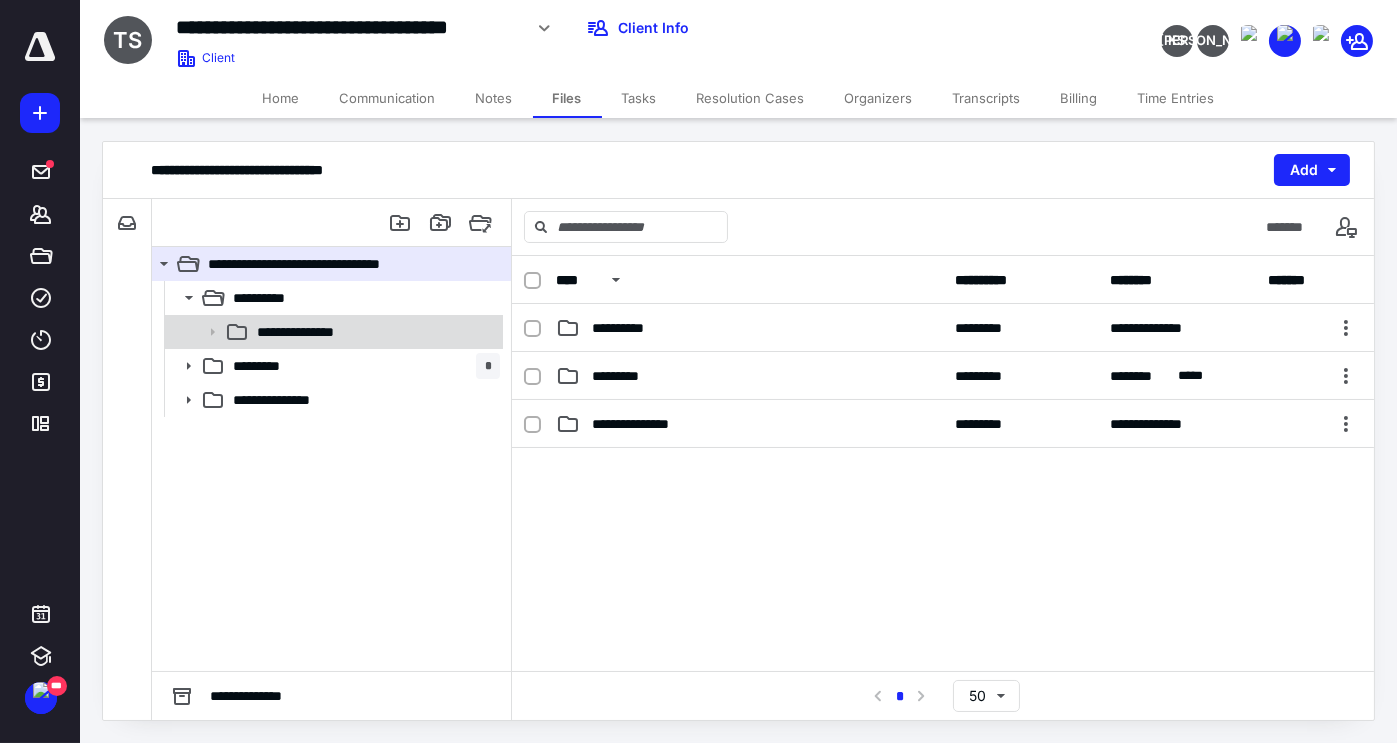 click 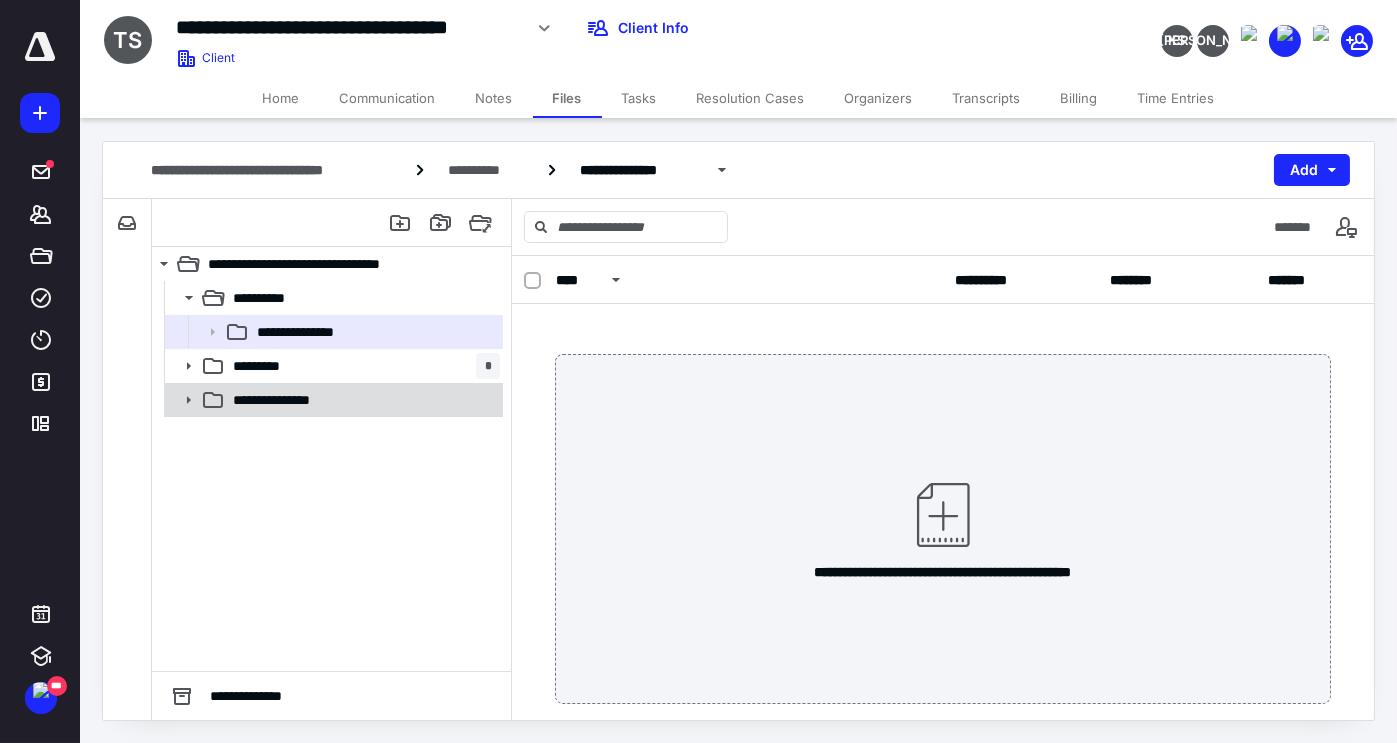 click 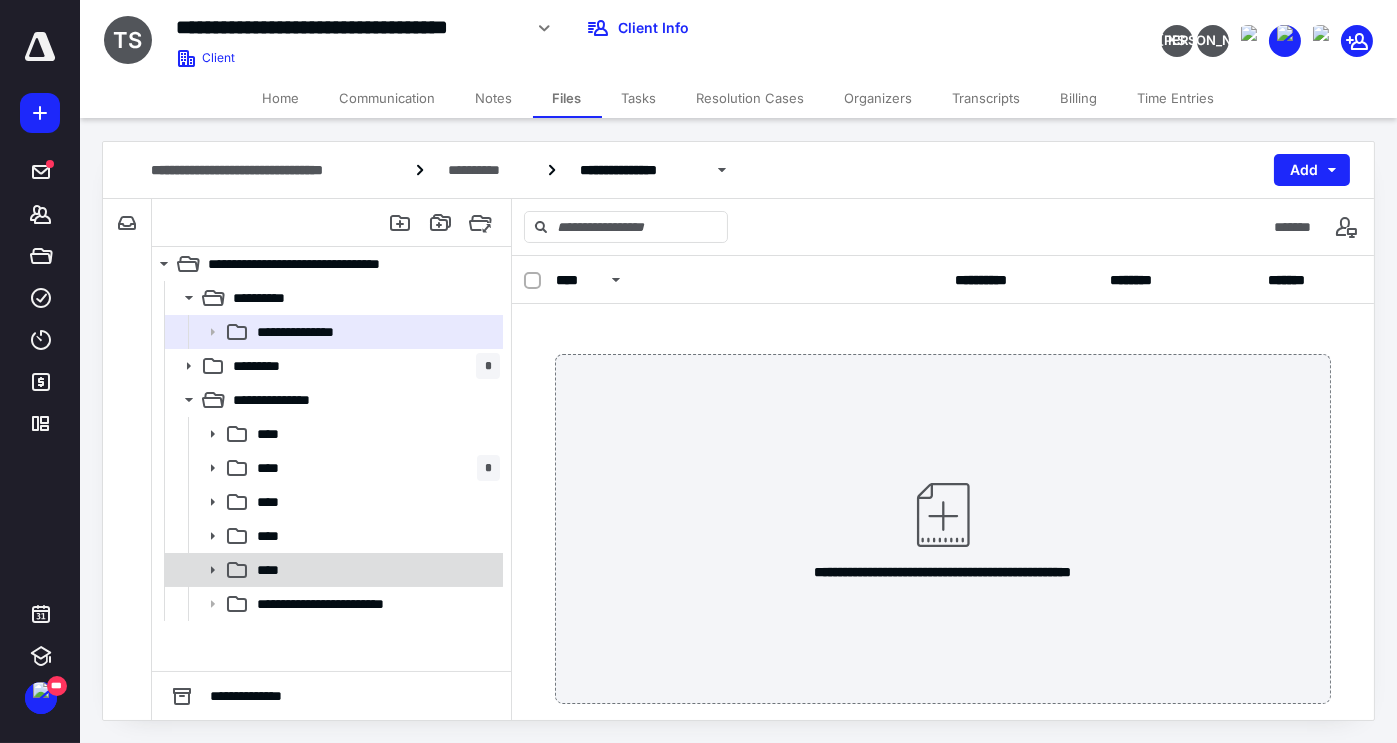 click 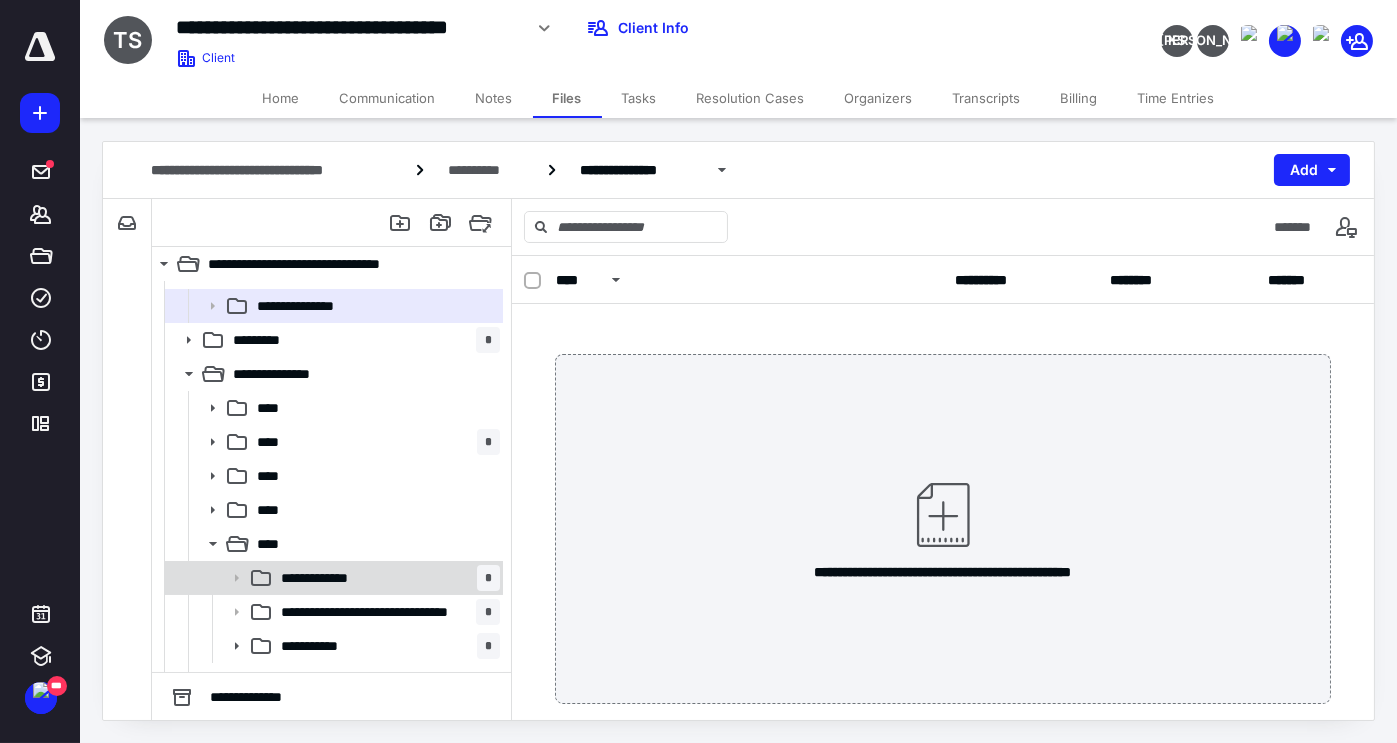 scroll, scrollTop: 50, scrollLeft: 0, axis: vertical 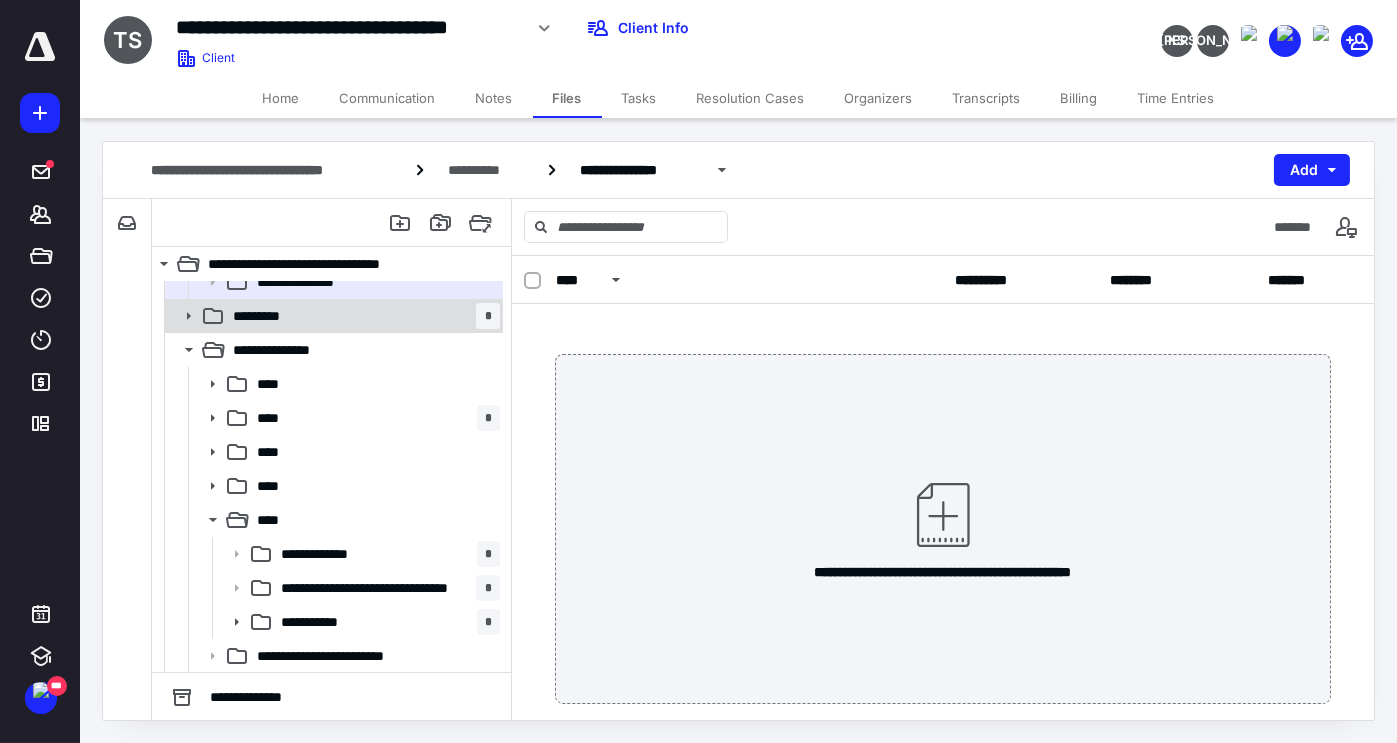 click 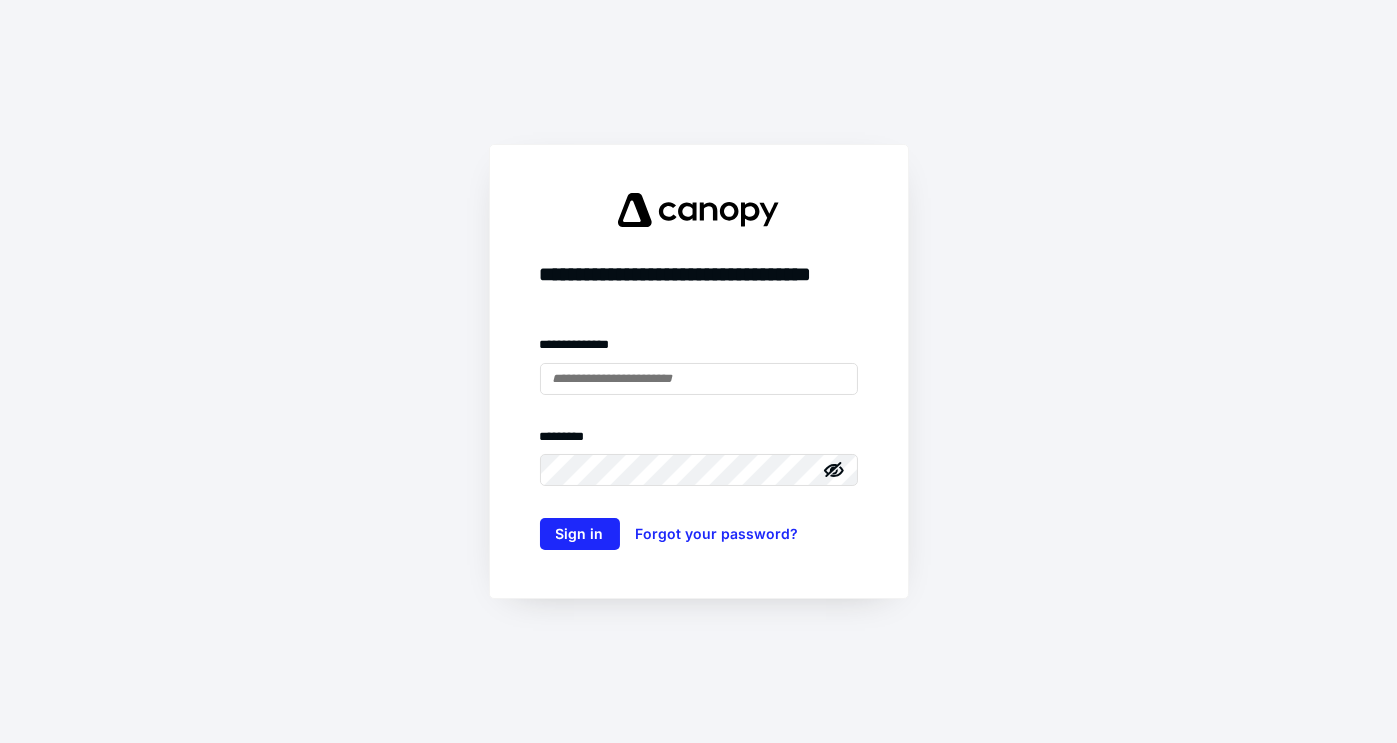scroll, scrollTop: 0, scrollLeft: 0, axis: both 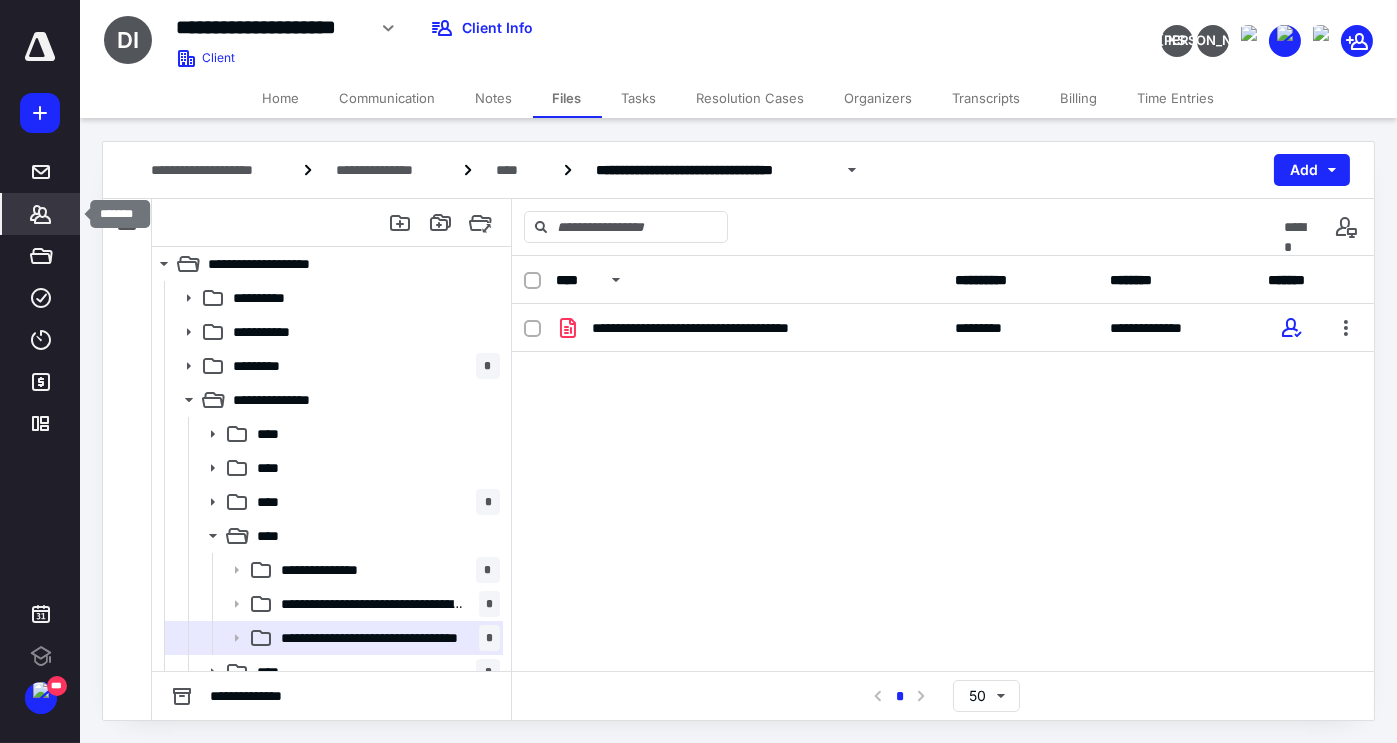 click 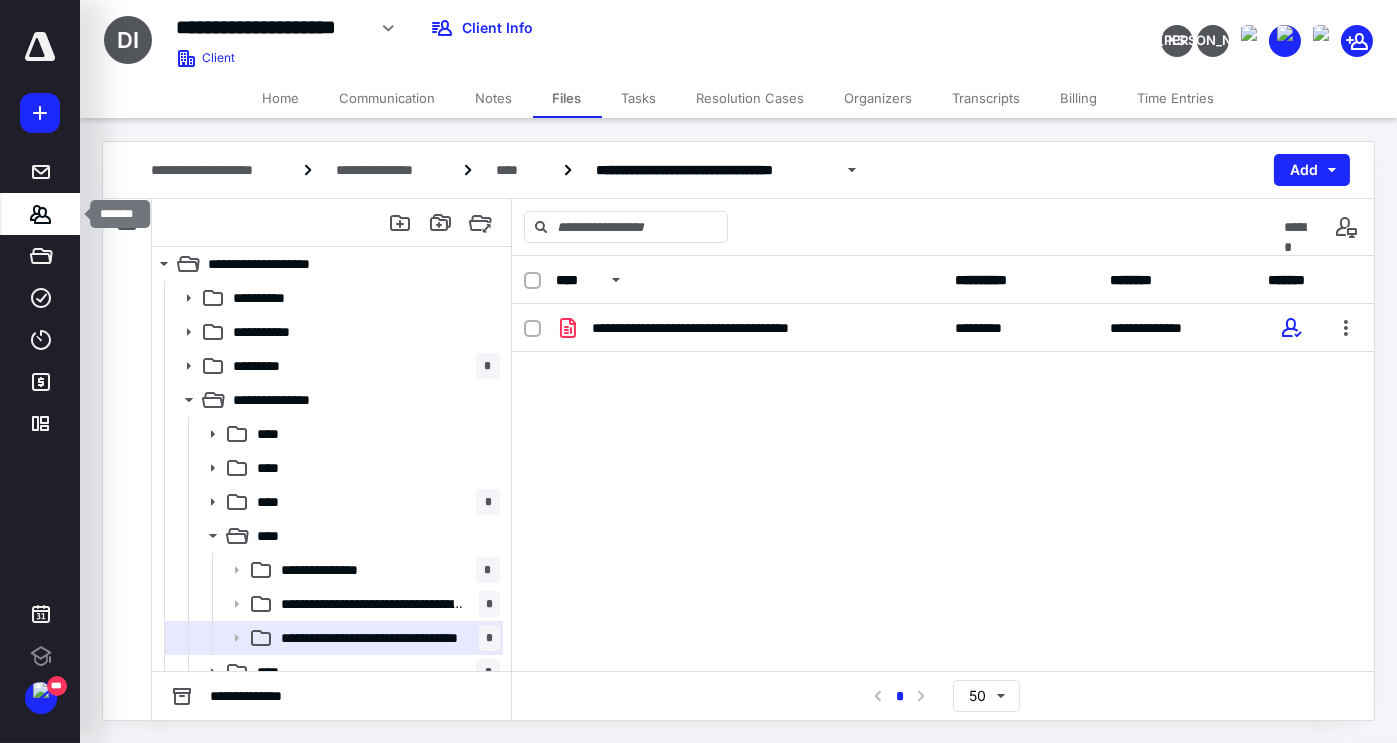 scroll, scrollTop: 0, scrollLeft: 0, axis: both 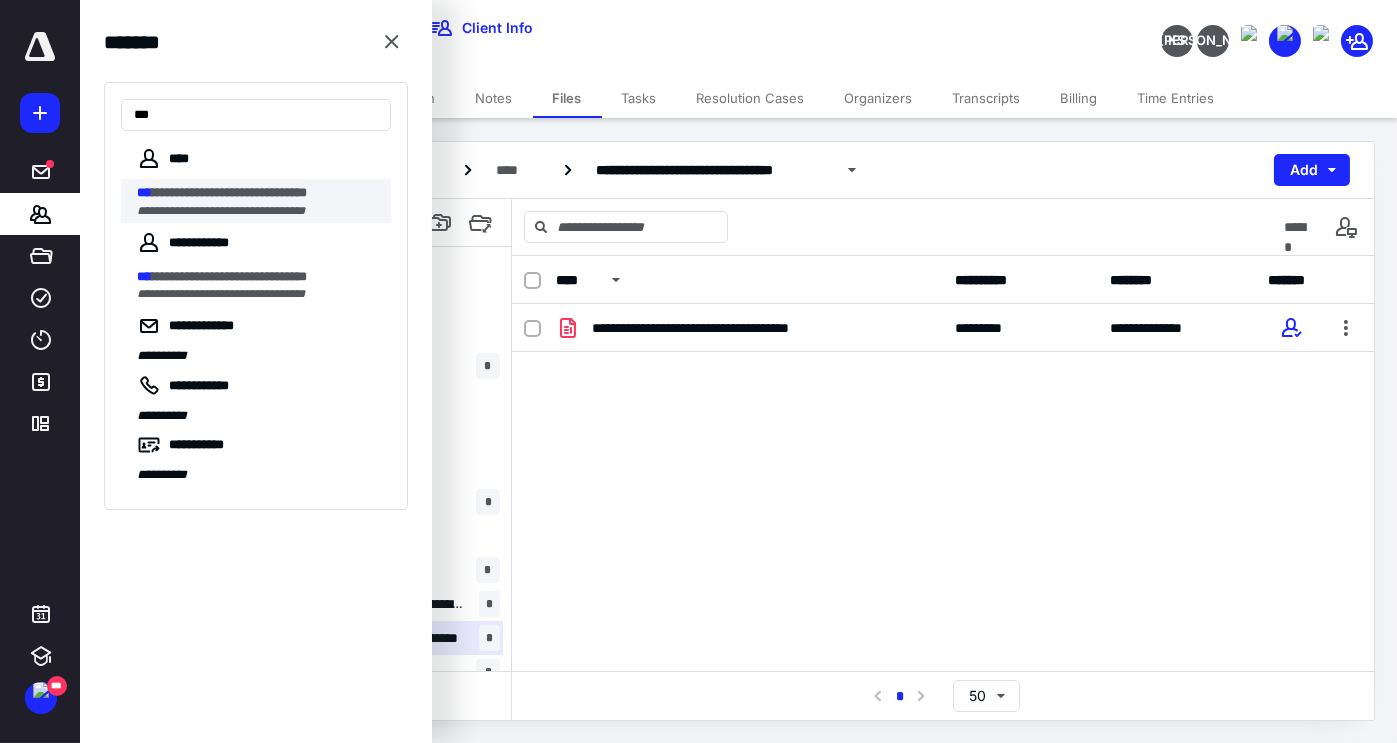 type on "***" 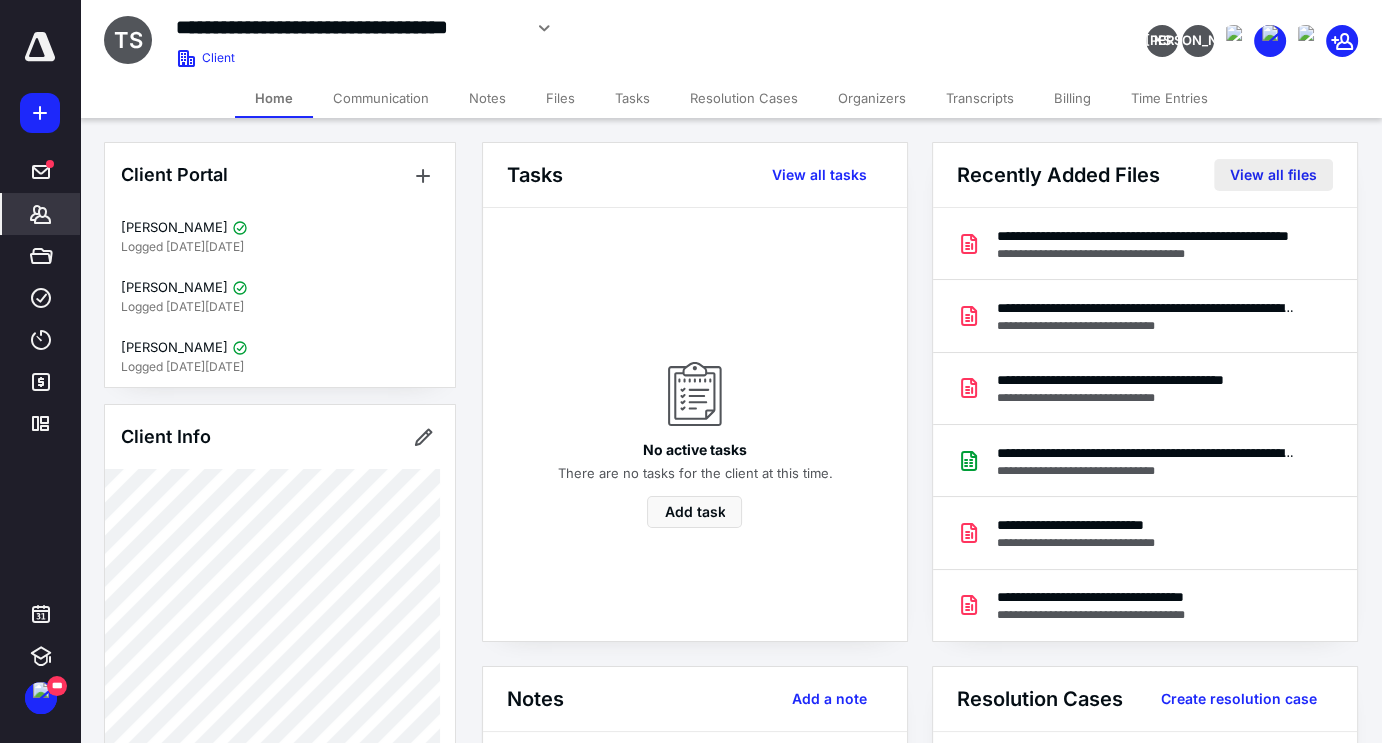 click on "View all files" at bounding box center [1273, 175] 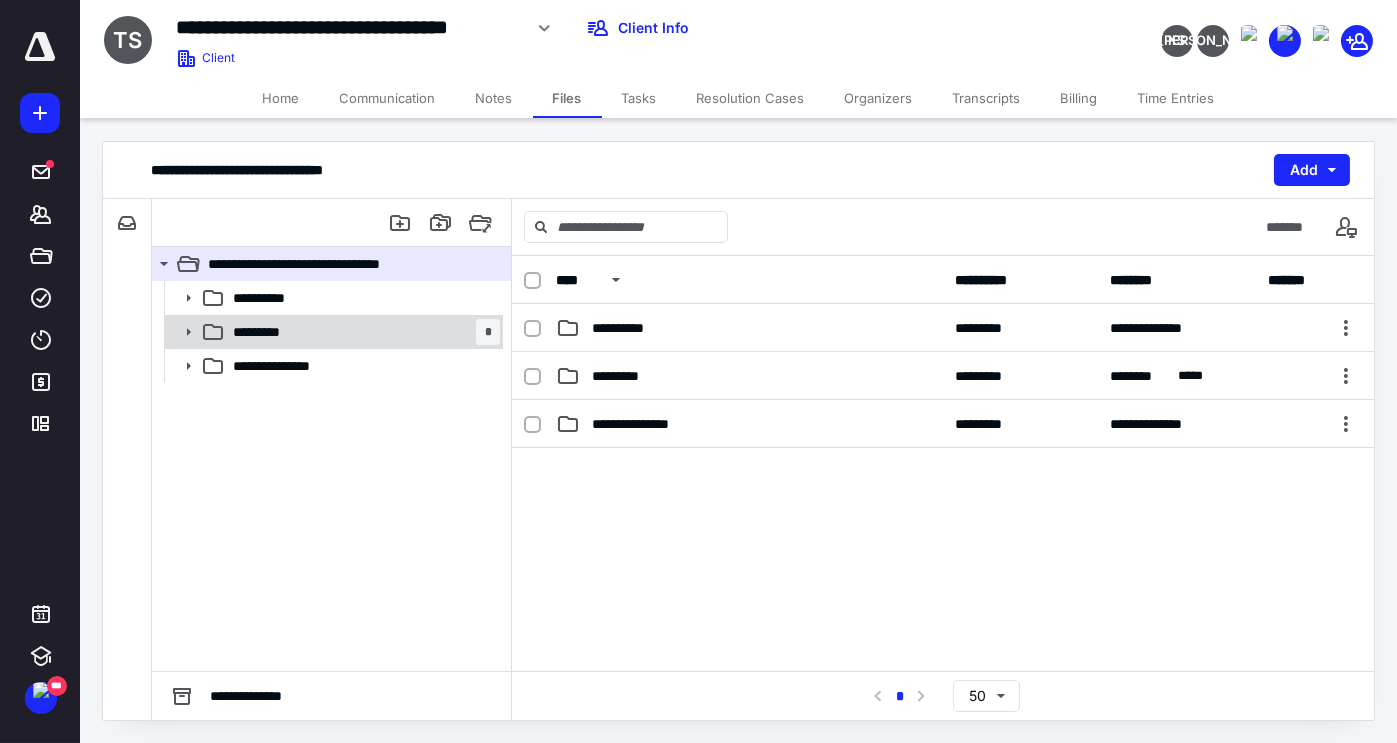 click 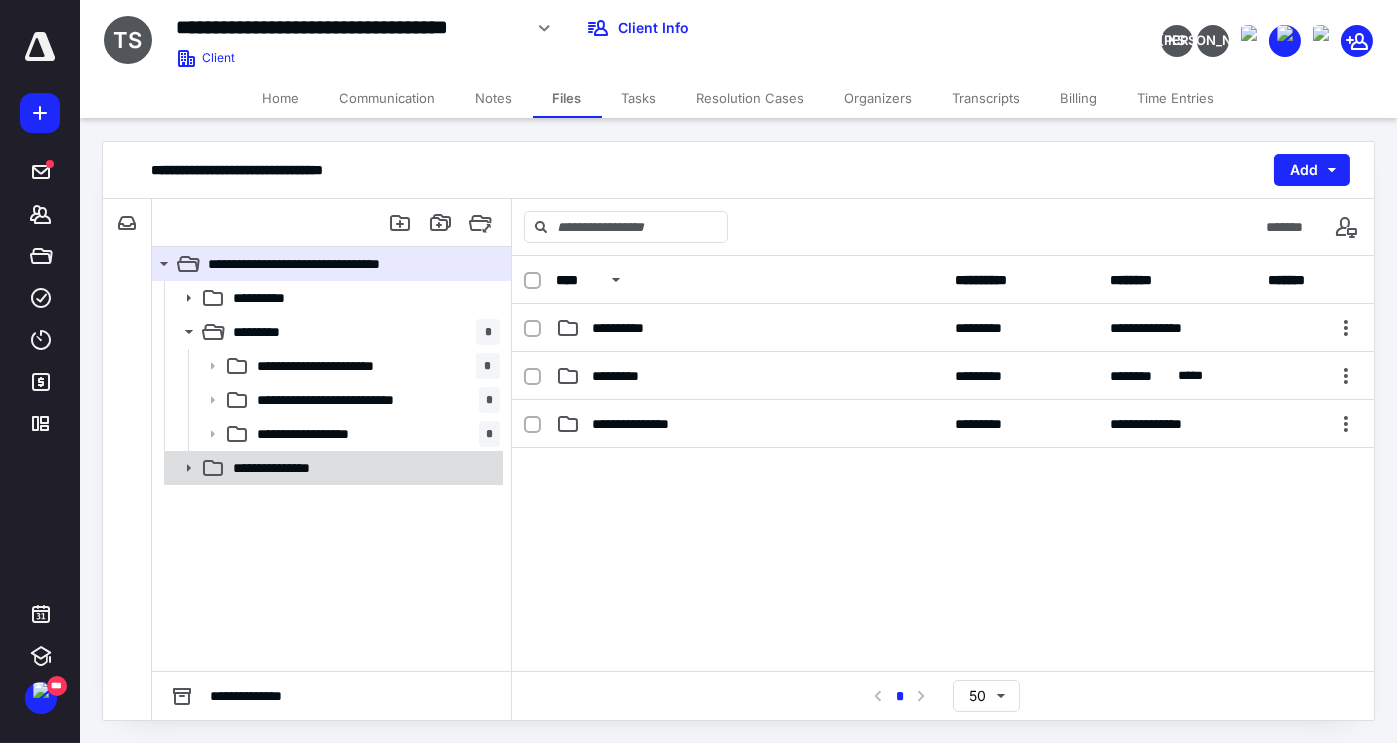 click 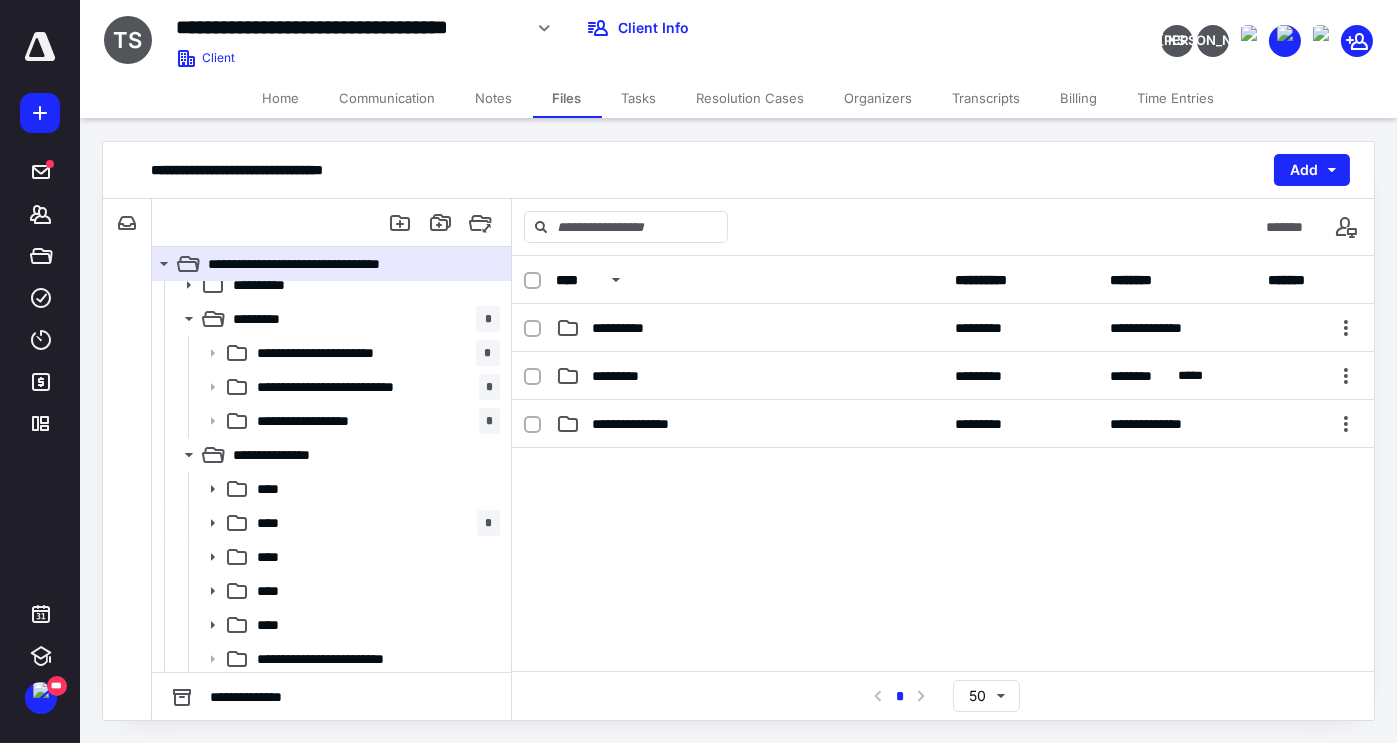 scroll, scrollTop: 16, scrollLeft: 0, axis: vertical 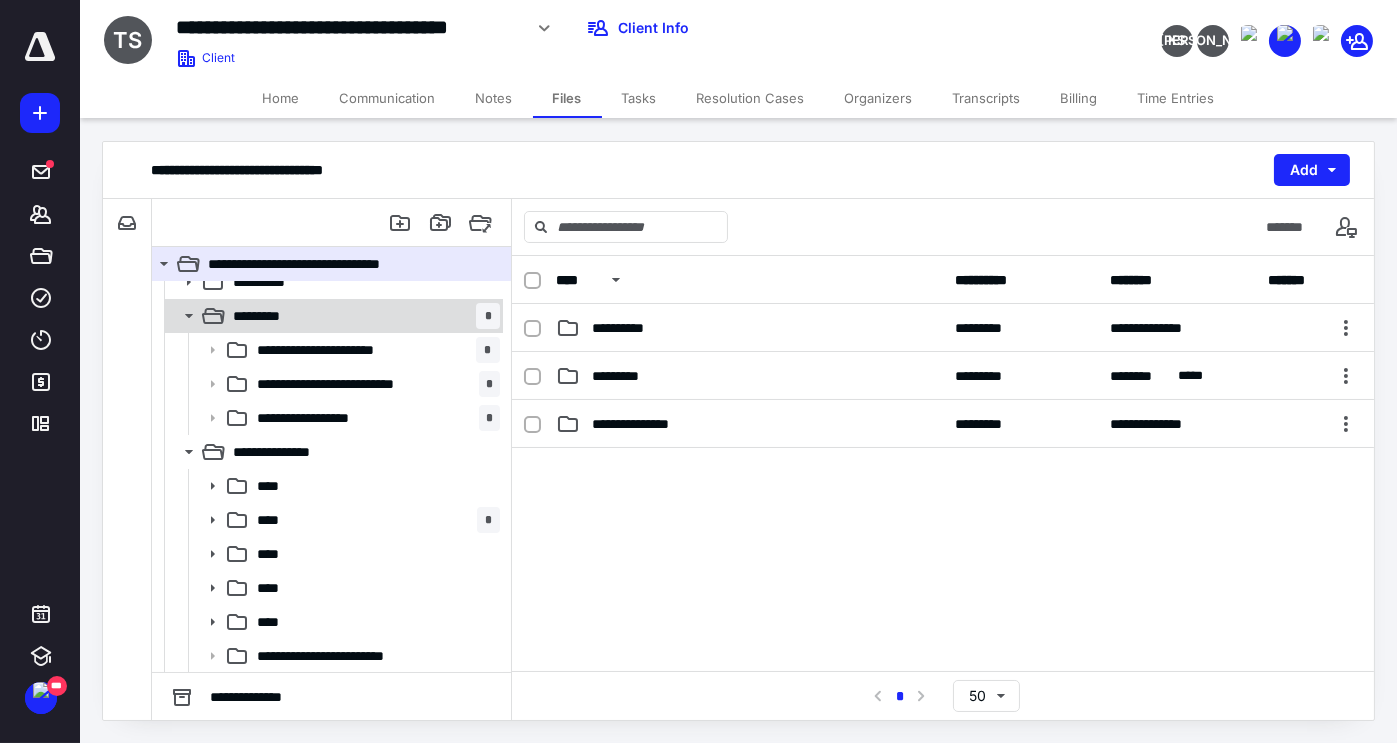 click on "********* *" at bounding box center (362, 316) 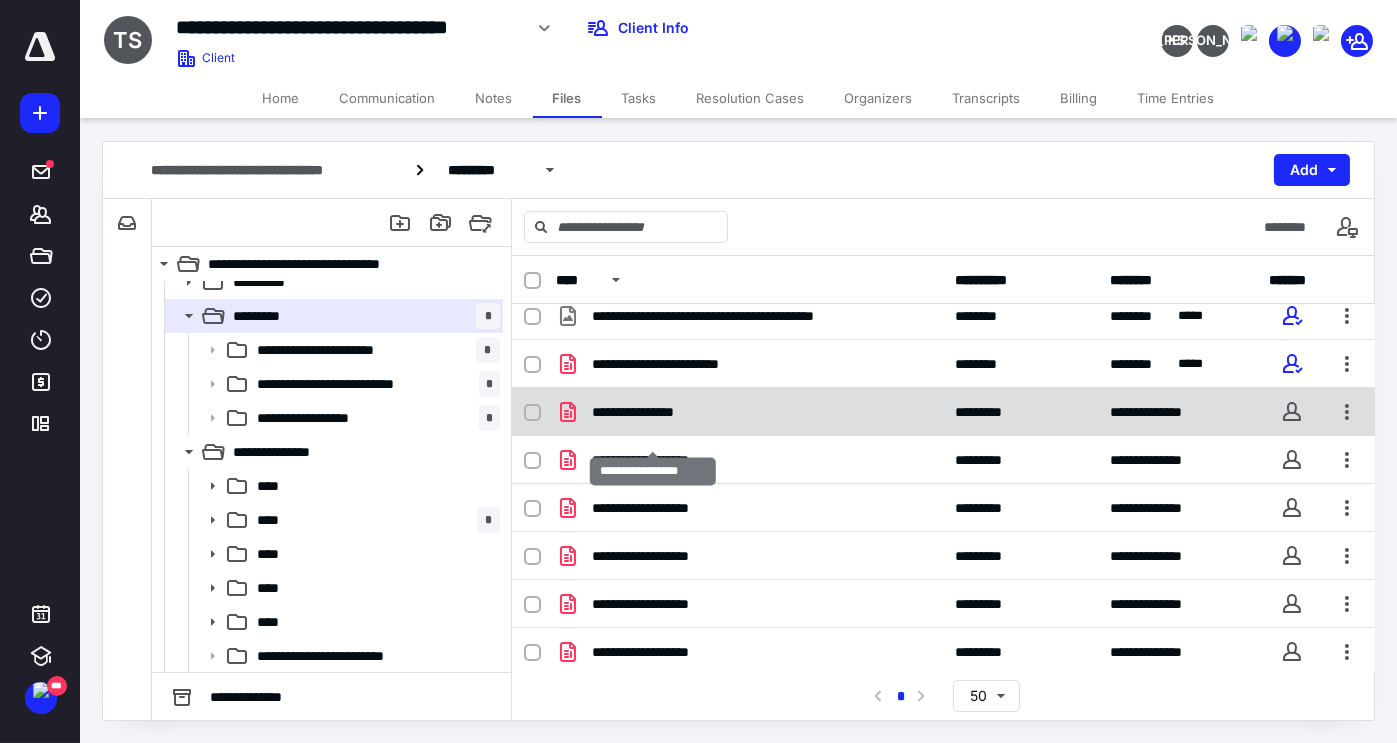 scroll, scrollTop: 0, scrollLeft: 0, axis: both 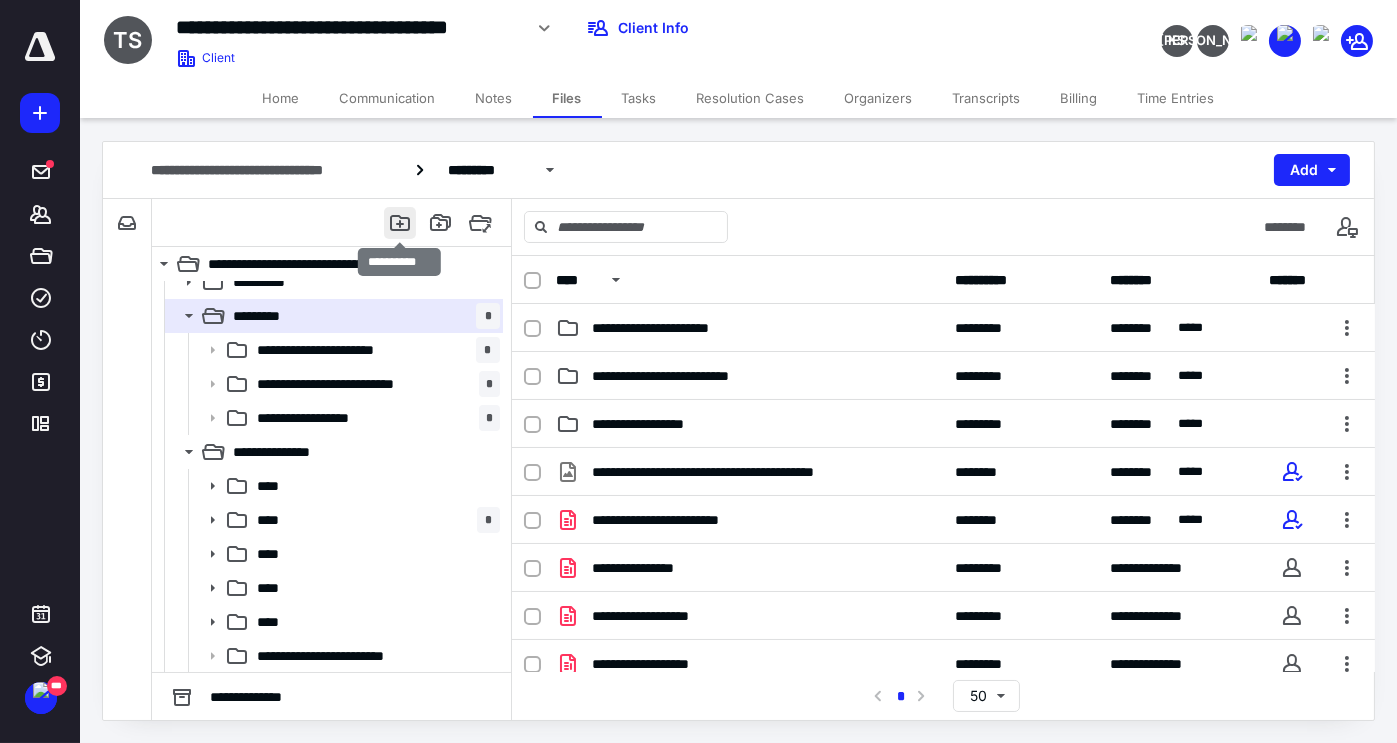 click at bounding box center (400, 223) 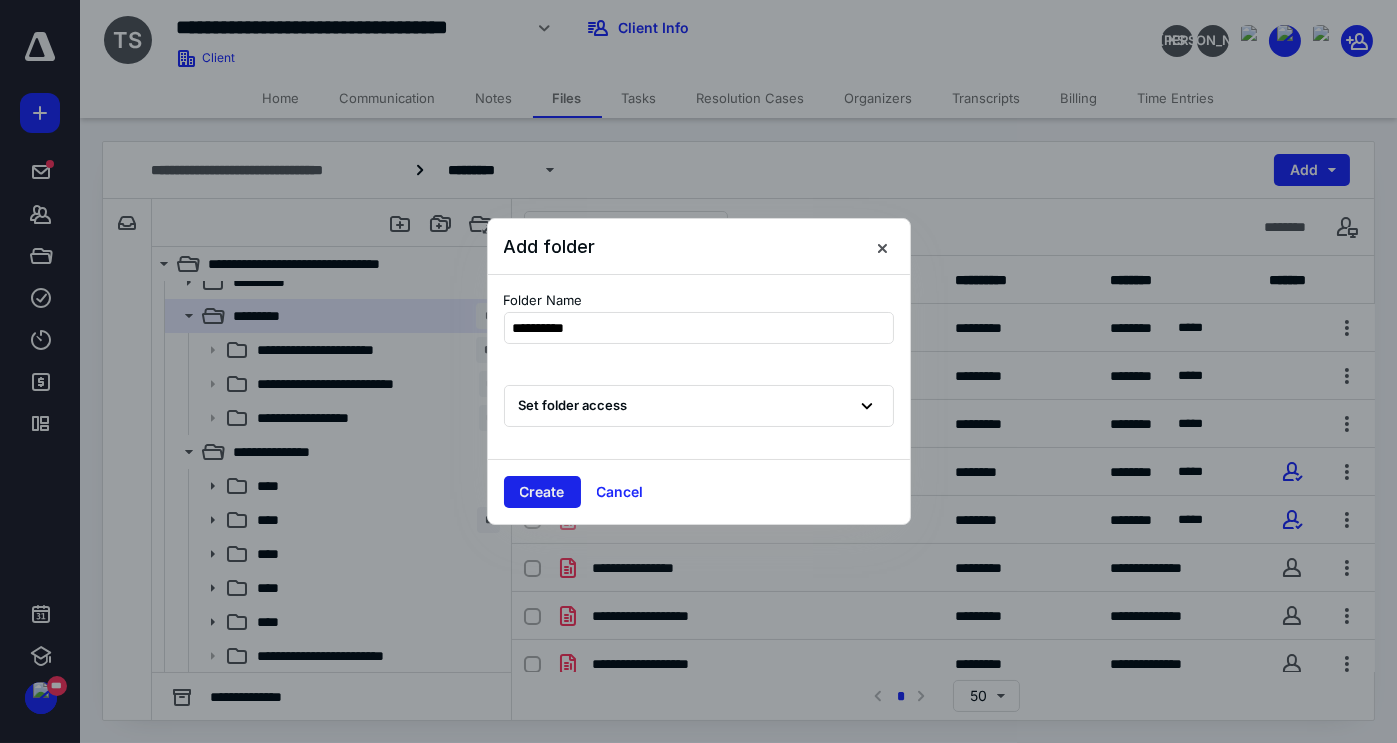 type on "**********" 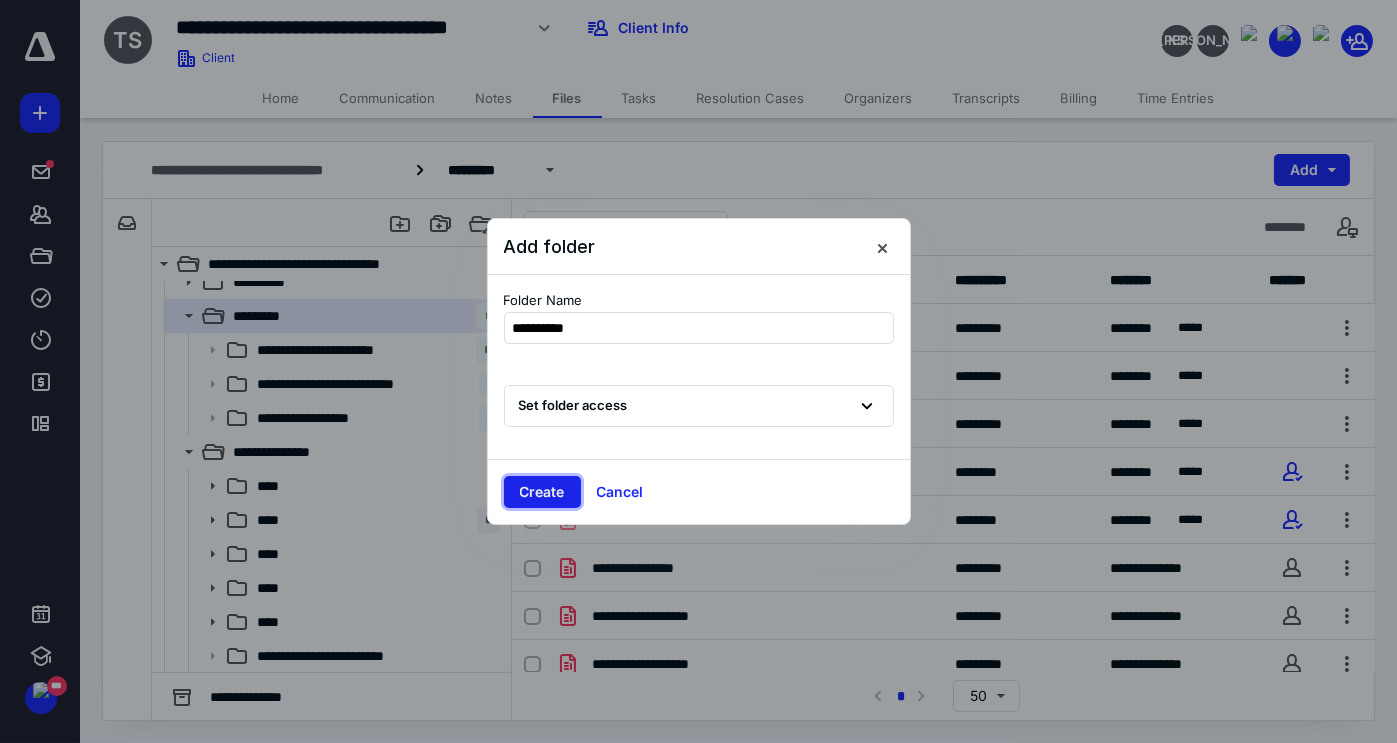 click on "Create" at bounding box center (542, 492) 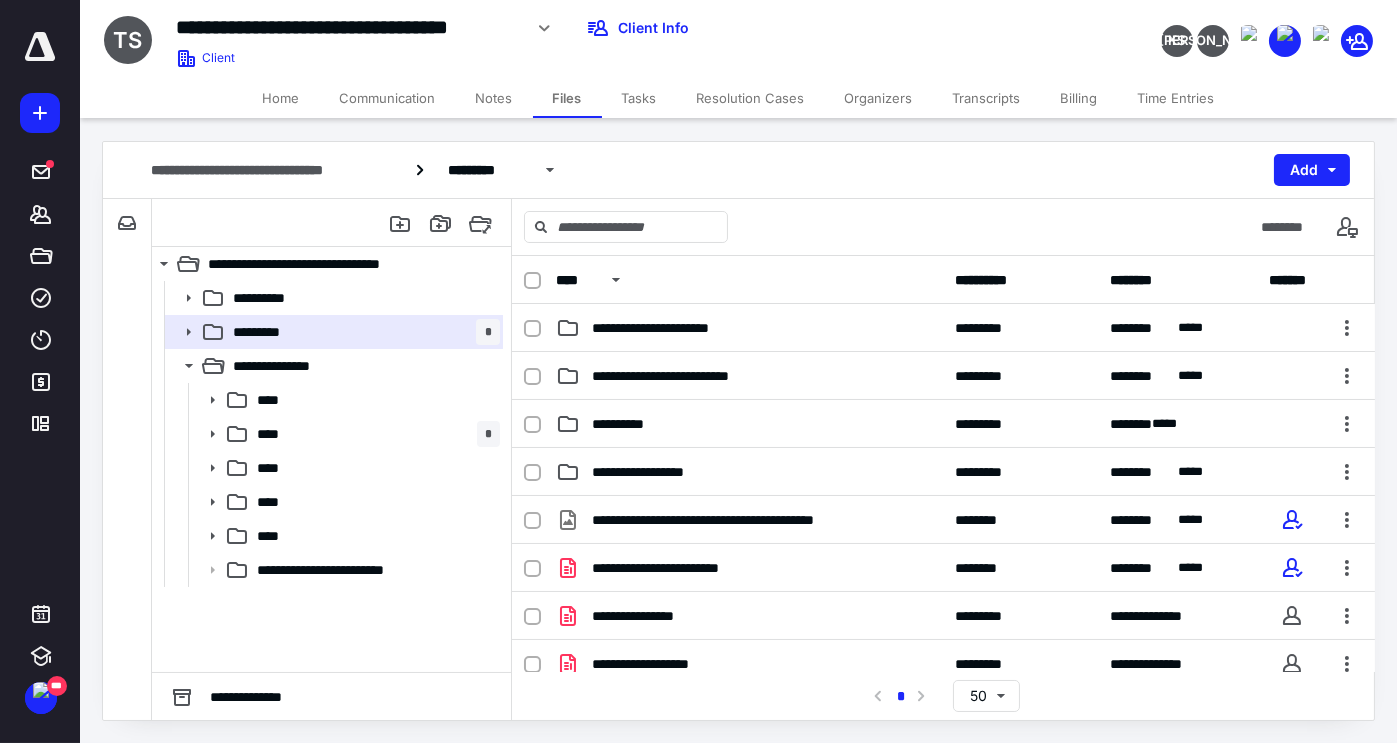 scroll, scrollTop: 0, scrollLeft: 0, axis: both 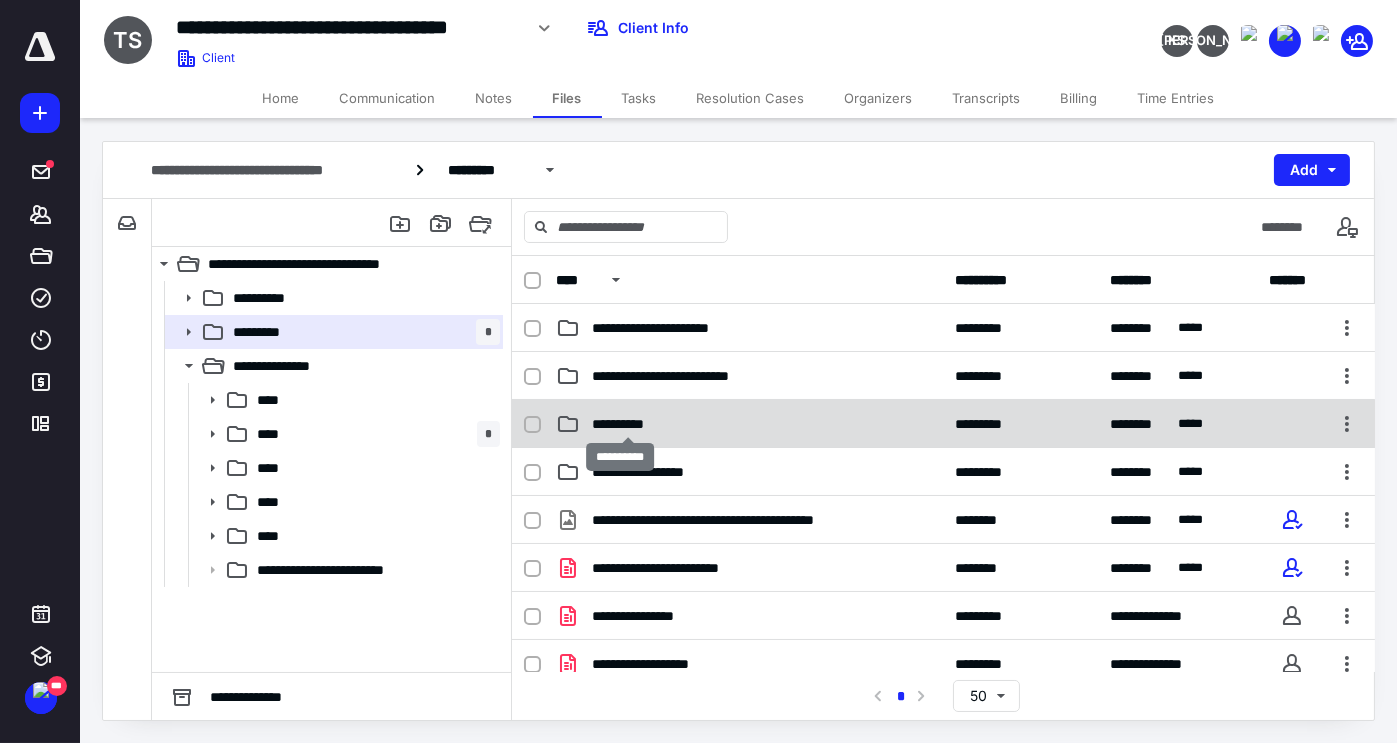 click on "**********" at bounding box center (628, 424) 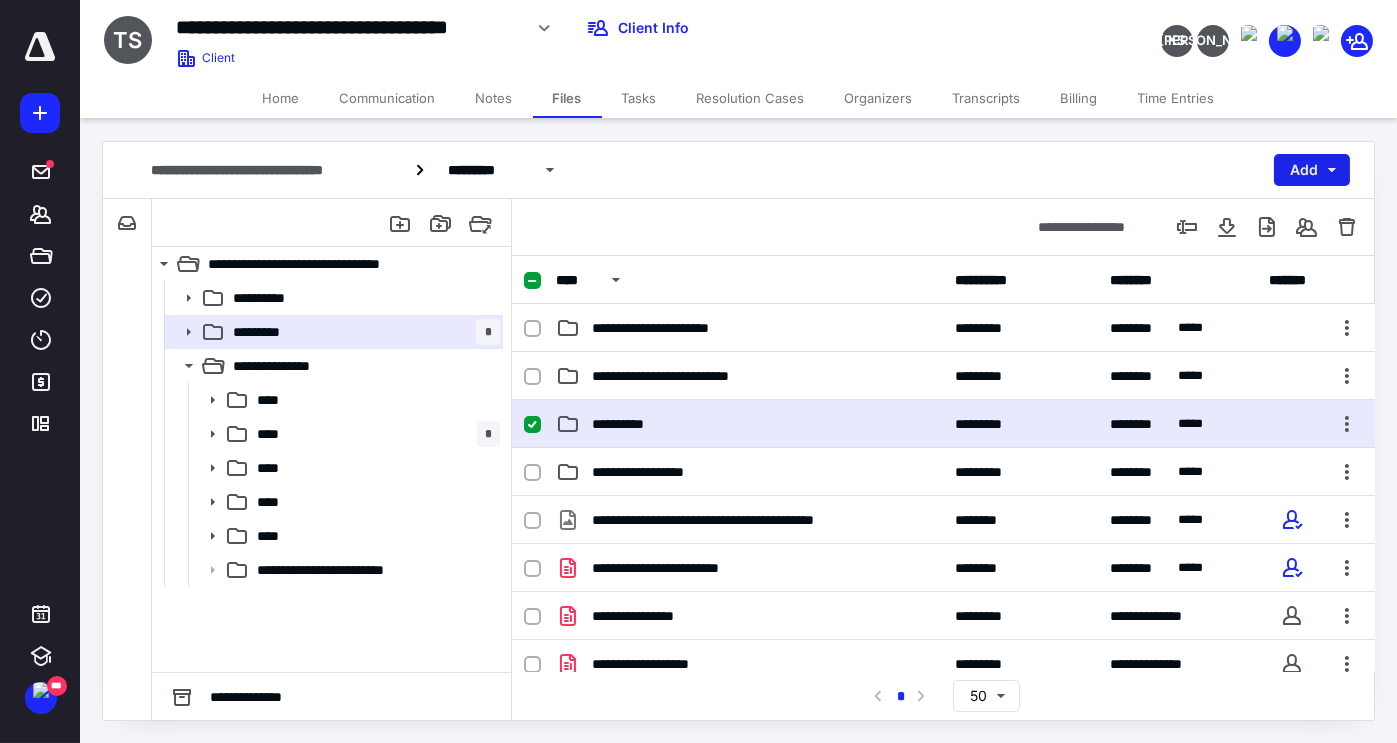 click on "Add" at bounding box center (1312, 170) 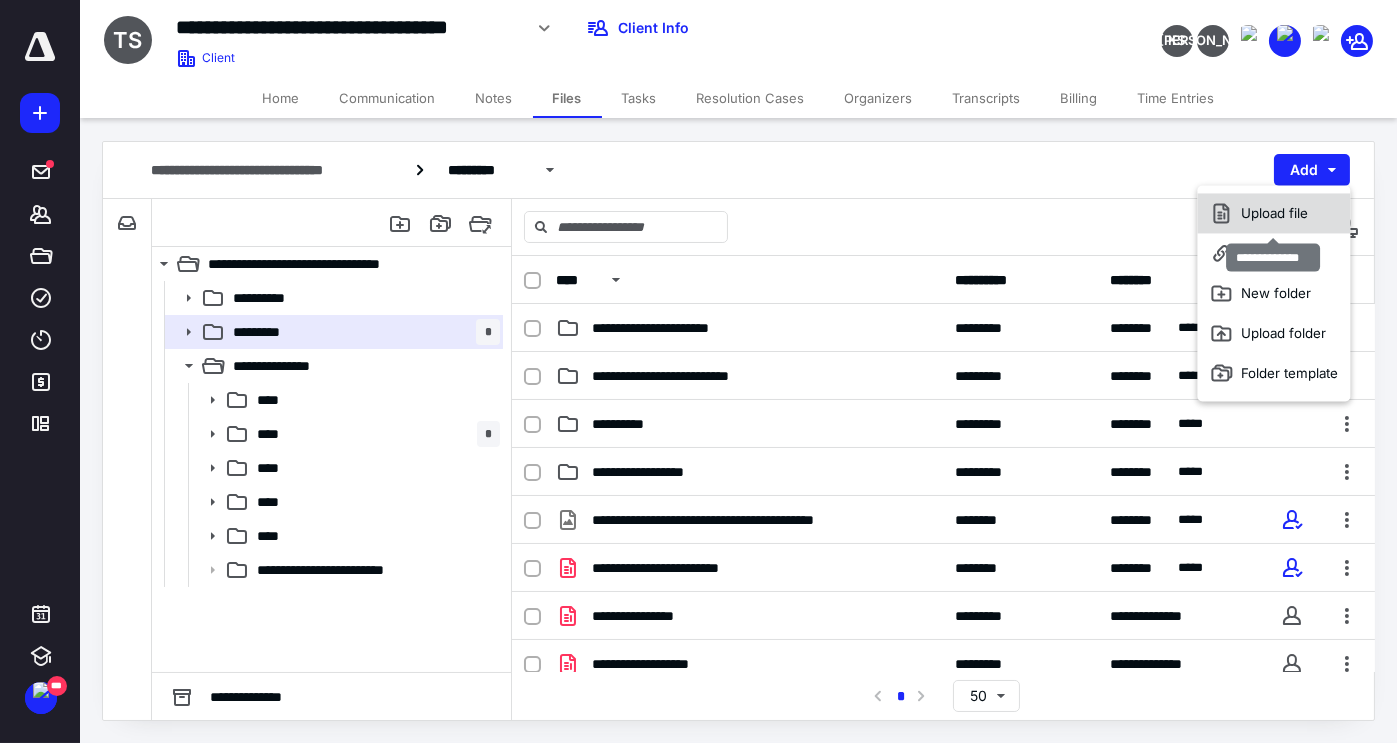 click on "Upload file" at bounding box center (1274, 213) 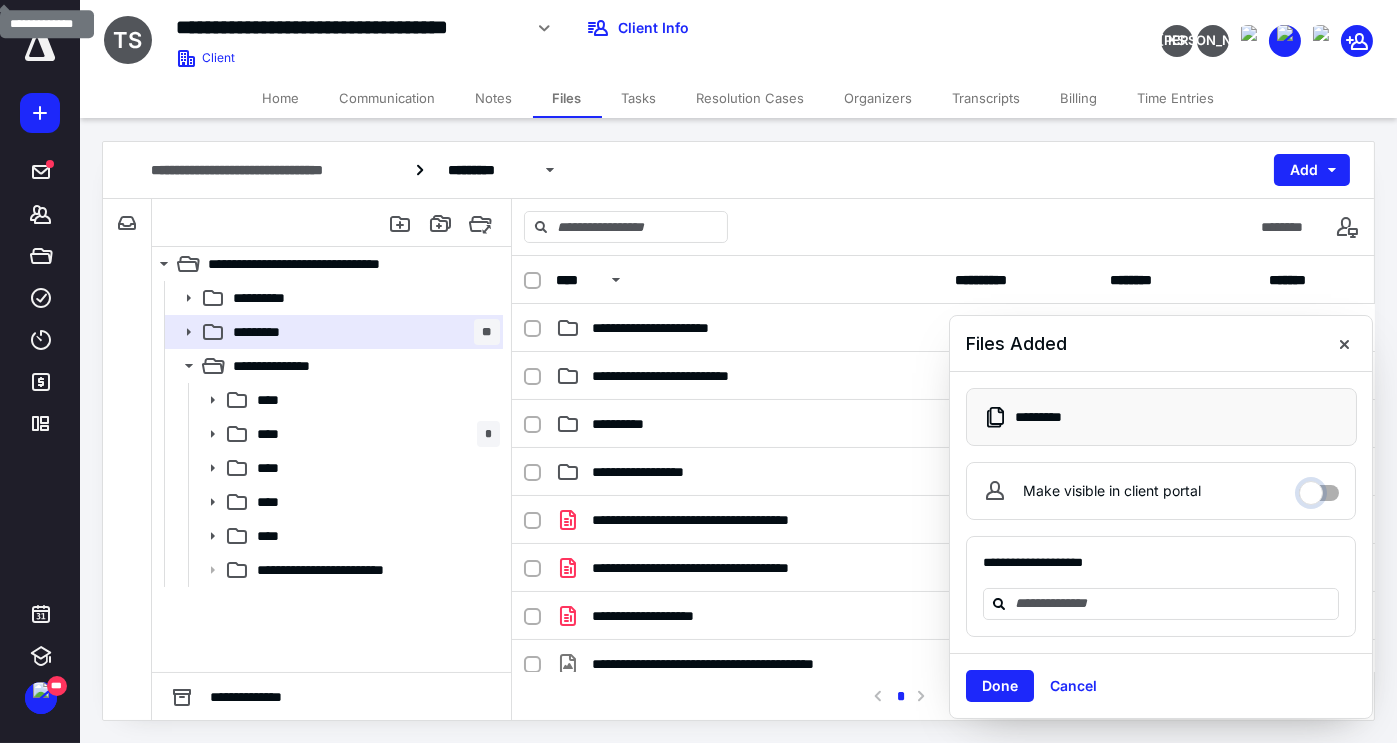 drag, startPoint x: 1328, startPoint y: 489, endPoint x: 1342, endPoint y: 483, distance: 15.231546 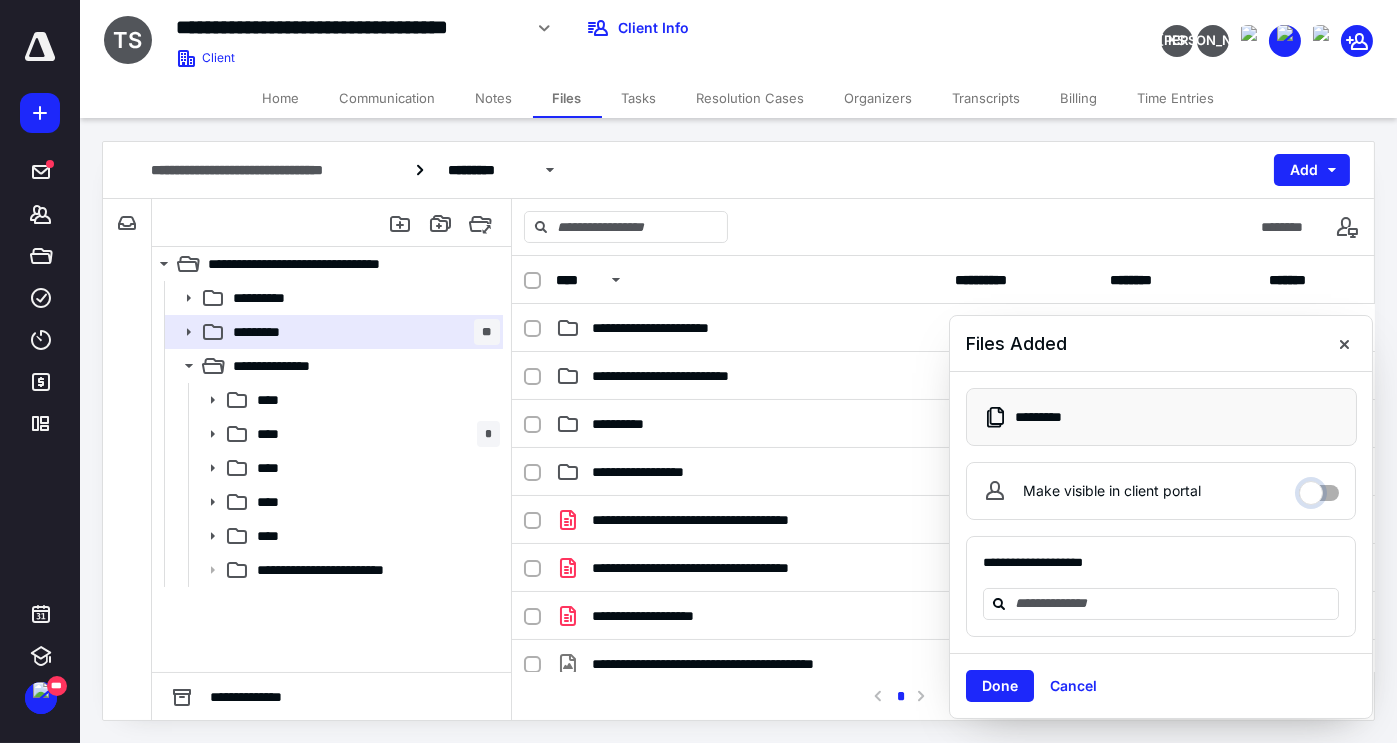 click on "Make visible in client portal" at bounding box center (1319, 488) 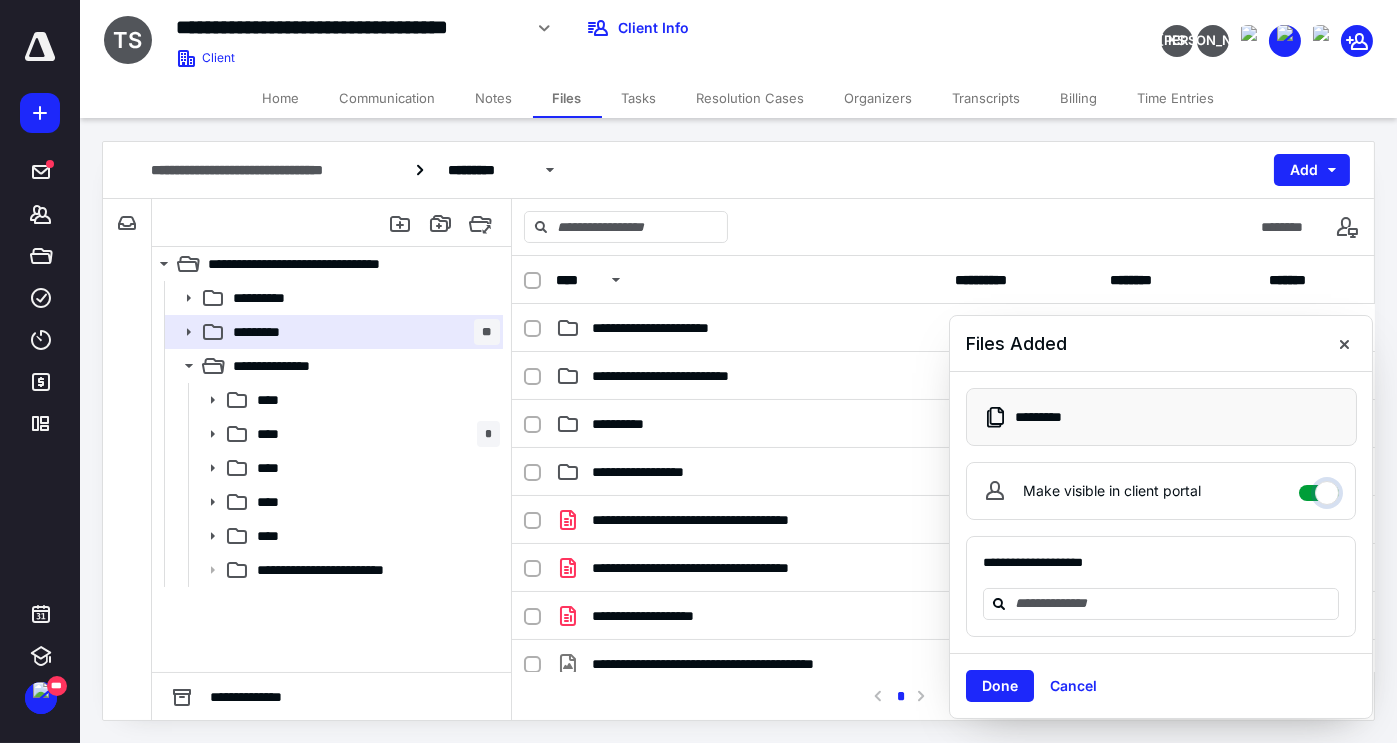 checkbox on "****" 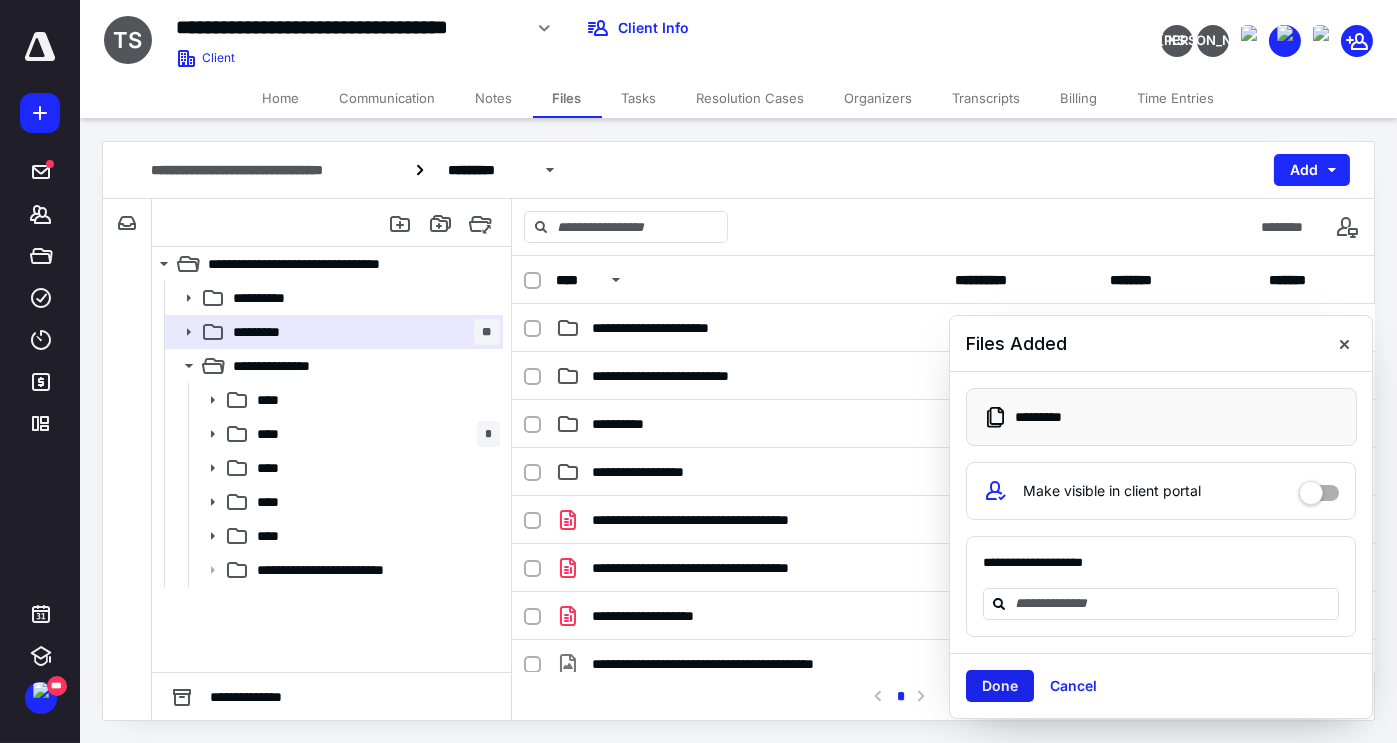 click on "Done" at bounding box center (1000, 686) 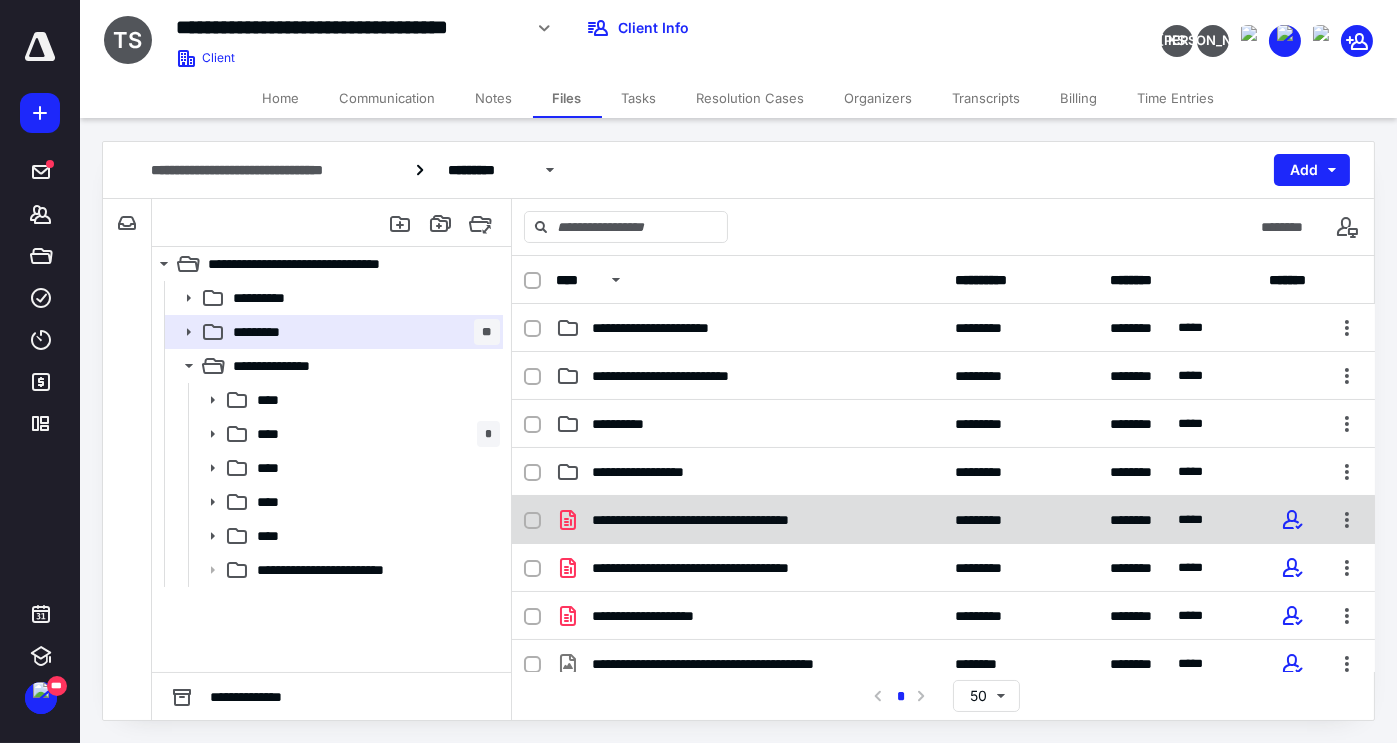 click 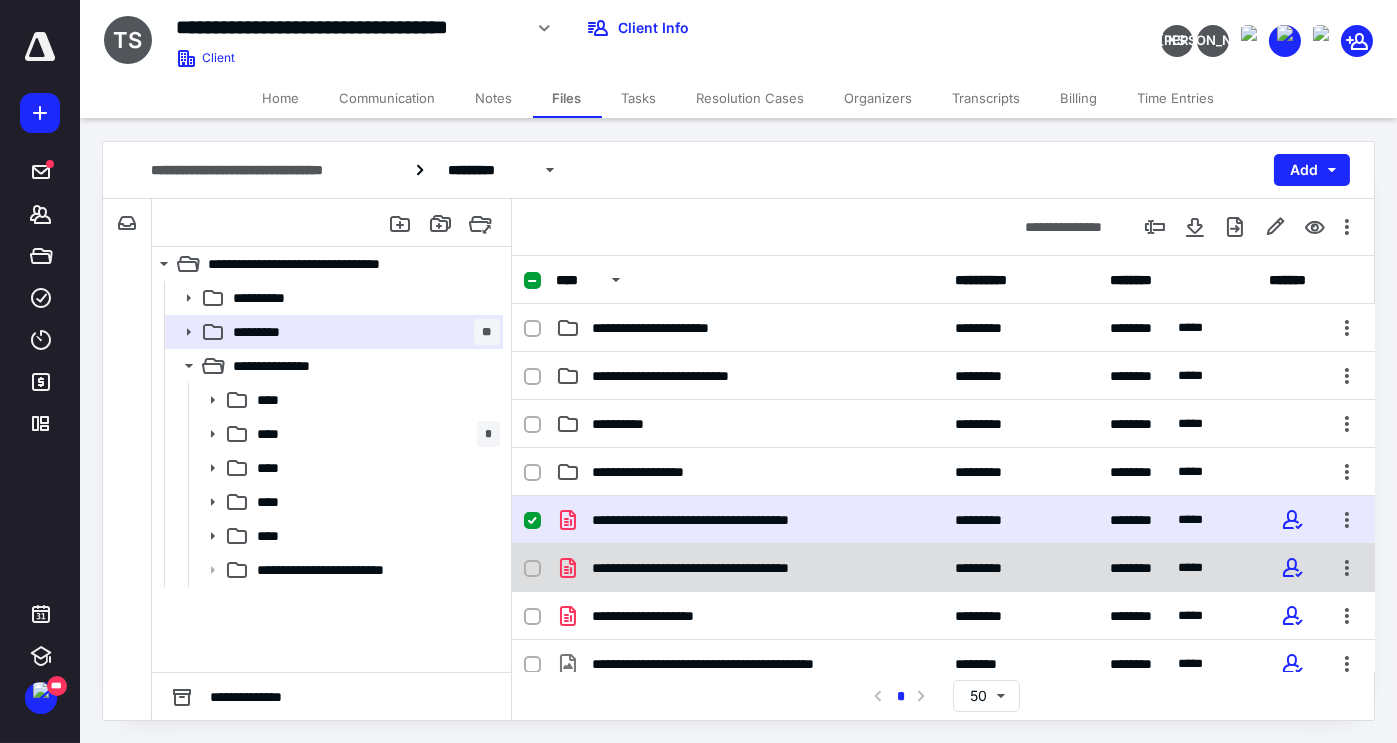 click 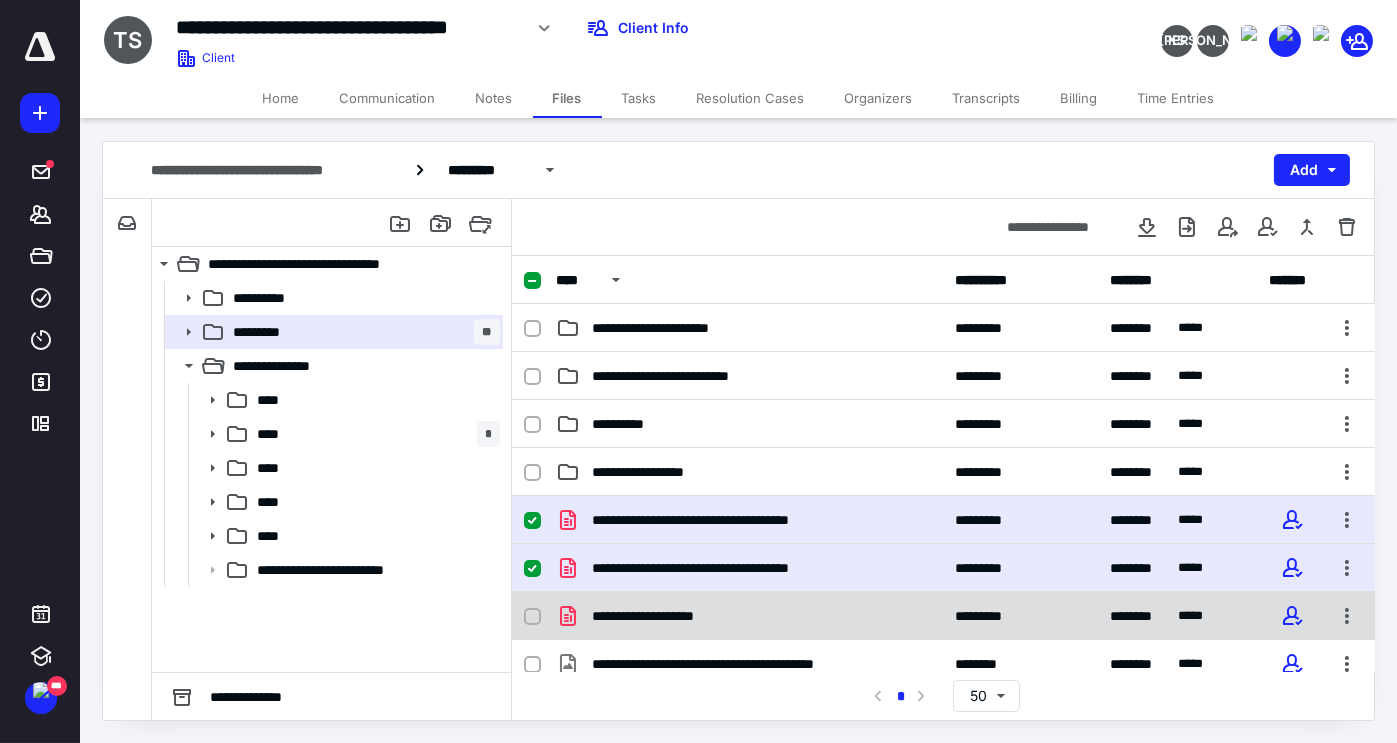click 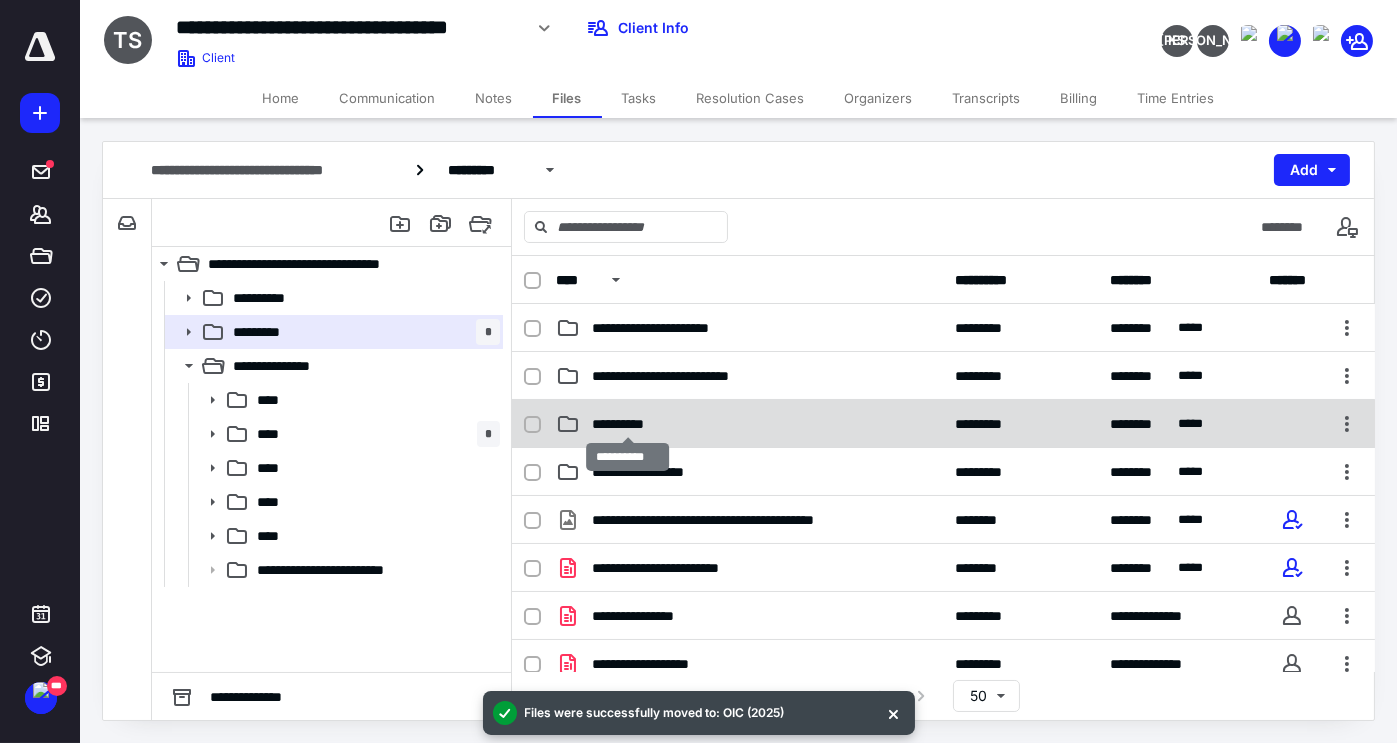 click on "**********" at bounding box center [628, 424] 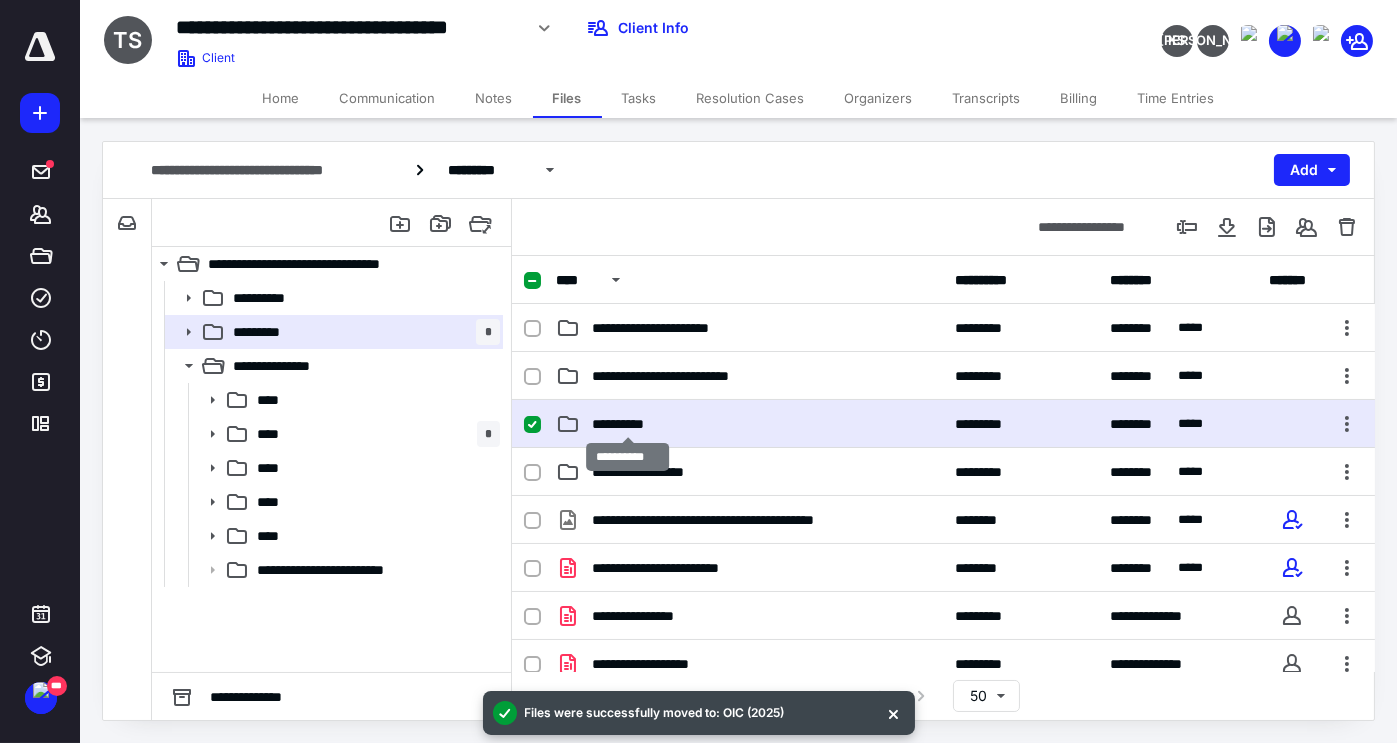 click on "**********" at bounding box center [628, 424] 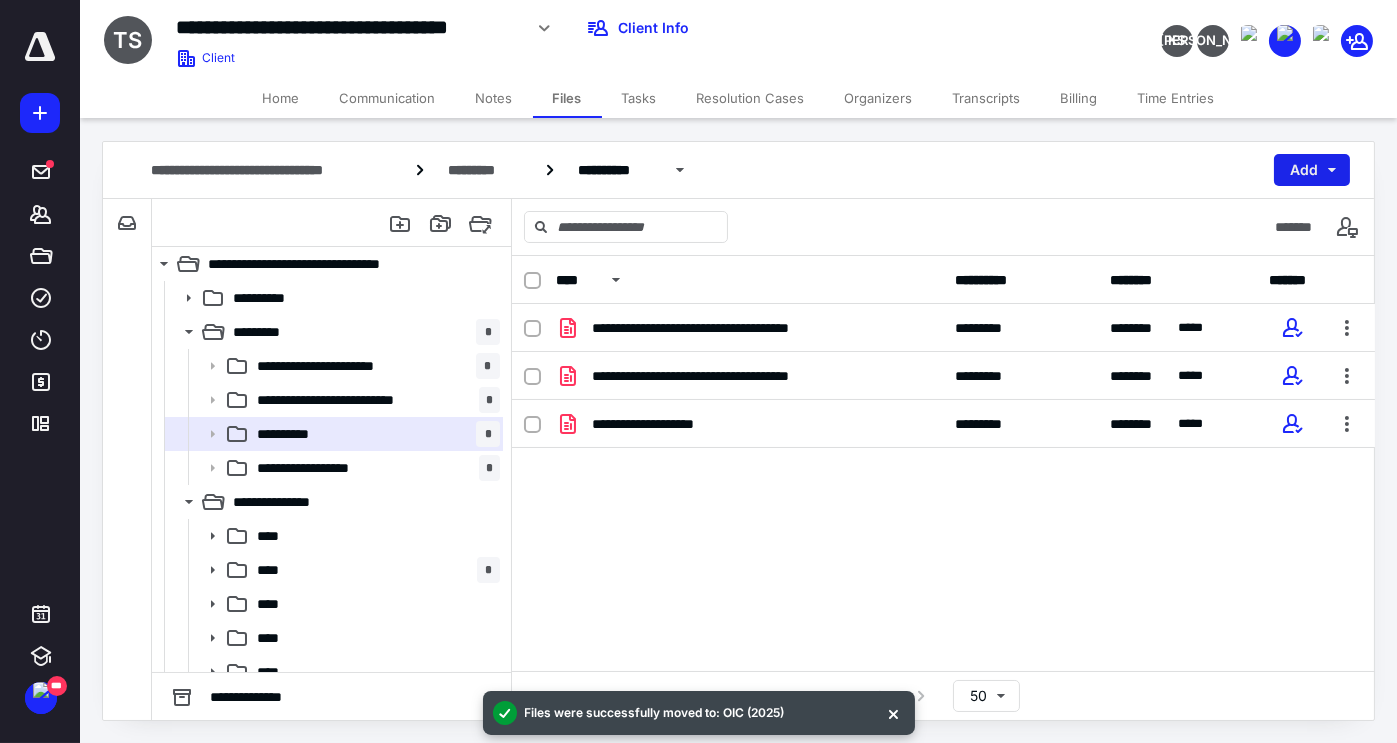click on "Add" at bounding box center (1312, 170) 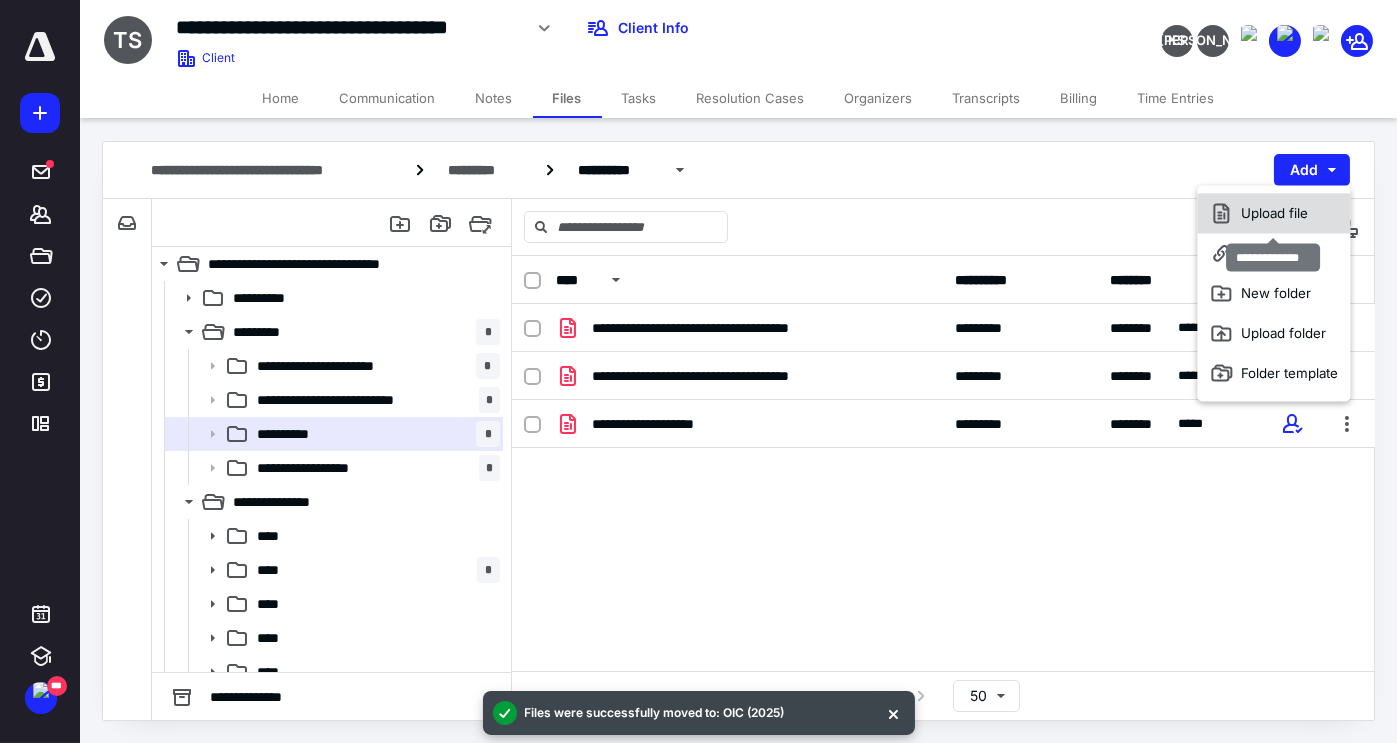 click on "Upload file" at bounding box center (1274, 213) 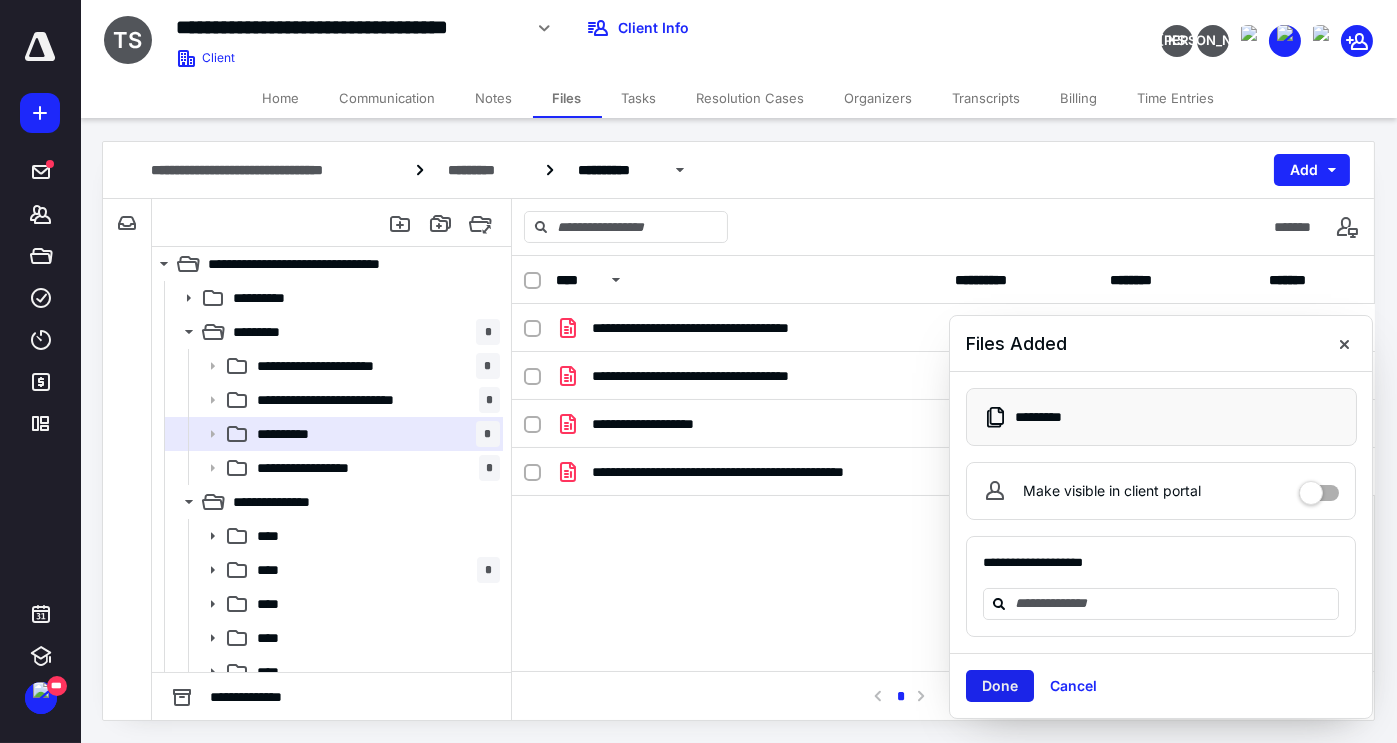 click on "Done" at bounding box center [1000, 686] 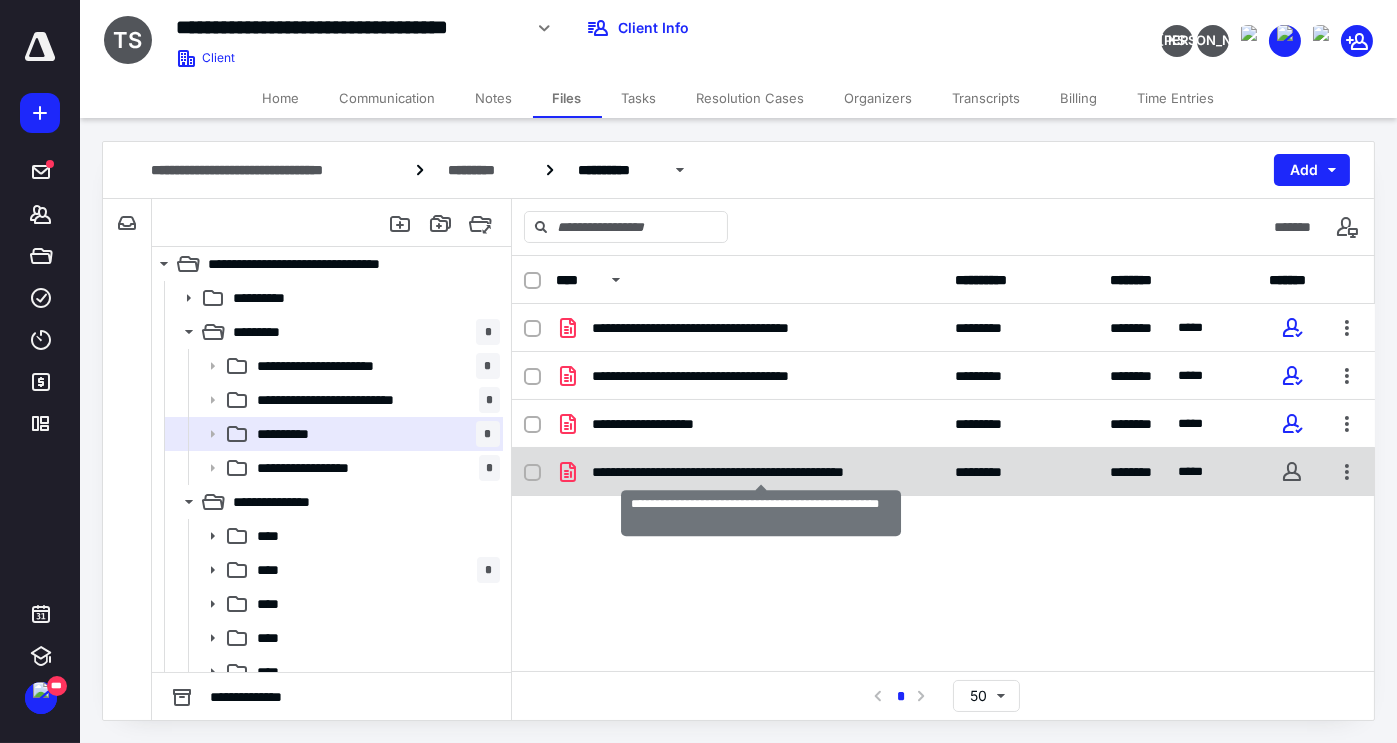 click on "**********" at bounding box center [761, 472] 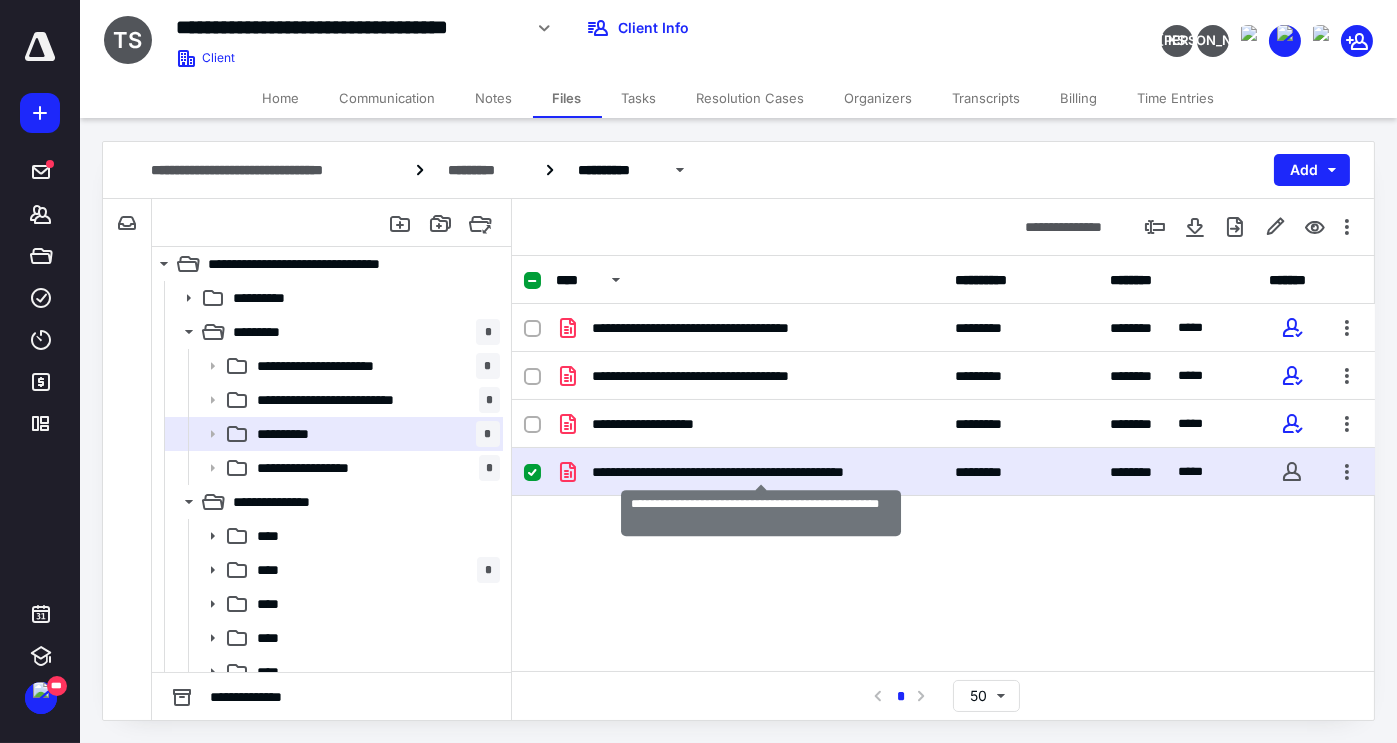 click on "**********" at bounding box center (761, 472) 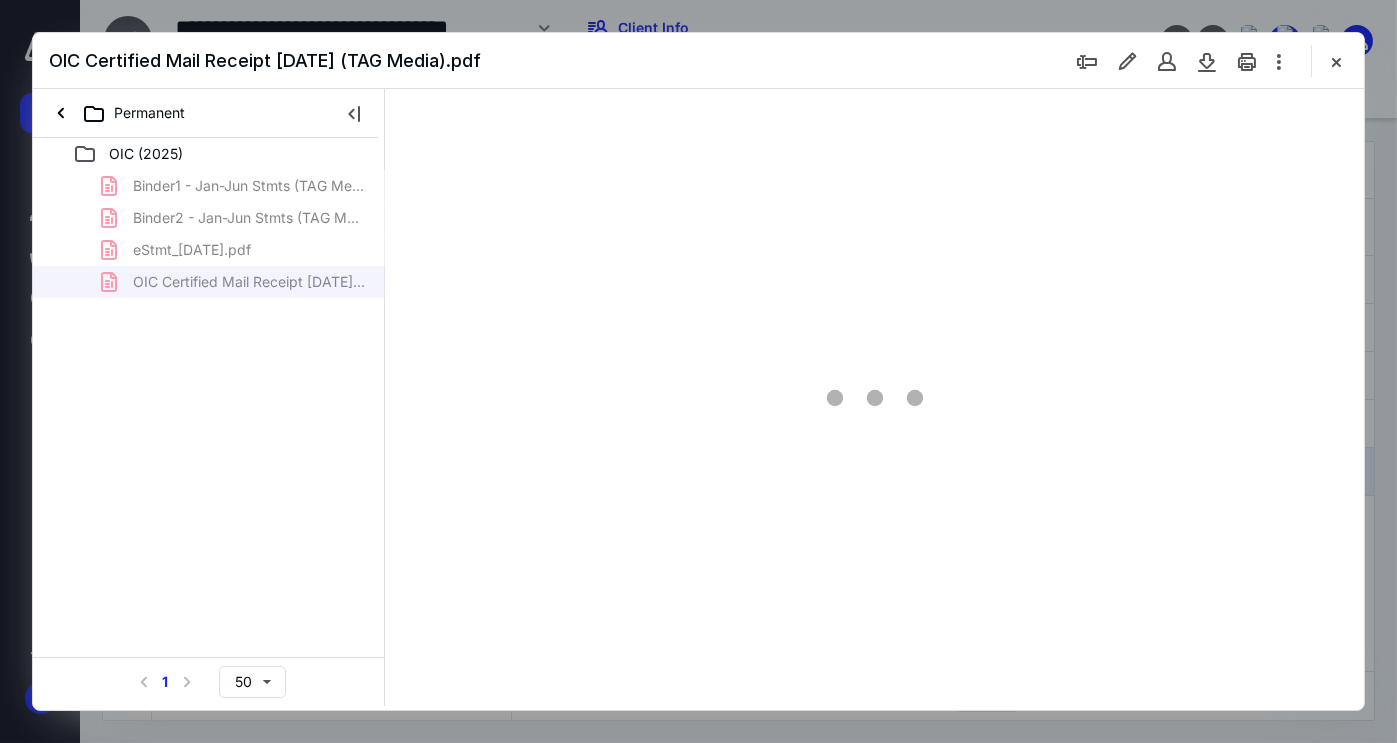 scroll, scrollTop: 0, scrollLeft: 0, axis: both 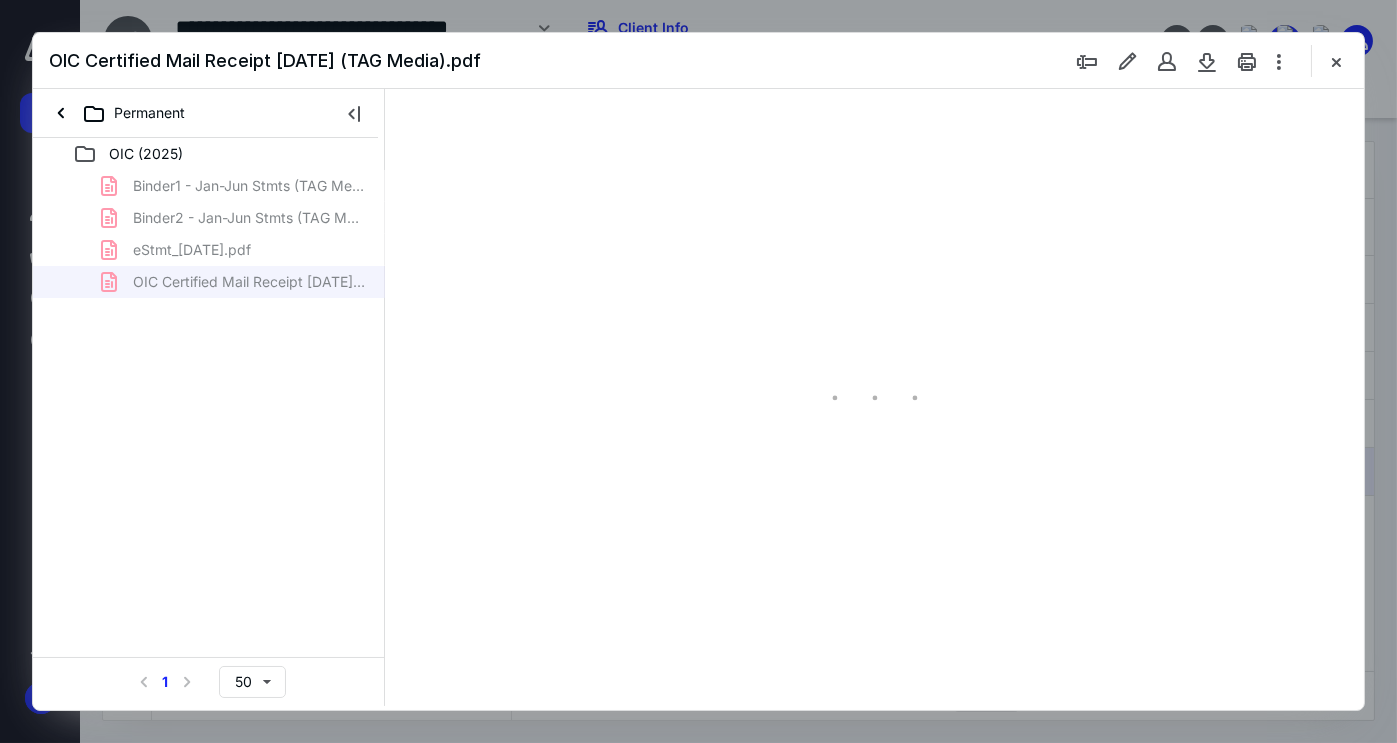 type on "68" 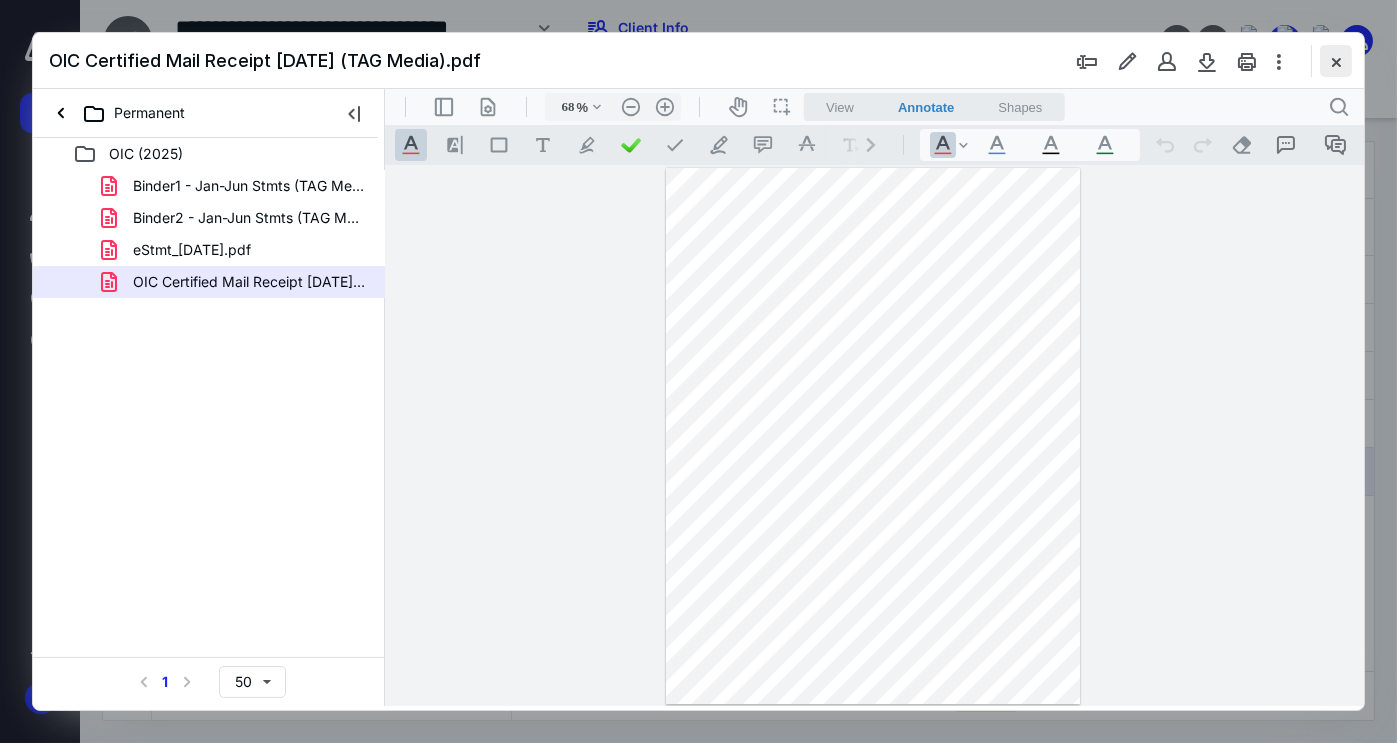 click at bounding box center (1336, 61) 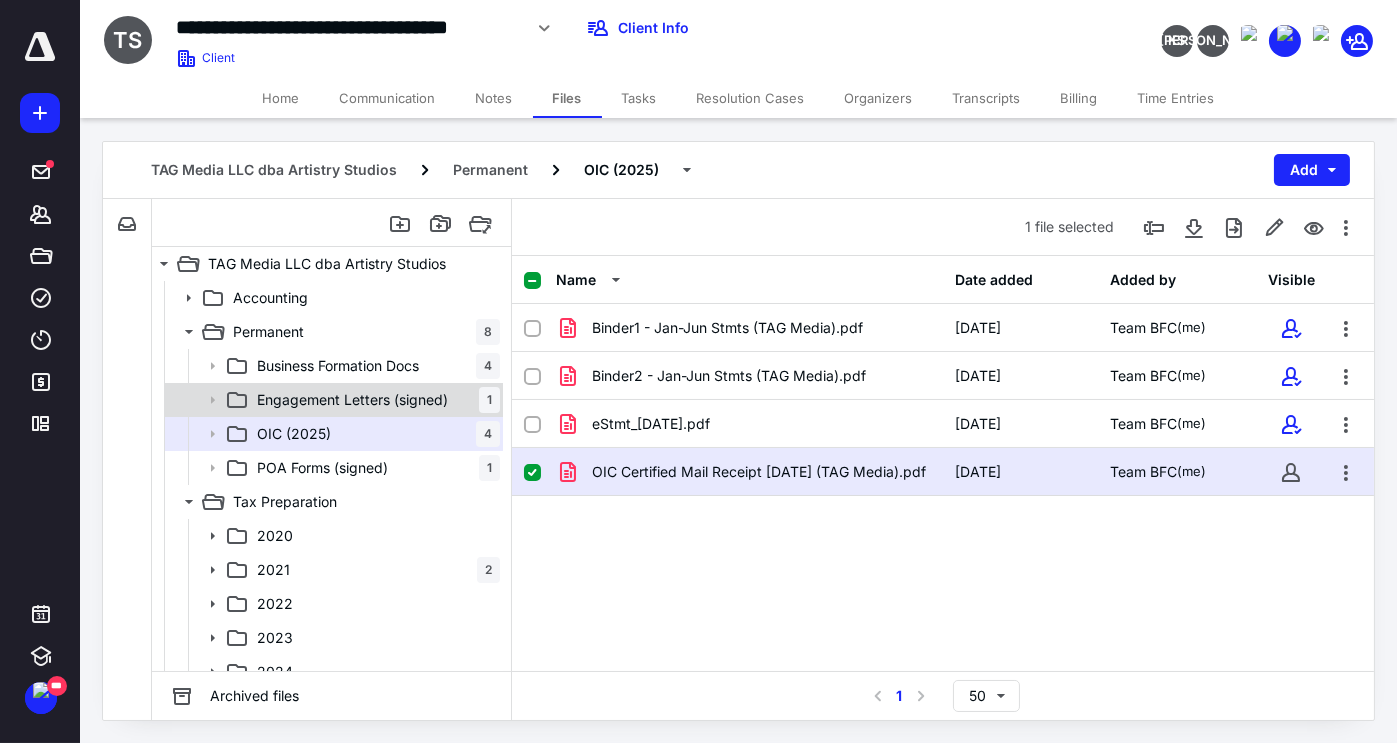 click on "Engagement Letters (signed)" at bounding box center [352, 400] 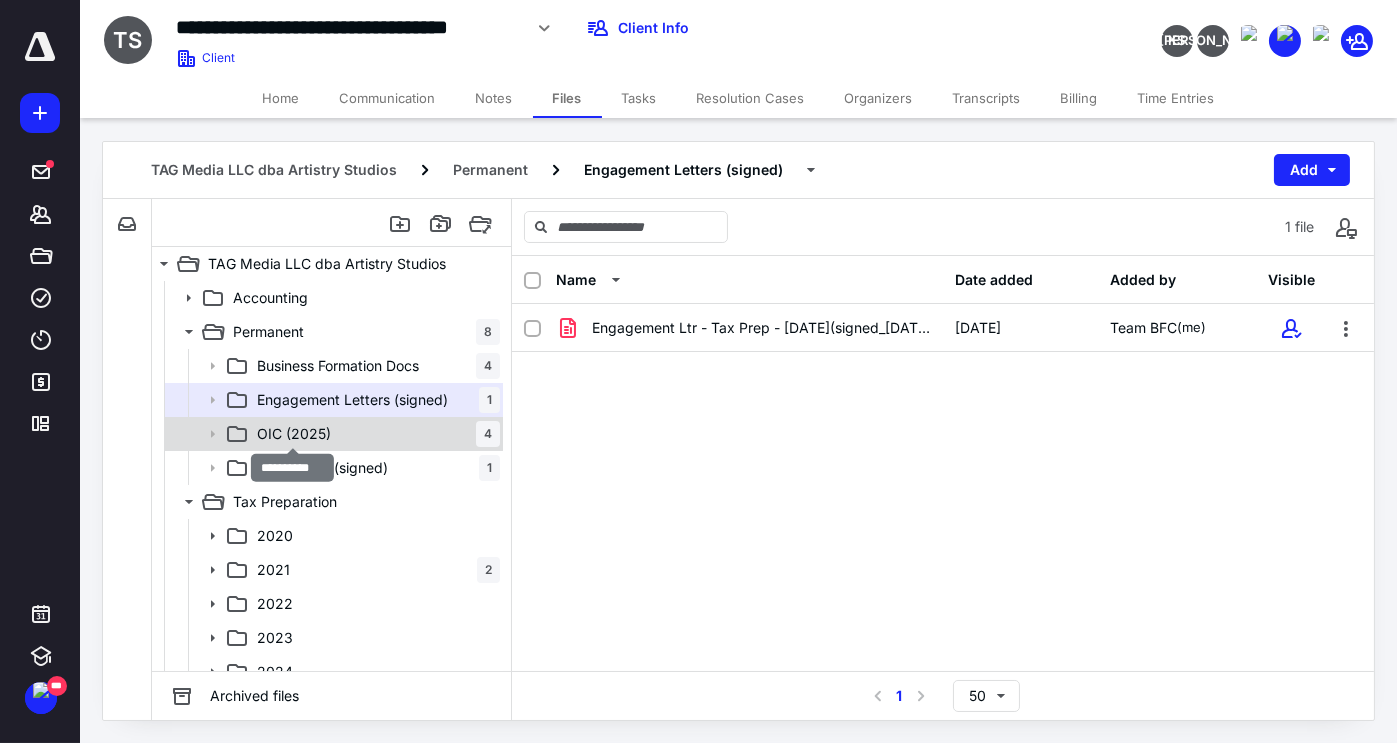click on "OIC (2025)" at bounding box center [294, 434] 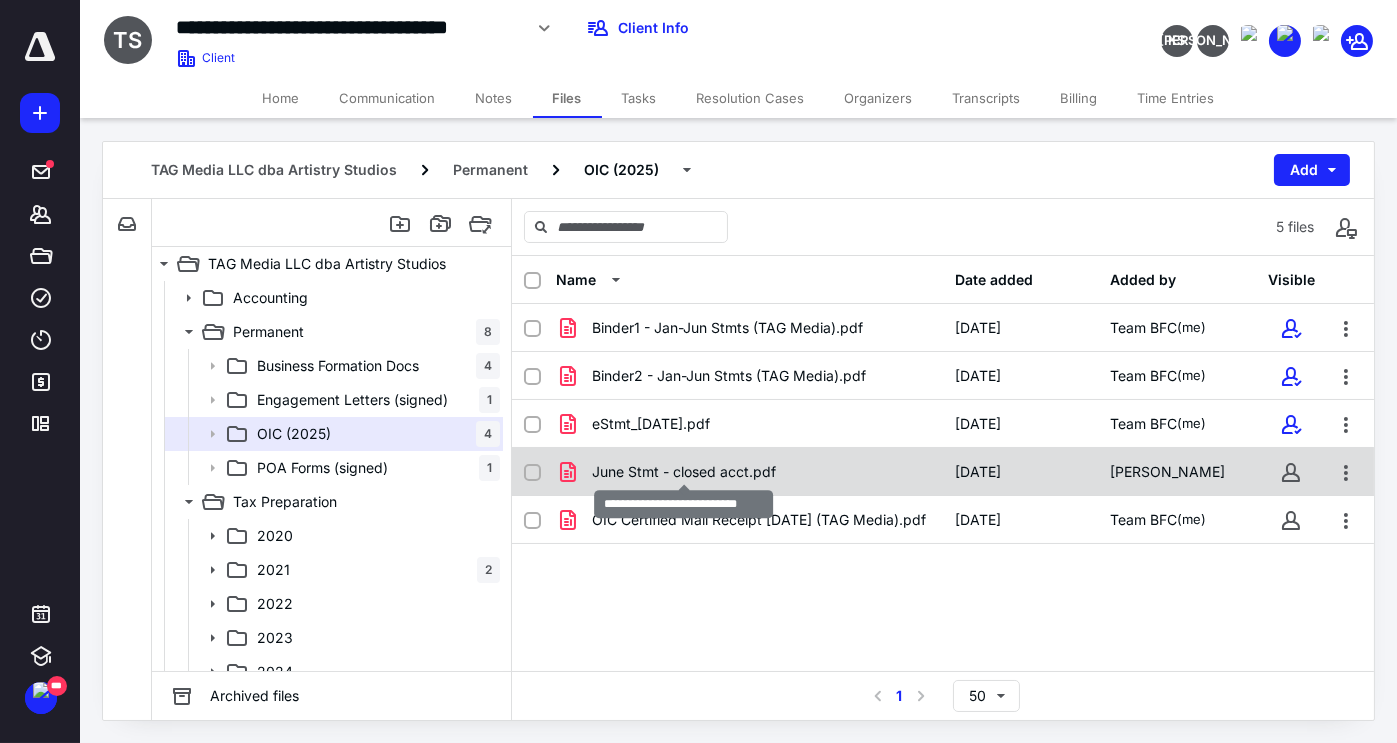 click on "June Stmt - closed acct.pdf" at bounding box center (684, 472) 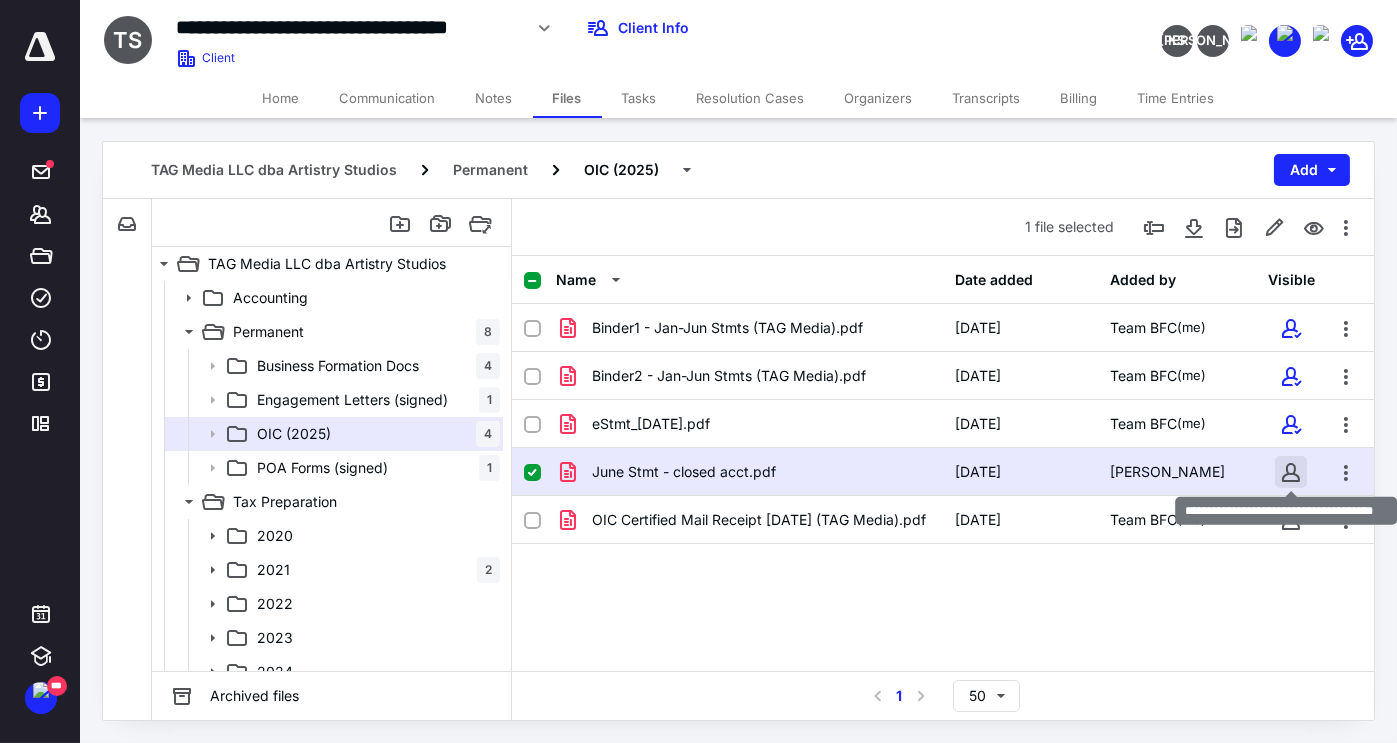 click at bounding box center [1291, 472] 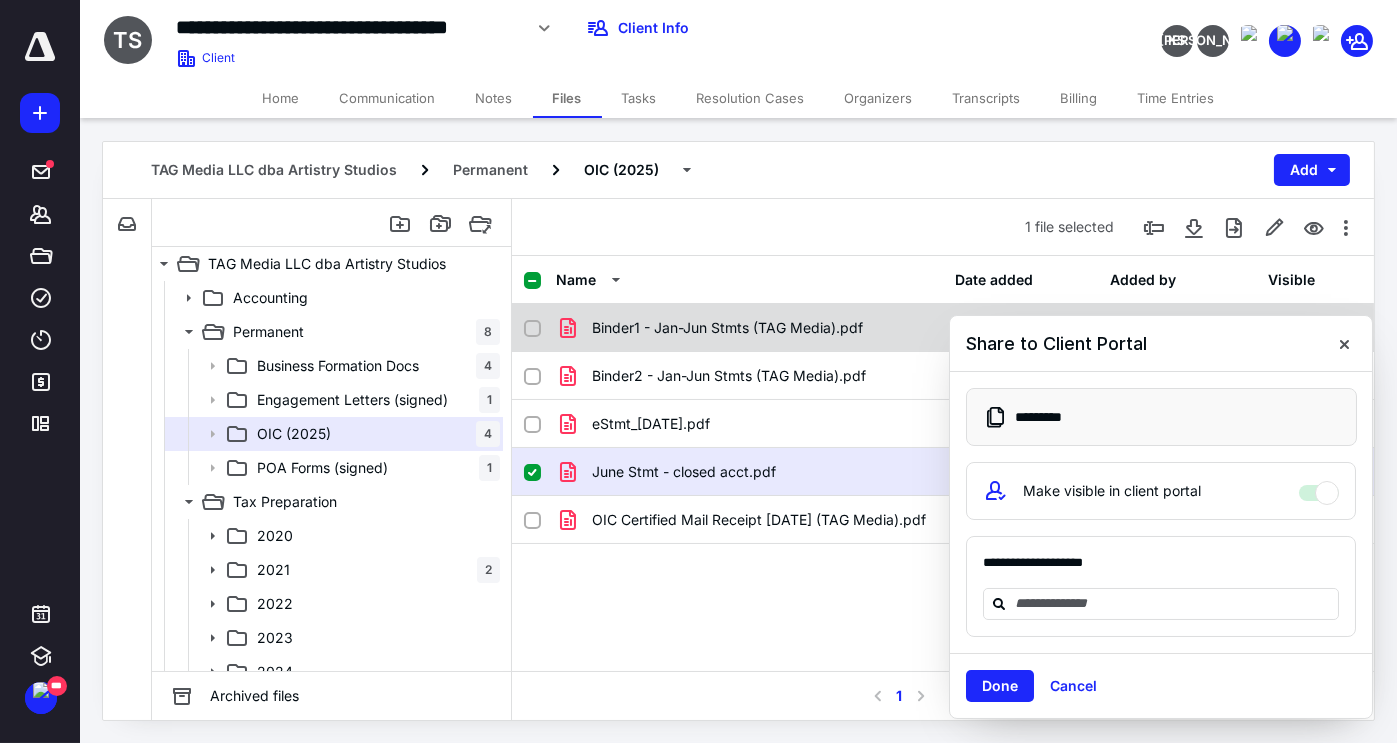 click at bounding box center [1344, 344] 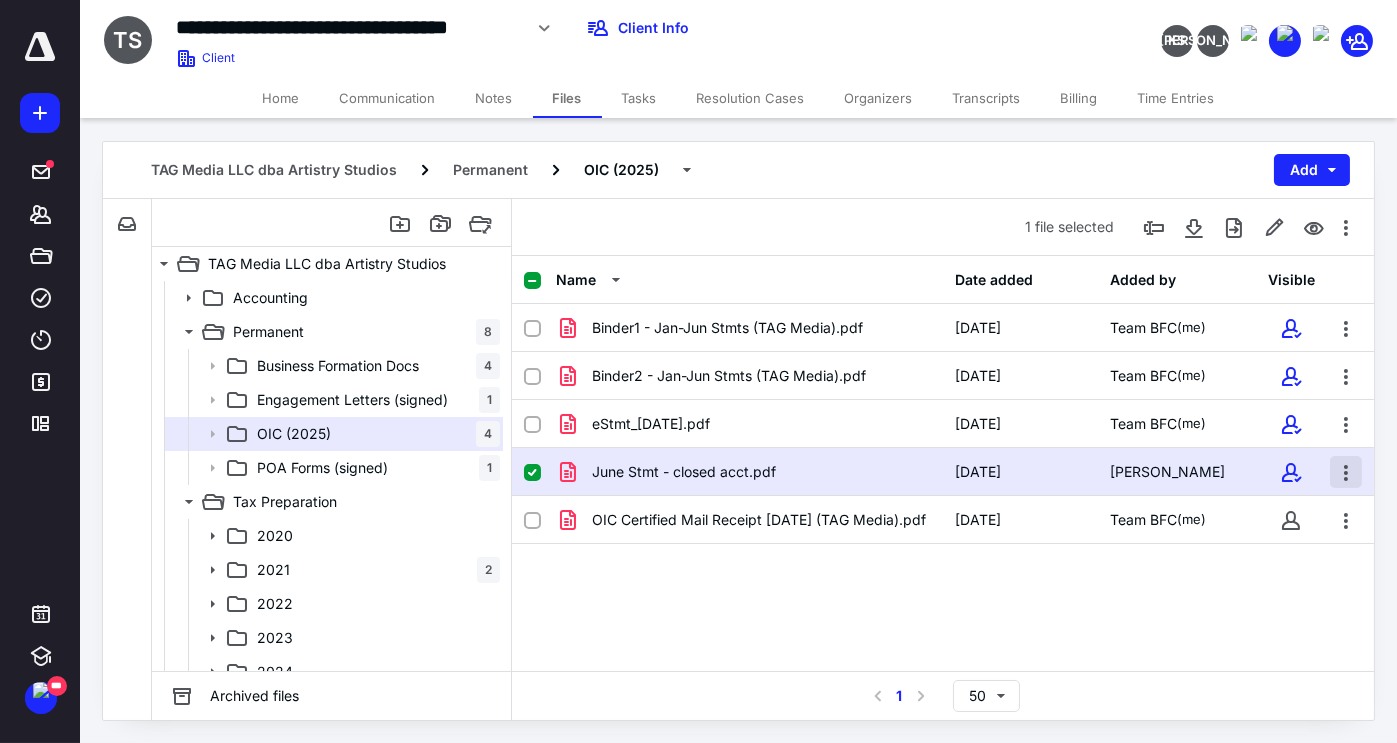 click at bounding box center [1346, 472] 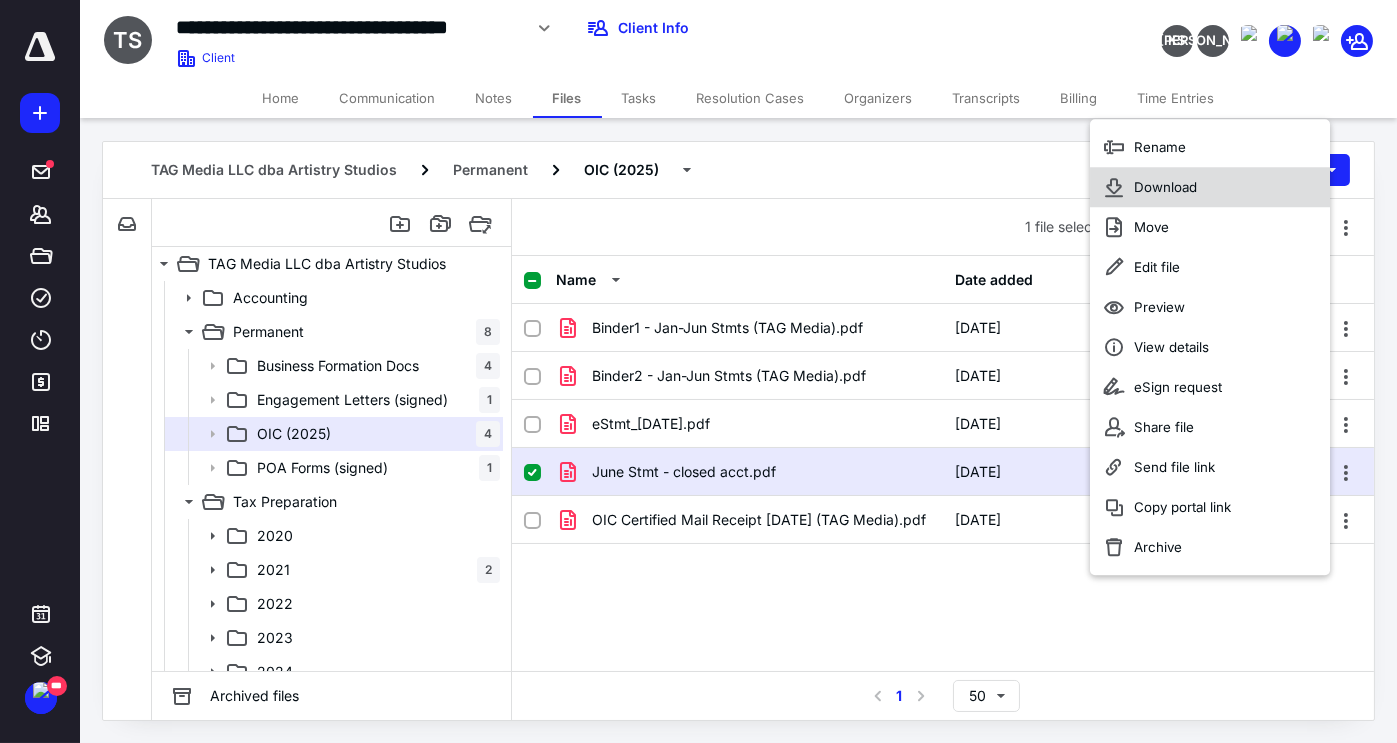 click on "Download" at bounding box center (1210, 187) 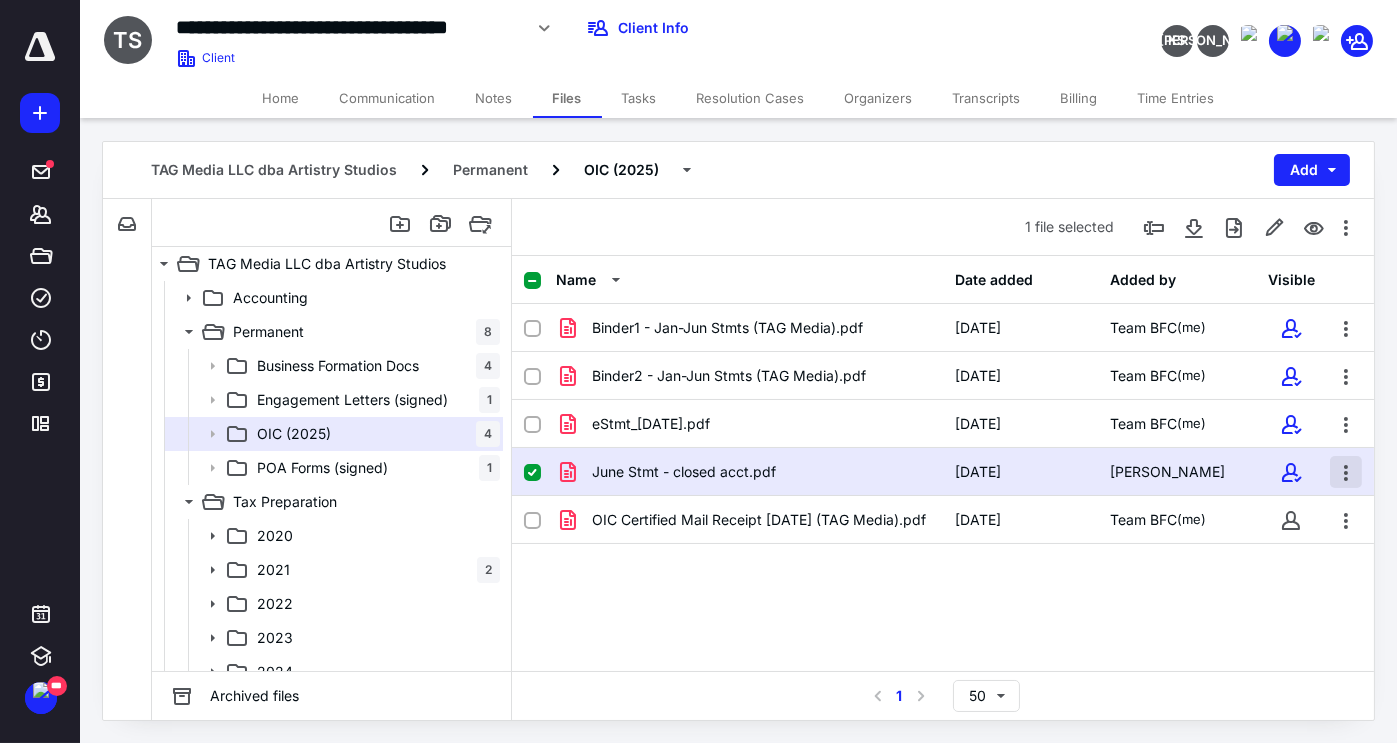 click at bounding box center (1346, 472) 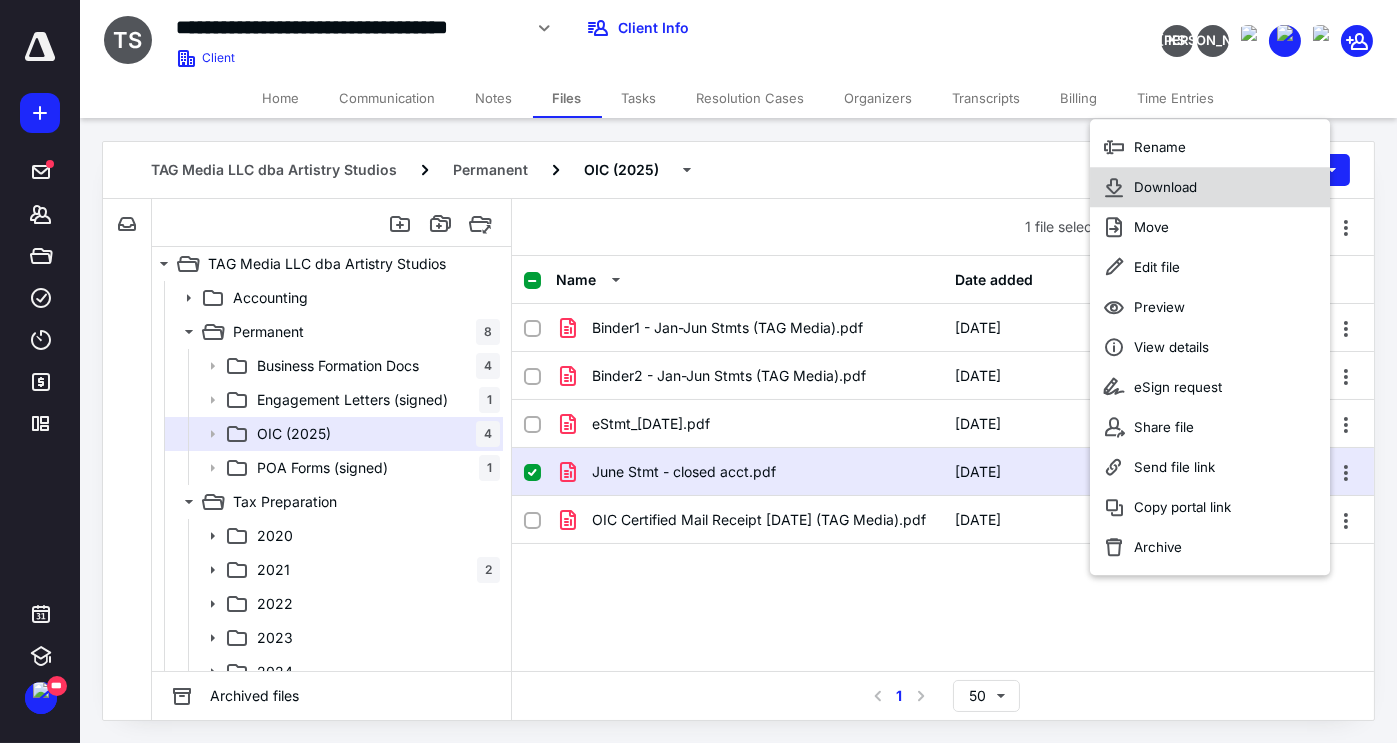 click on "Download" at bounding box center [1165, 187] 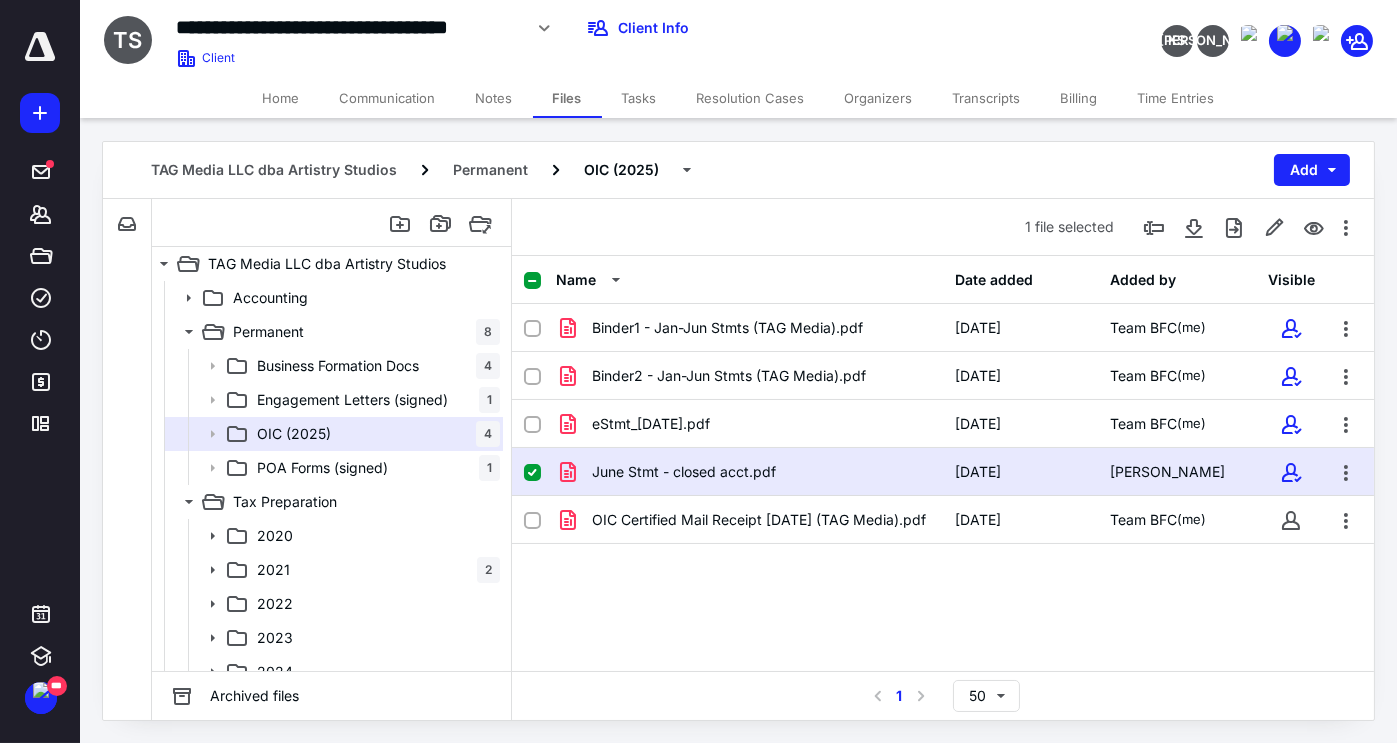 click 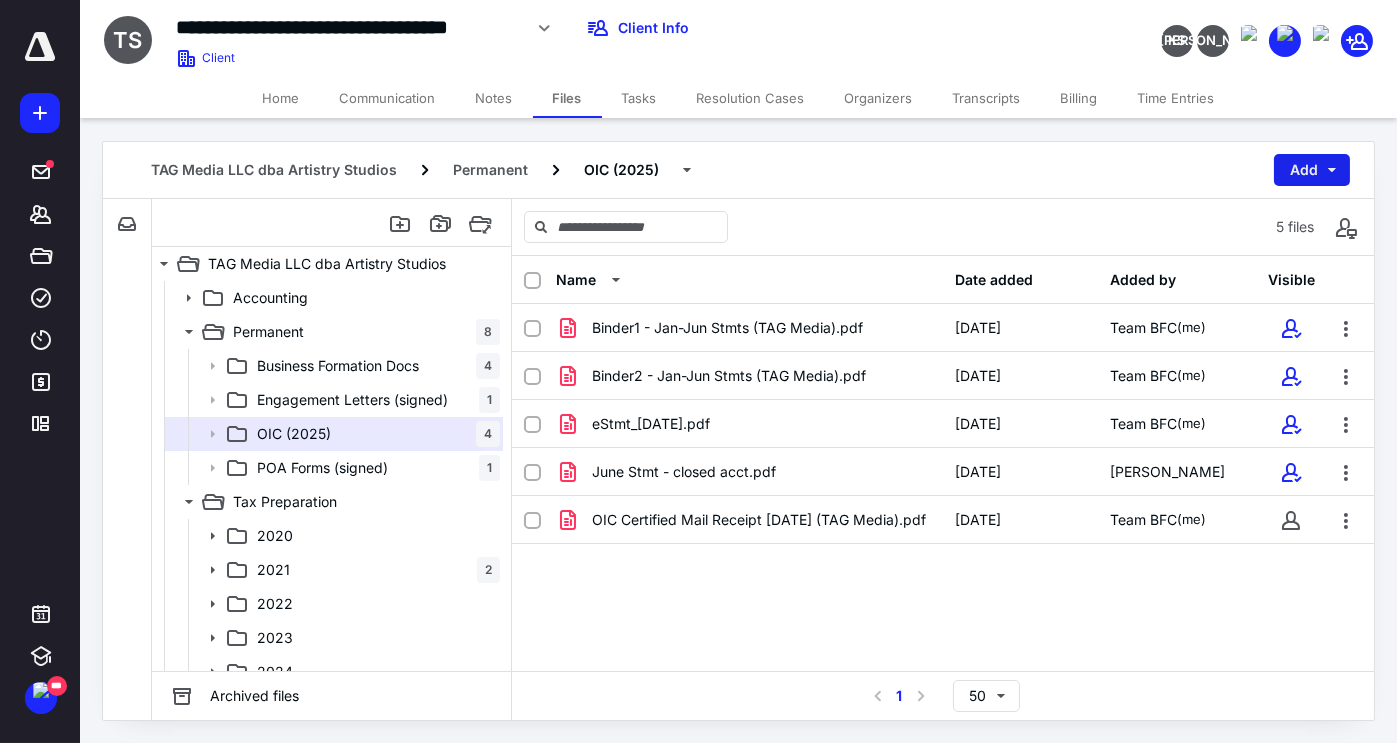 click on "Add" at bounding box center (1312, 170) 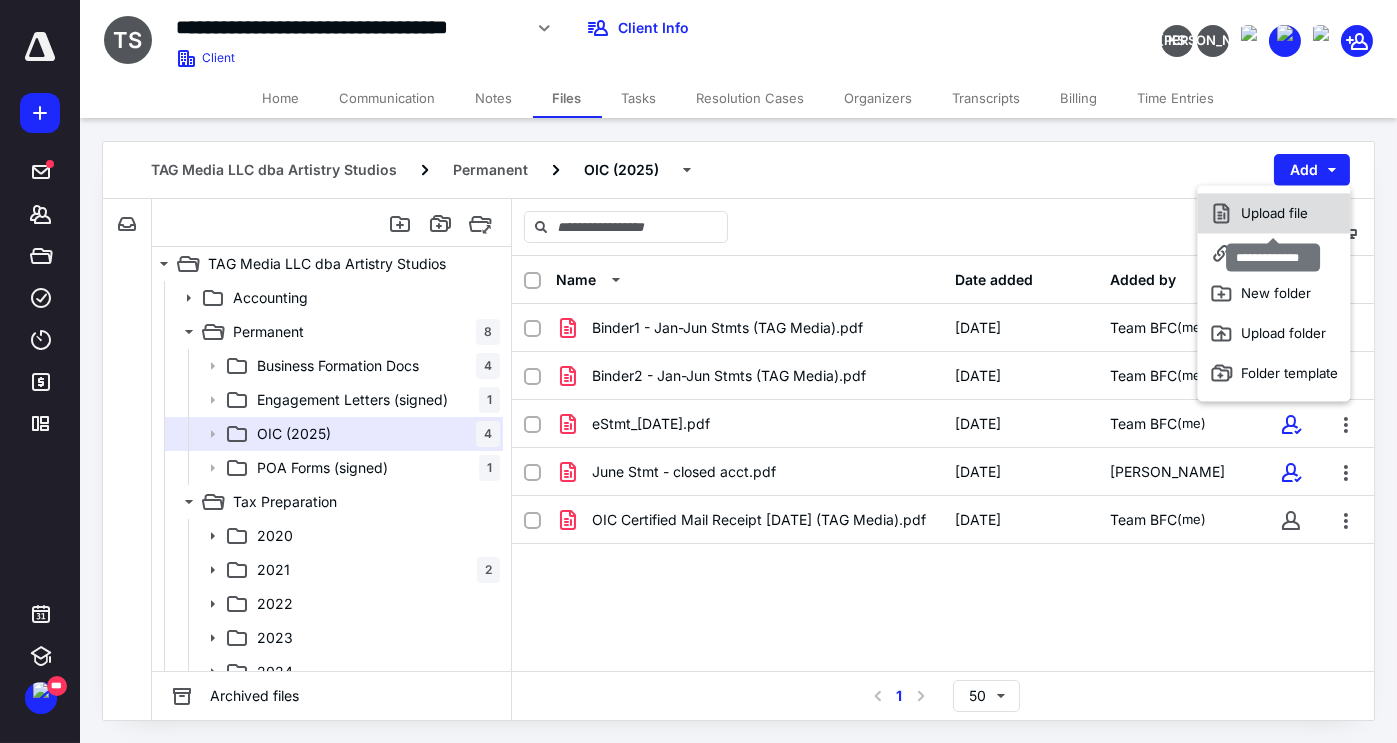 click on "Upload file" at bounding box center (1274, 213) 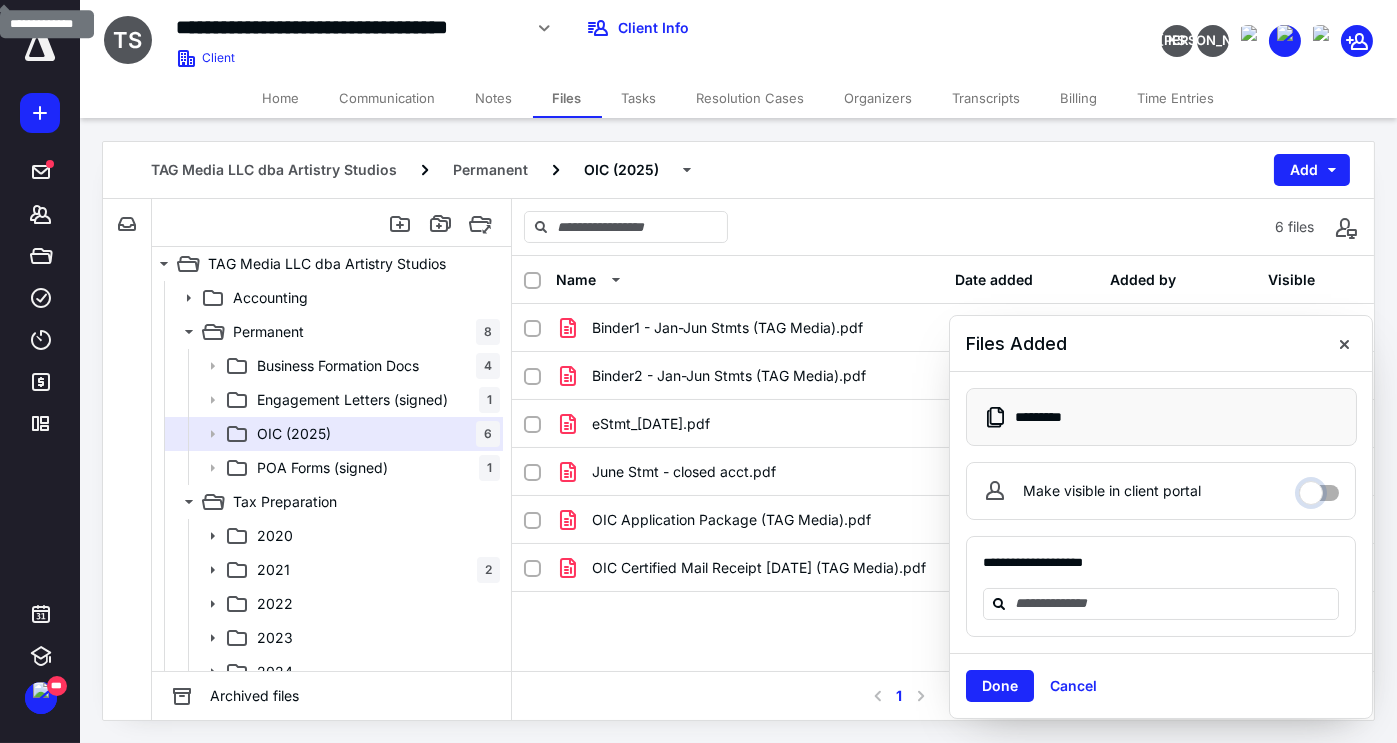 click on "Make visible in client portal" at bounding box center (1319, 488) 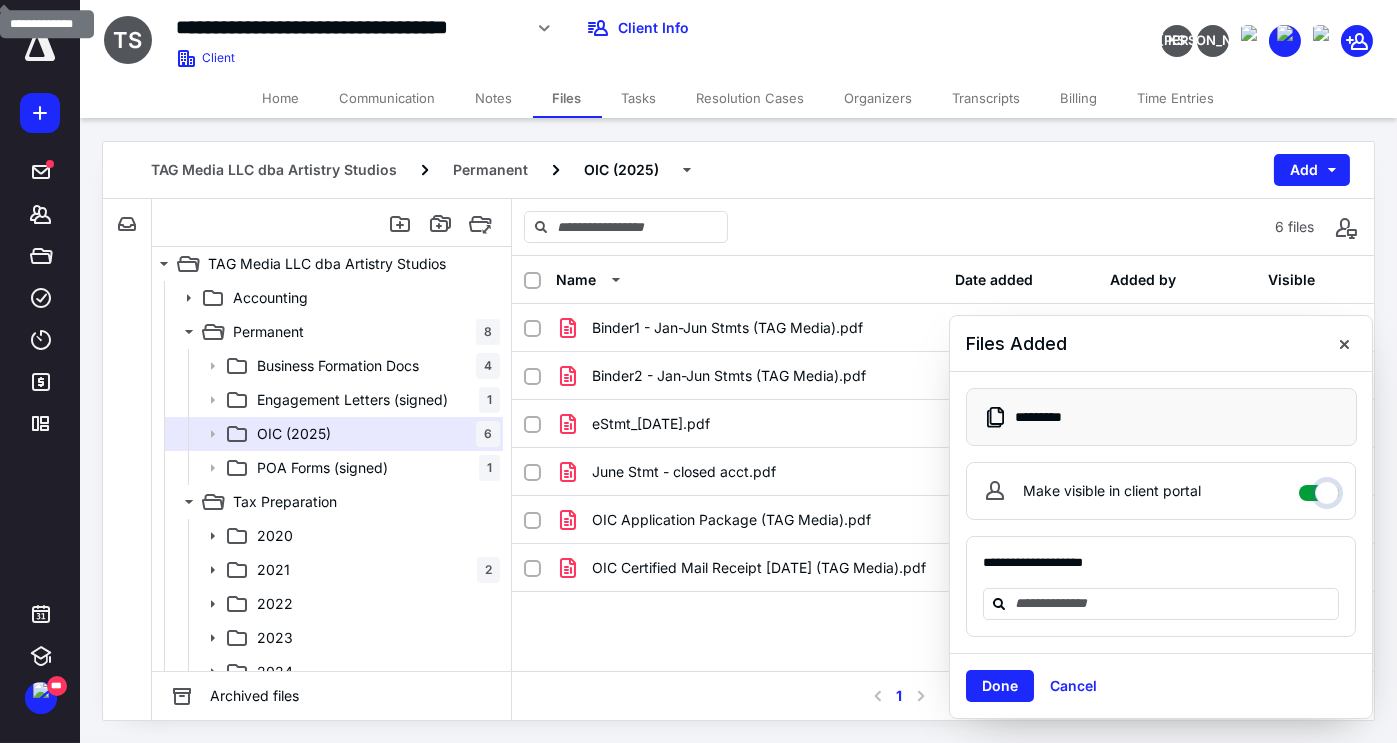 checkbox on "****" 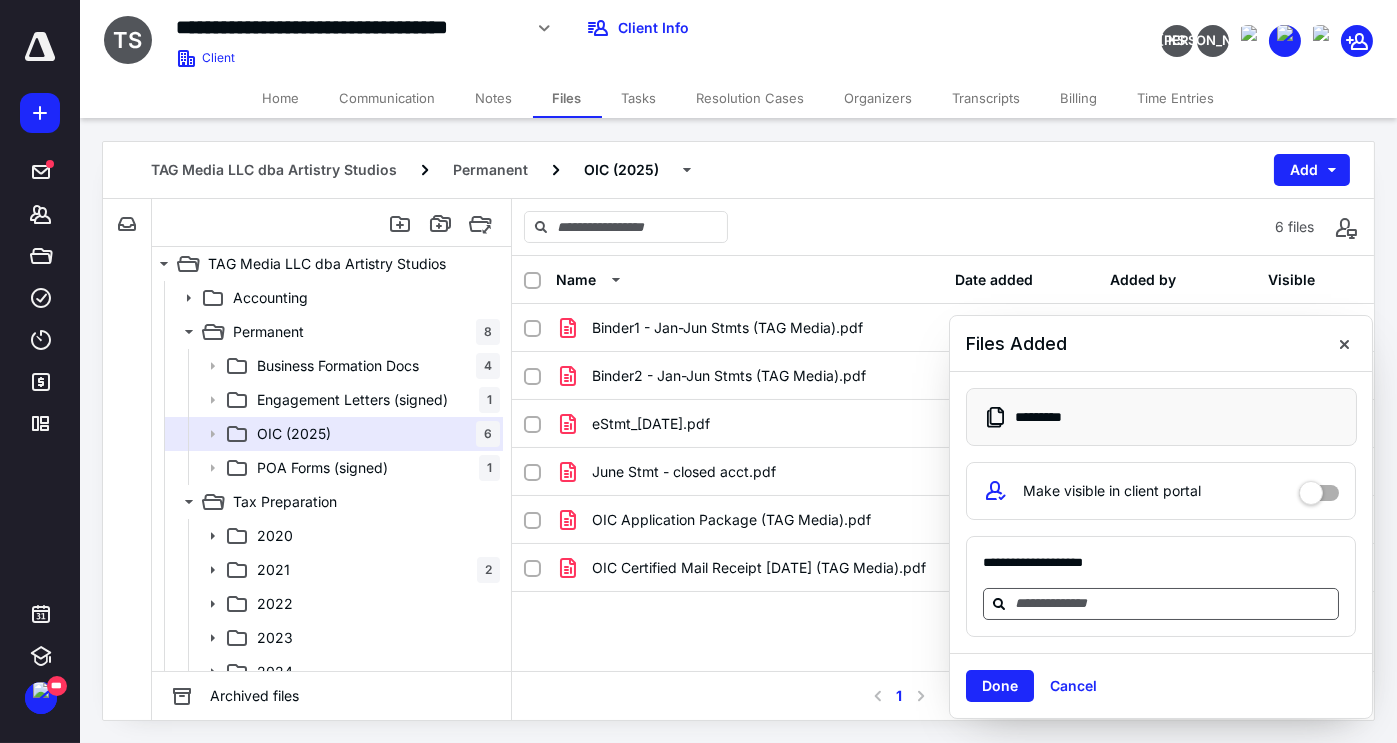 click at bounding box center (1173, 603) 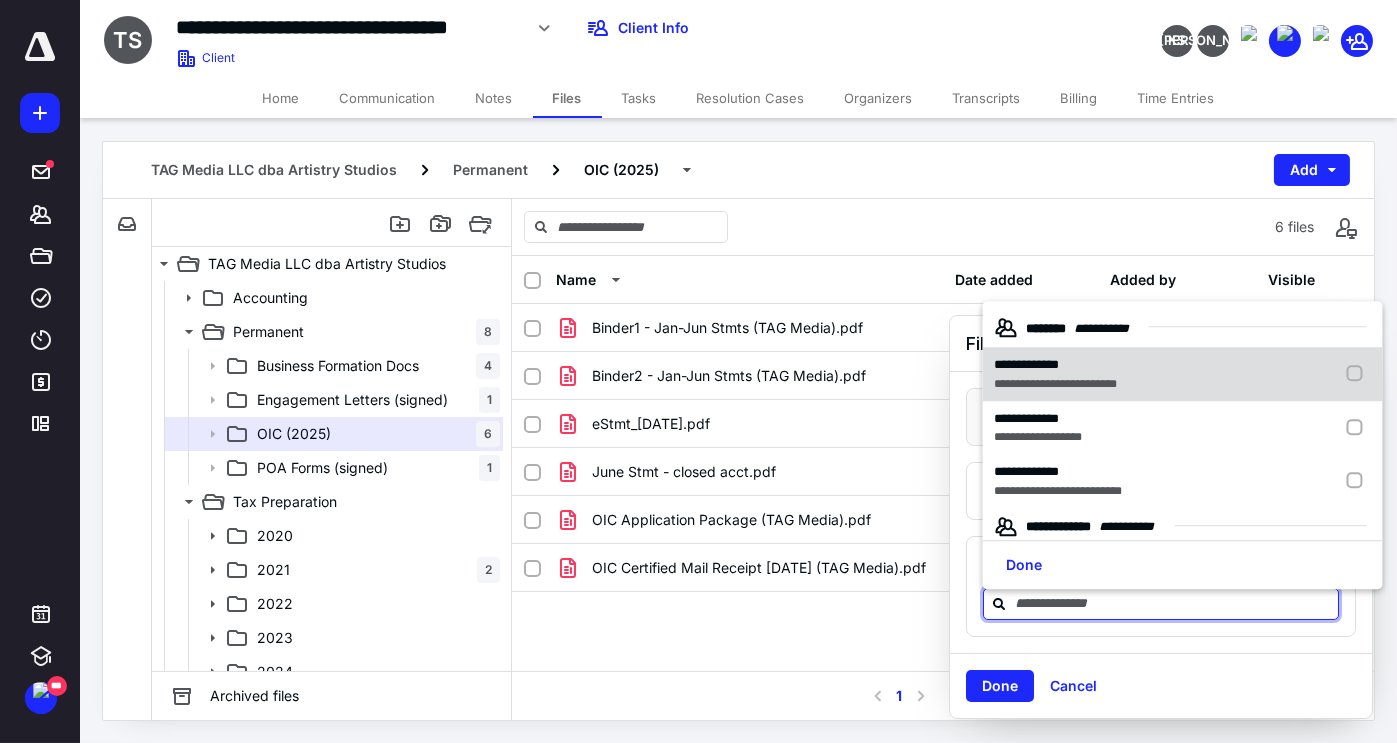 click at bounding box center [1359, 375] 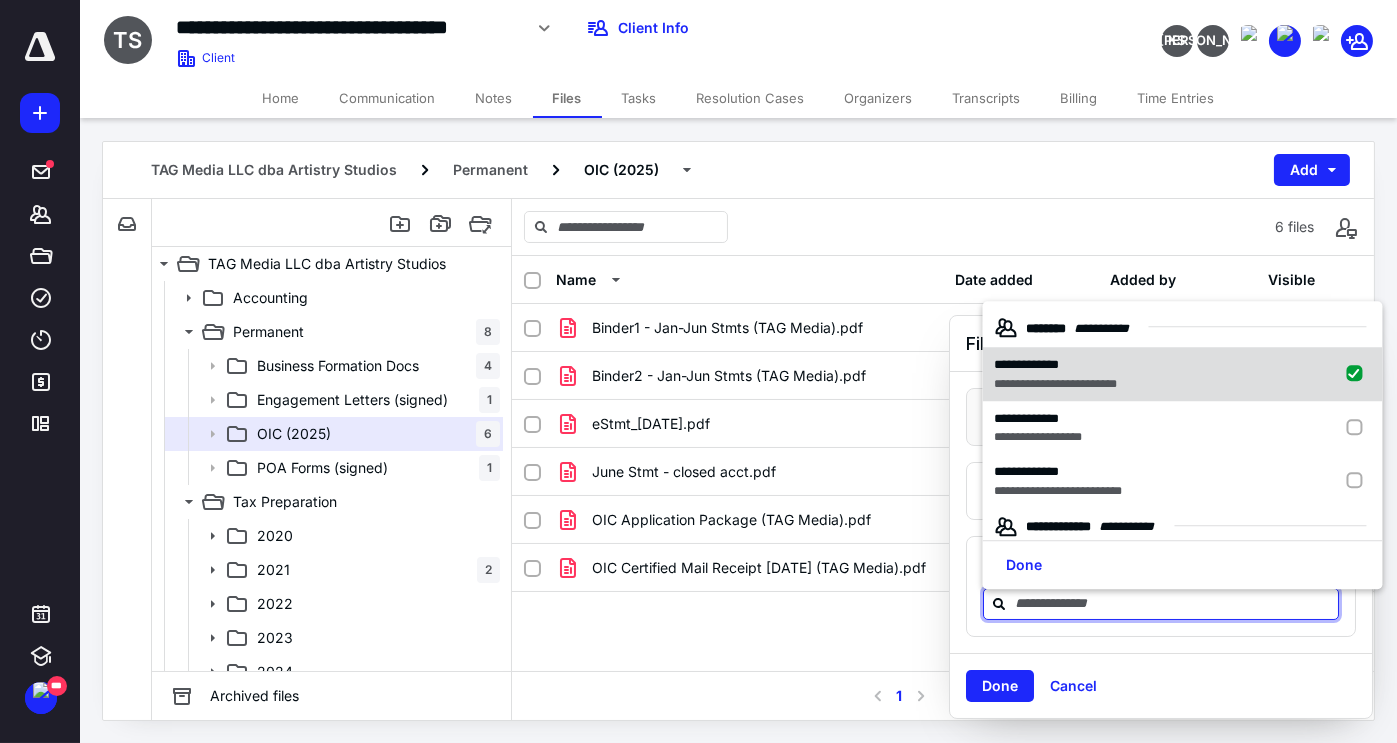 checkbox on "true" 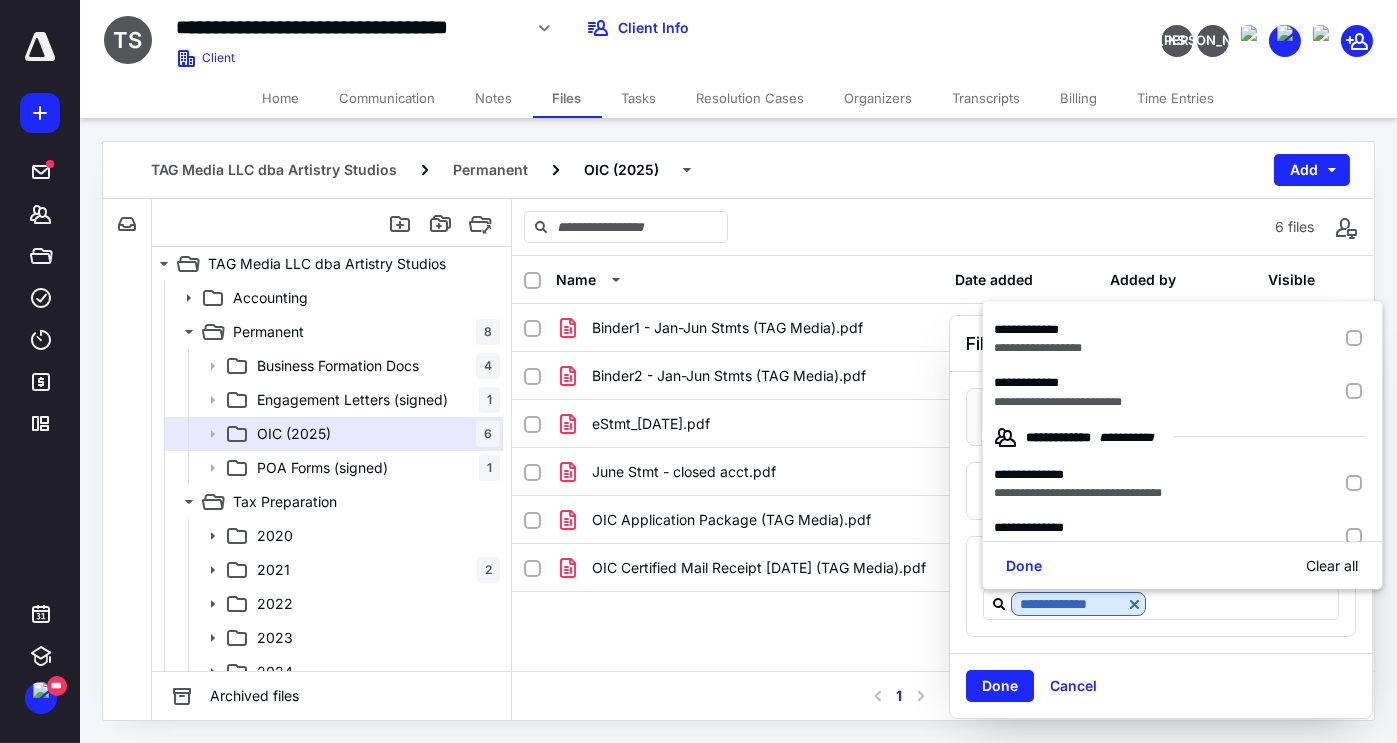 scroll, scrollTop: 0, scrollLeft: 0, axis: both 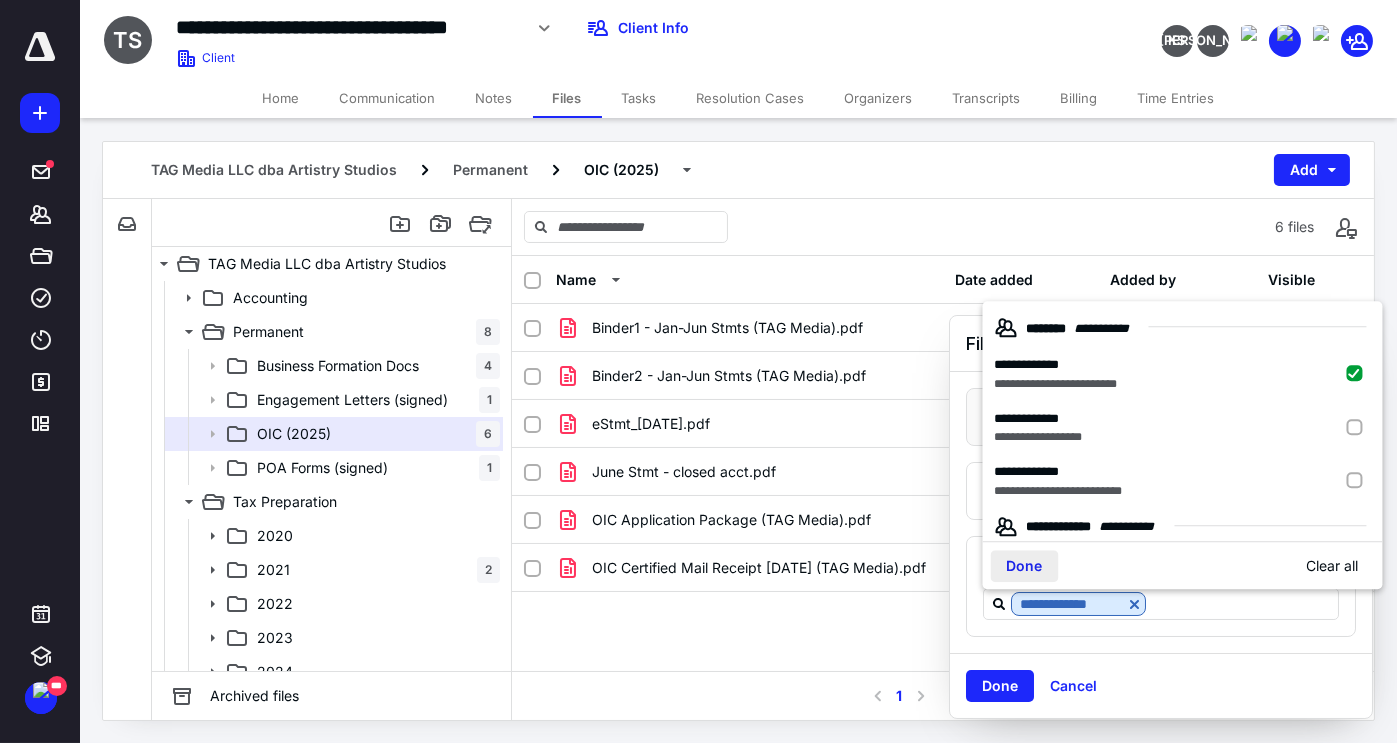 click on "Done" at bounding box center (1025, 566) 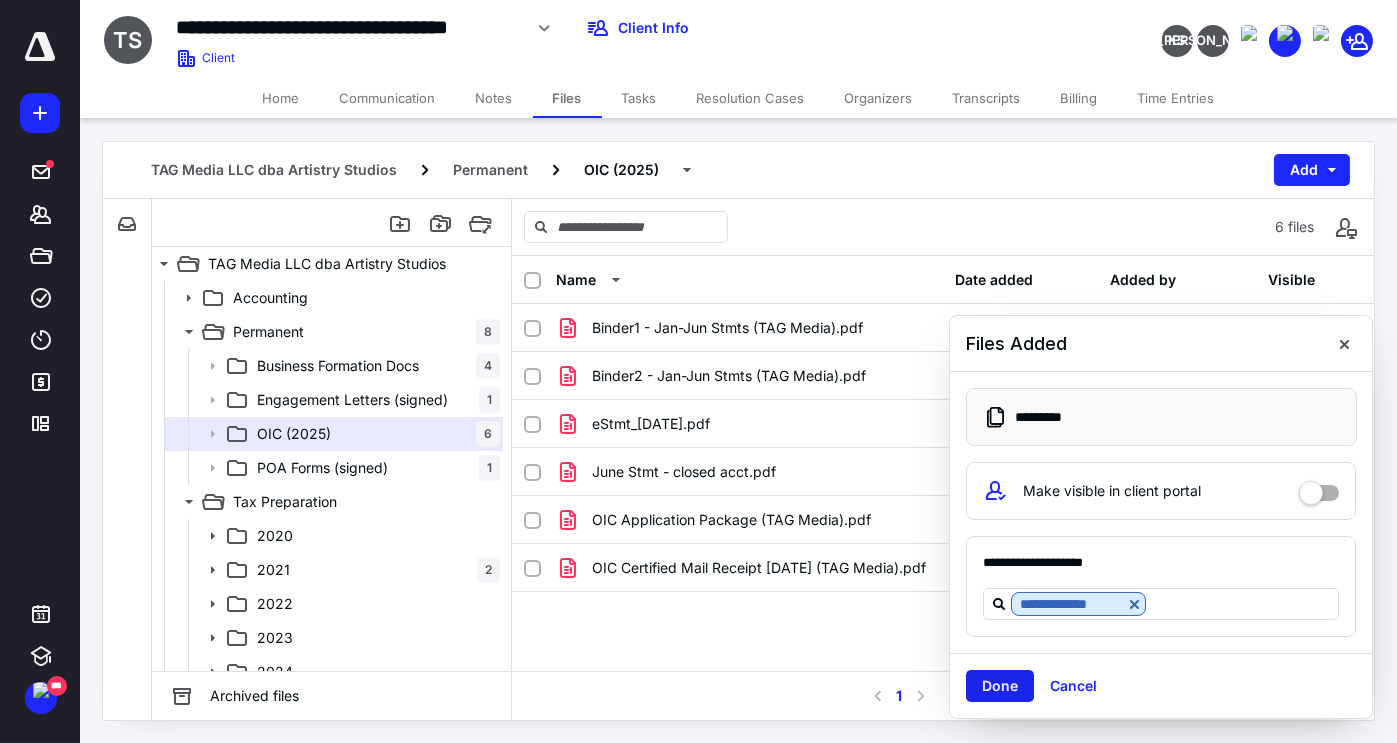 click on "Done" at bounding box center (1000, 686) 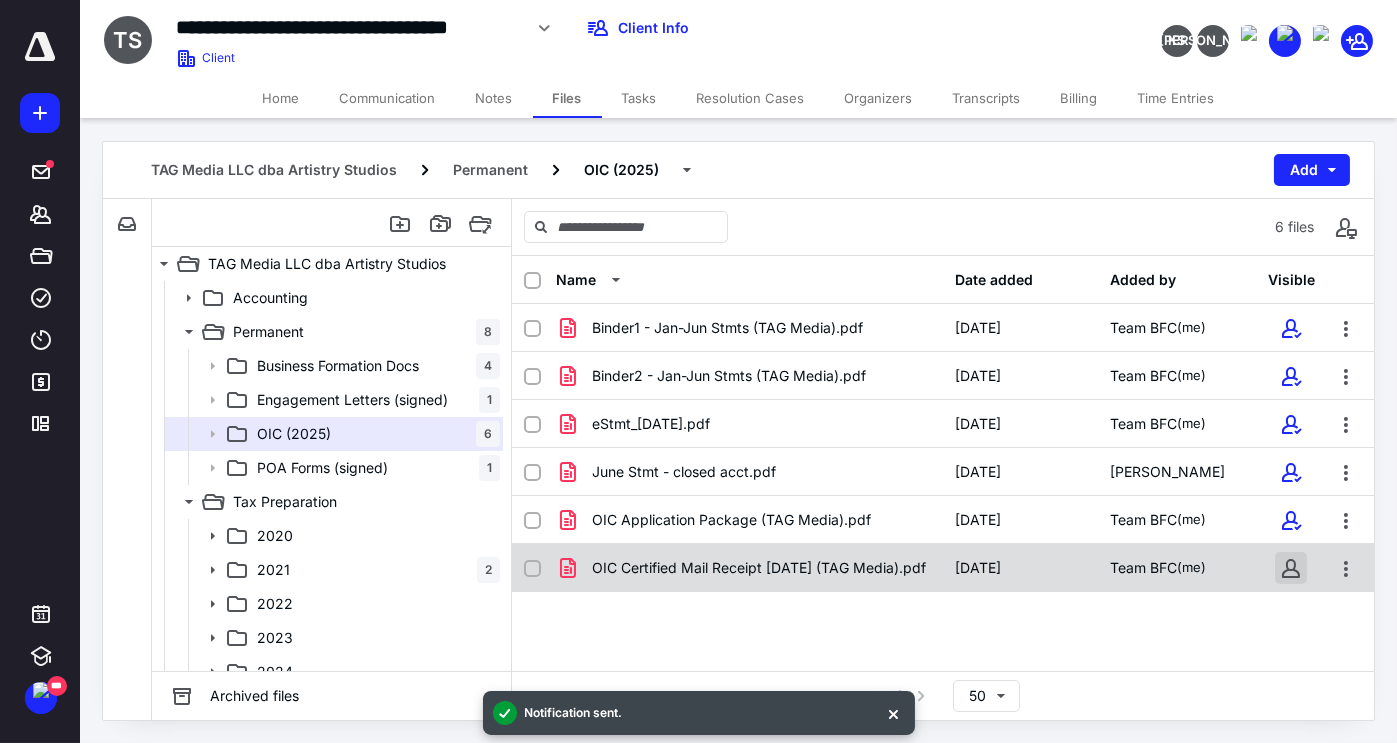 click at bounding box center (1291, 568) 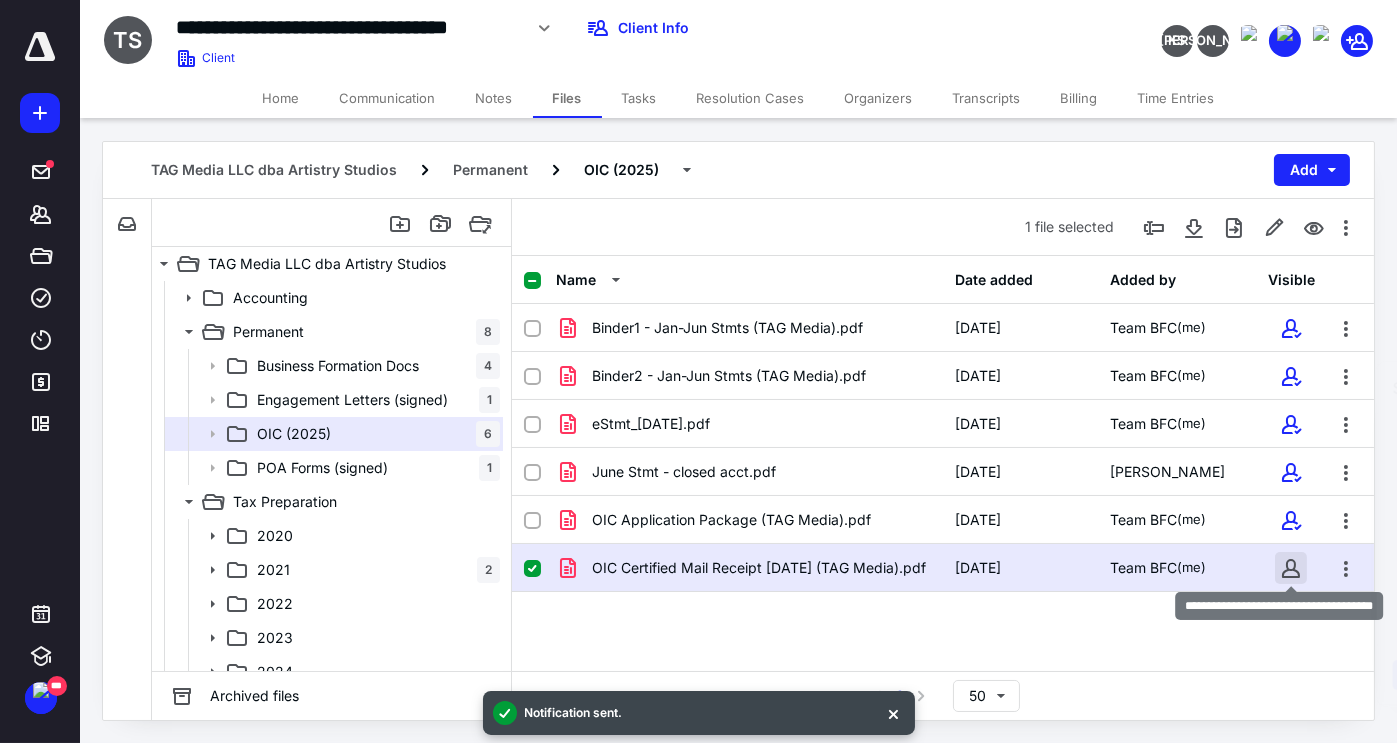 checkbox on "true" 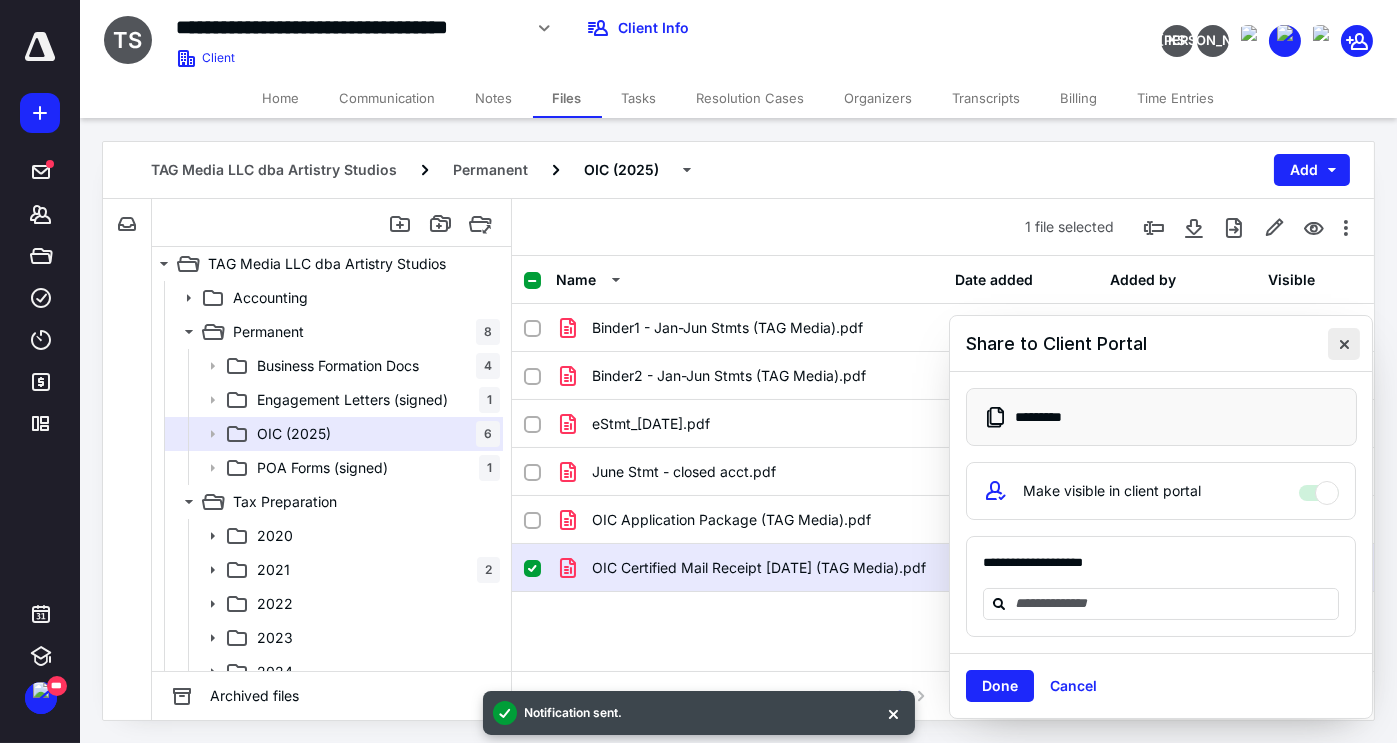 click at bounding box center (1344, 344) 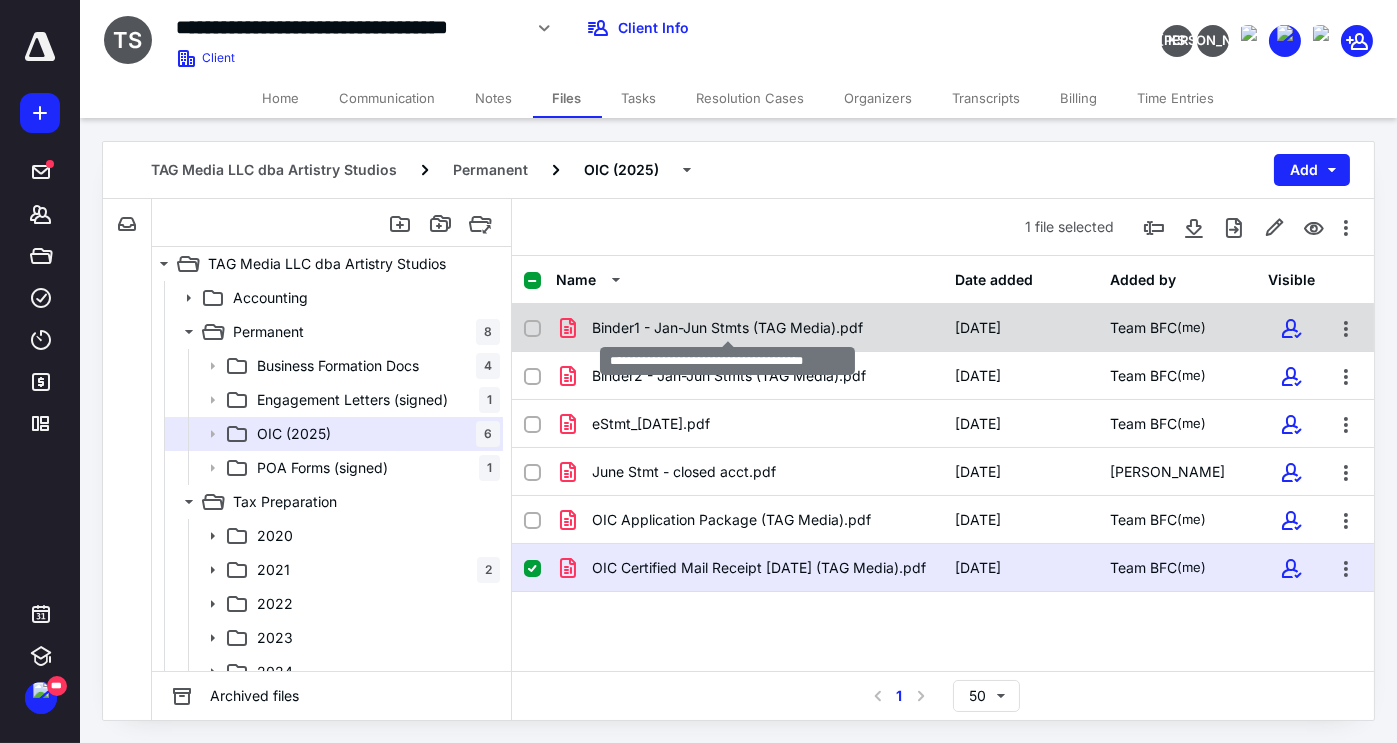 click on "Binder1 - Jan-Jun Stmts (TAG Media).pdf" at bounding box center (727, 328) 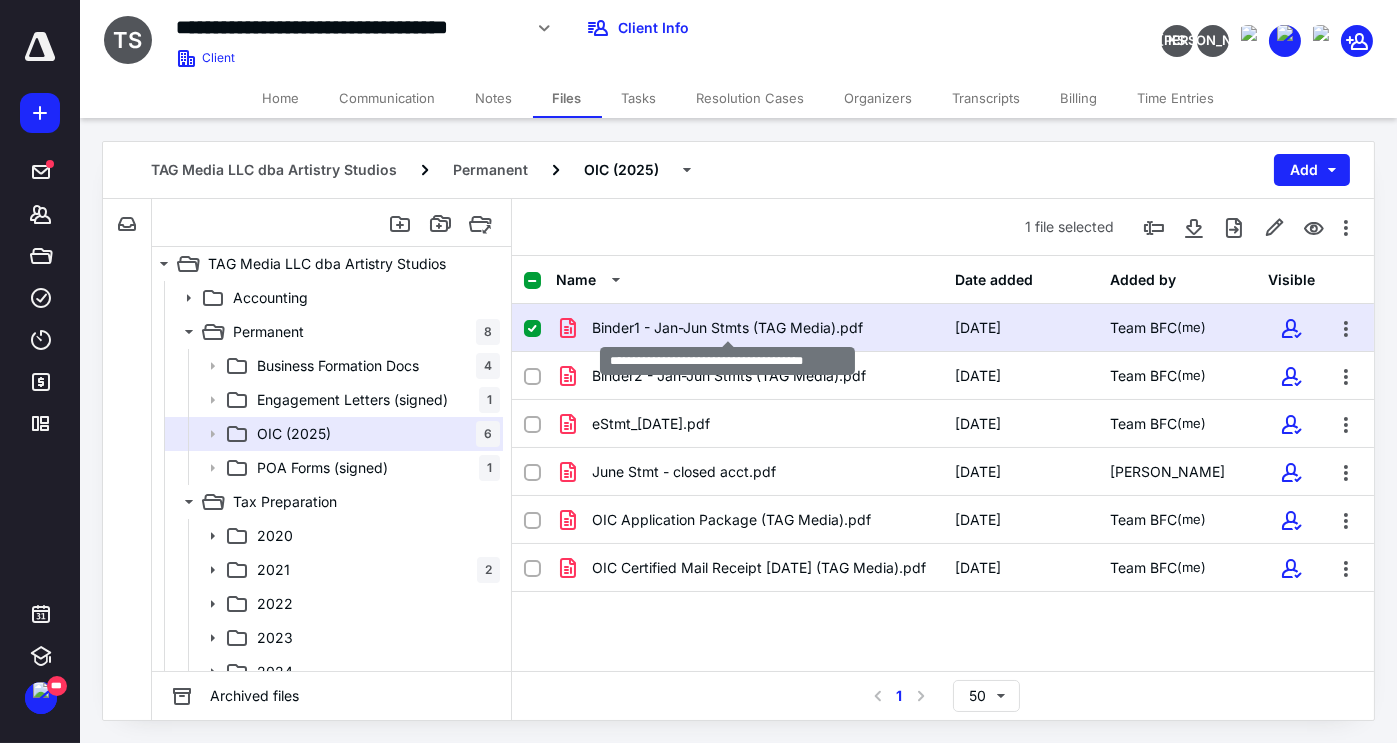 click on "Binder1 - Jan-Jun Stmts (TAG Media).pdf" at bounding box center (727, 328) 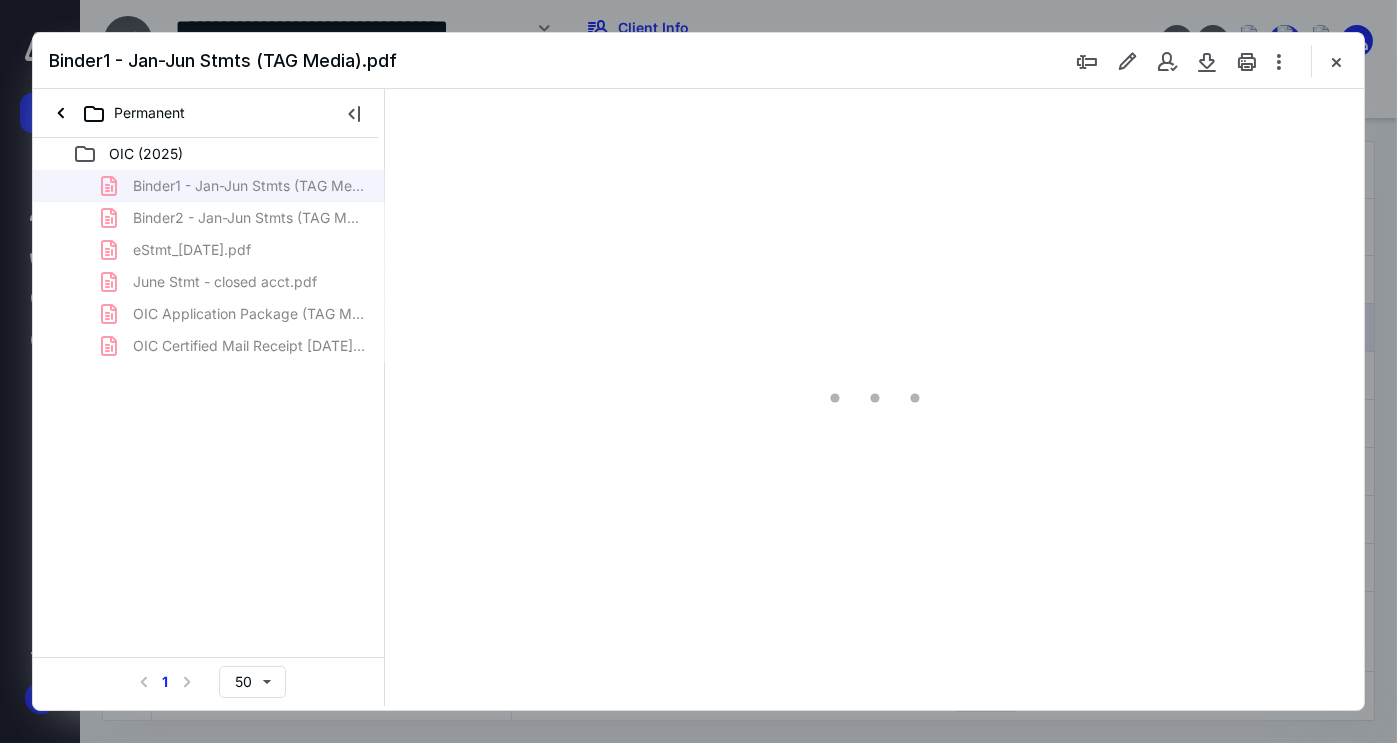 scroll, scrollTop: 0, scrollLeft: 0, axis: both 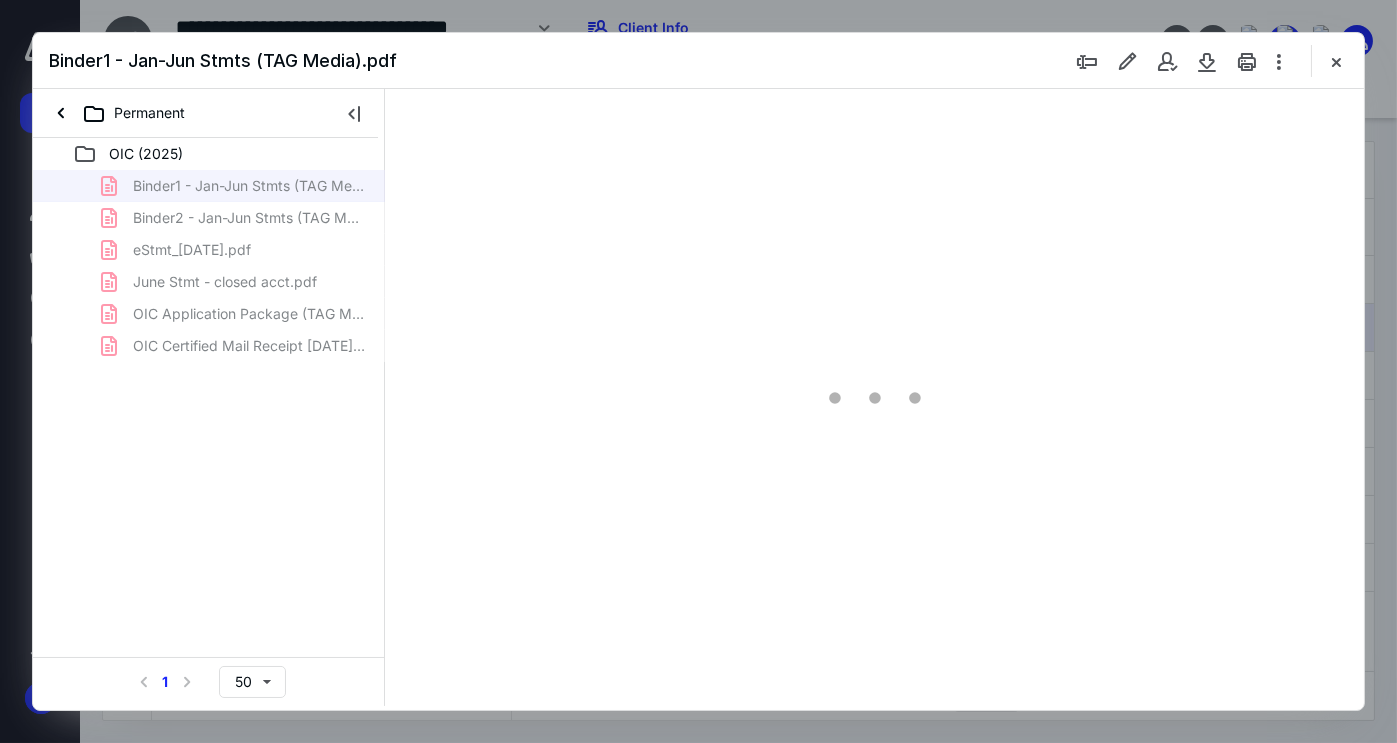 type on "68" 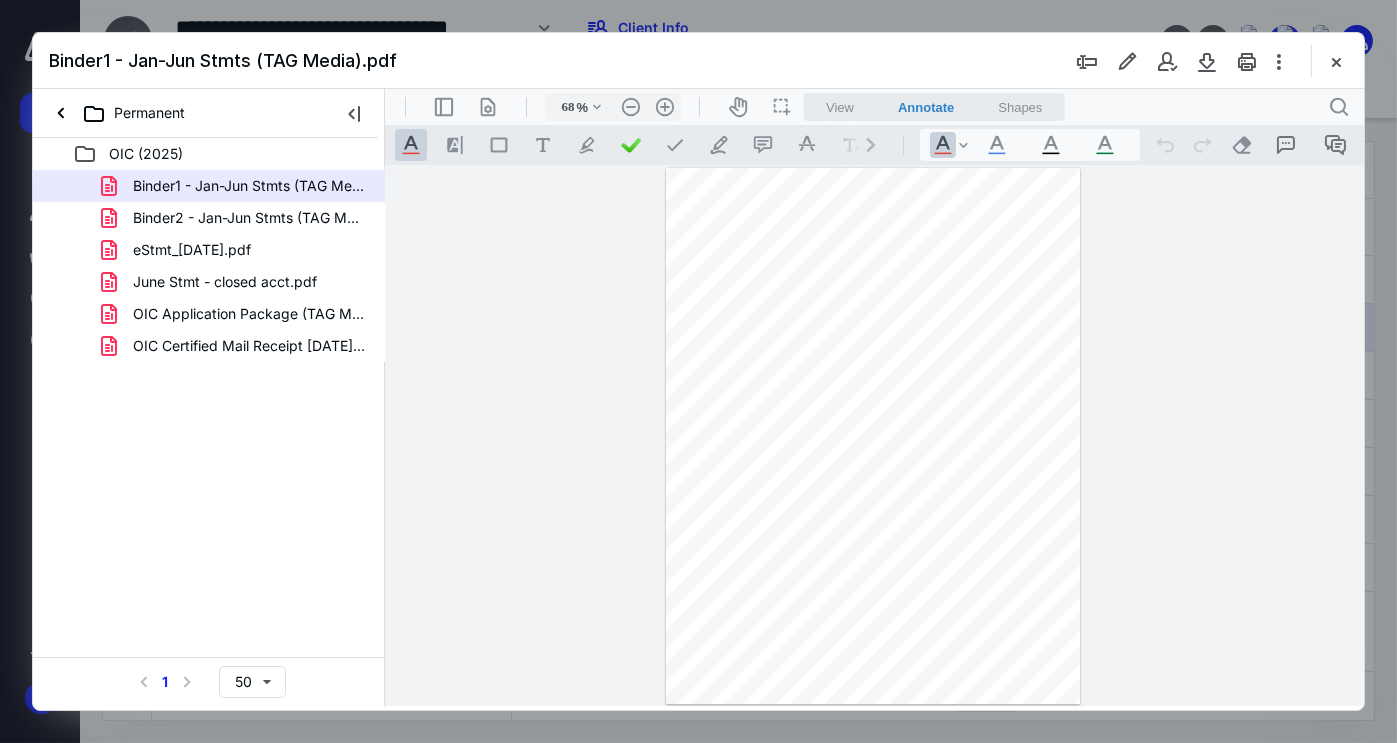 scroll, scrollTop: 79, scrollLeft: 0, axis: vertical 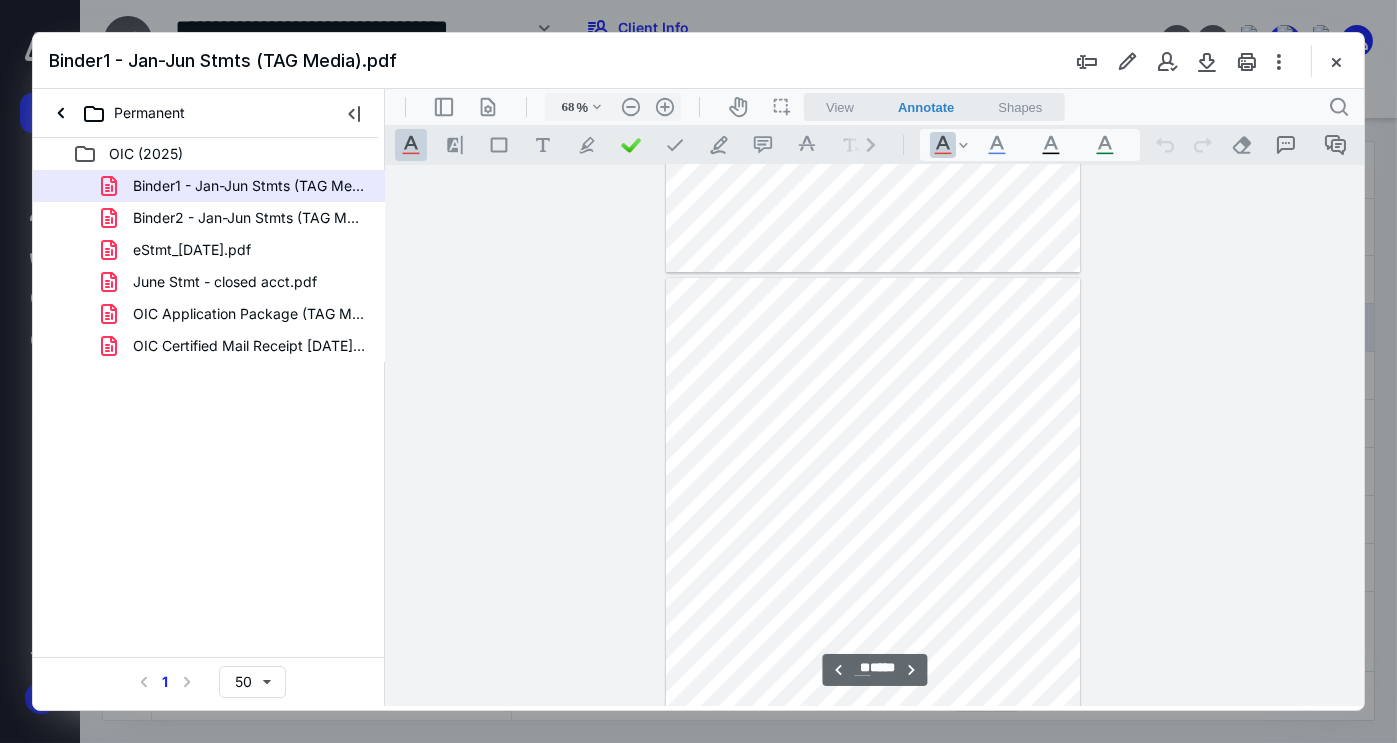 type on "**" 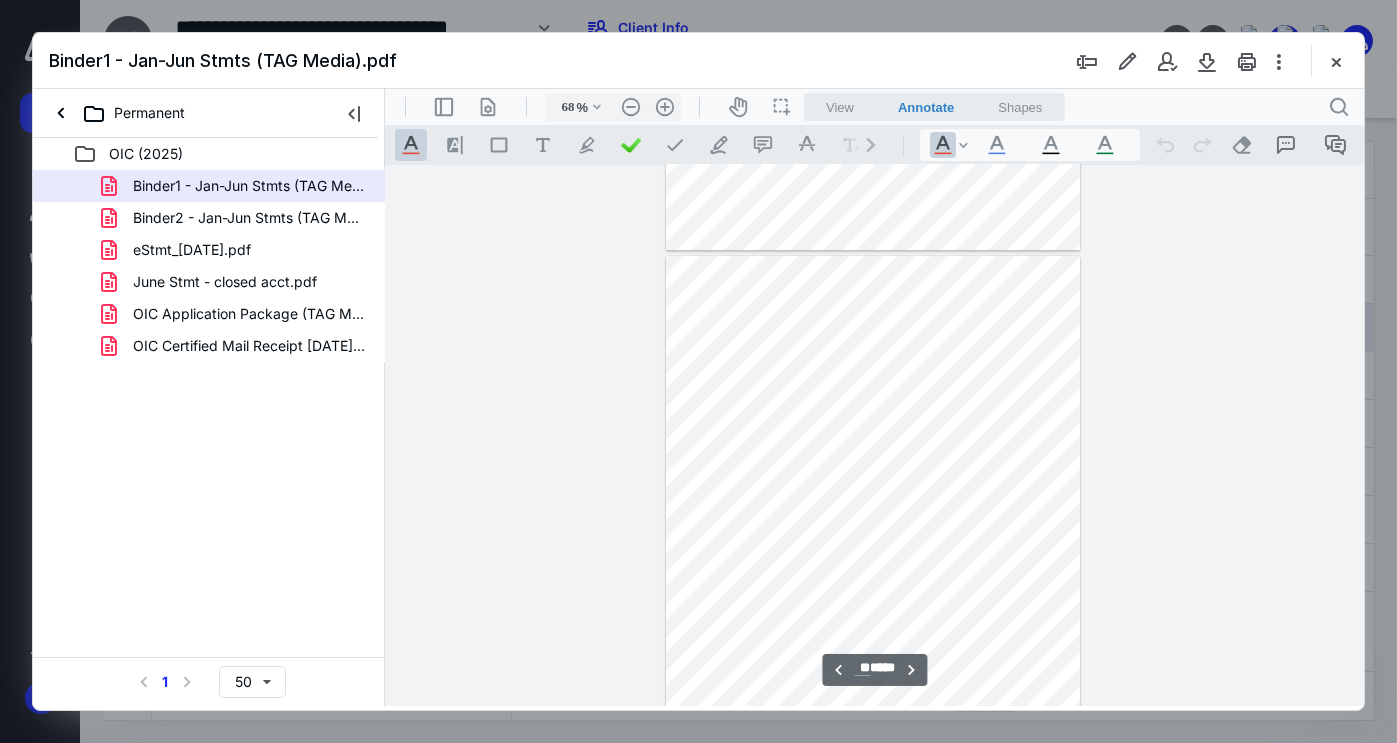 scroll, scrollTop: 14472, scrollLeft: 0, axis: vertical 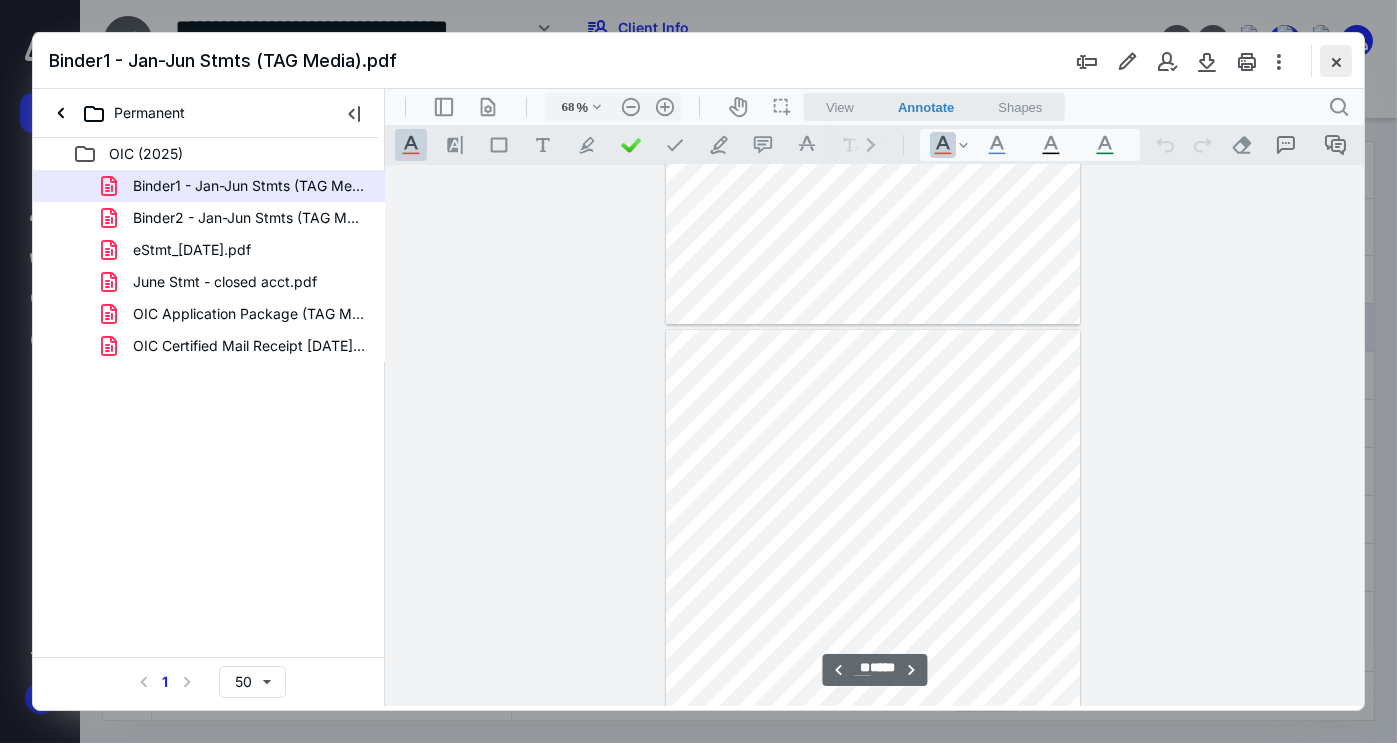 click at bounding box center [1336, 61] 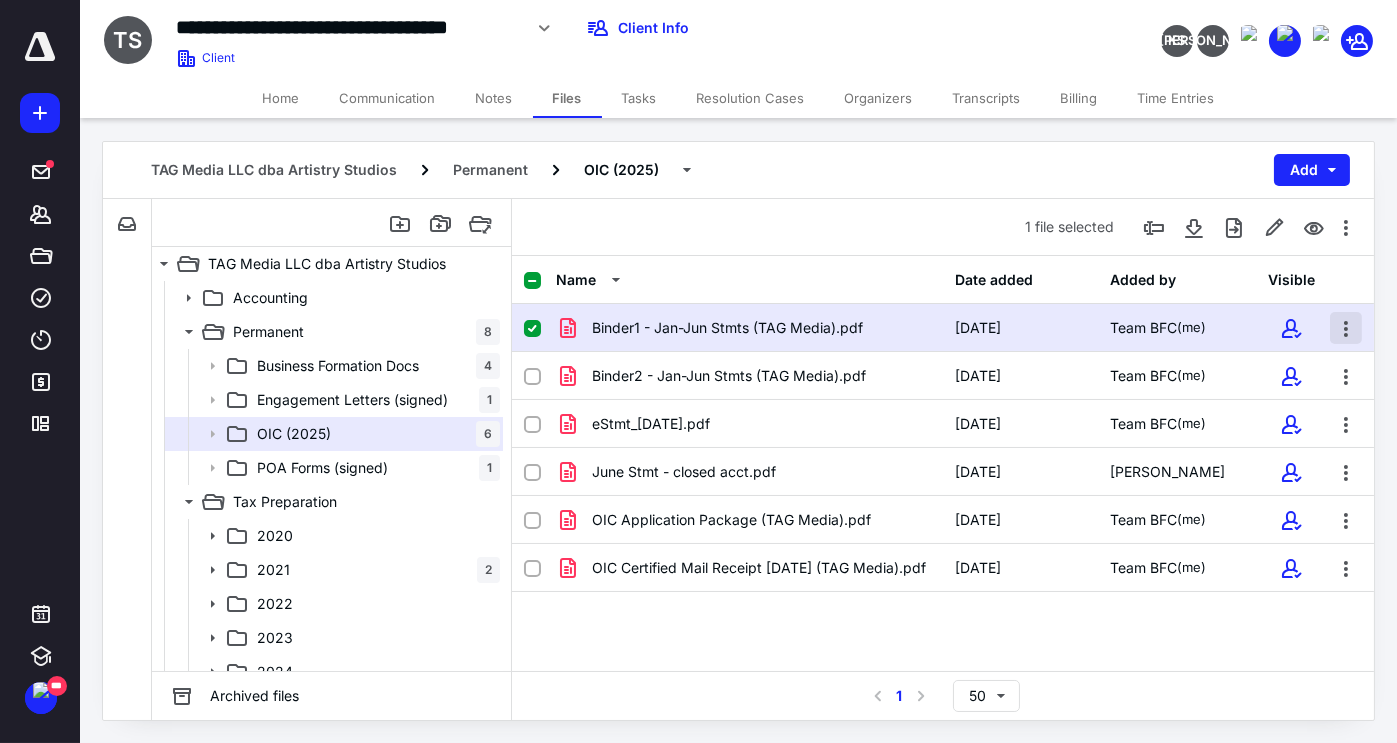 click at bounding box center [1346, 328] 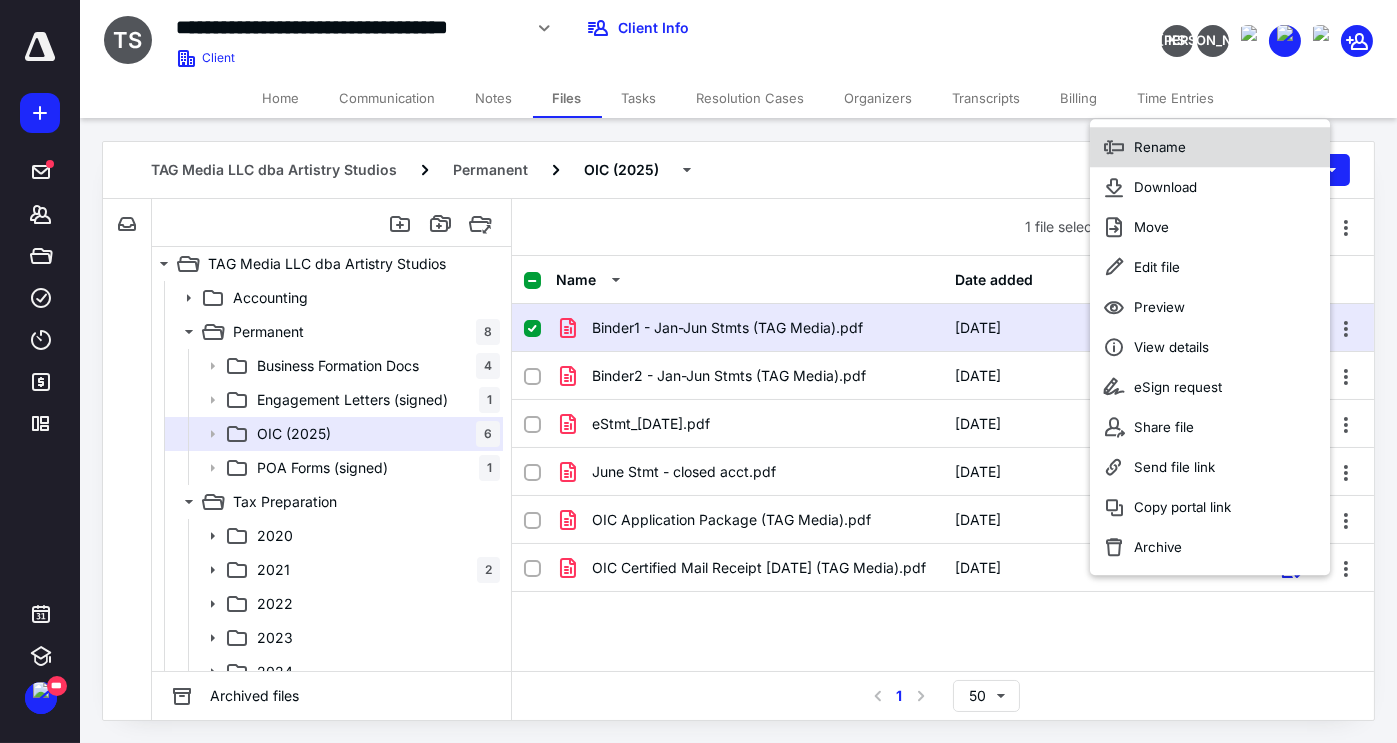 click on "Rename" at bounding box center [1160, 147] 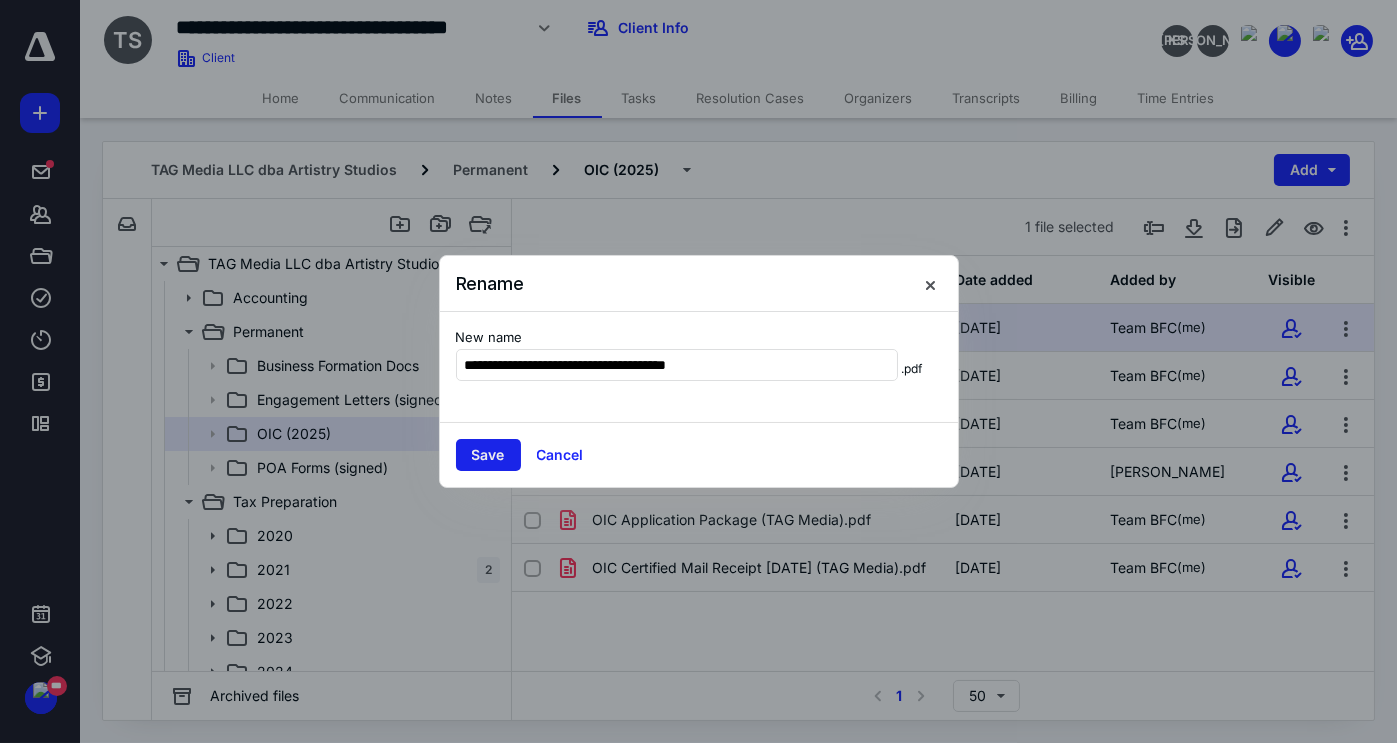 type on "**********" 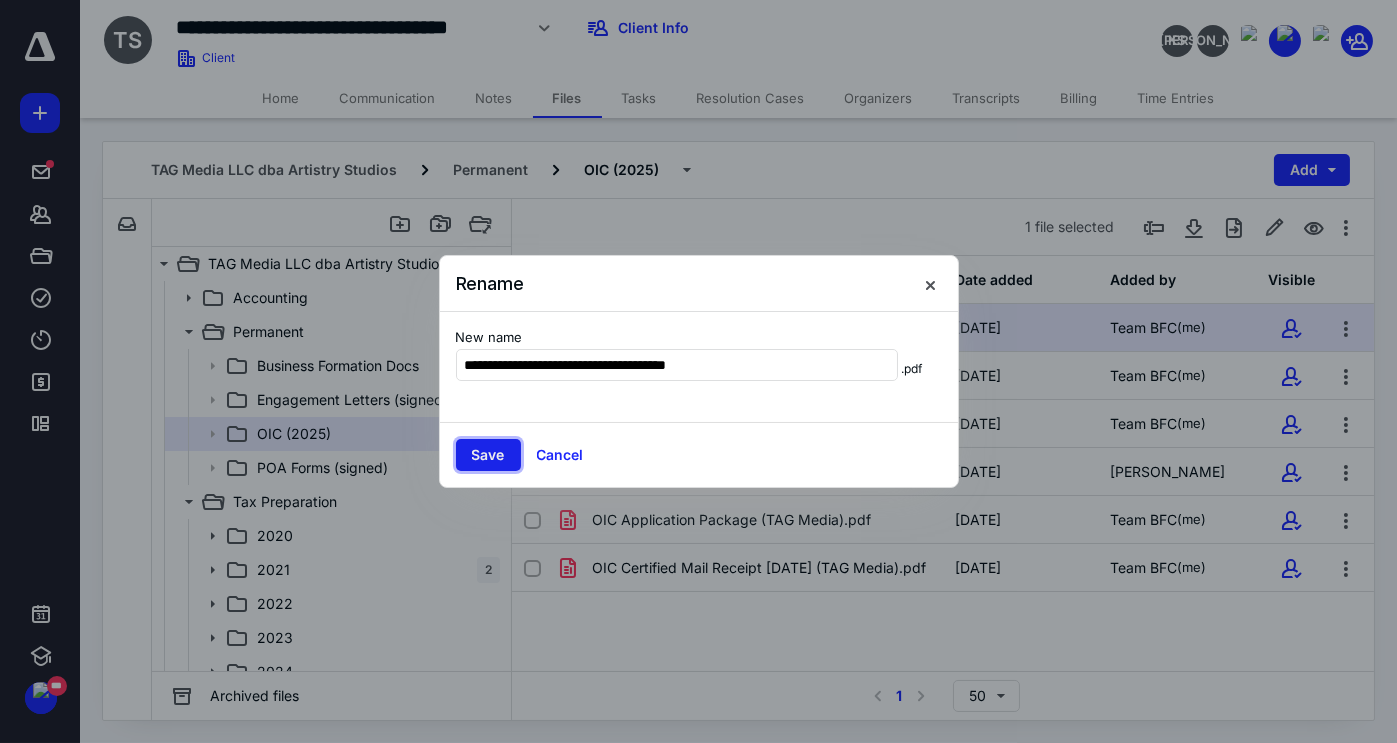 click on "Save" at bounding box center (488, 455) 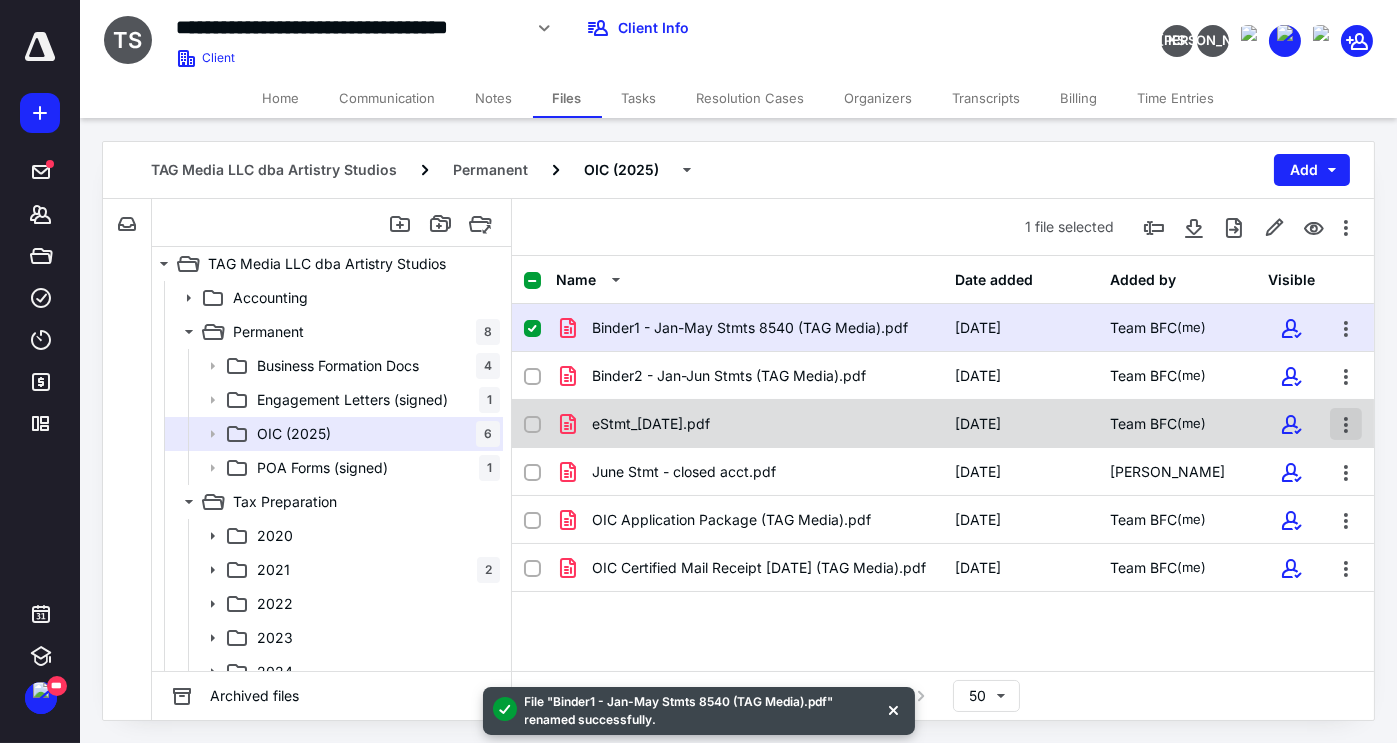 click at bounding box center (1346, 424) 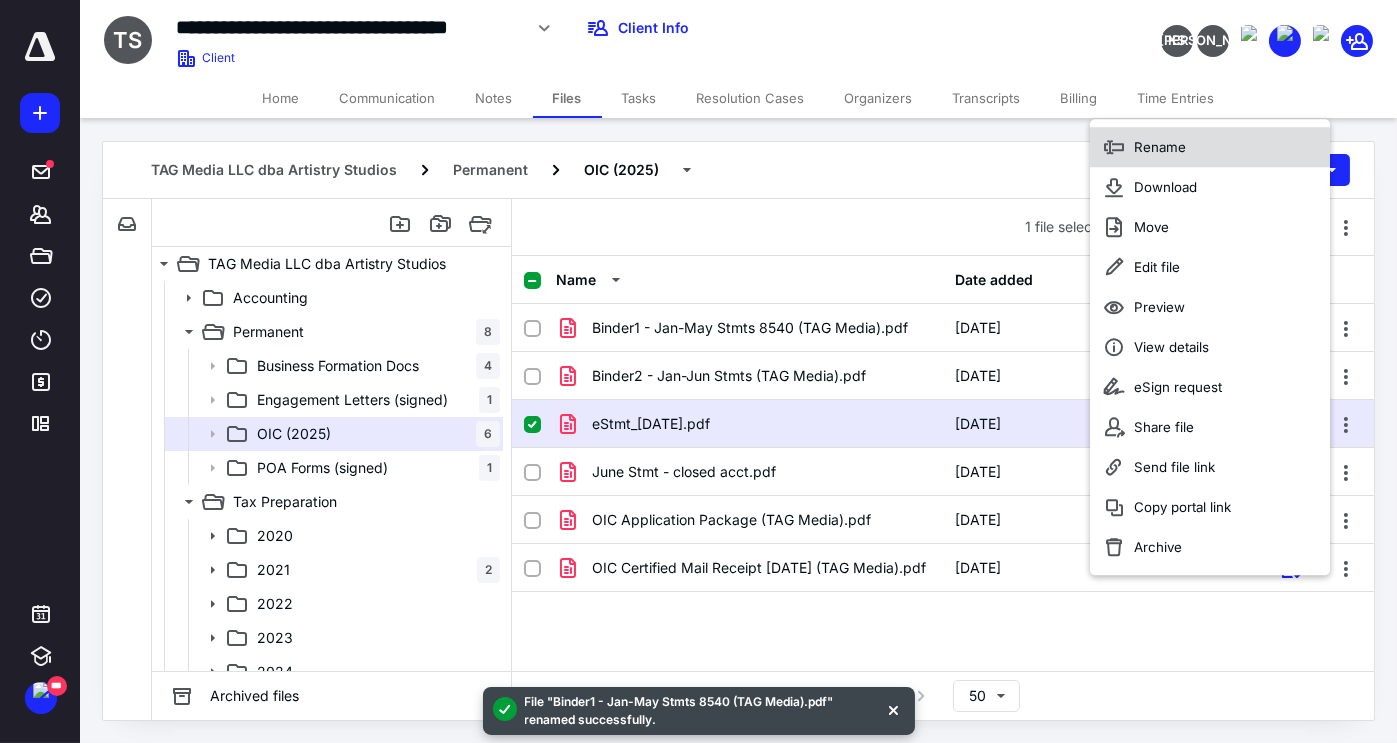 click on "Rename" at bounding box center (1160, 147) 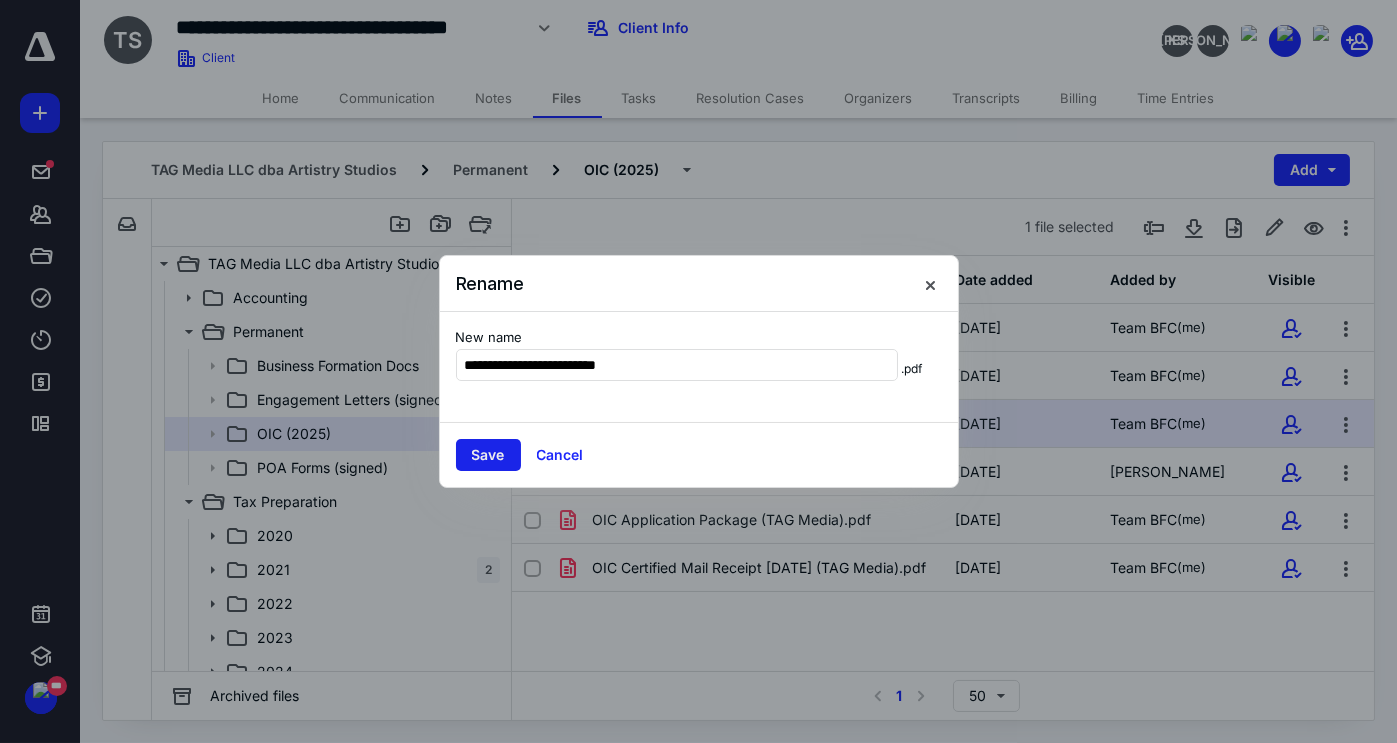 type on "**********" 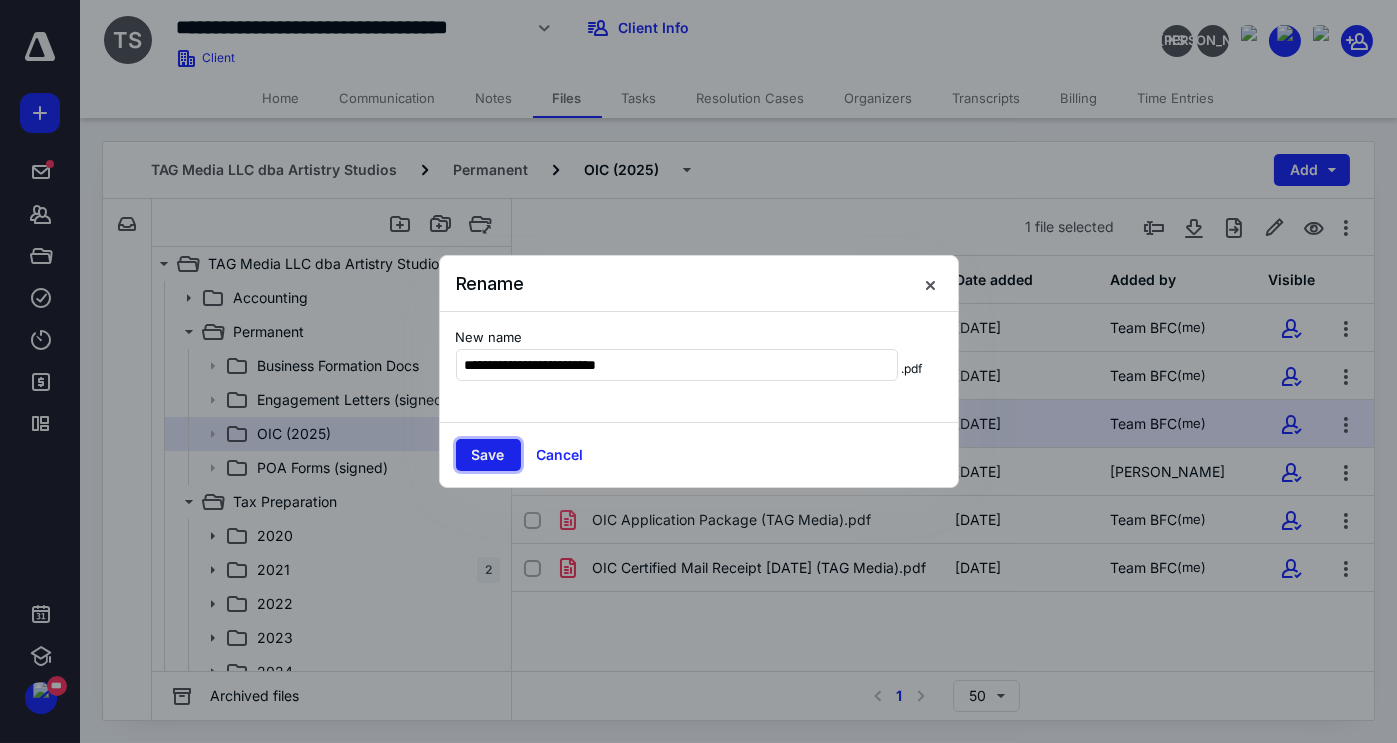 click on "Save" at bounding box center (488, 455) 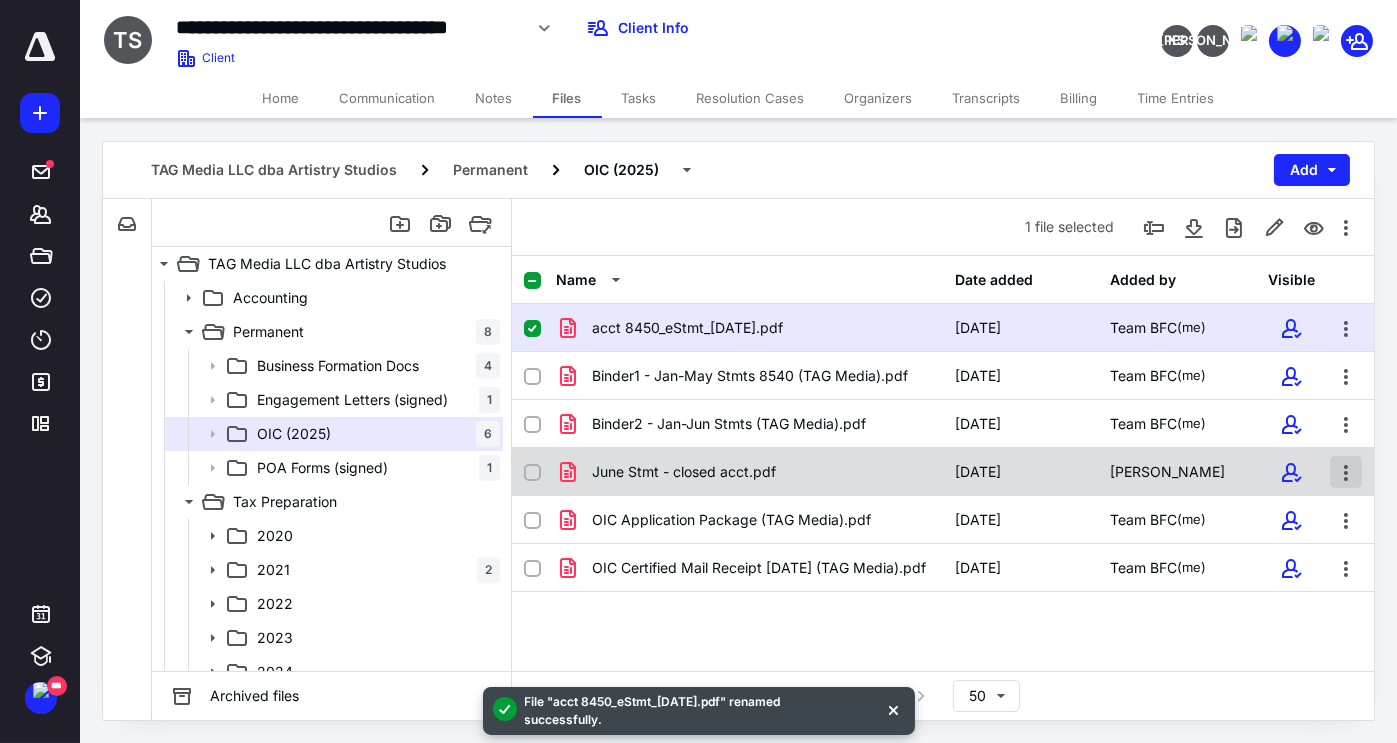 click at bounding box center [1346, 472] 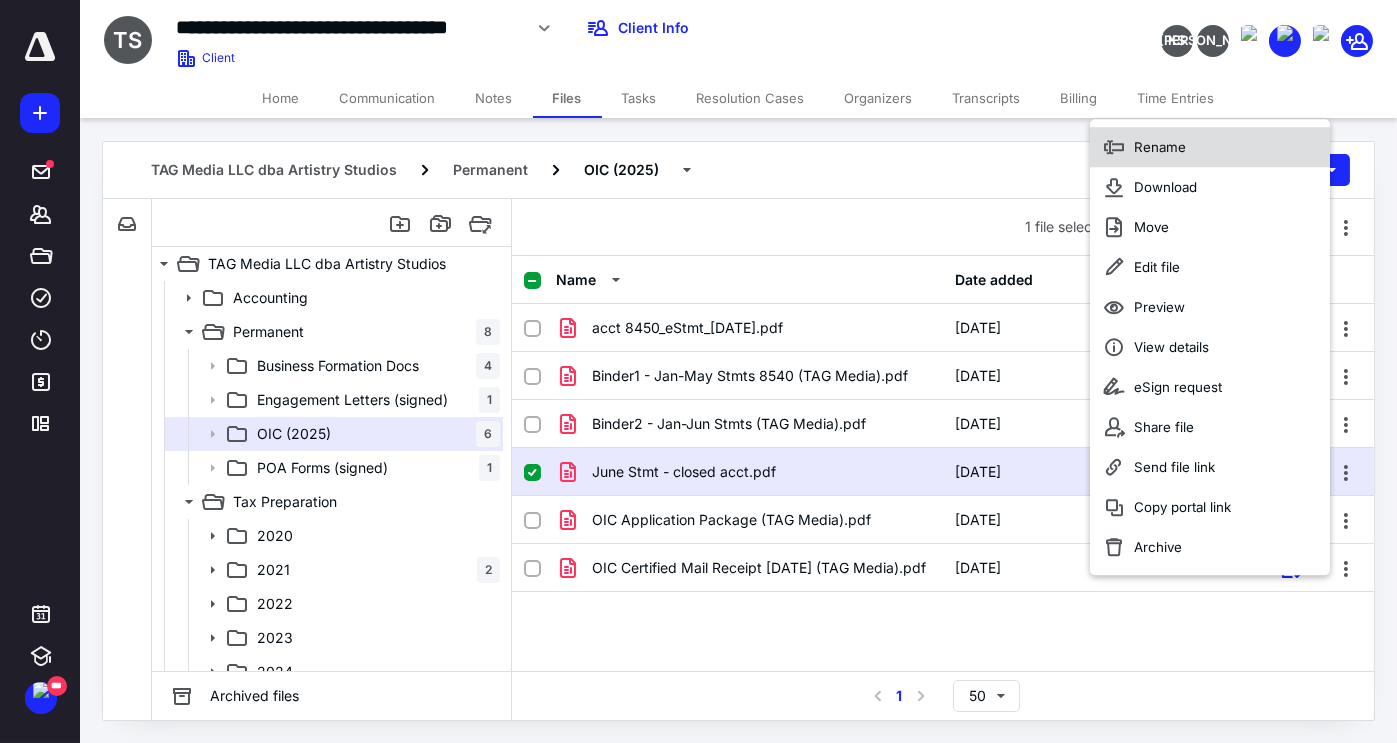 click on "Rename" at bounding box center [1210, 147] 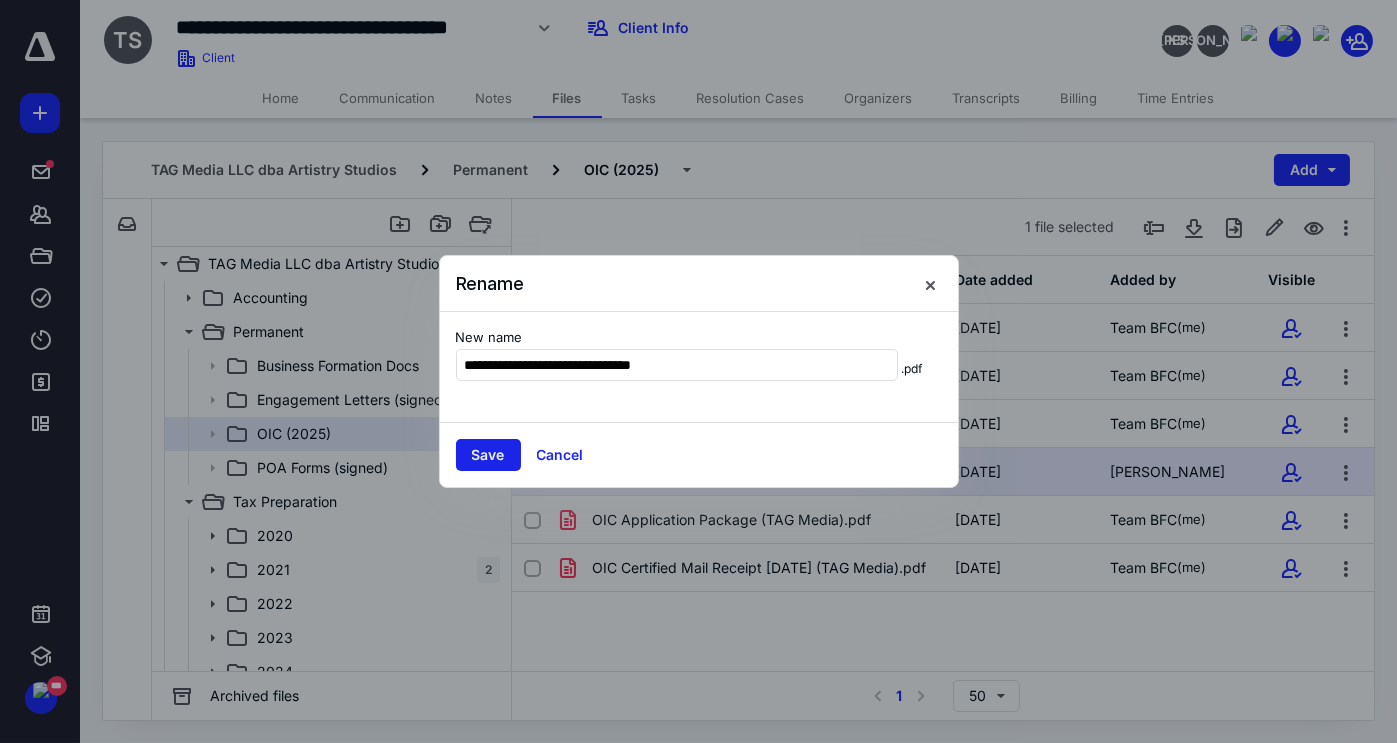 type on "**********" 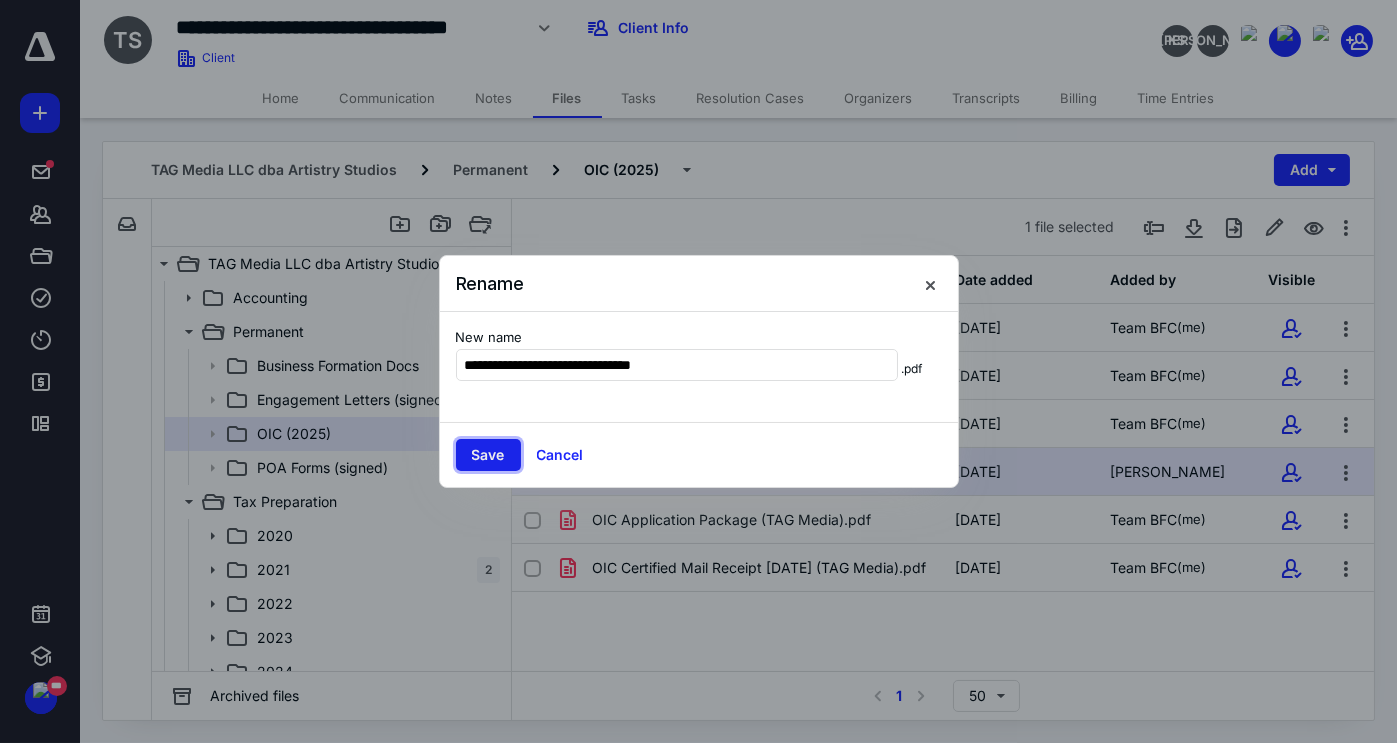 click on "Save" at bounding box center [488, 455] 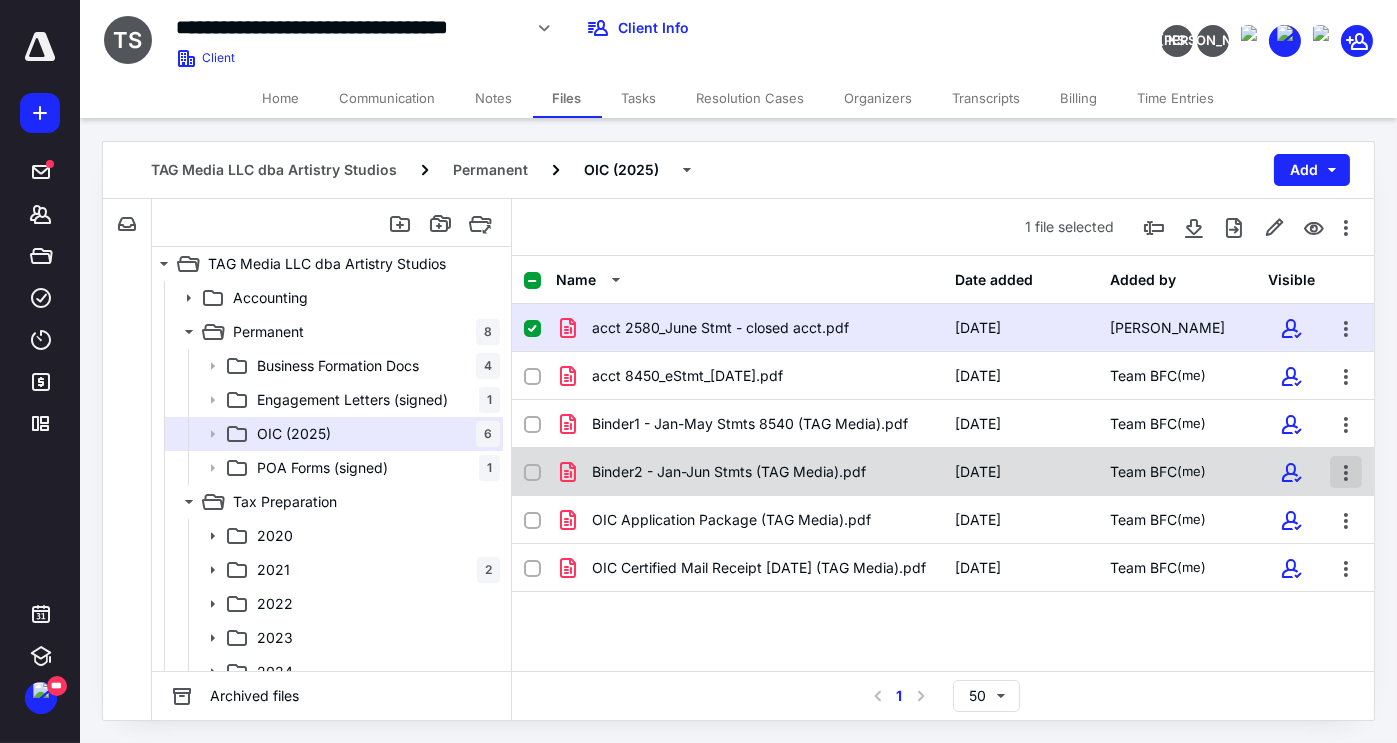 click at bounding box center (1346, 472) 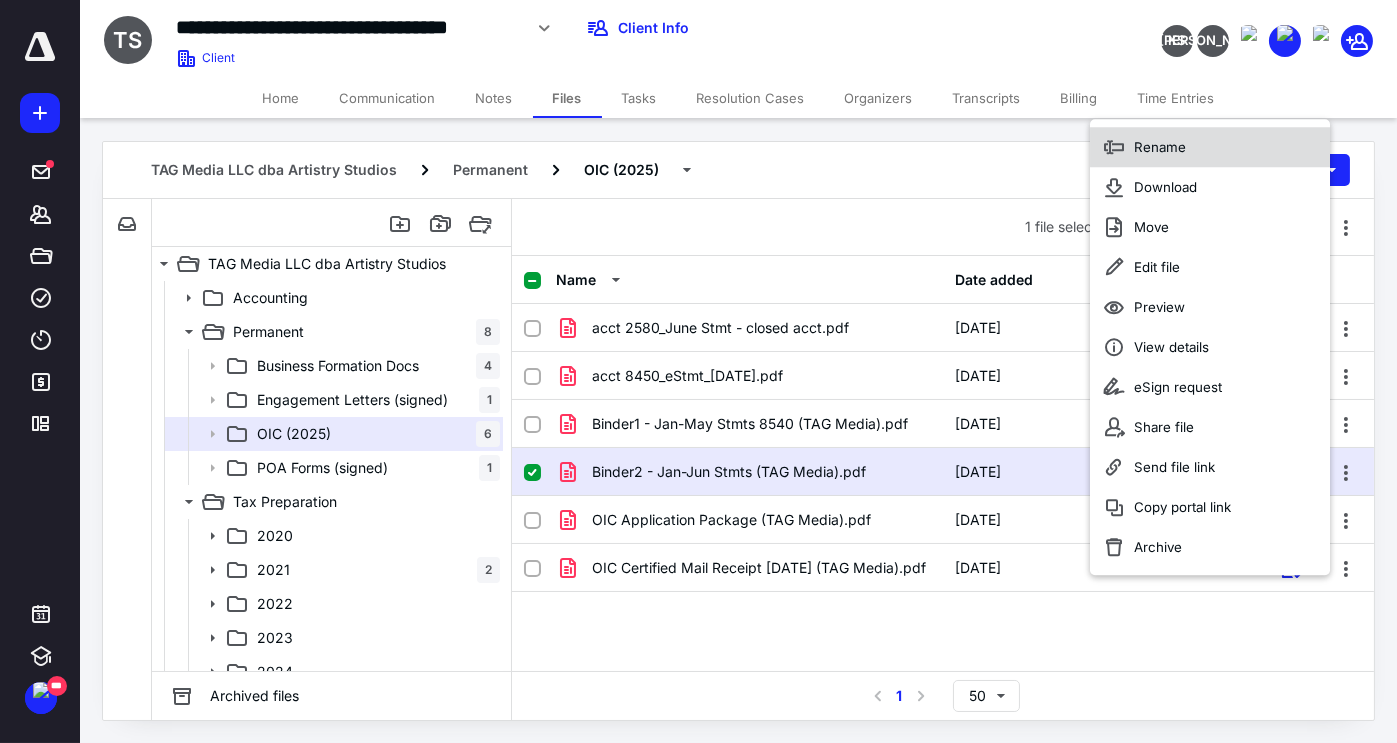 click on "Rename" at bounding box center [1160, 147] 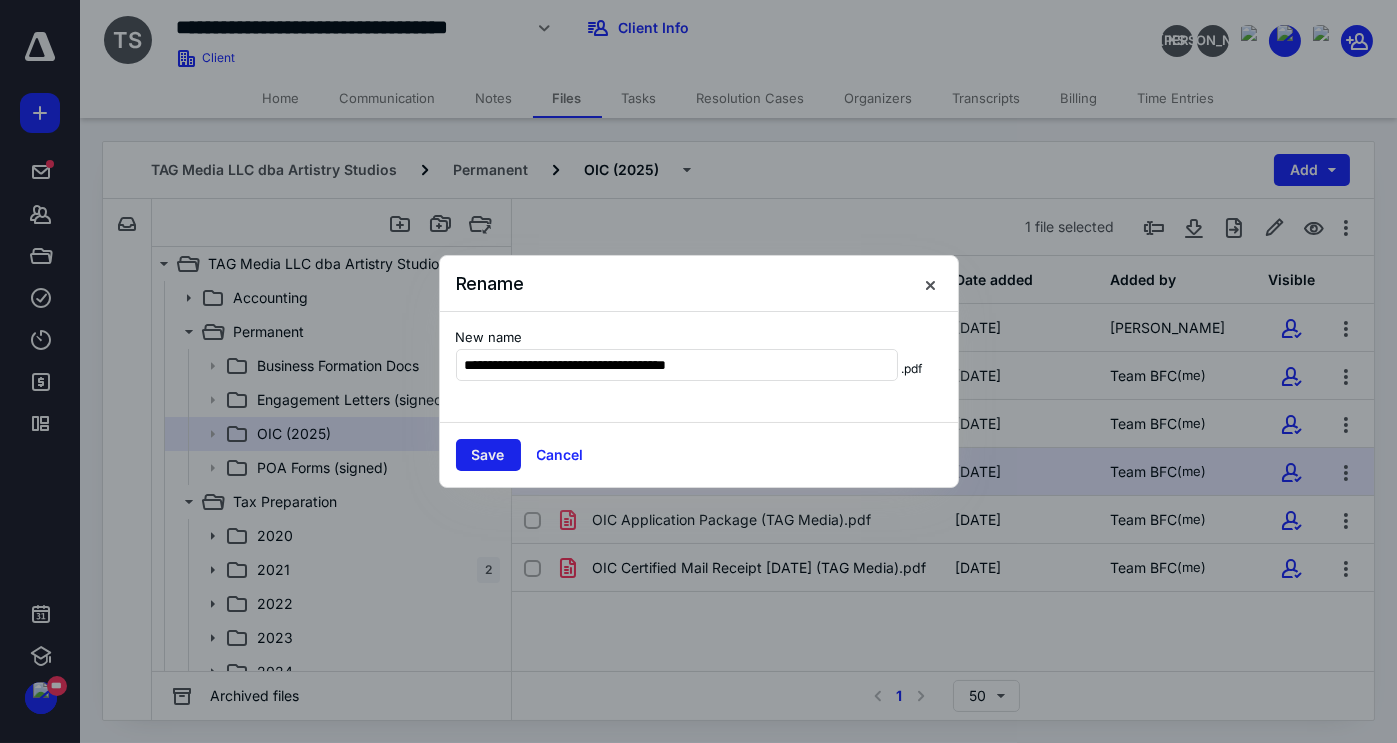 type on "**********" 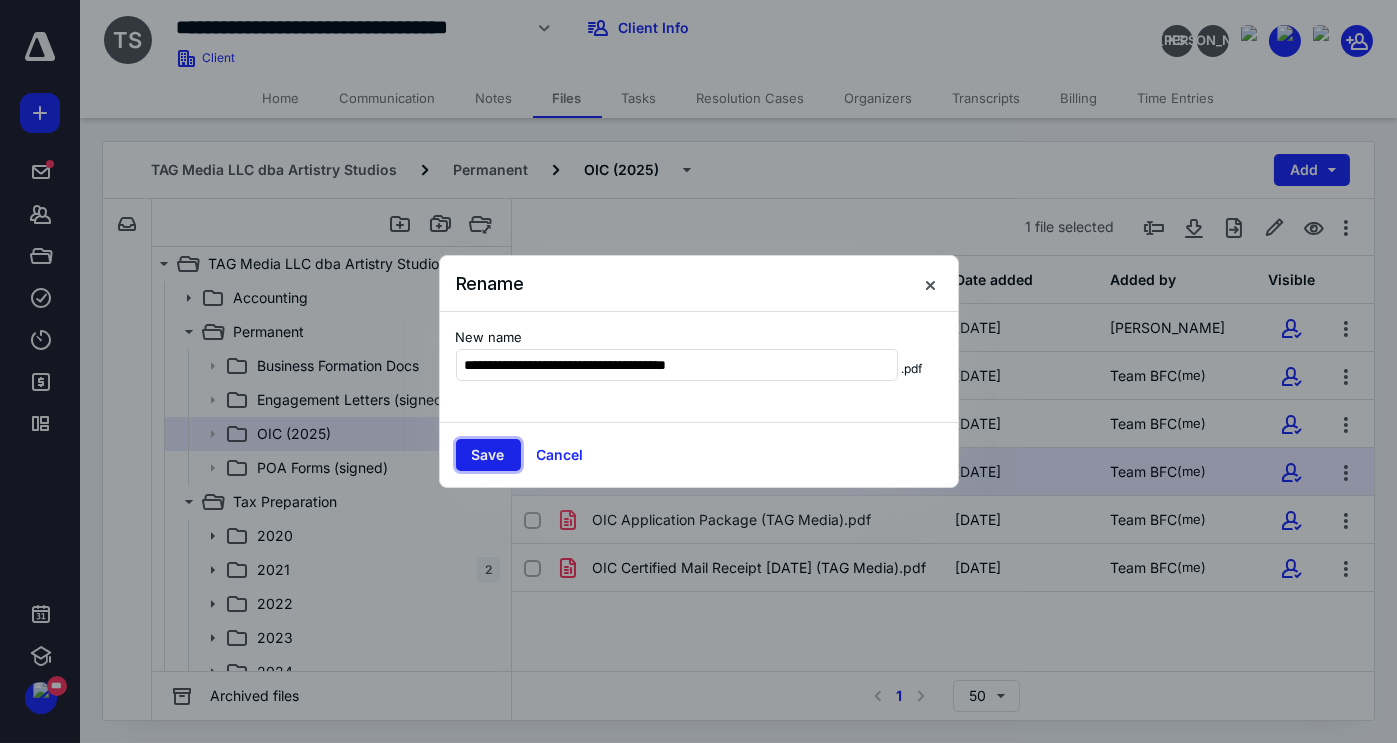 click on "Save" at bounding box center (488, 455) 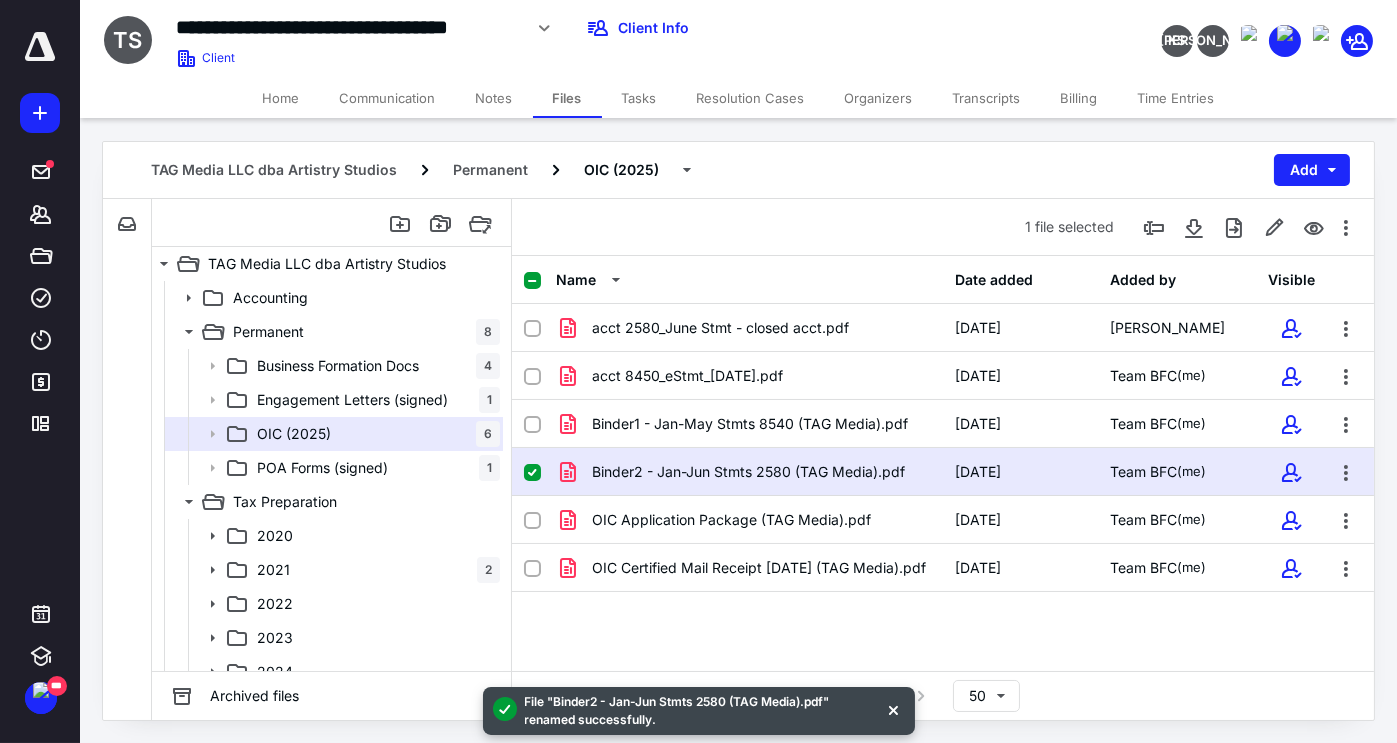 click 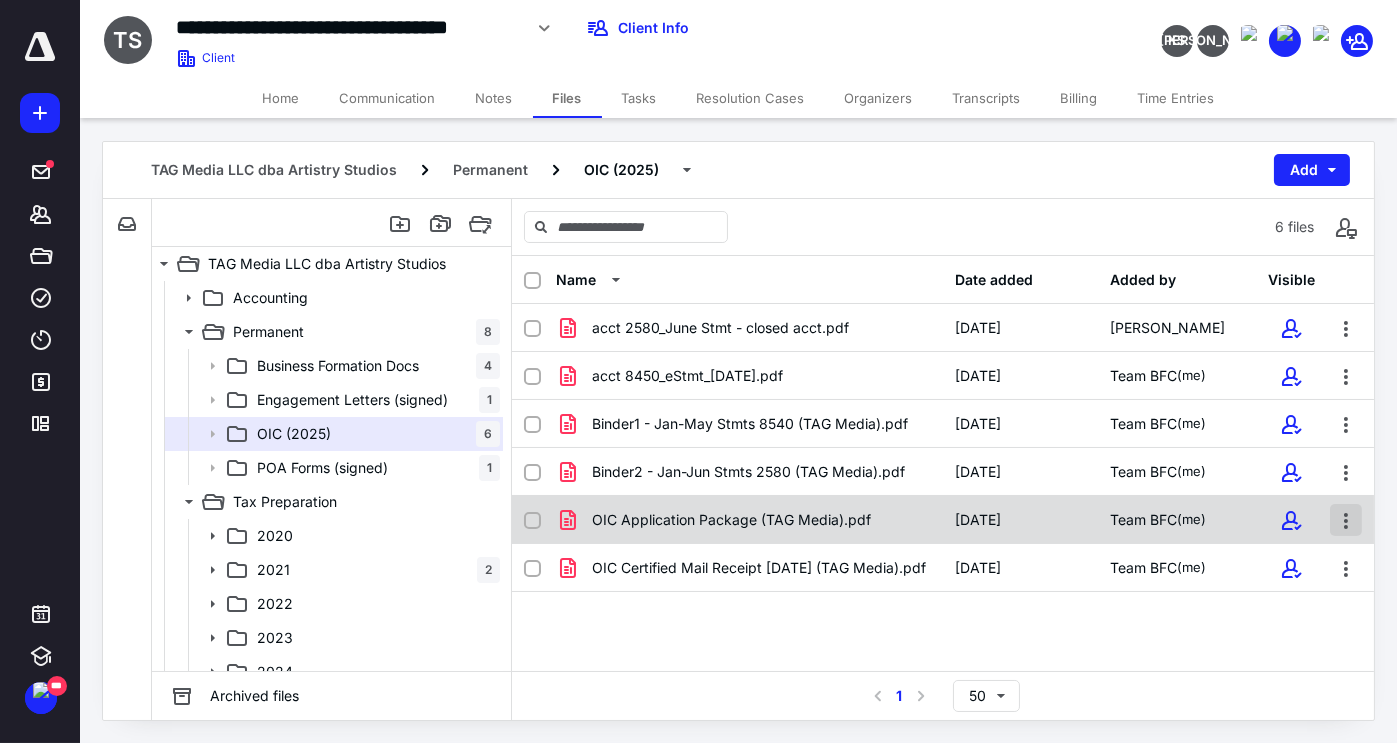 click at bounding box center (1346, 520) 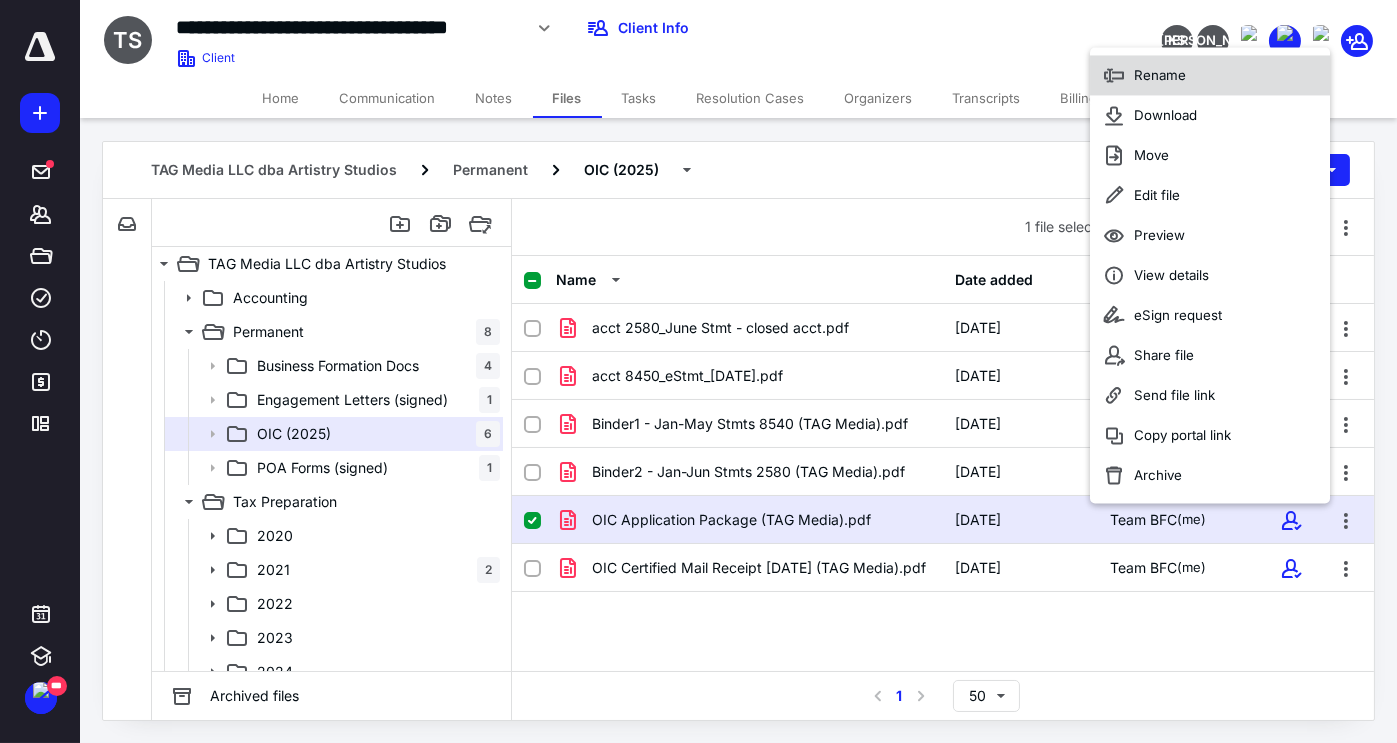 click on "Rename" at bounding box center [1210, 76] 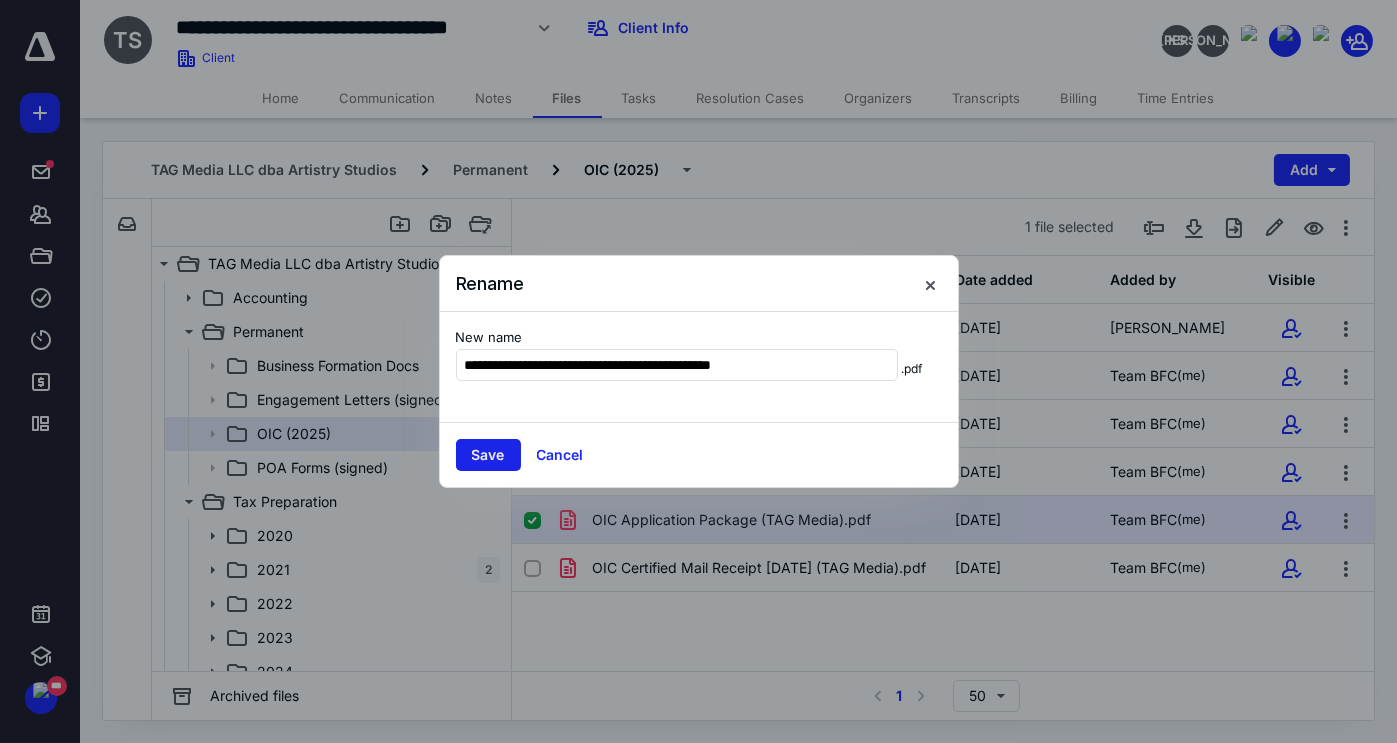 type on "**********" 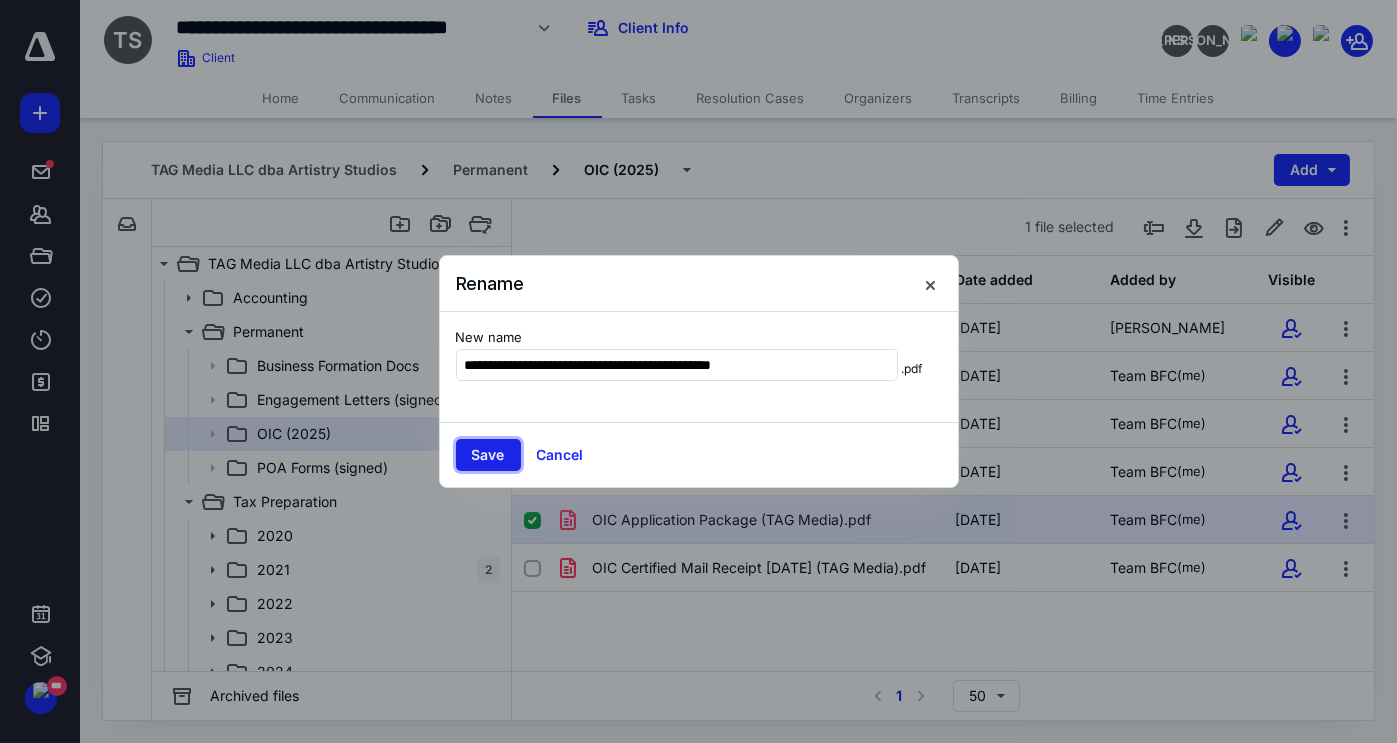 click on "Save" at bounding box center [488, 455] 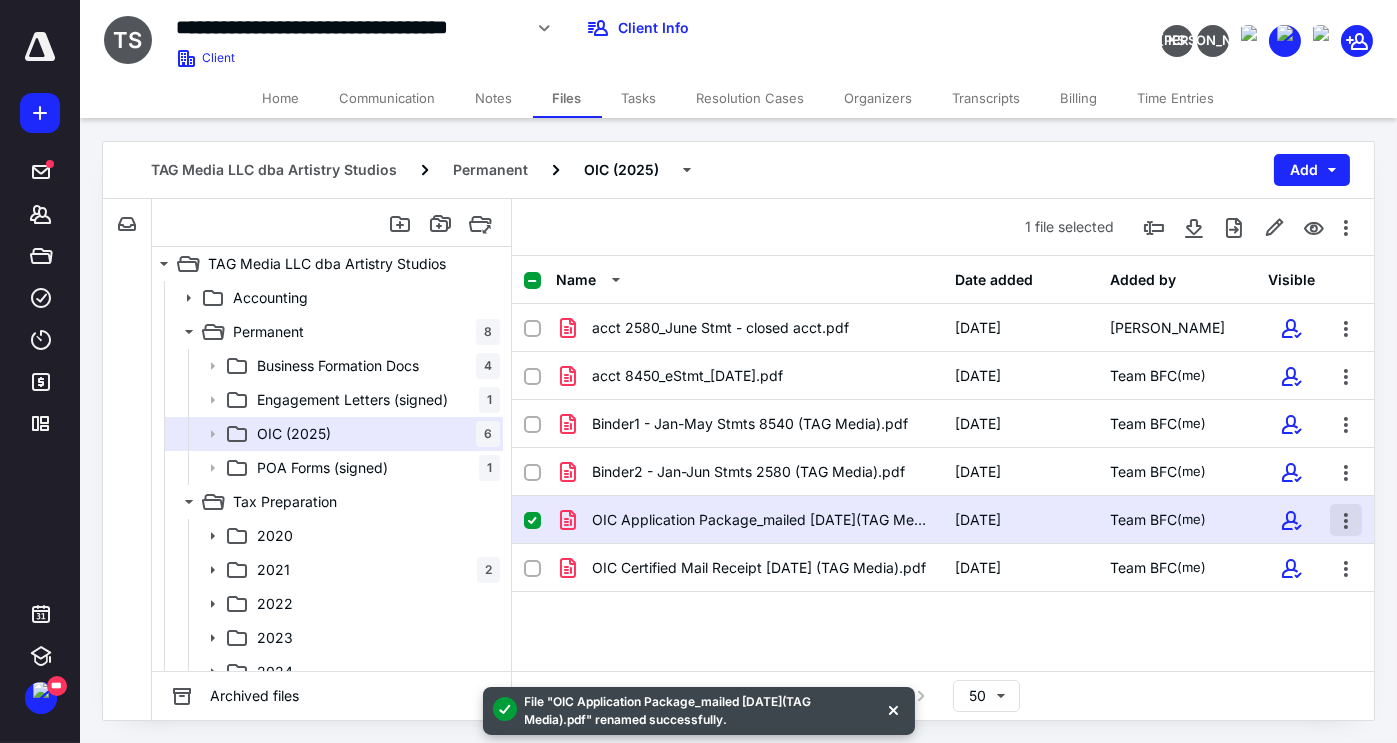 click at bounding box center (1346, 520) 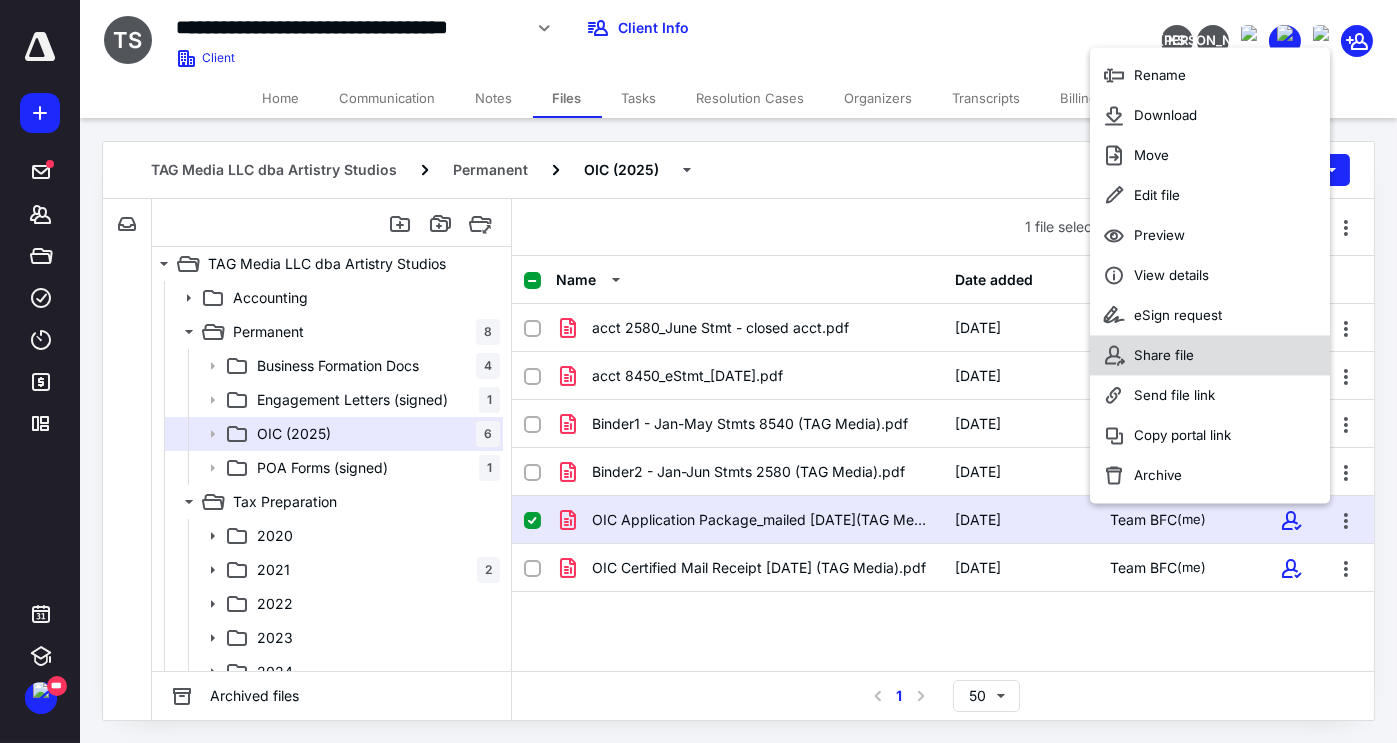 click on "Share file" at bounding box center (1164, 356) 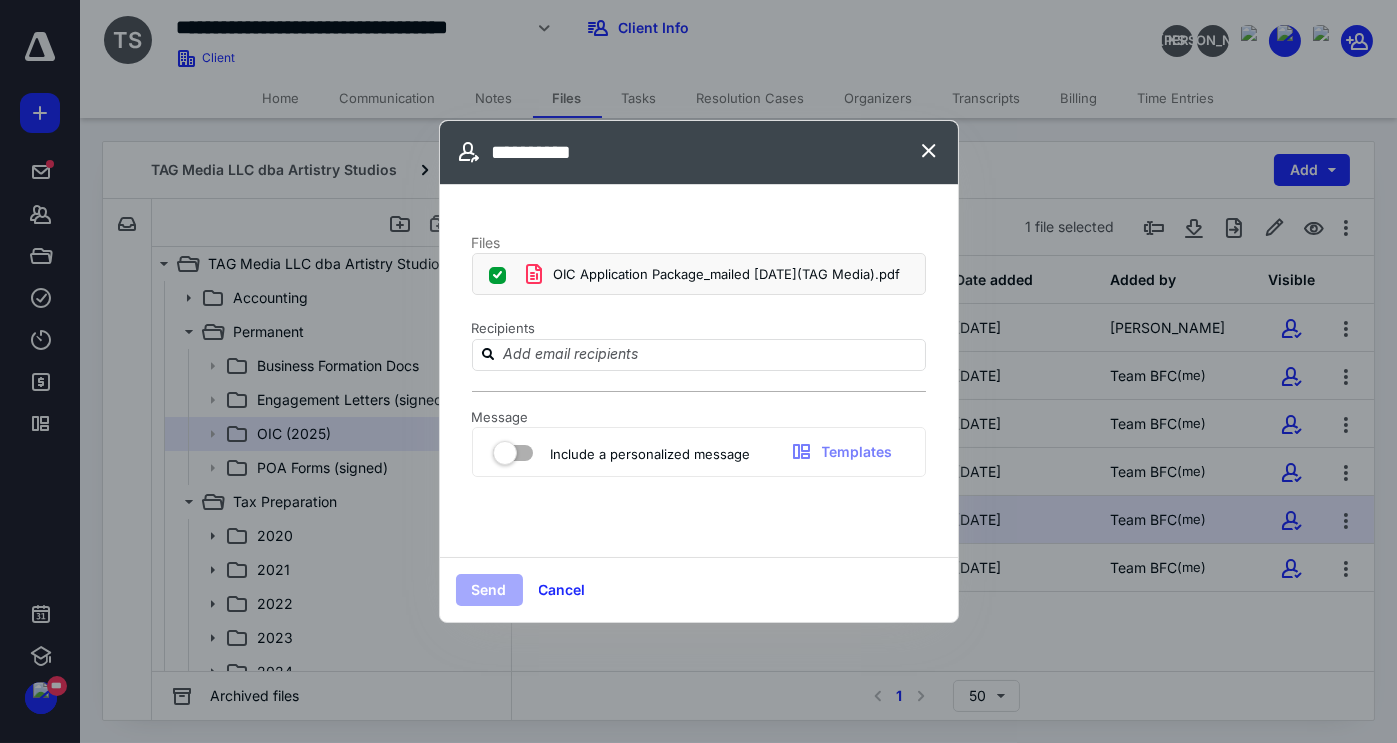 click at bounding box center (513, 449) 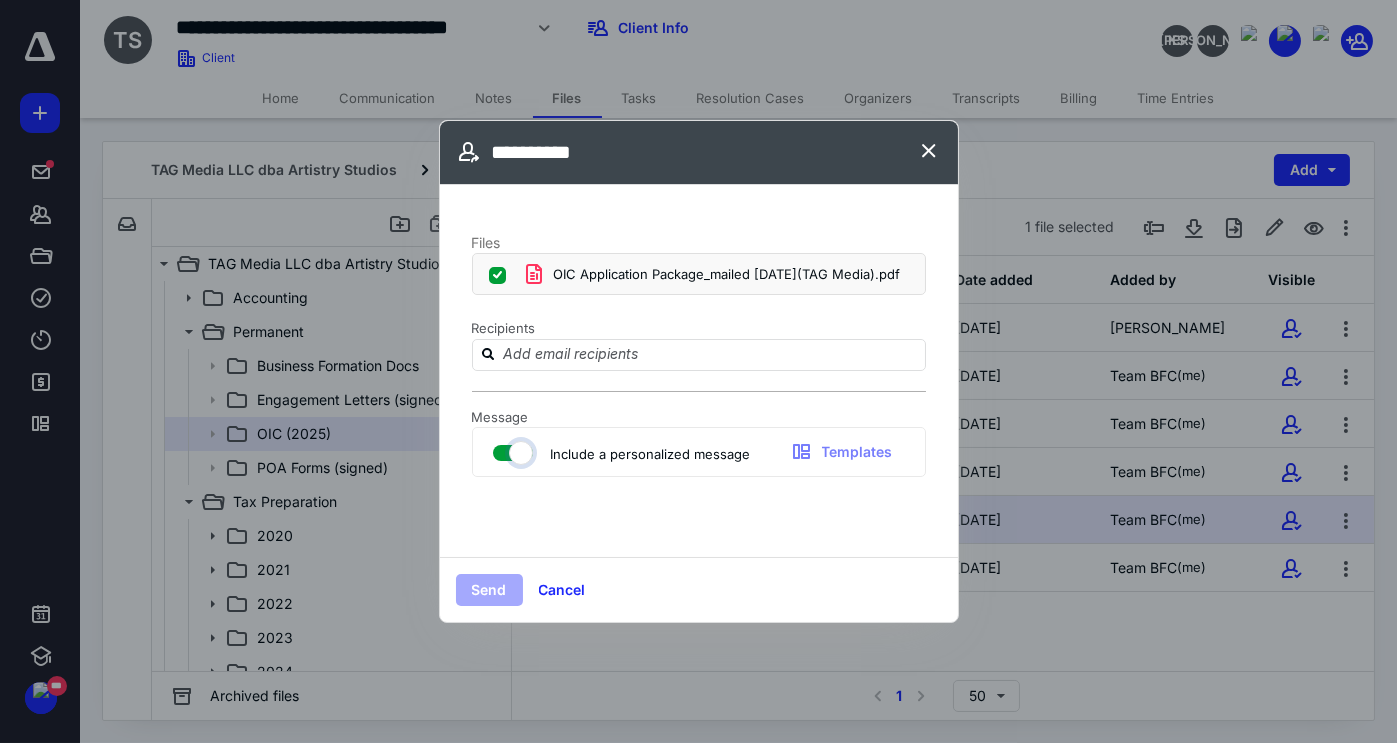 checkbox on "true" 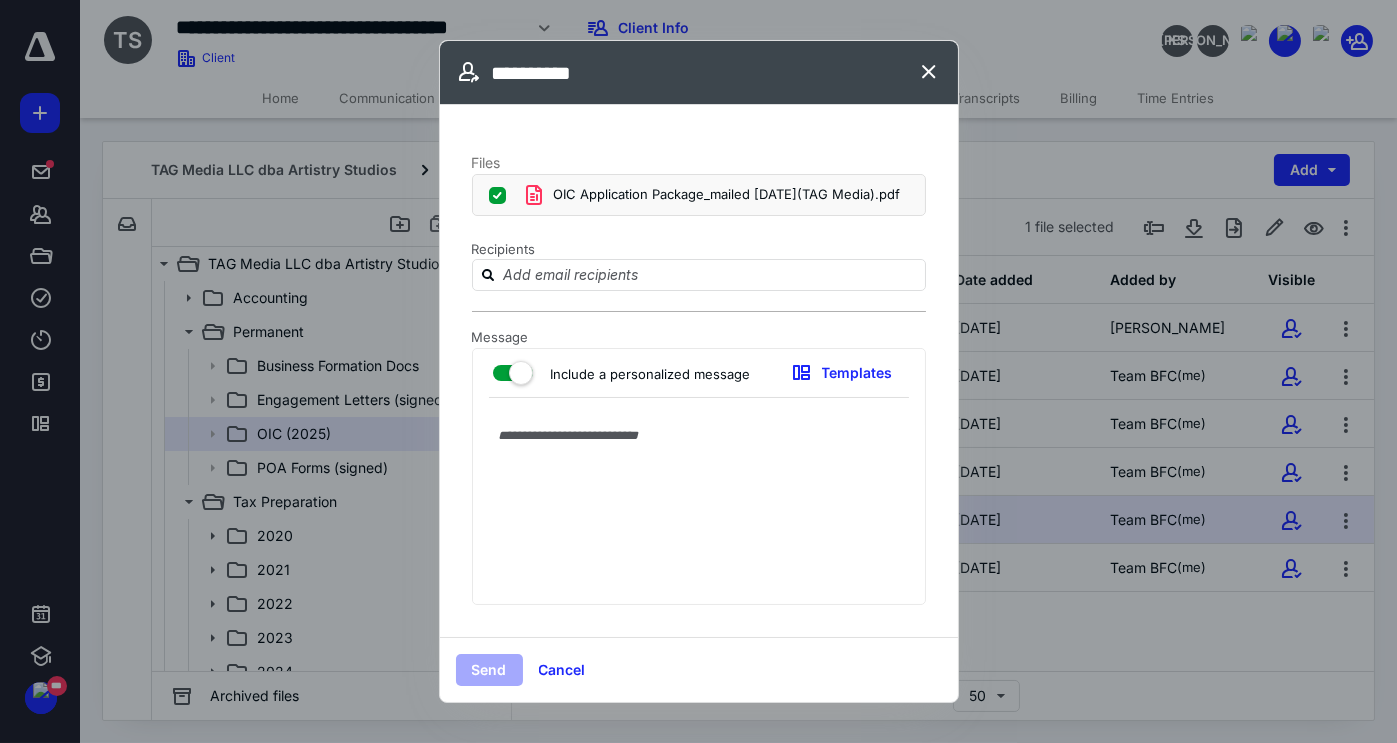 click at bounding box center (699, 506) 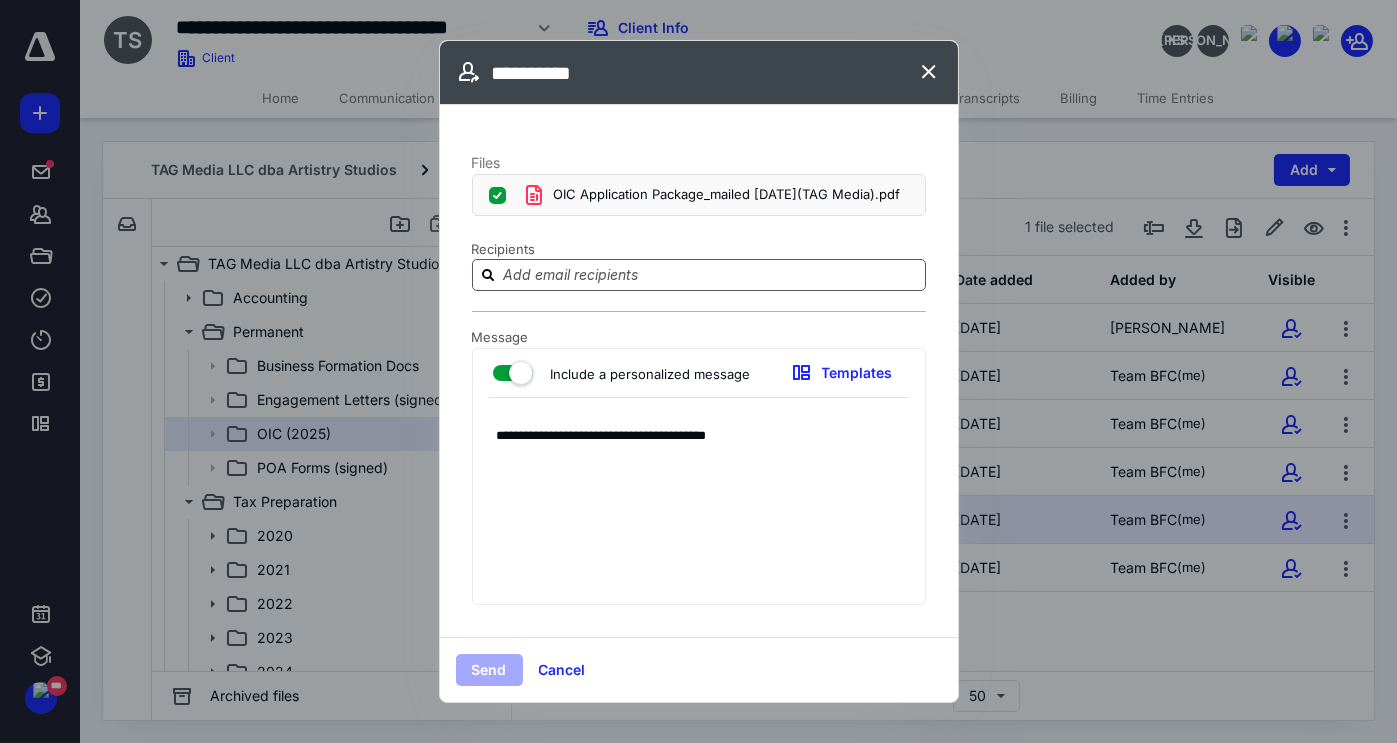 type on "**********" 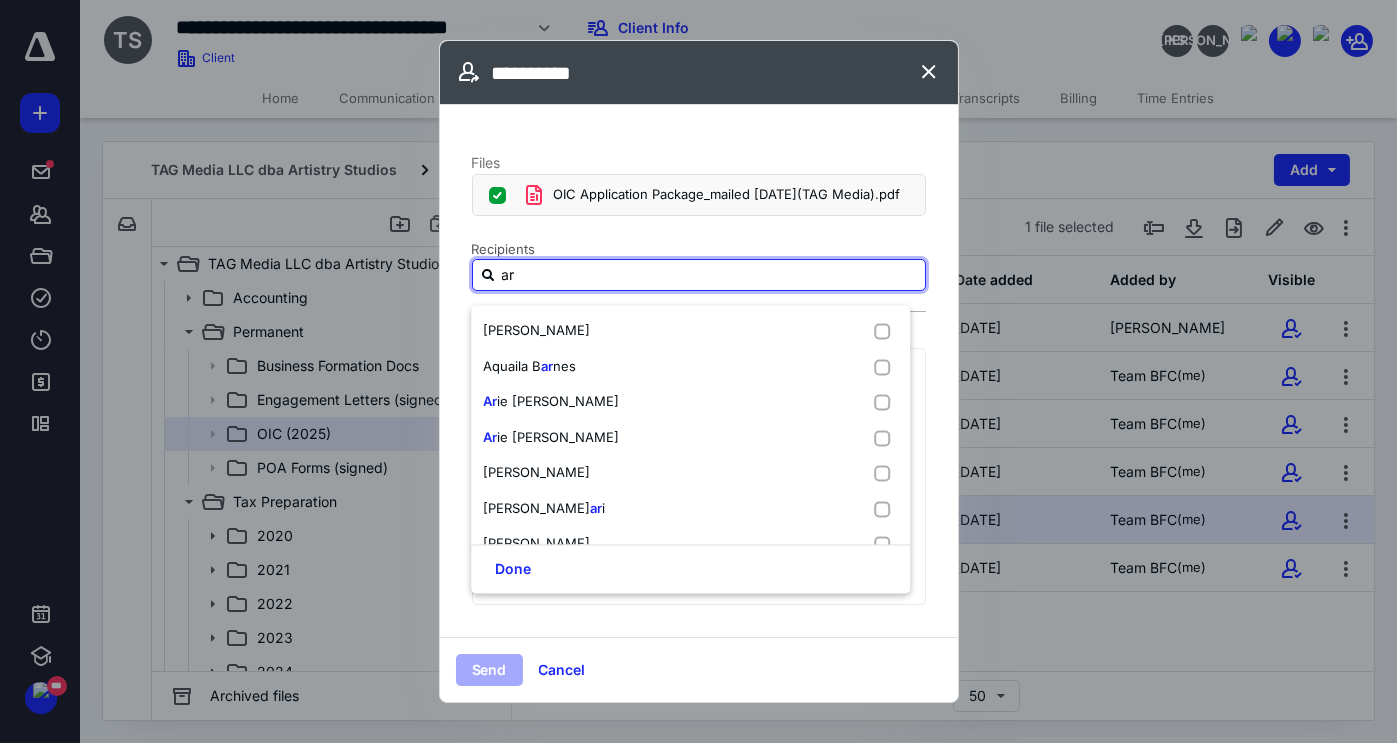 type on "ari" 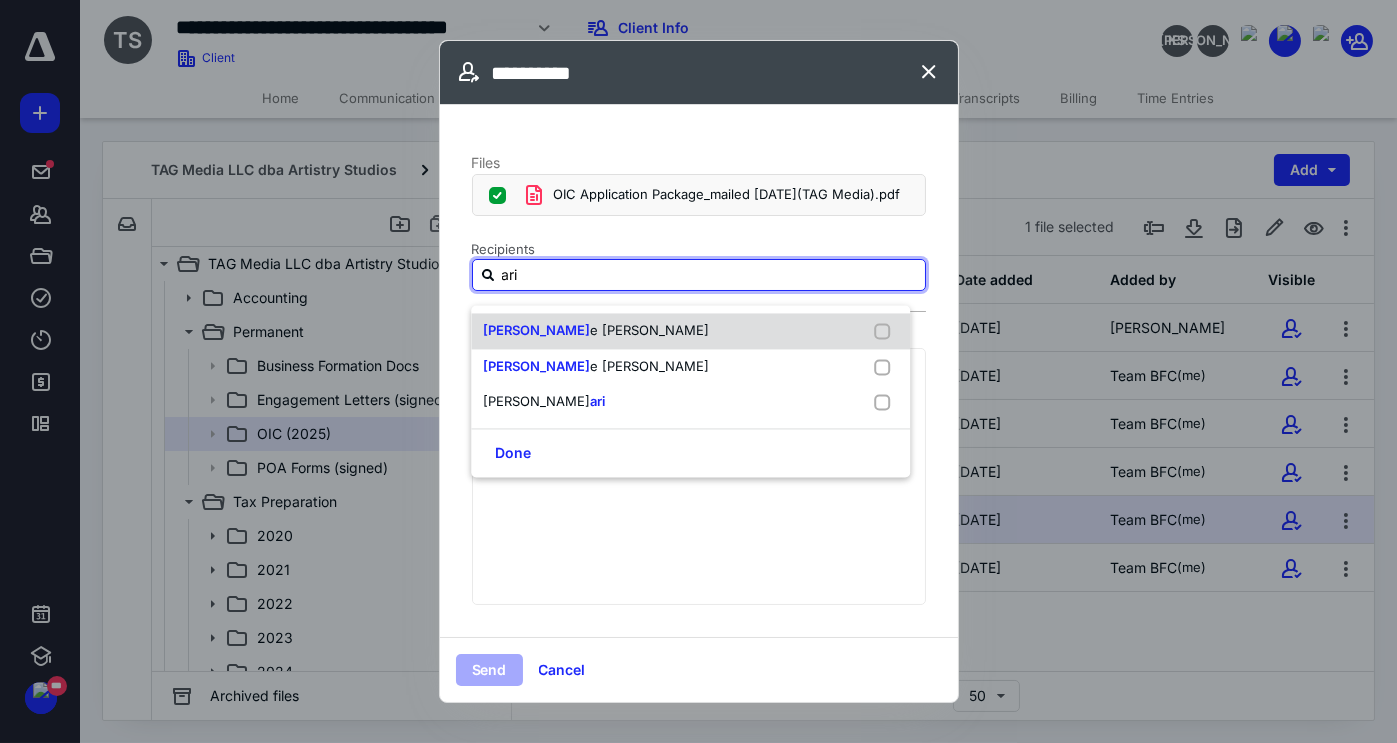 click at bounding box center (887, 331) 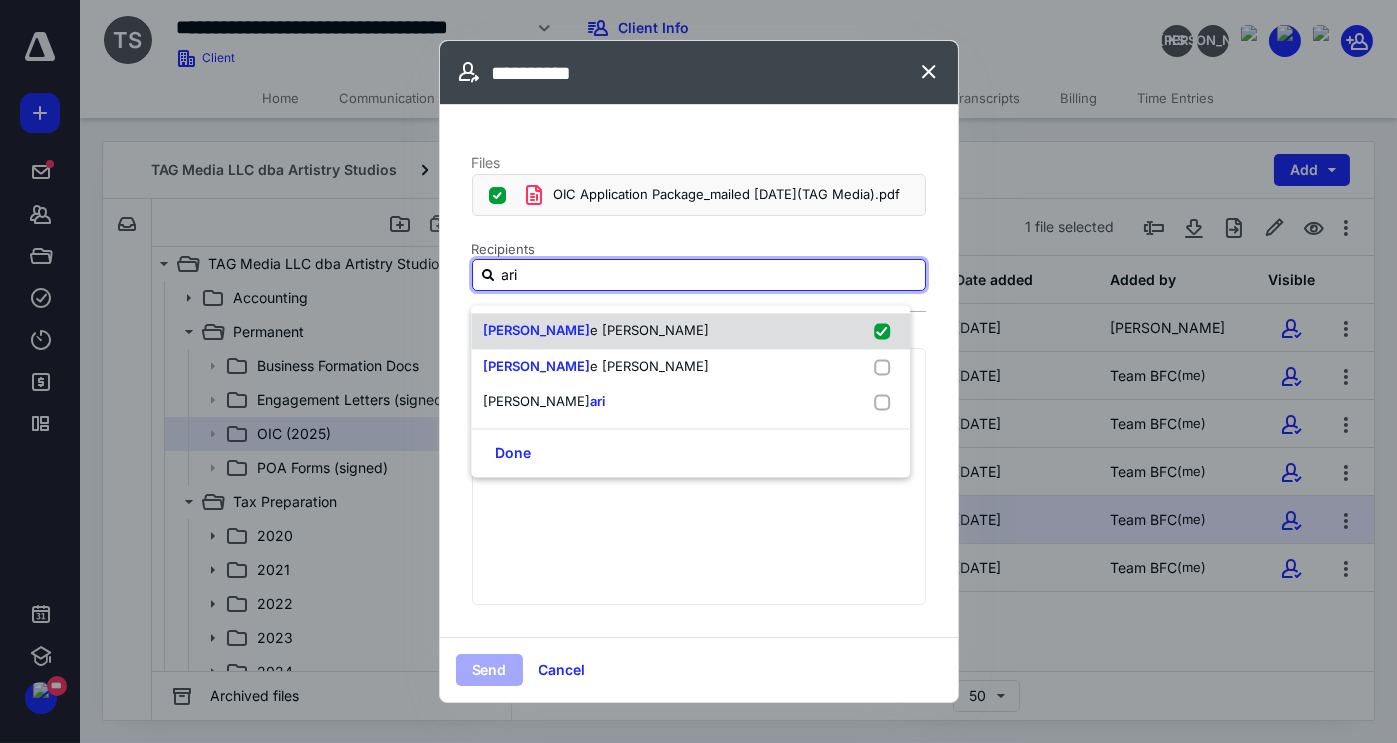 checkbox on "true" 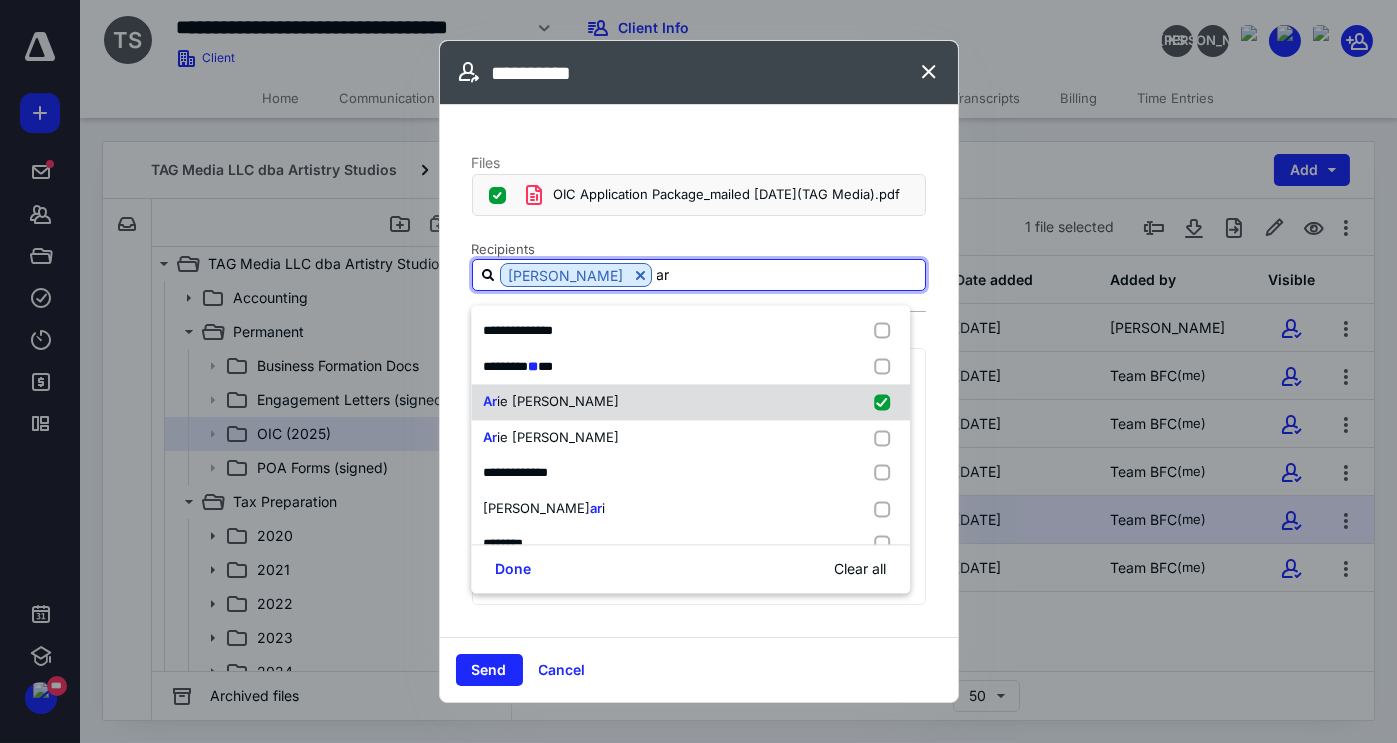 type on "a" 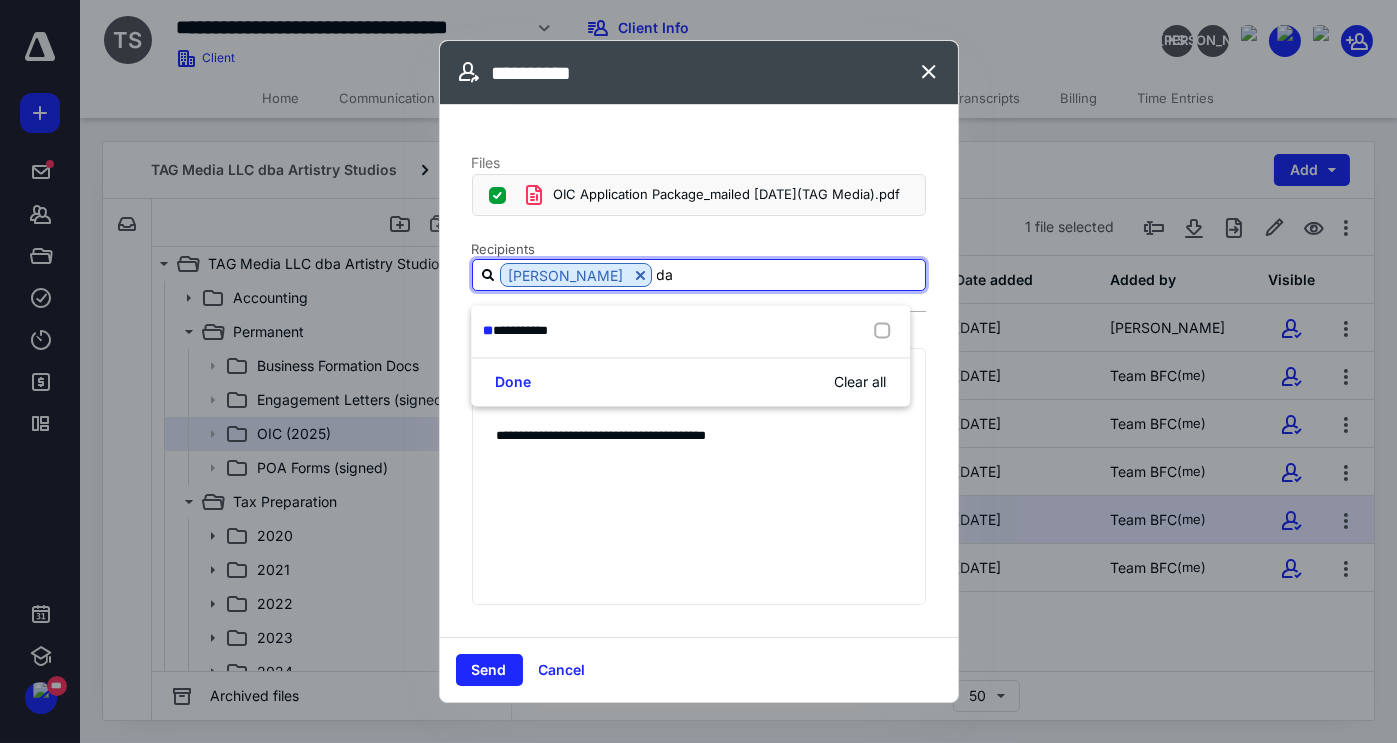 type on "dam" 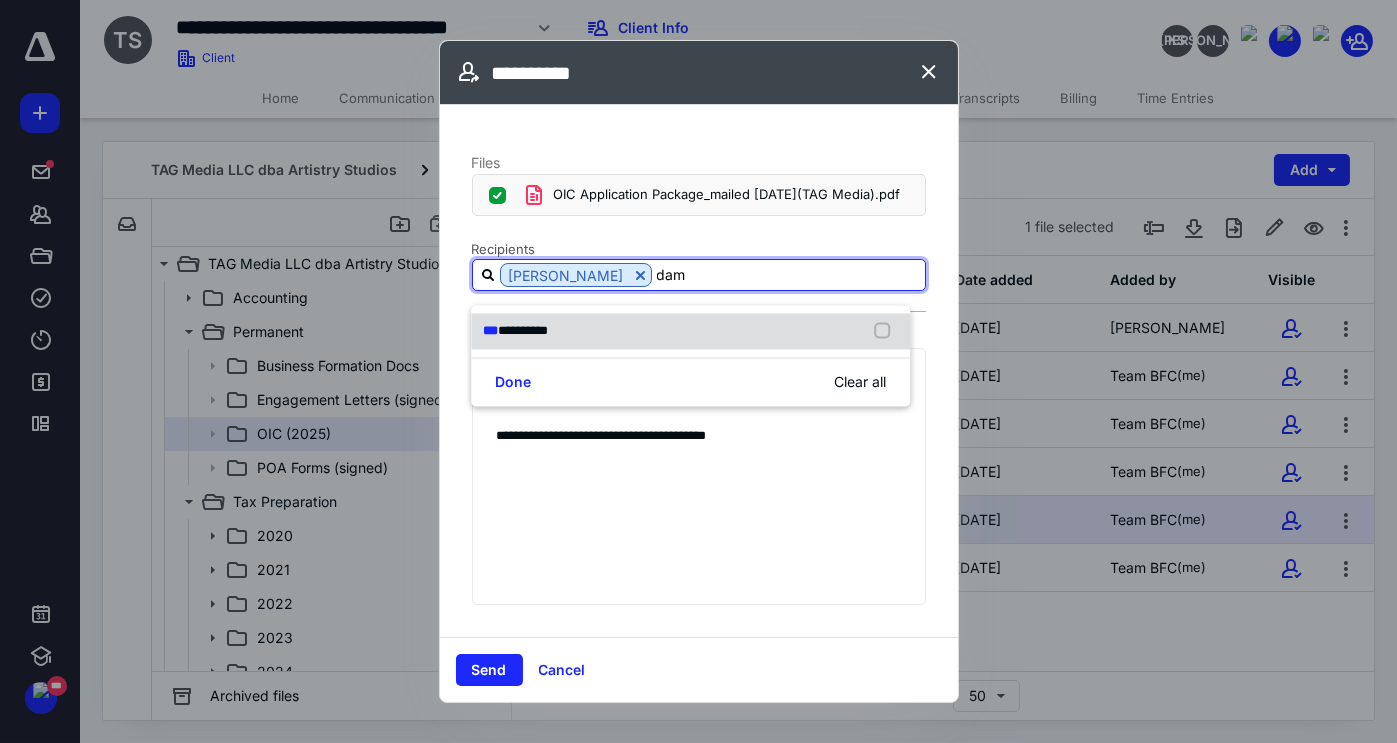 click at bounding box center (887, 331) 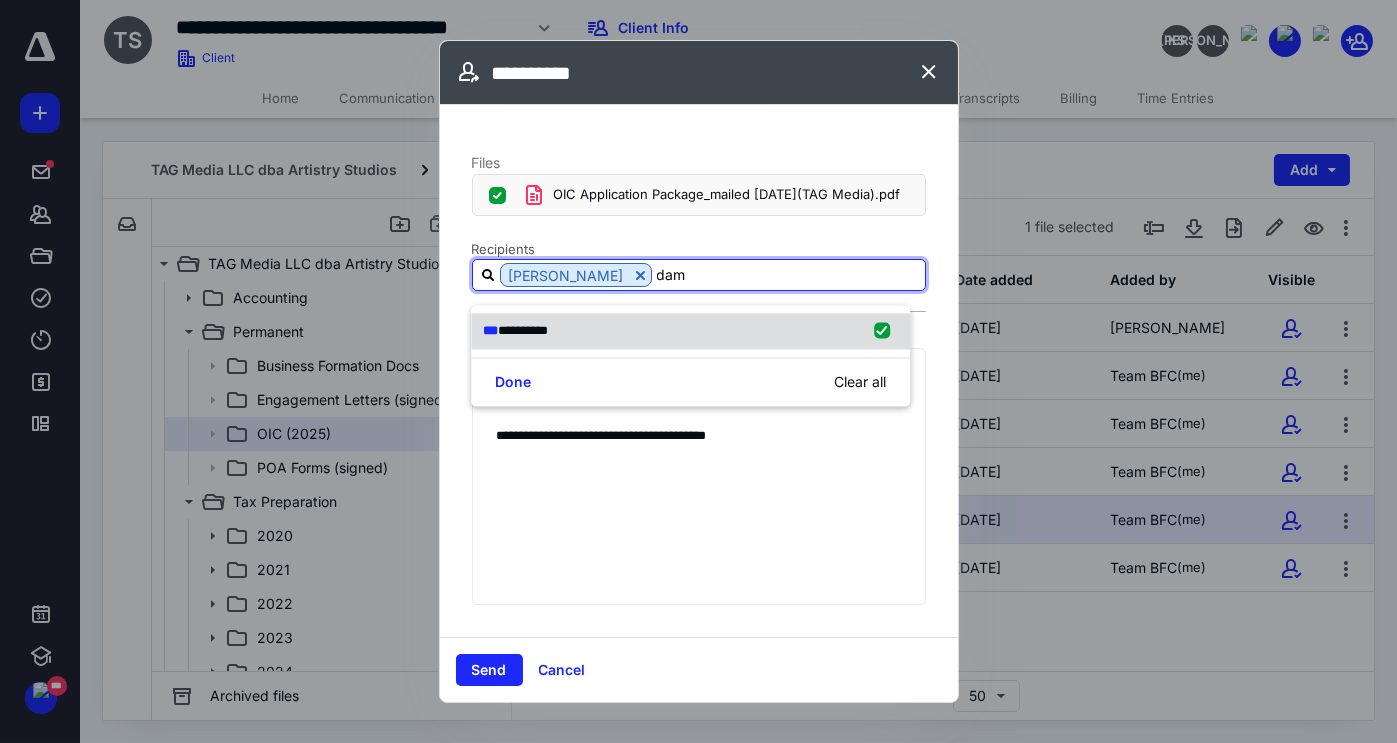 checkbox on "true" 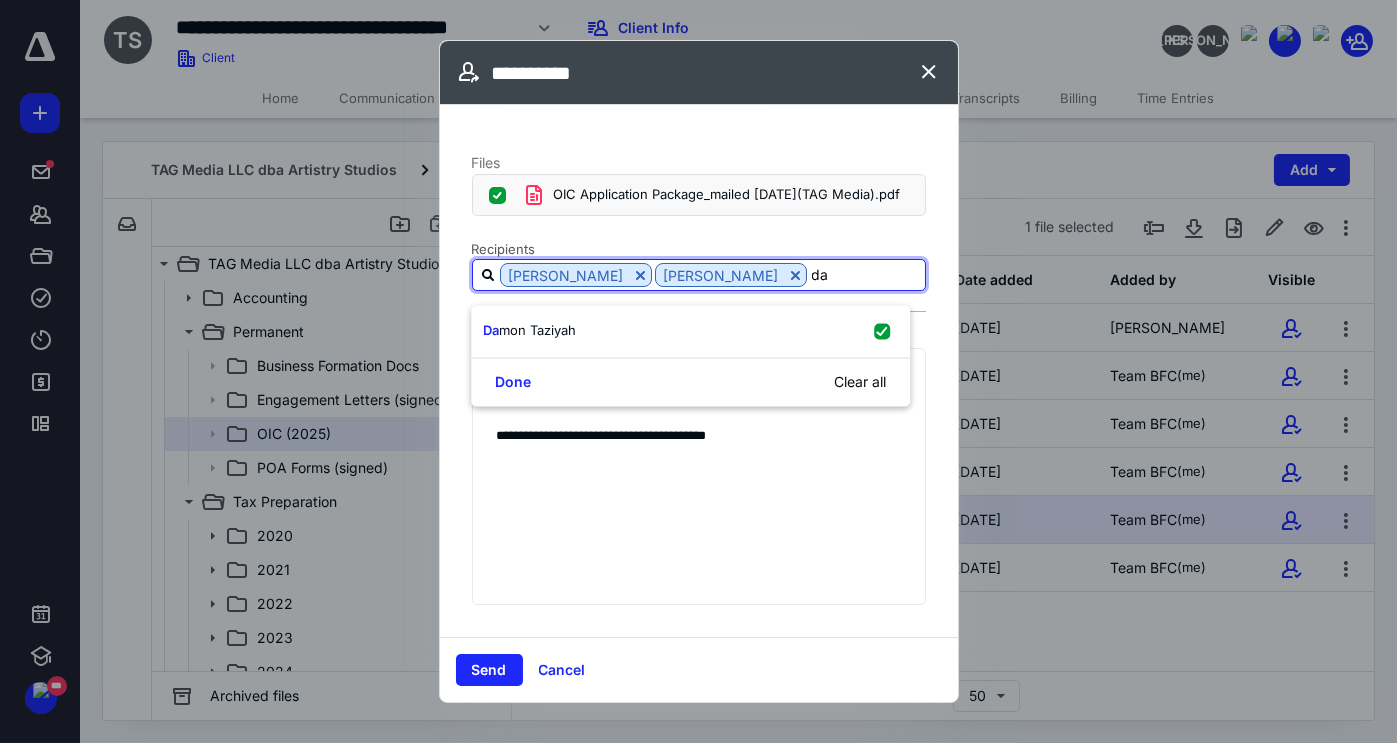 type on "d" 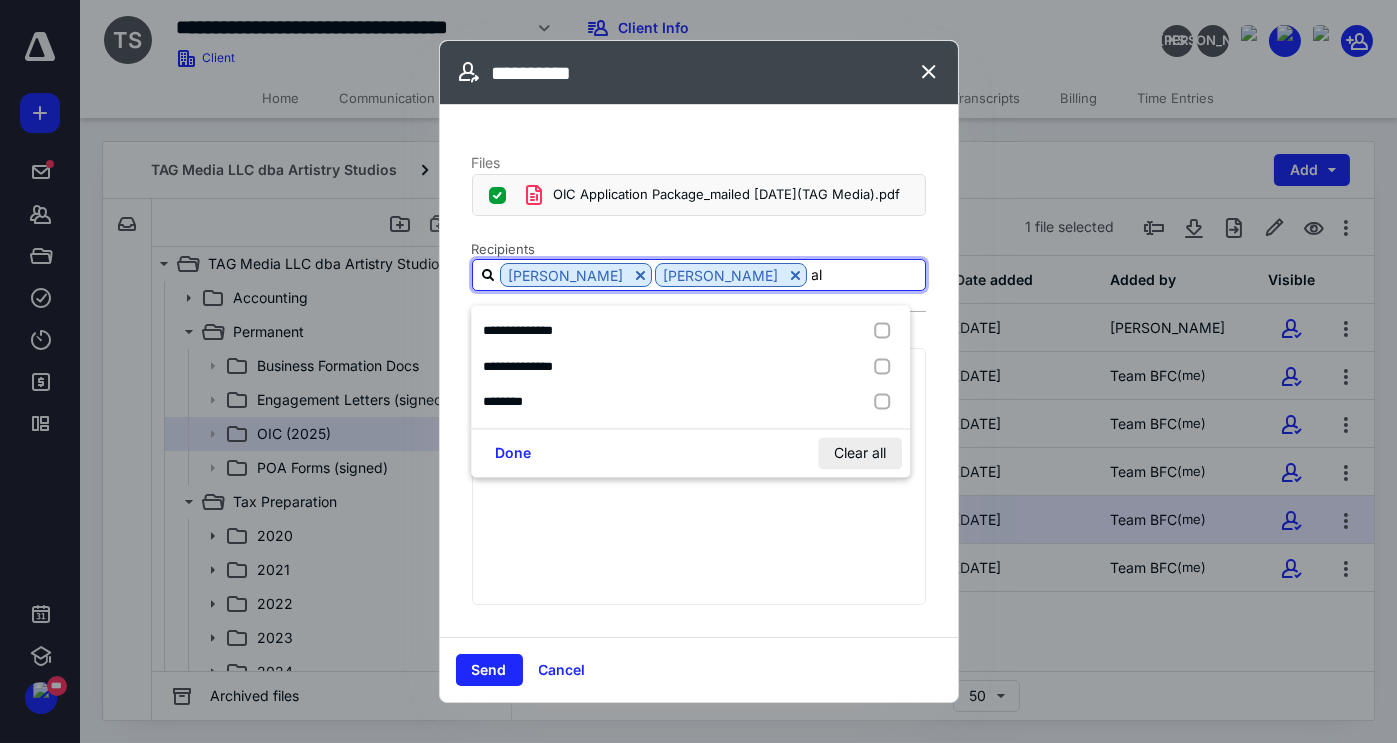 type on "al" 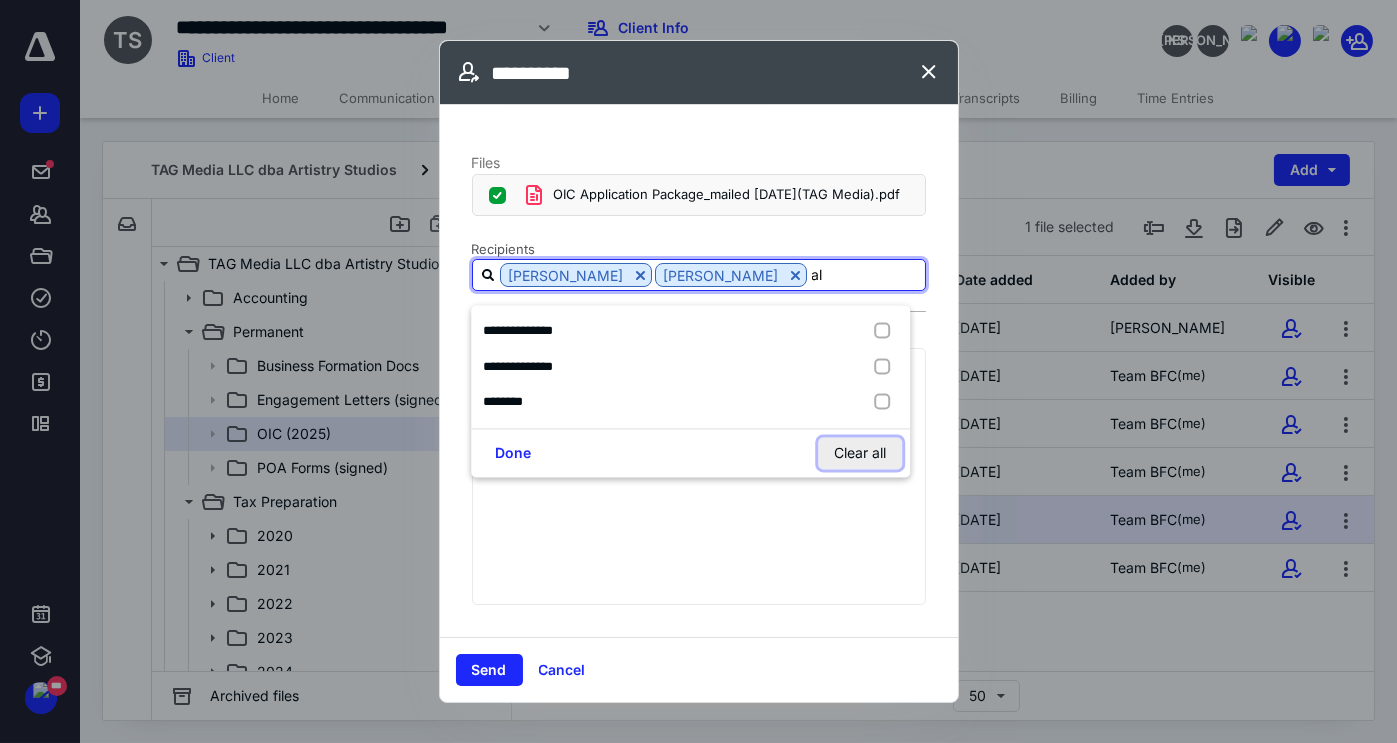click on "Clear all" at bounding box center [861, 453] 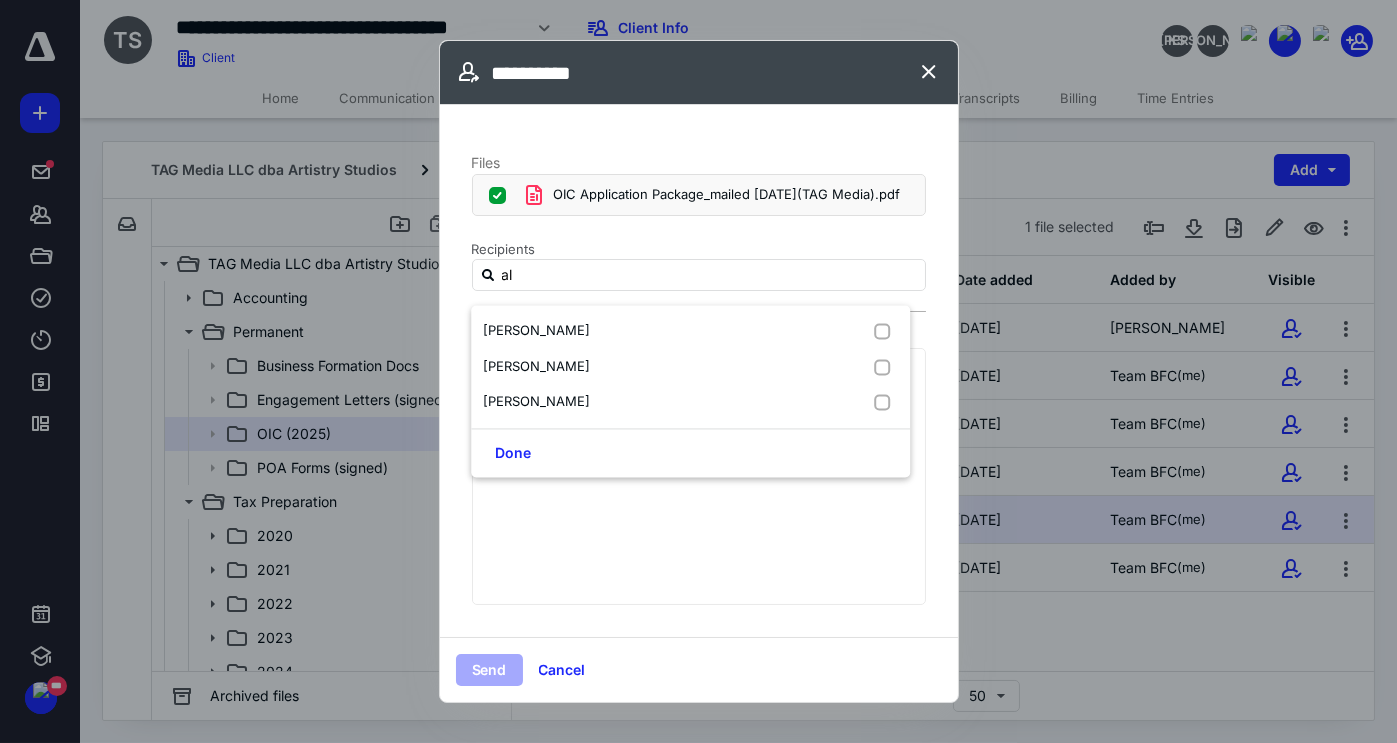 click on "**********" at bounding box center [692, 506] 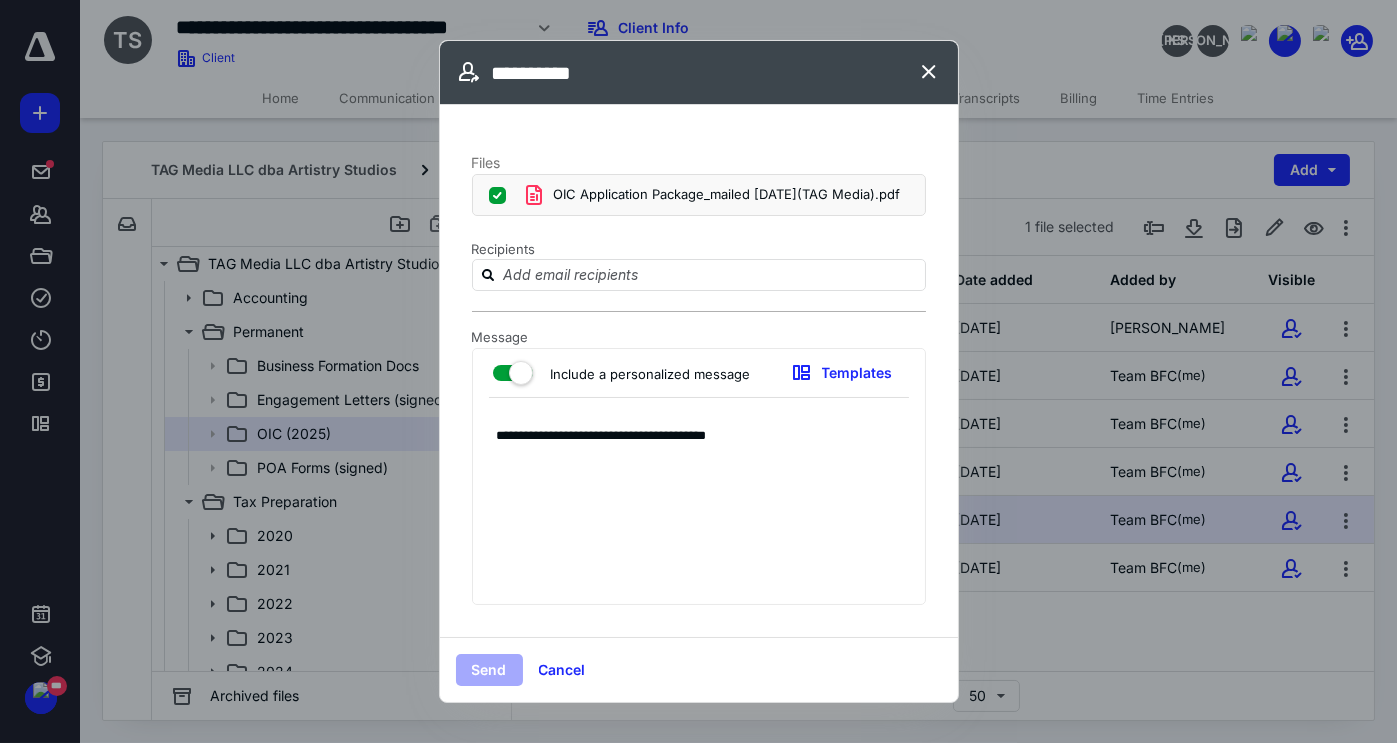 drag, startPoint x: 493, startPoint y: 444, endPoint x: 837, endPoint y: 453, distance: 344.1177 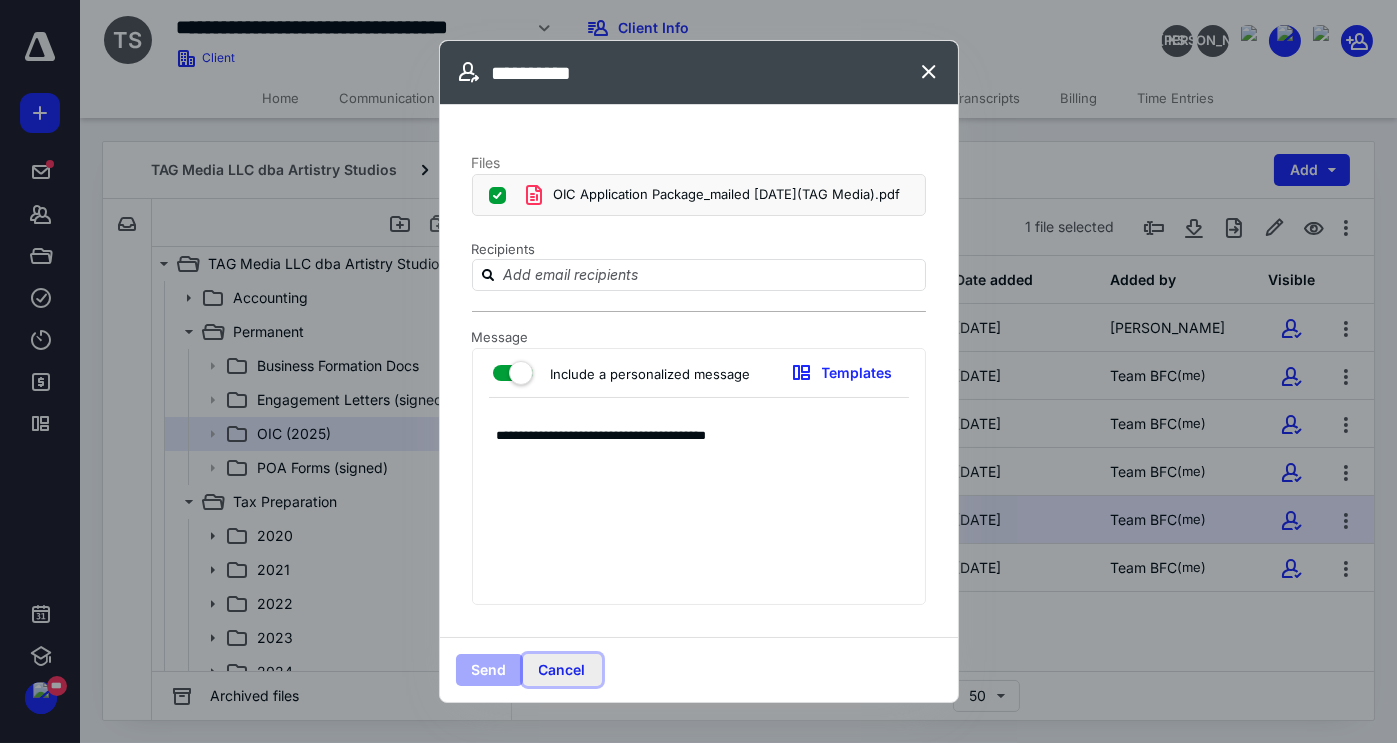 click on "Cancel" at bounding box center [562, 670] 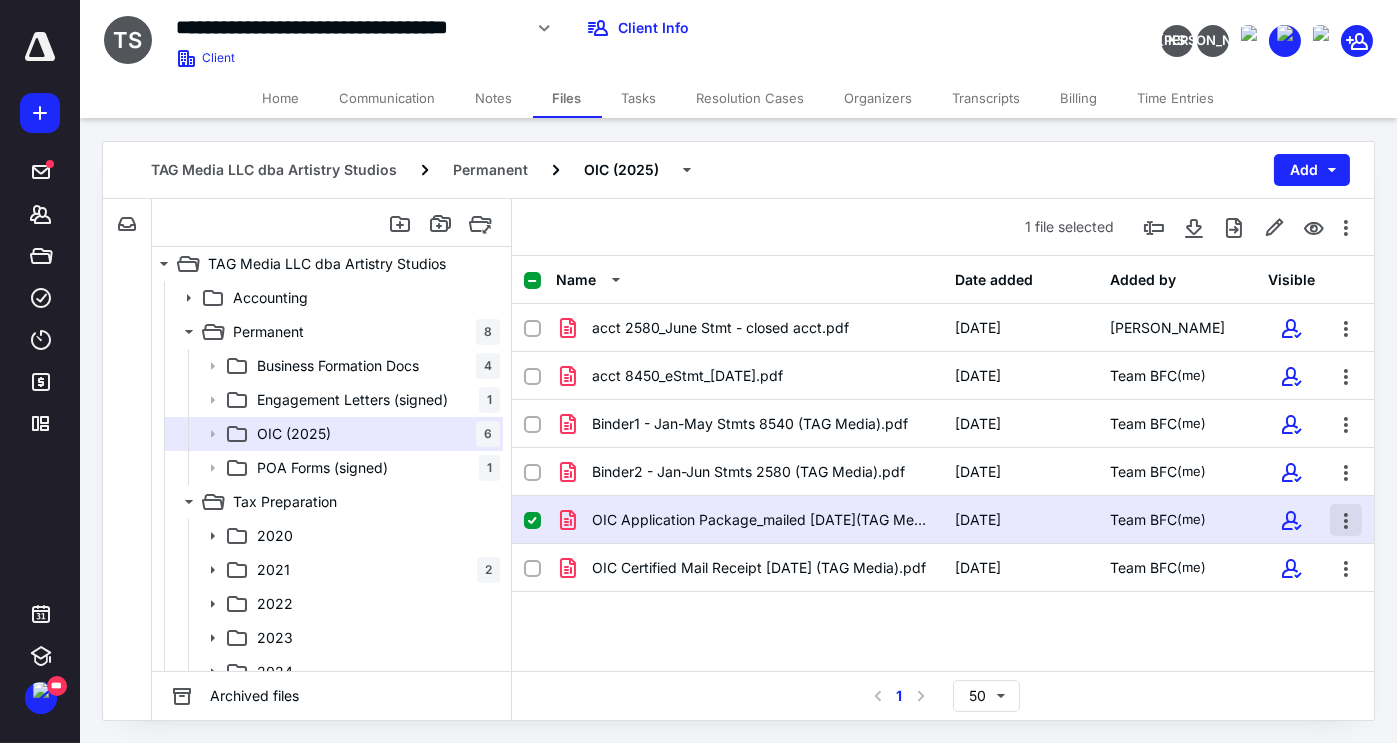 click at bounding box center [1346, 520] 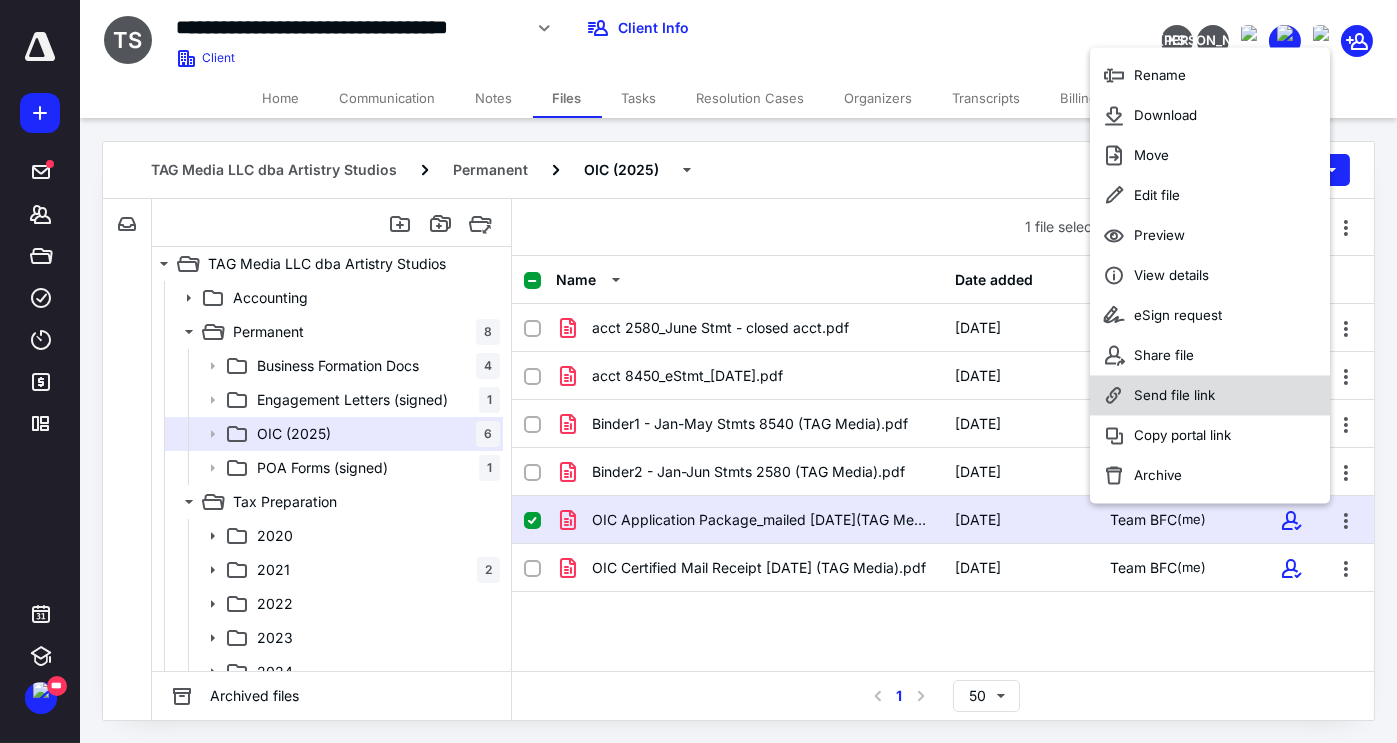 click on "Send file link" at bounding box center (1174, 396) 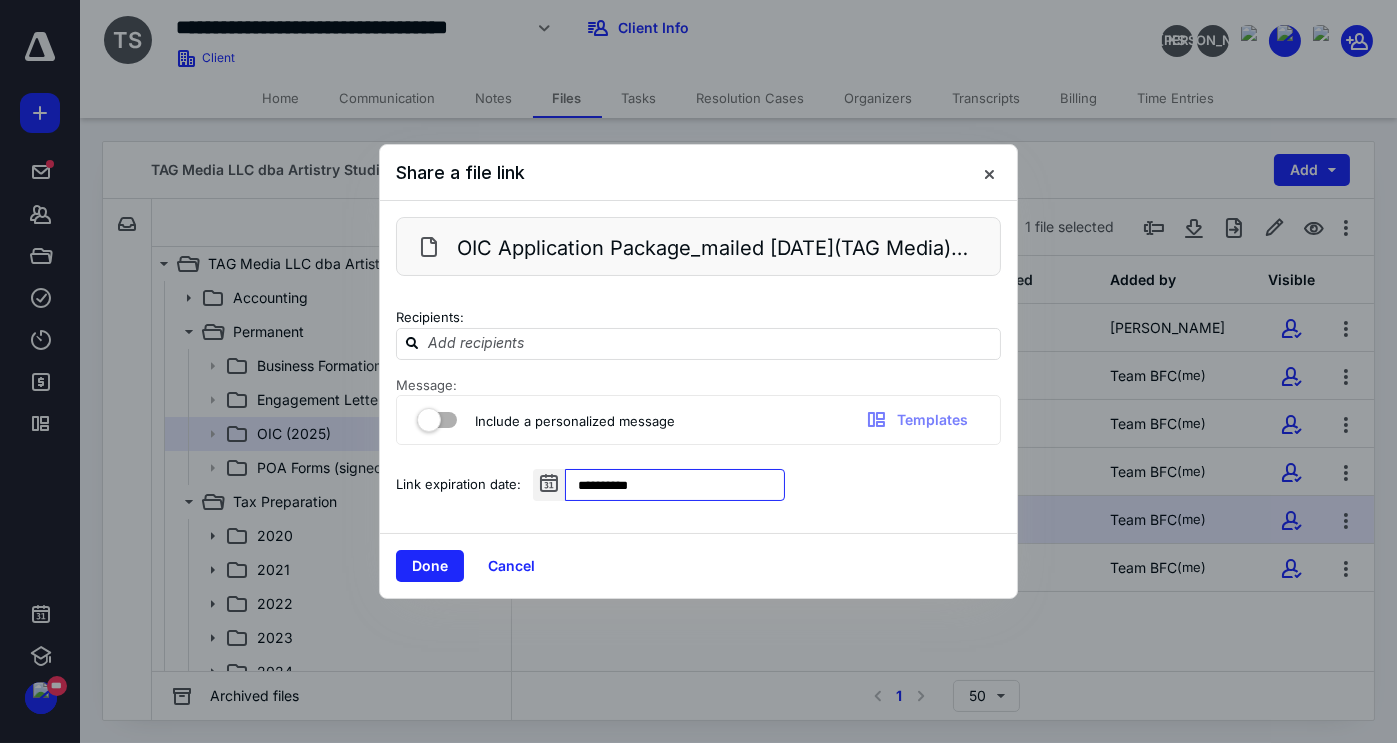 click on "**********" at bounding box center [675, 485] 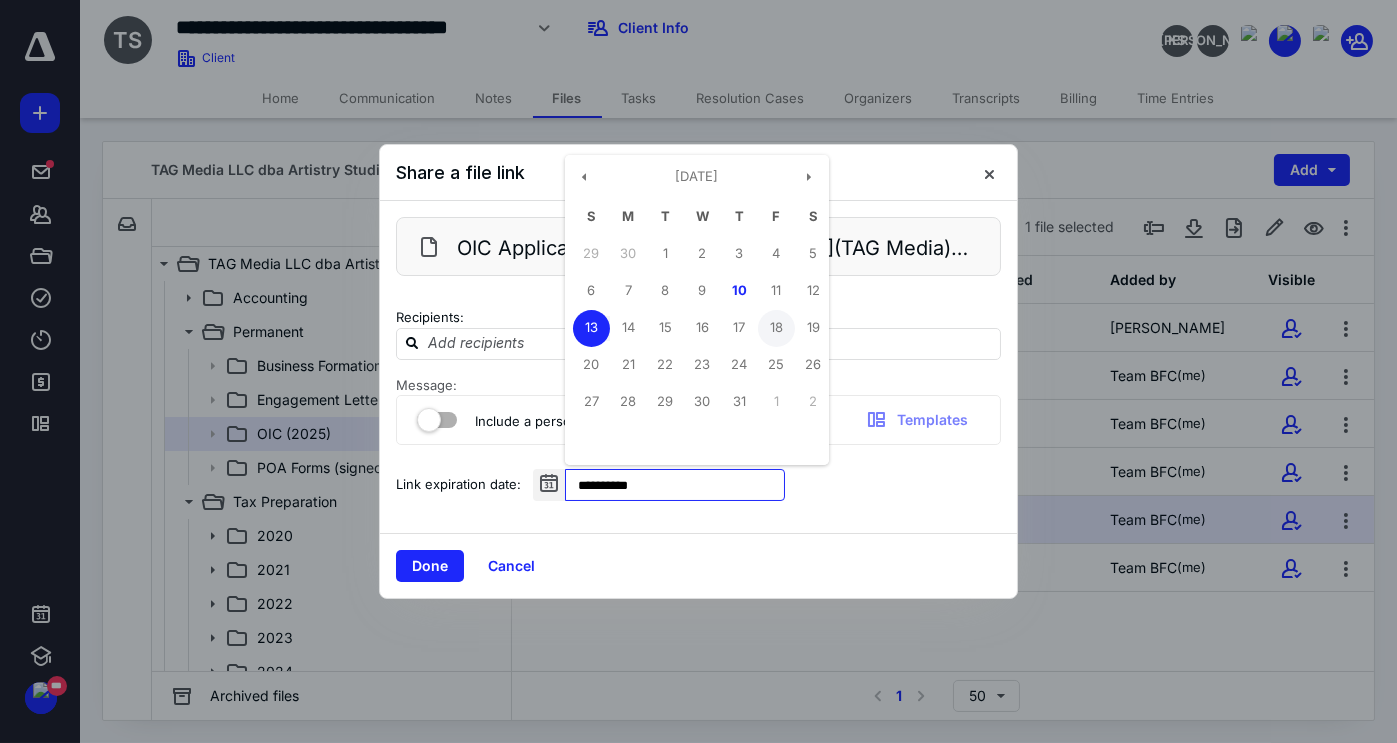 click on "18" at bounding box center [776, 328] 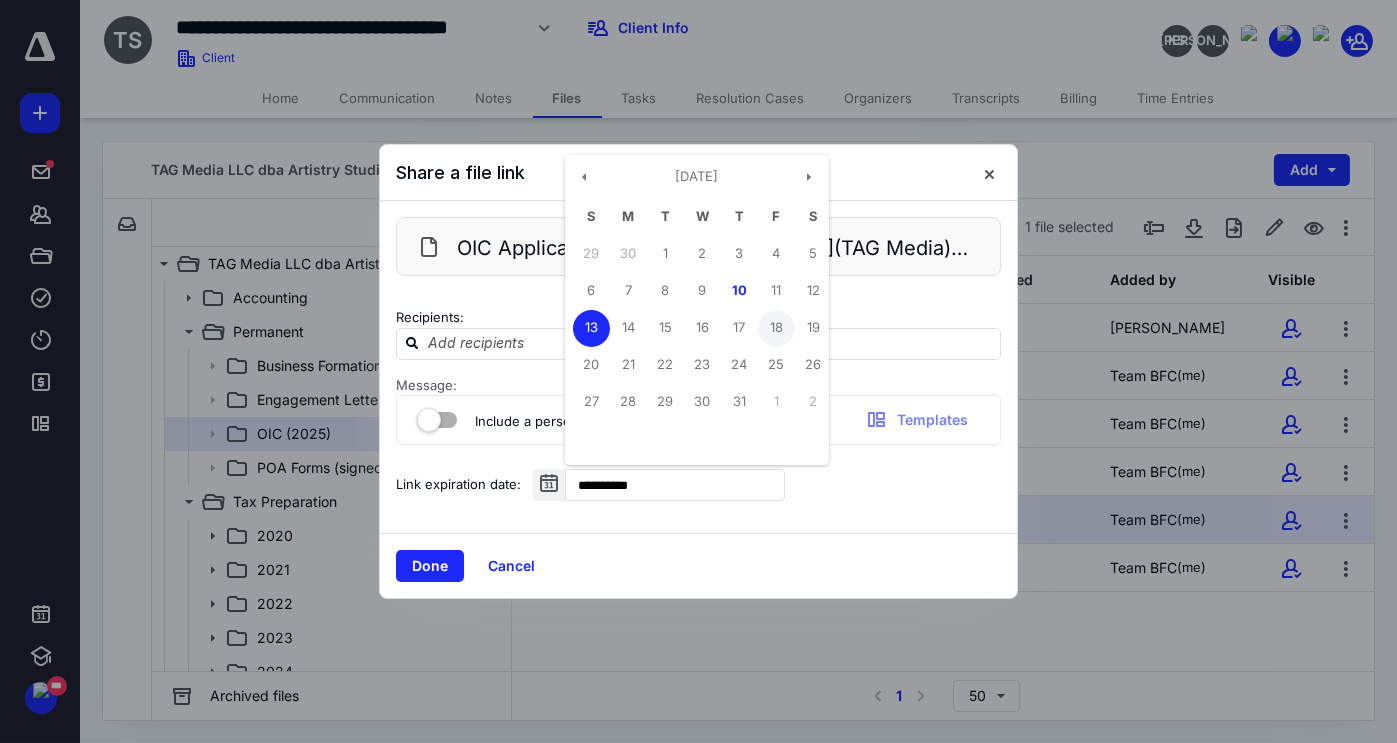 type on "**********" 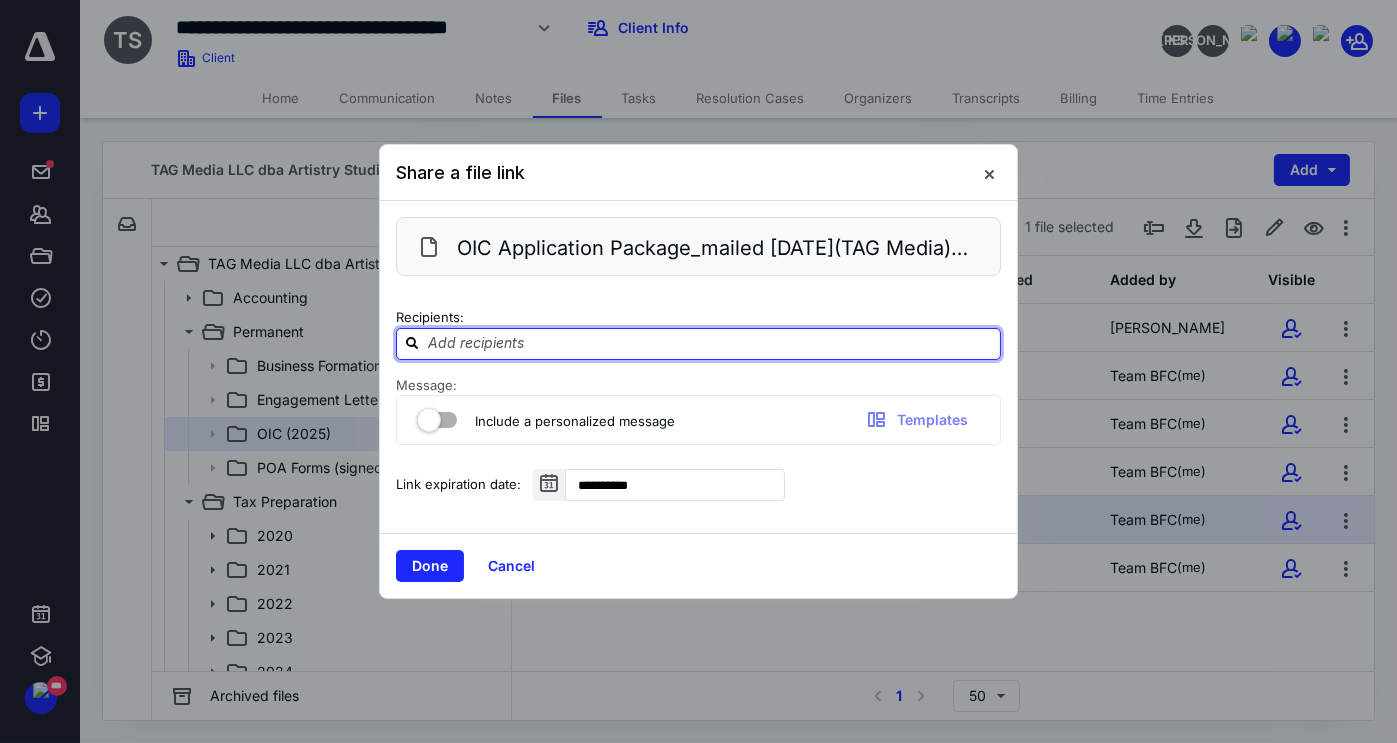 click at bounding box center [710, 343] 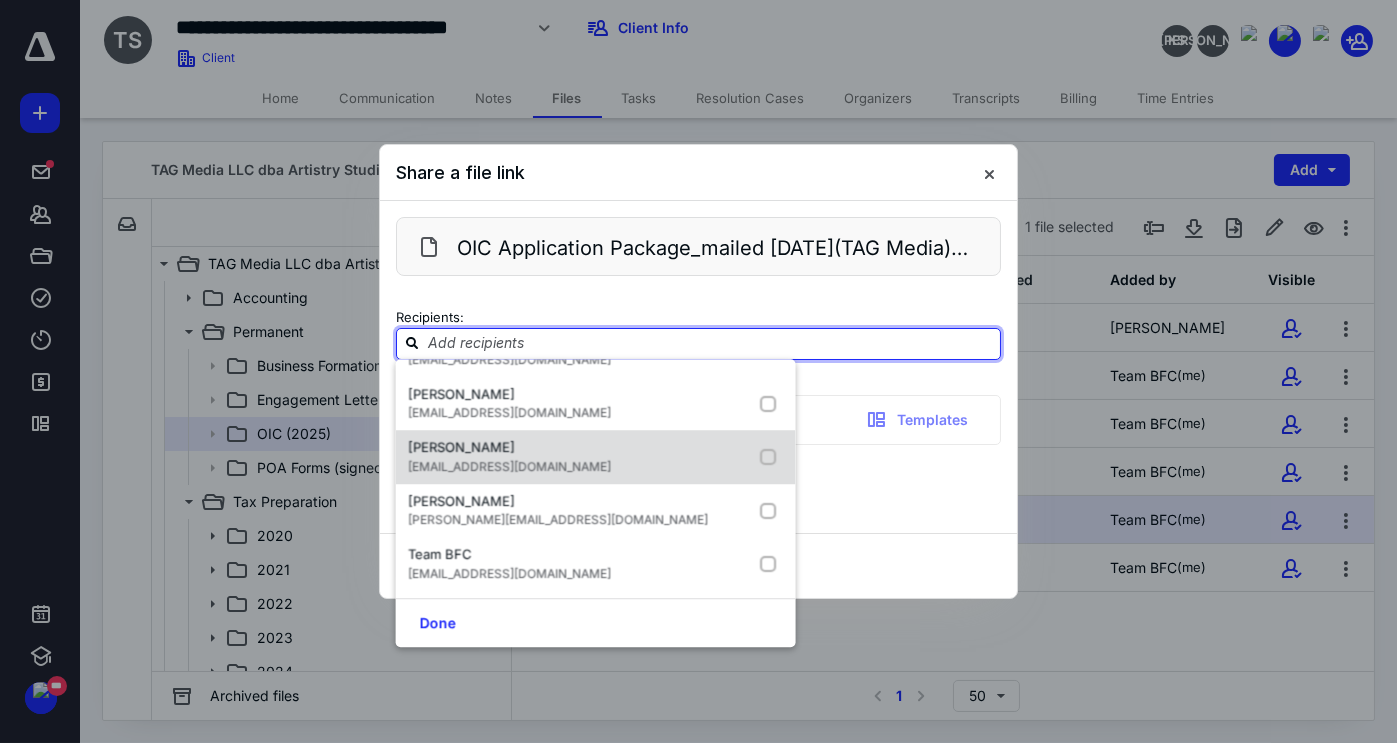 scroll, scrollTop: 0, scrollLeft: 0, axis: both 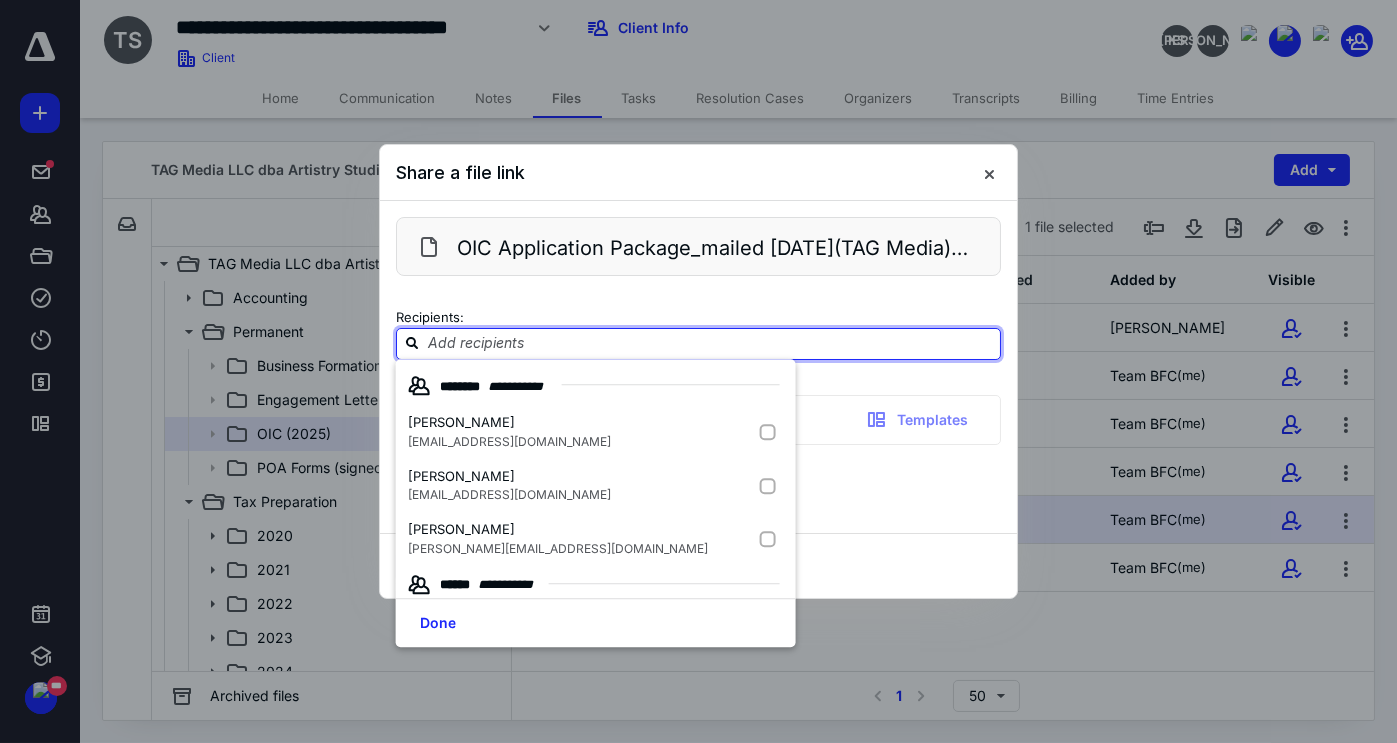 click on "**********" at bounding box center [698, 485] 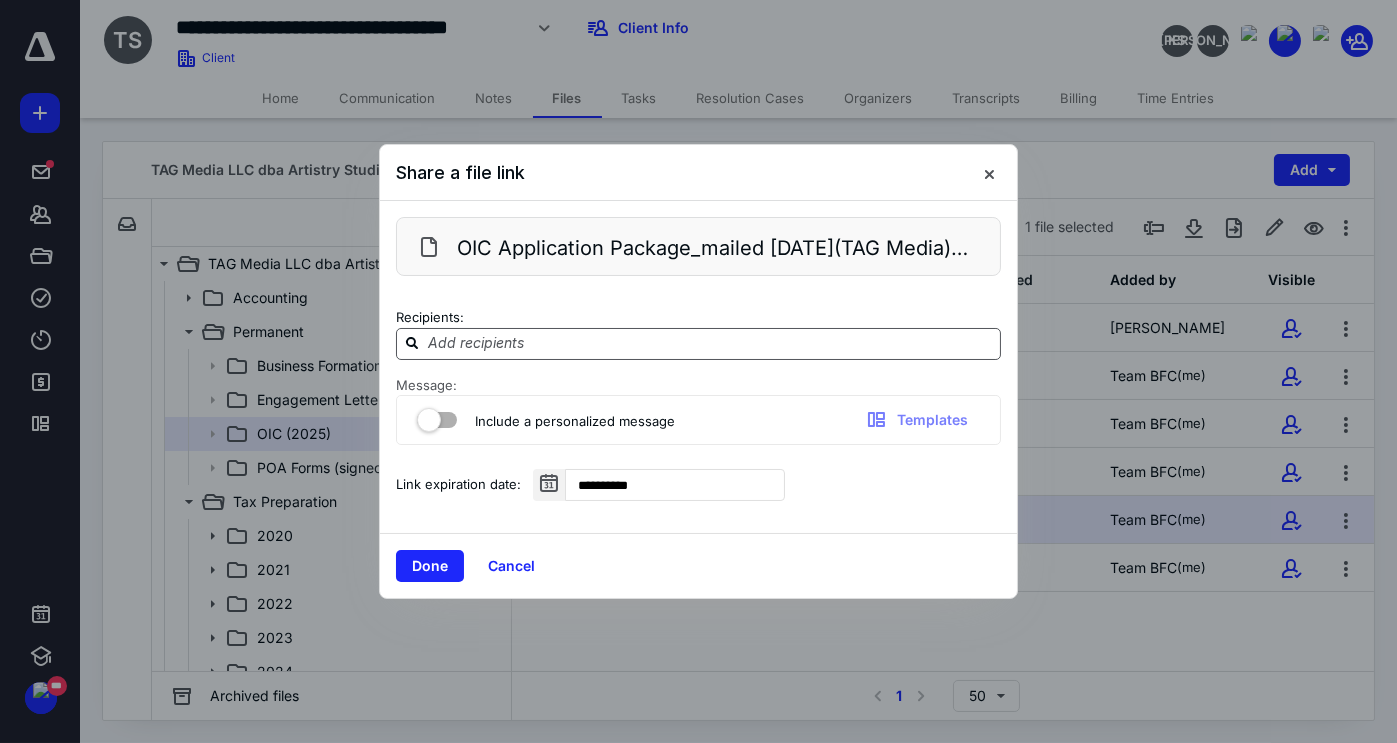 click at bounding box center (710, 343) 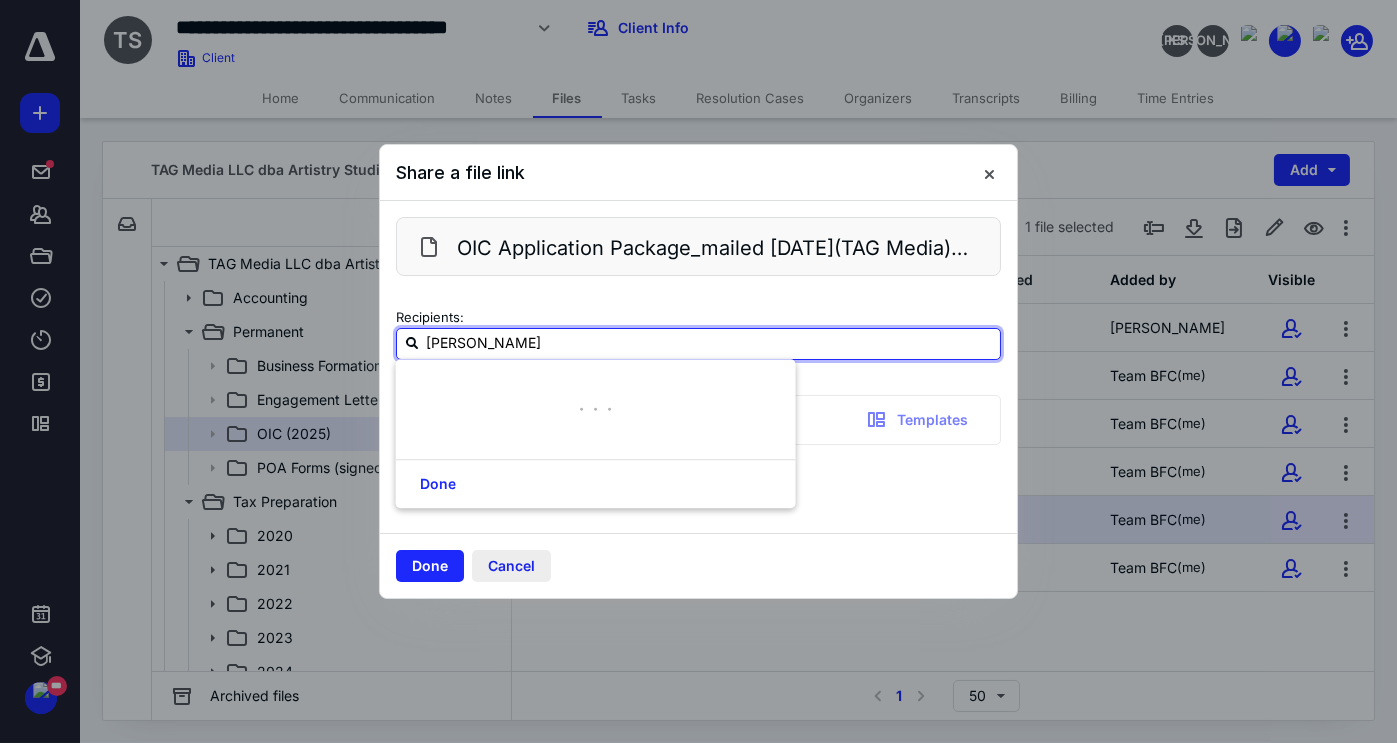 type on "alison" 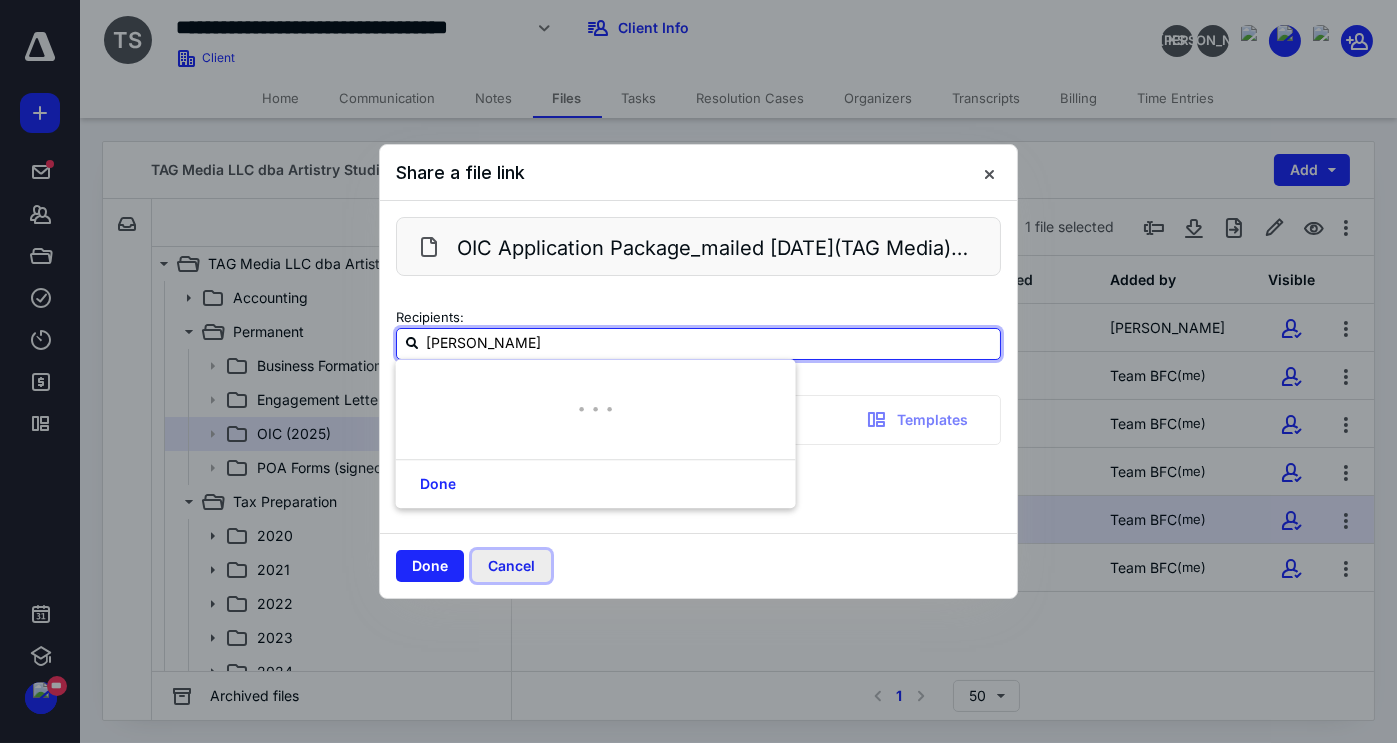 click on "Cancel" at bounding box center (511, 566) 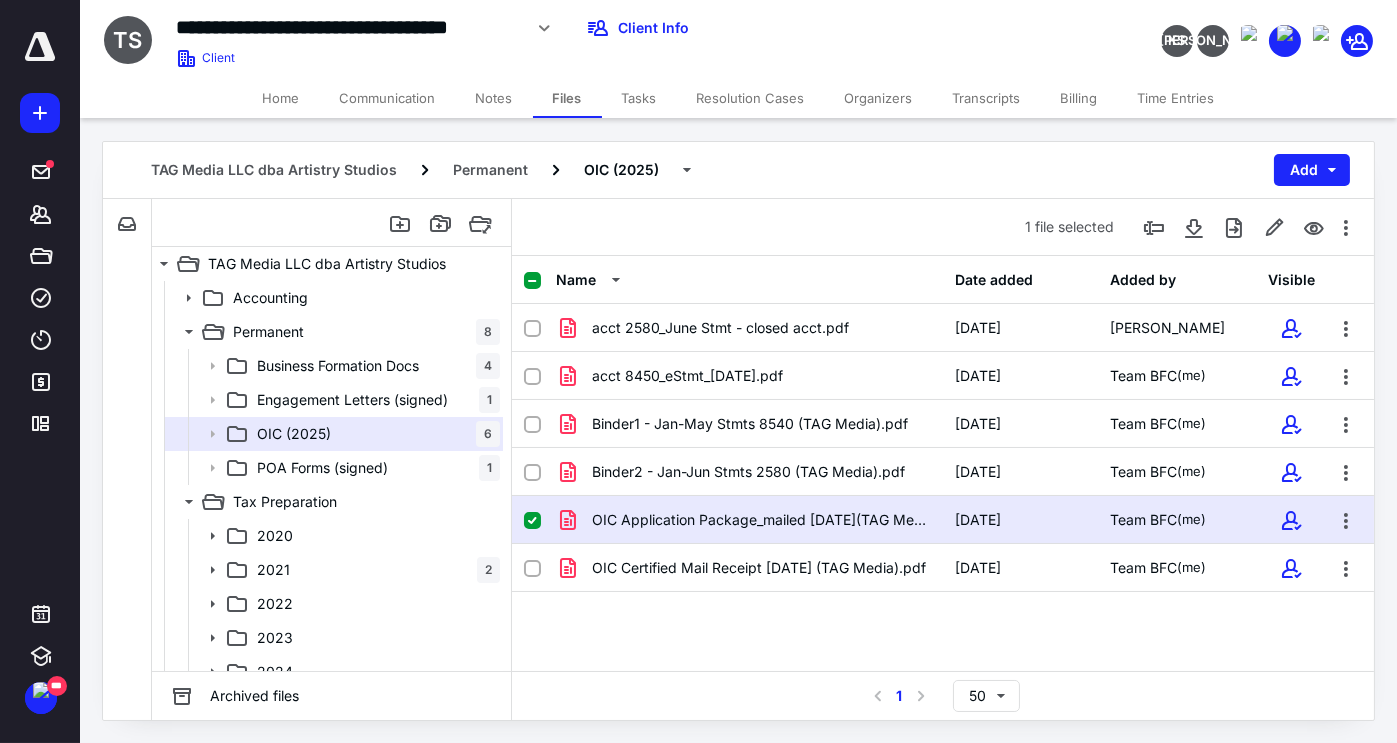 click on "Home" at bounding box center (281, 98) 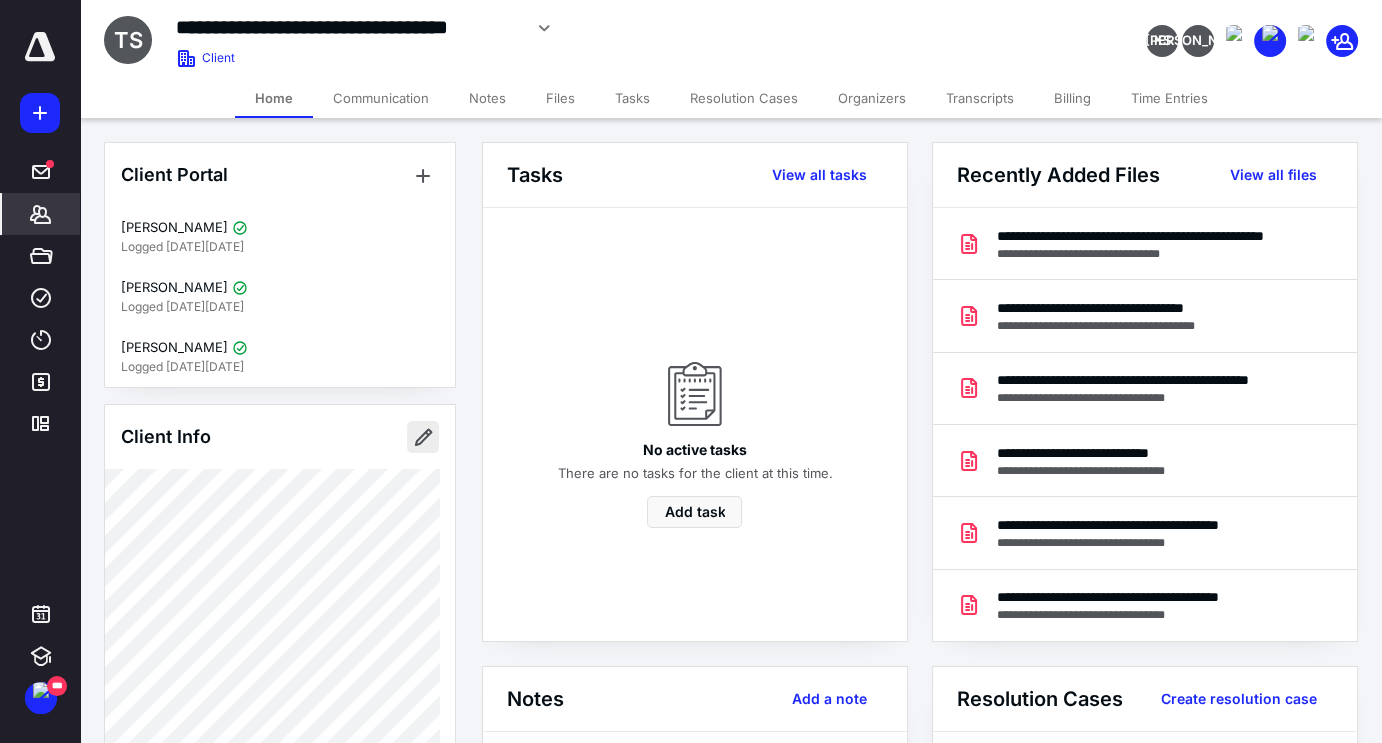 click at bounding box center (423, 437) 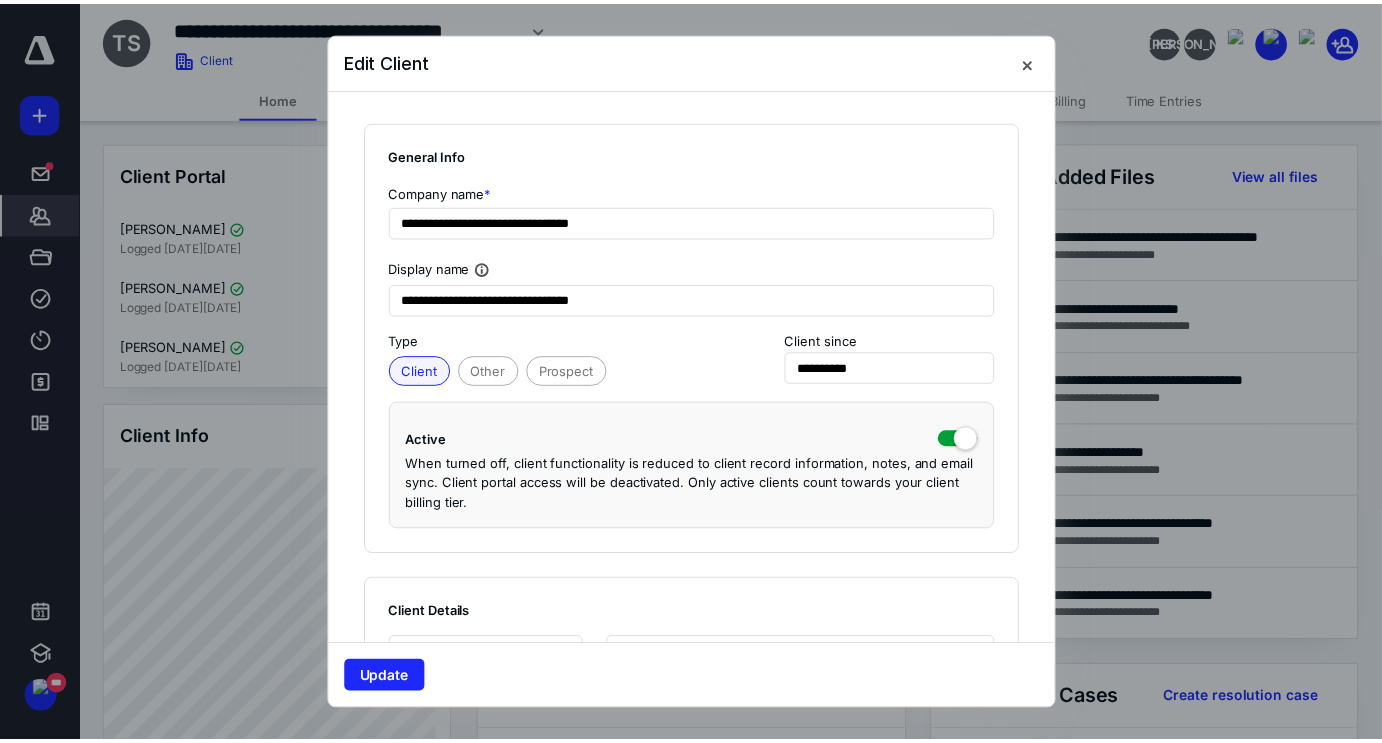 scroll, scrollTop: 433, scrollLeft: 0, axis: vertical 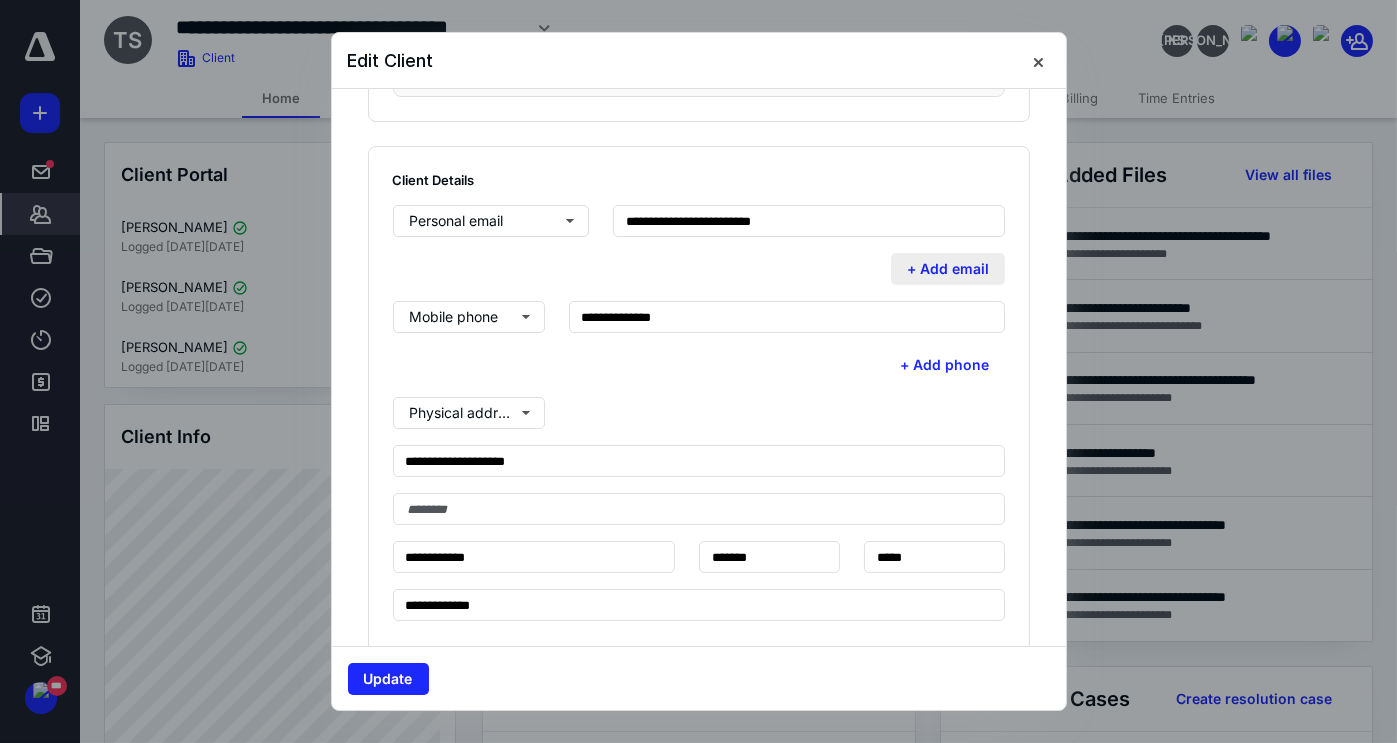 click on "+ Add email" at bounding box center (948, 269) 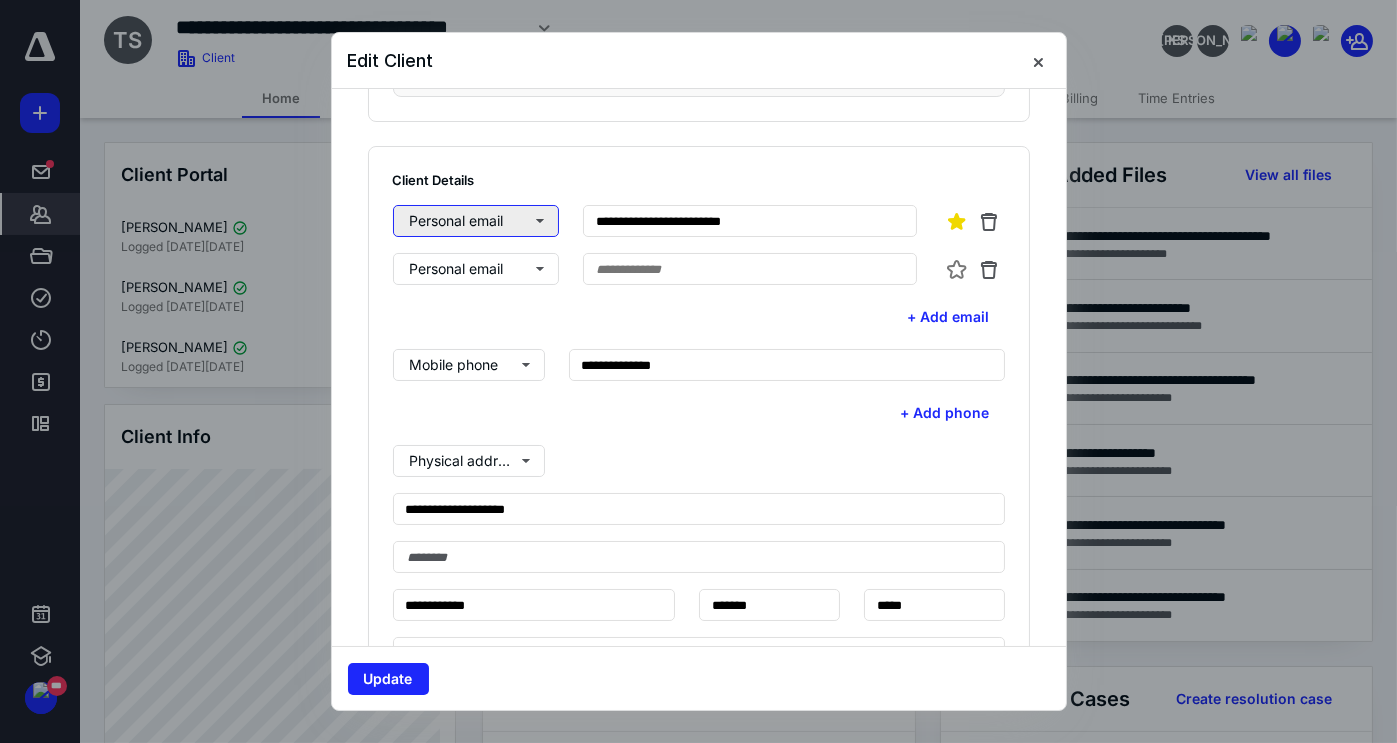 click on "Personal email" at bounding box center (476, 221) 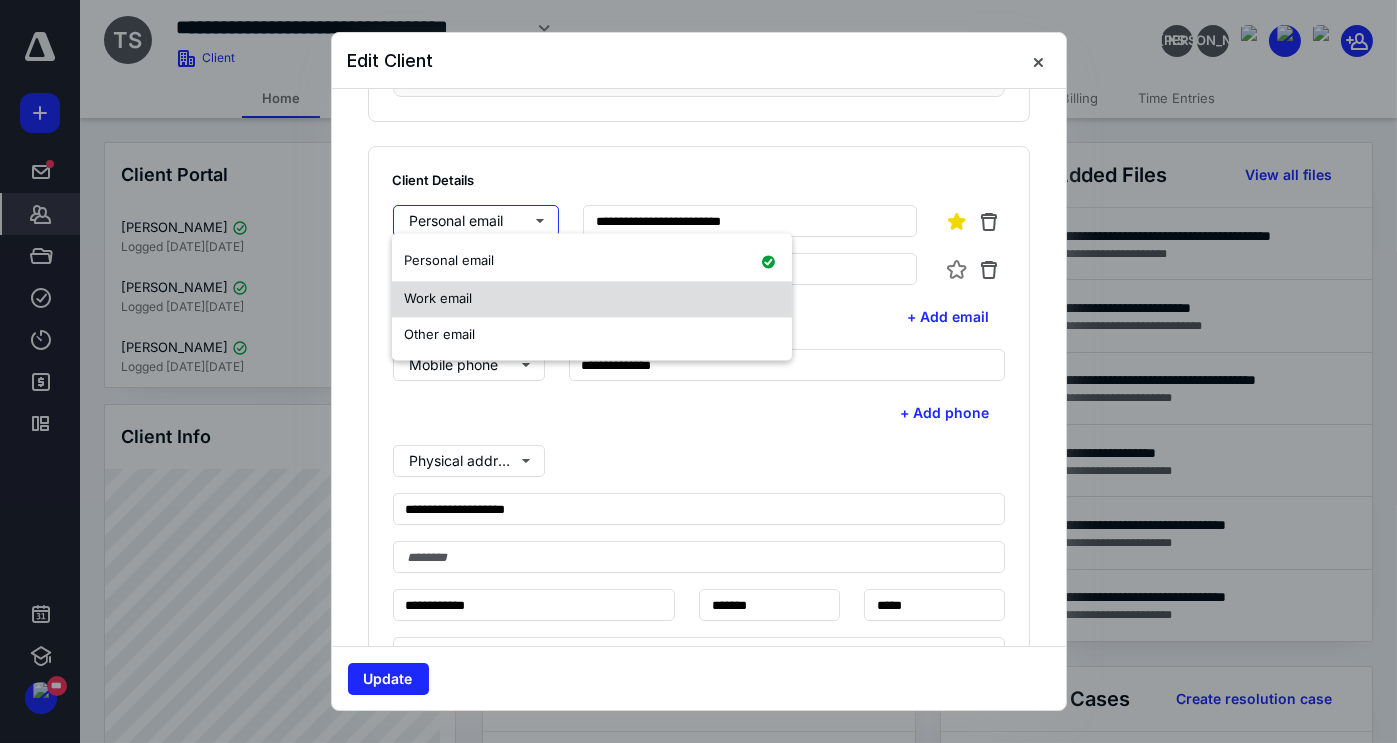 click on "Work email" at bounding box center (592, 299) 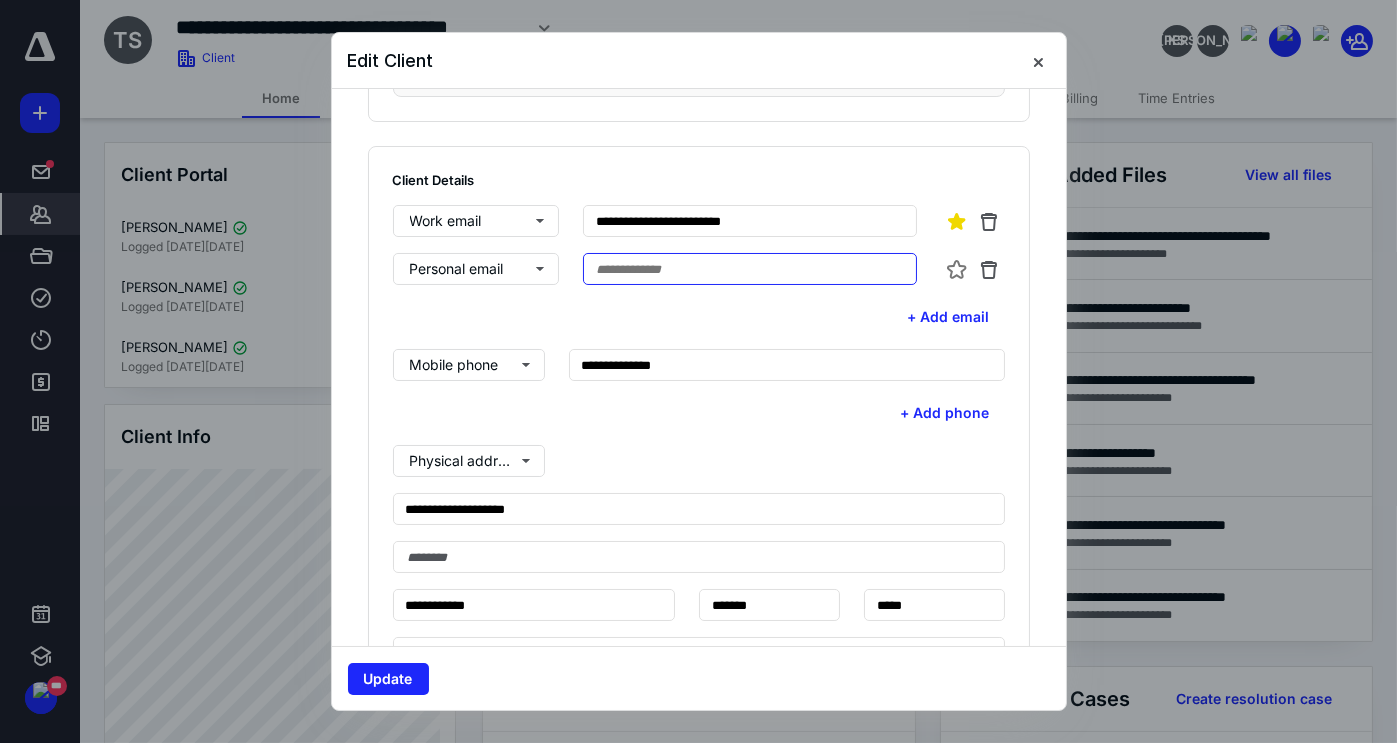 click at bounding box center (750, 269) 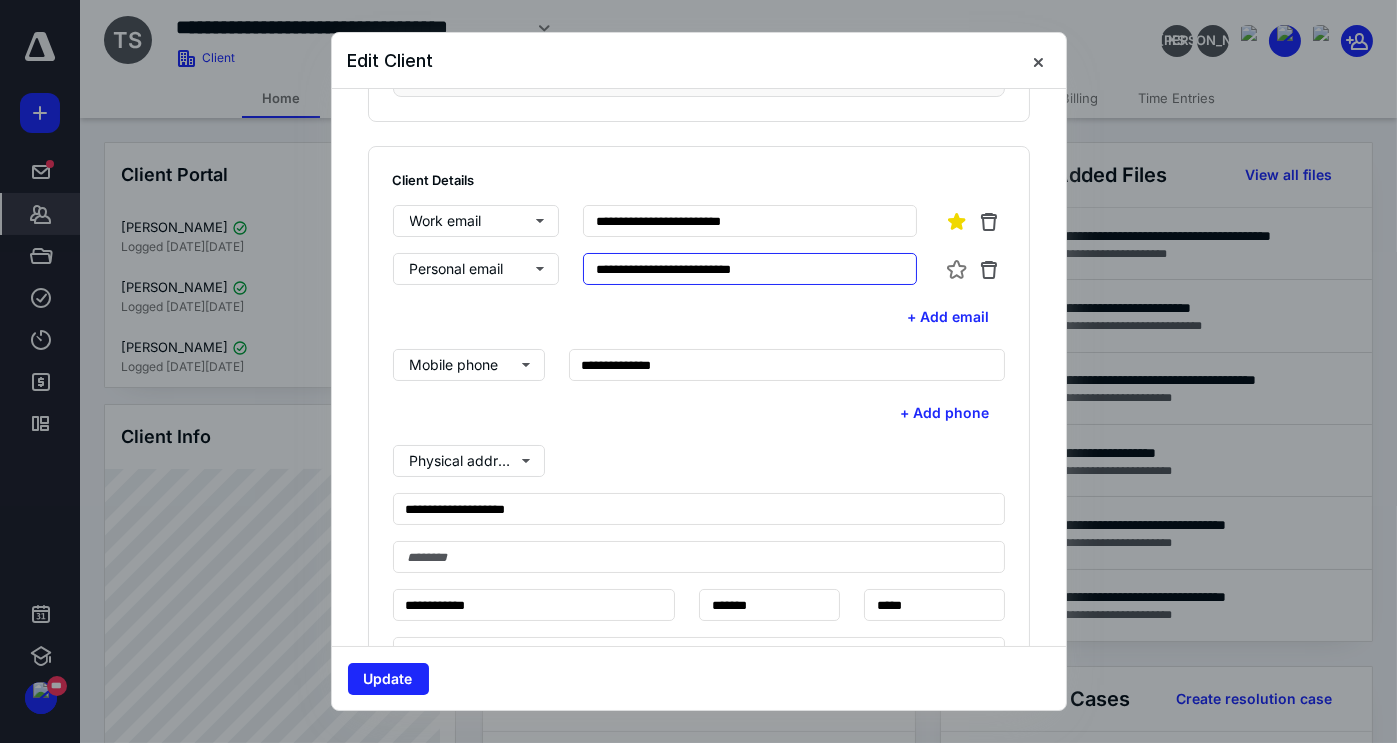 type on "**********" 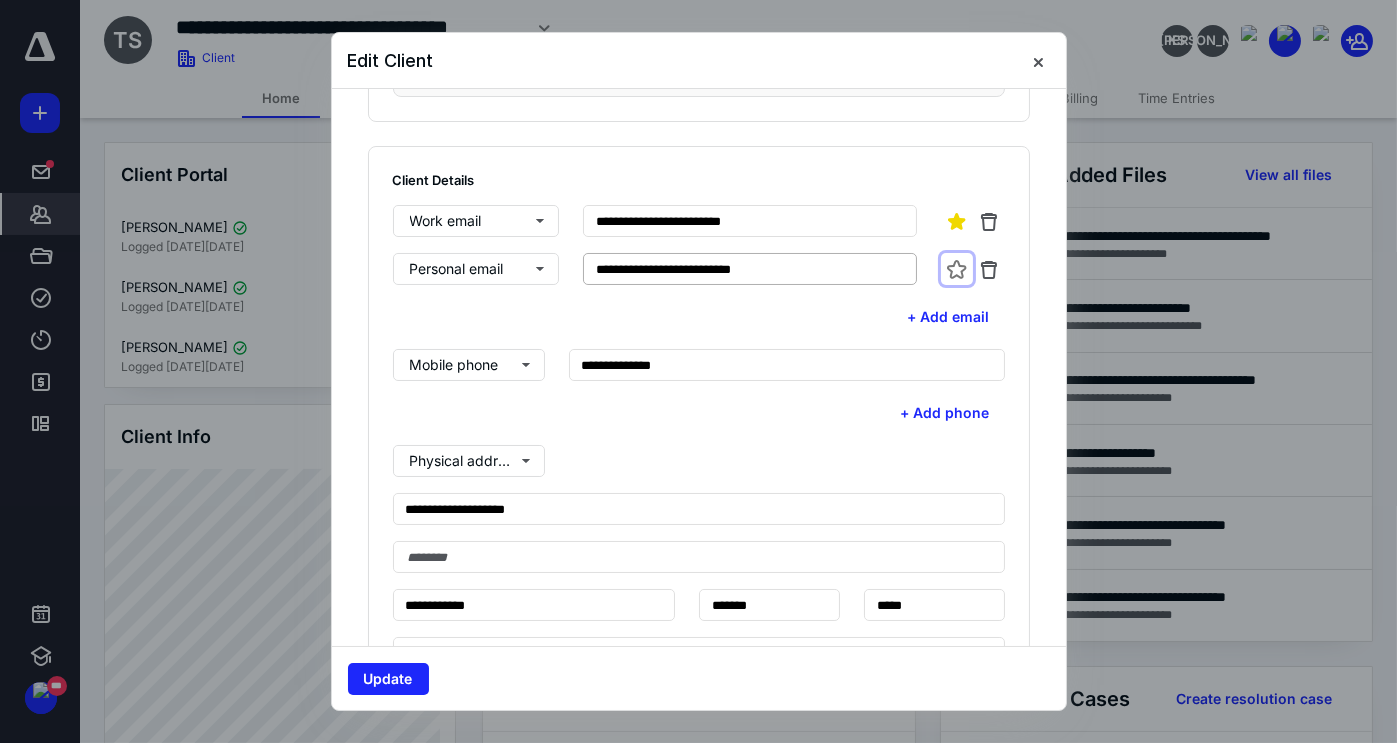type 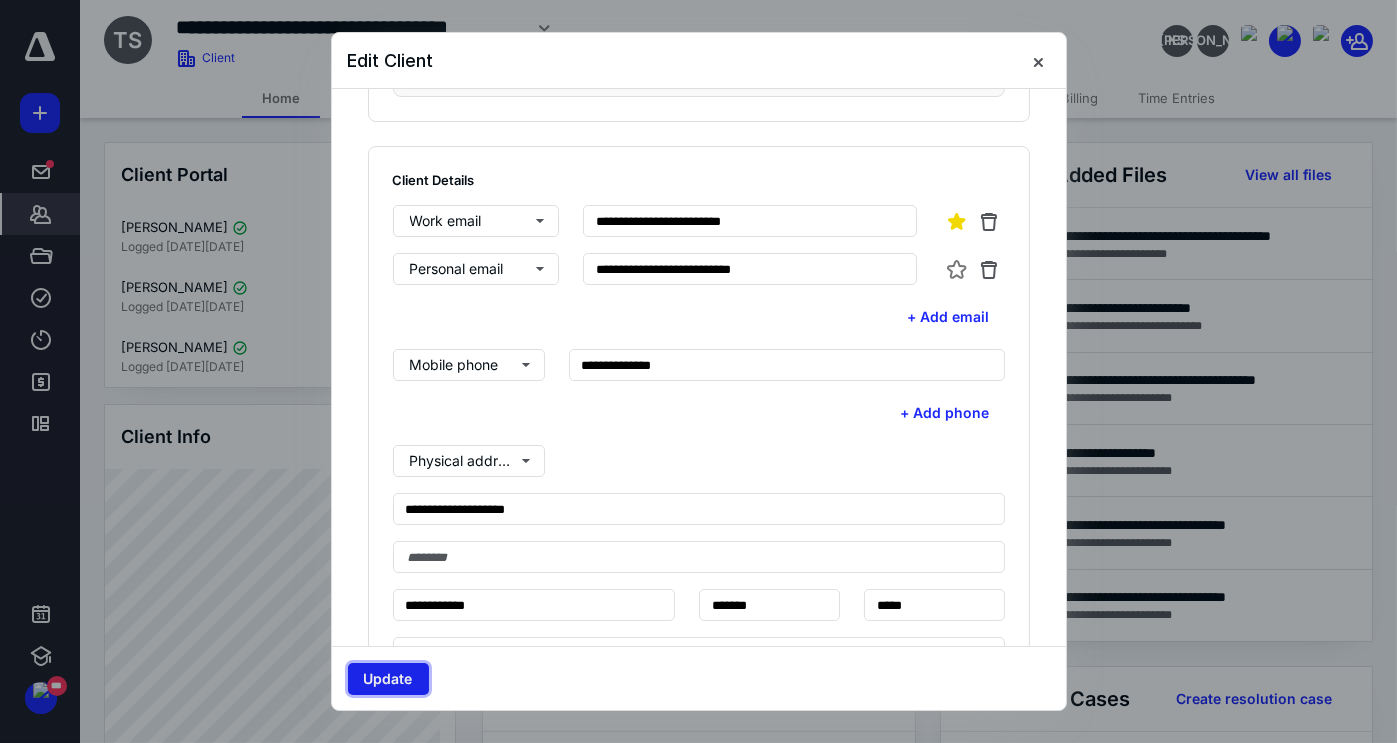 click on "Update" at bounding box center [388, 679] 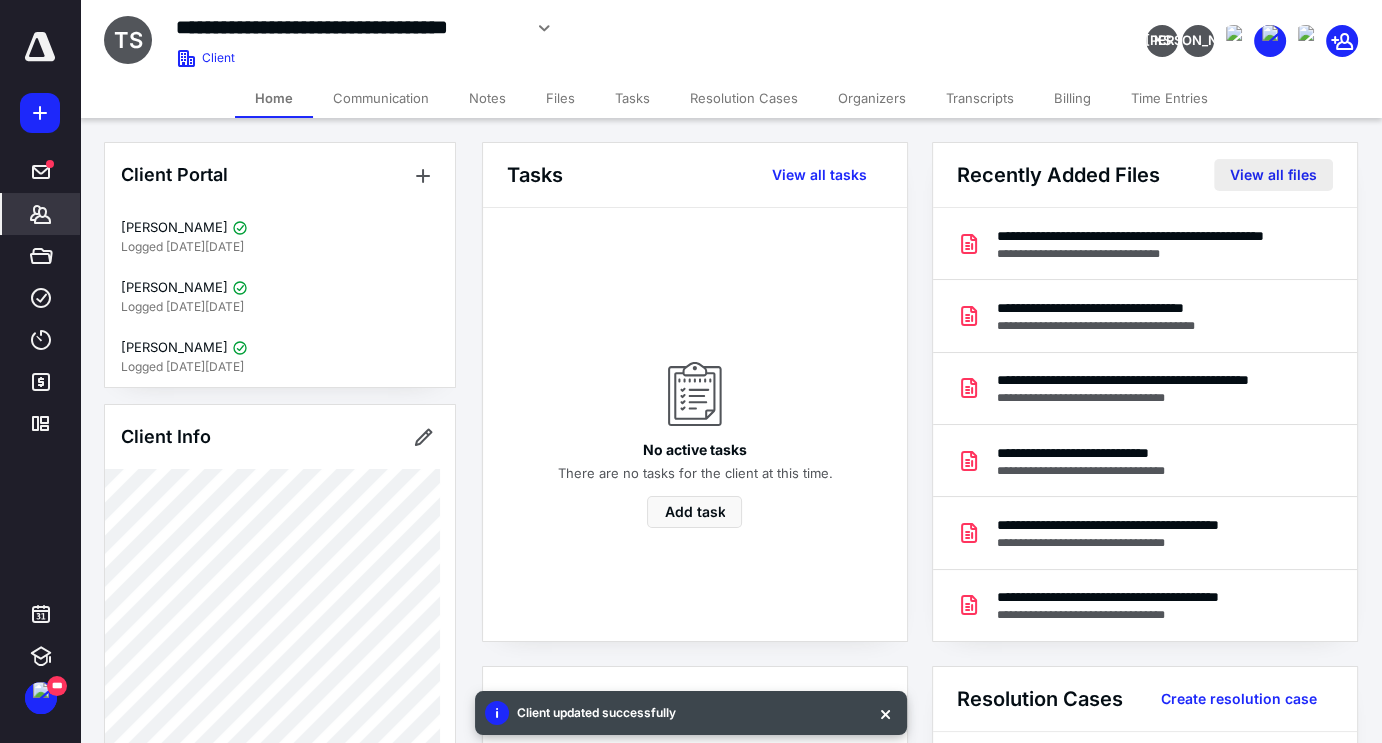 click on "View all files" at bounding box center (1273, 175) 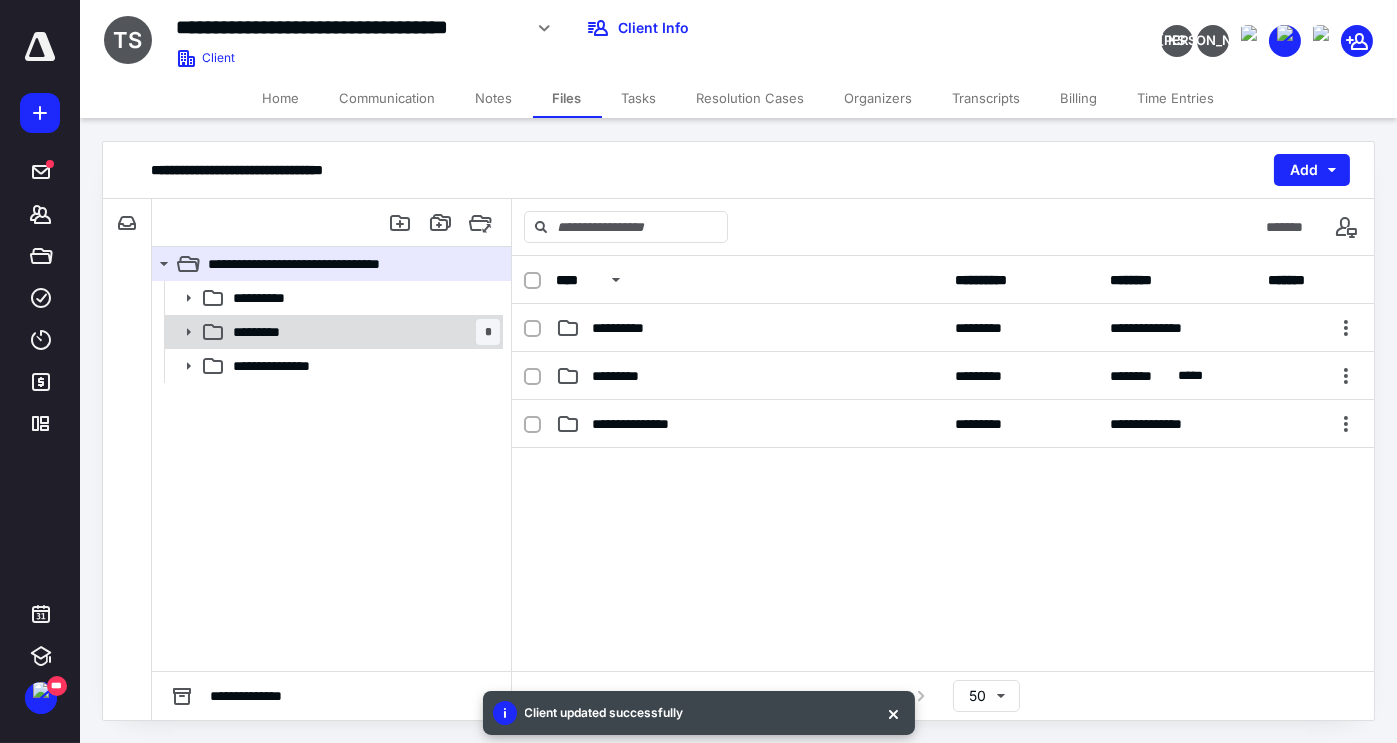 click 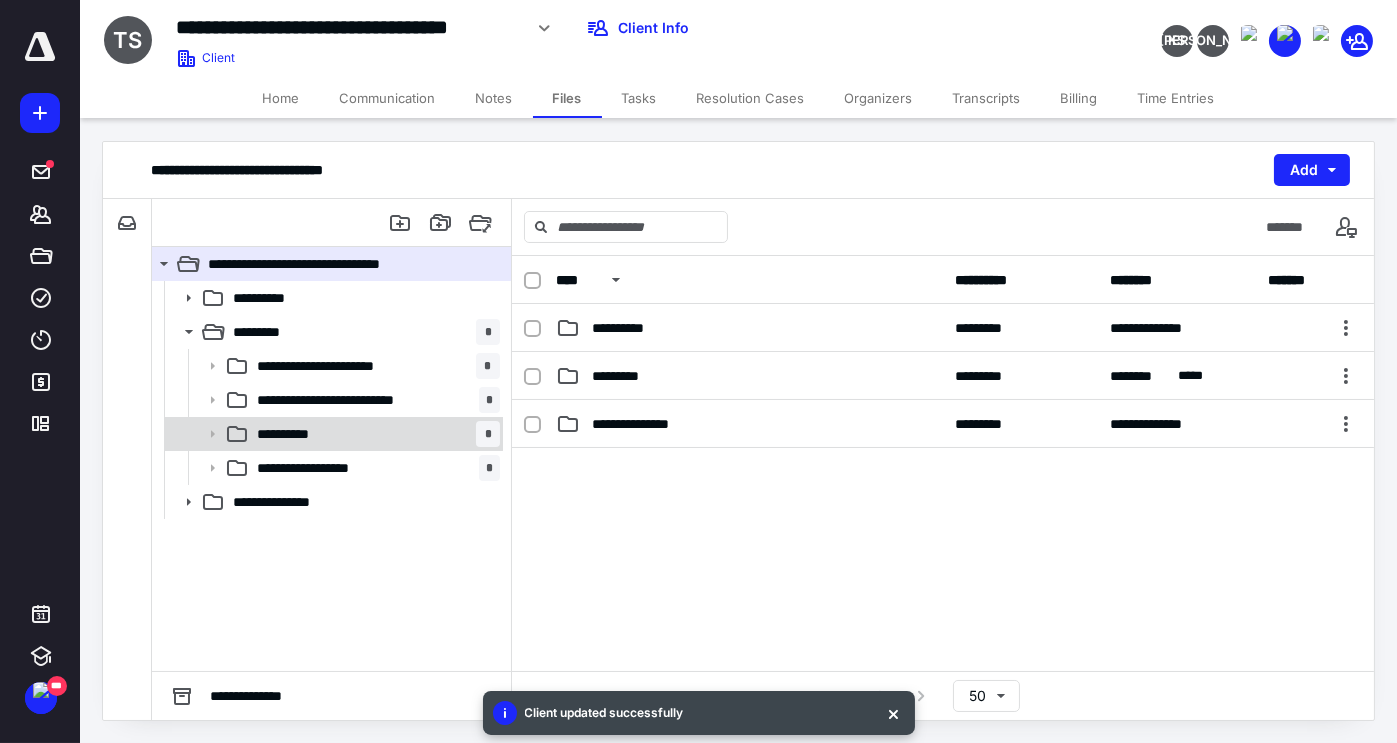 click 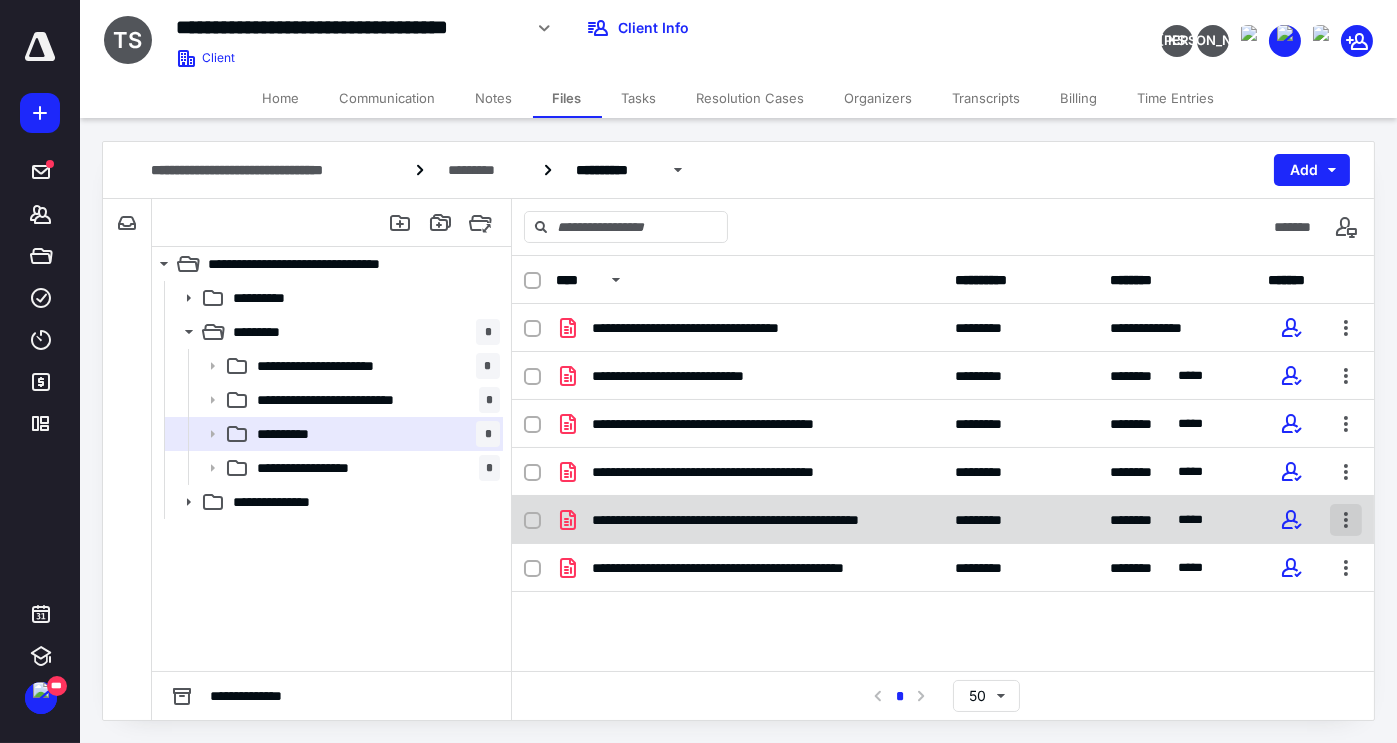click at bounding box center (1346, 520) 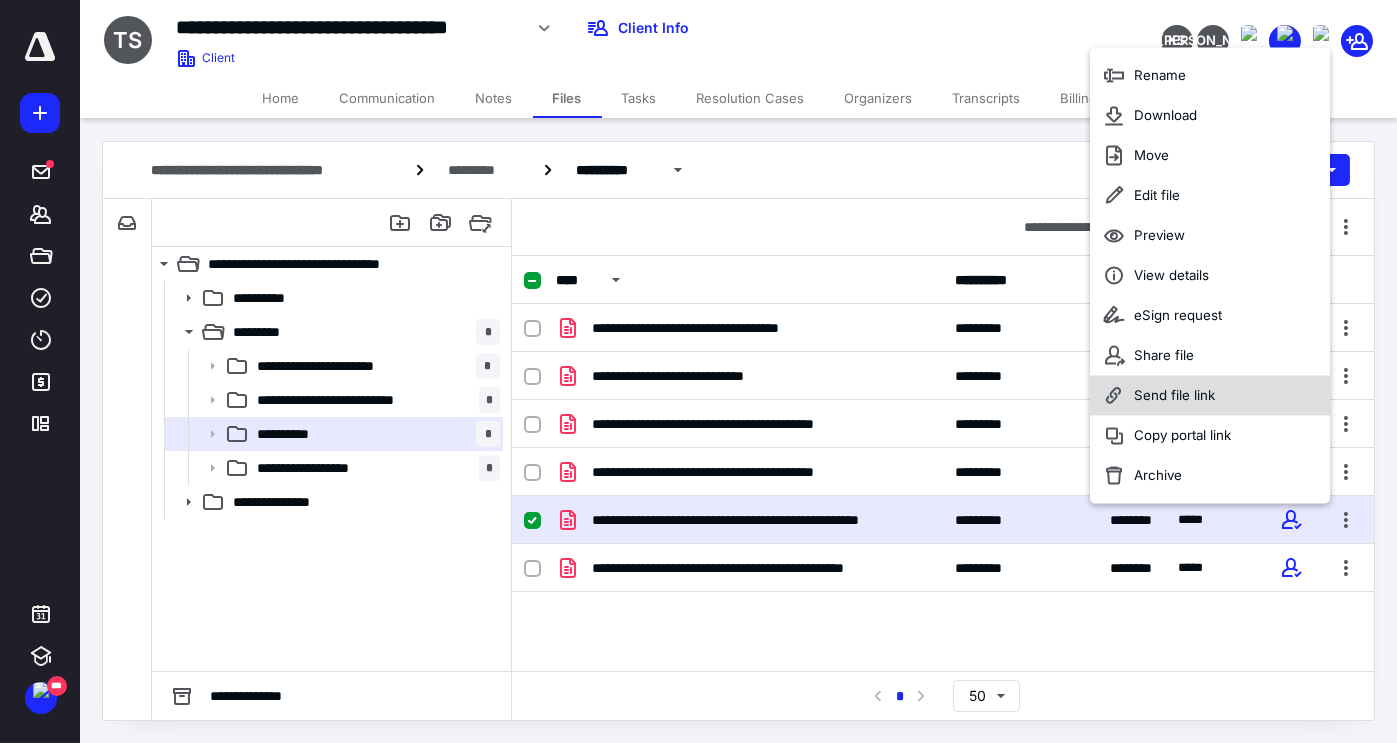 click on "Send file link" at bounding box center (1174, 396) 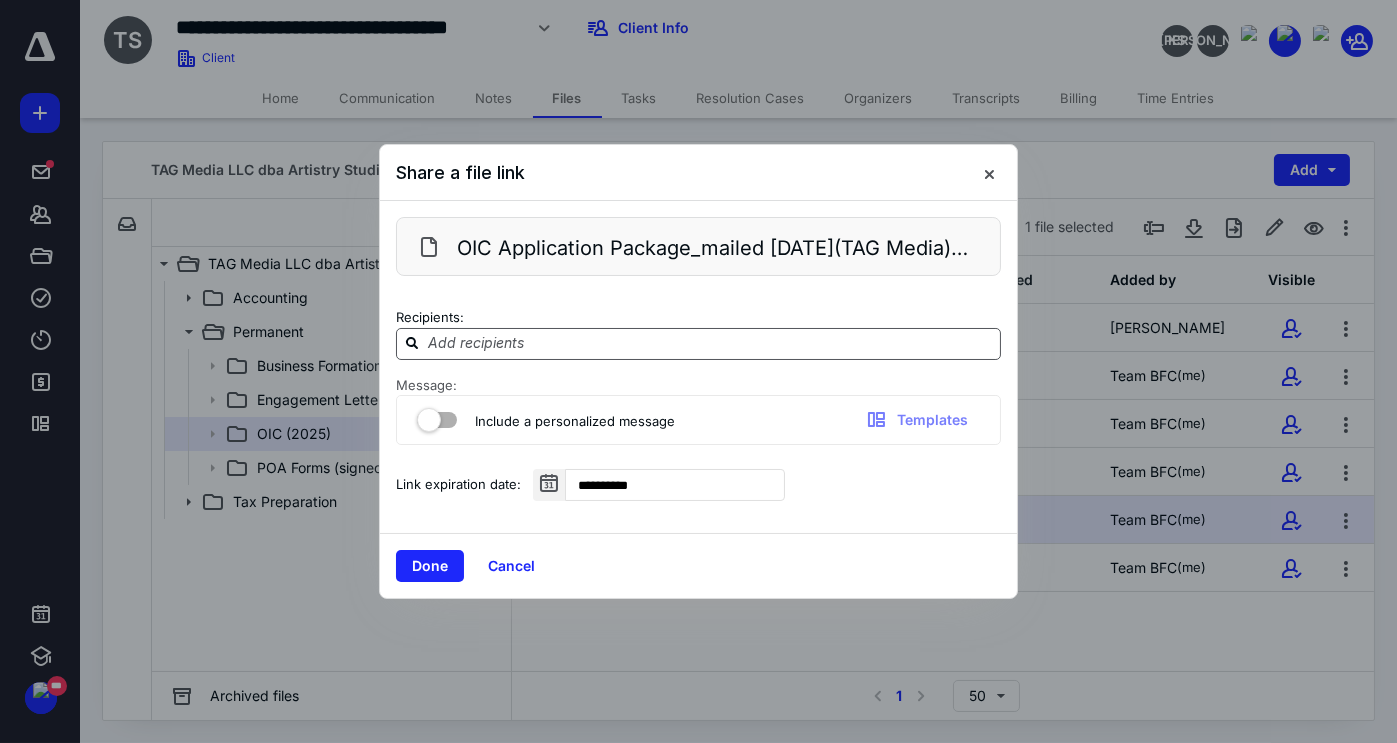 click at bounding box center (710, 343) 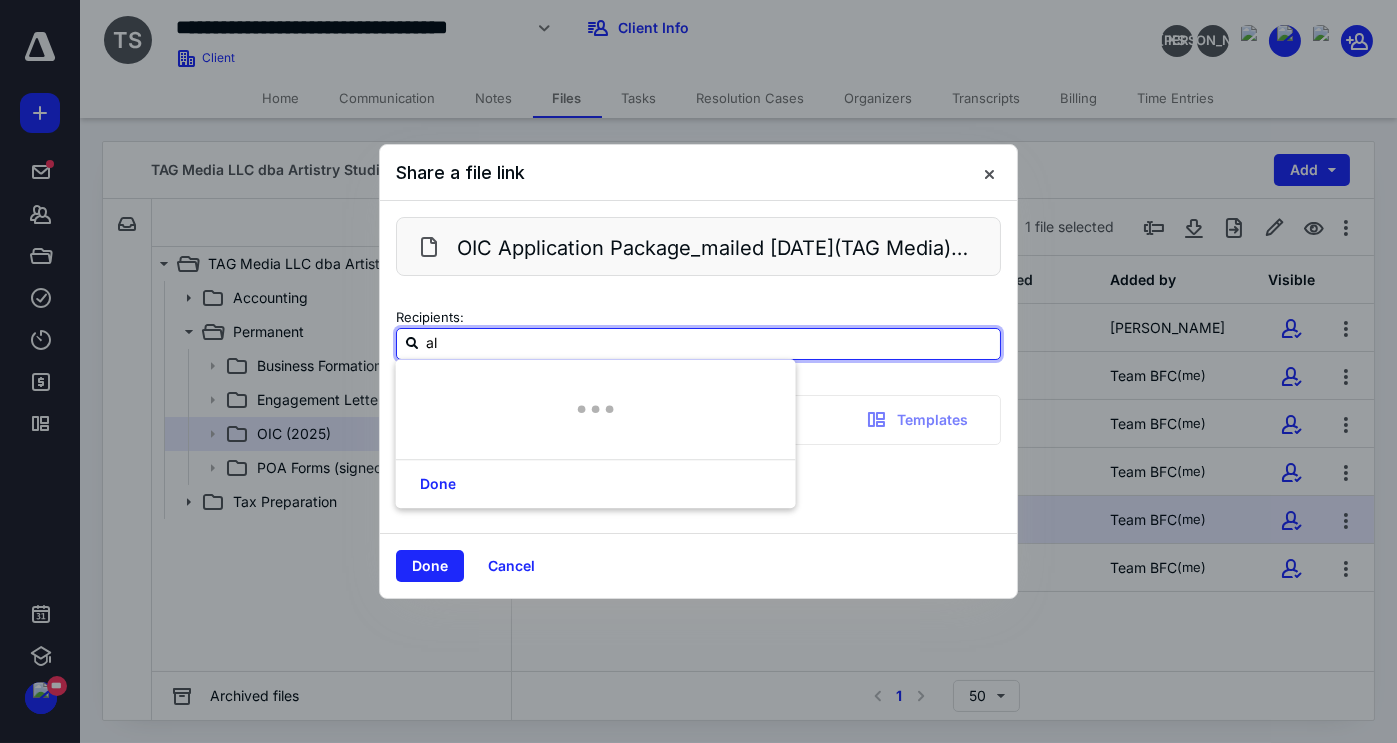 type on "a" 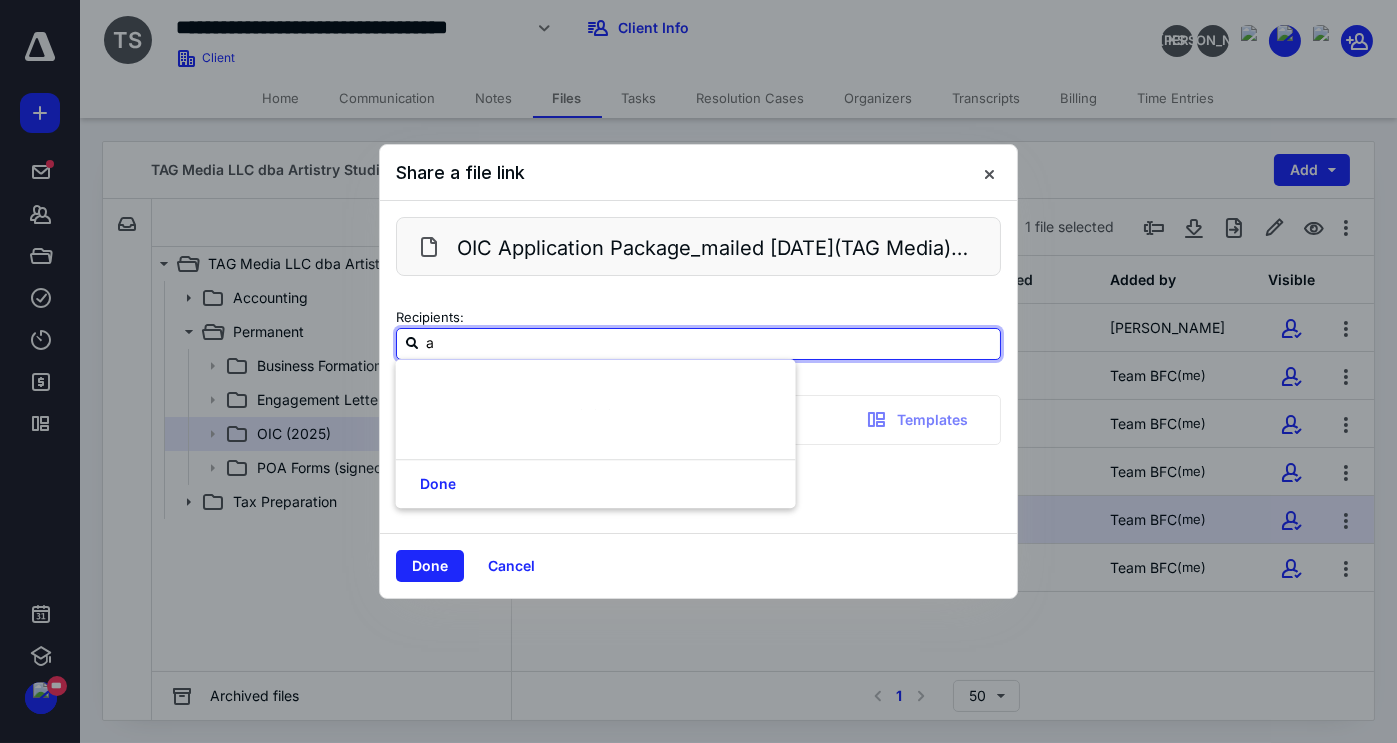 type 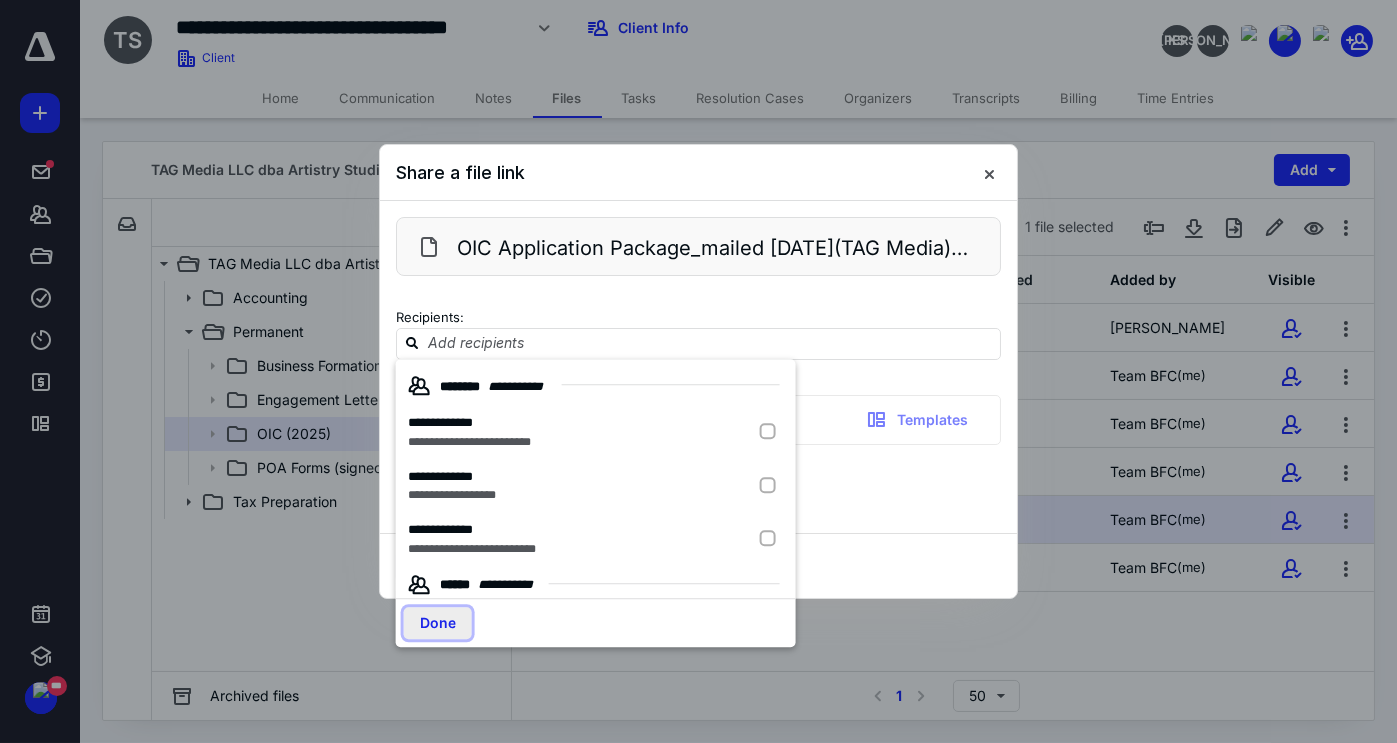 click on "Done" at bounding box center (438, 623) 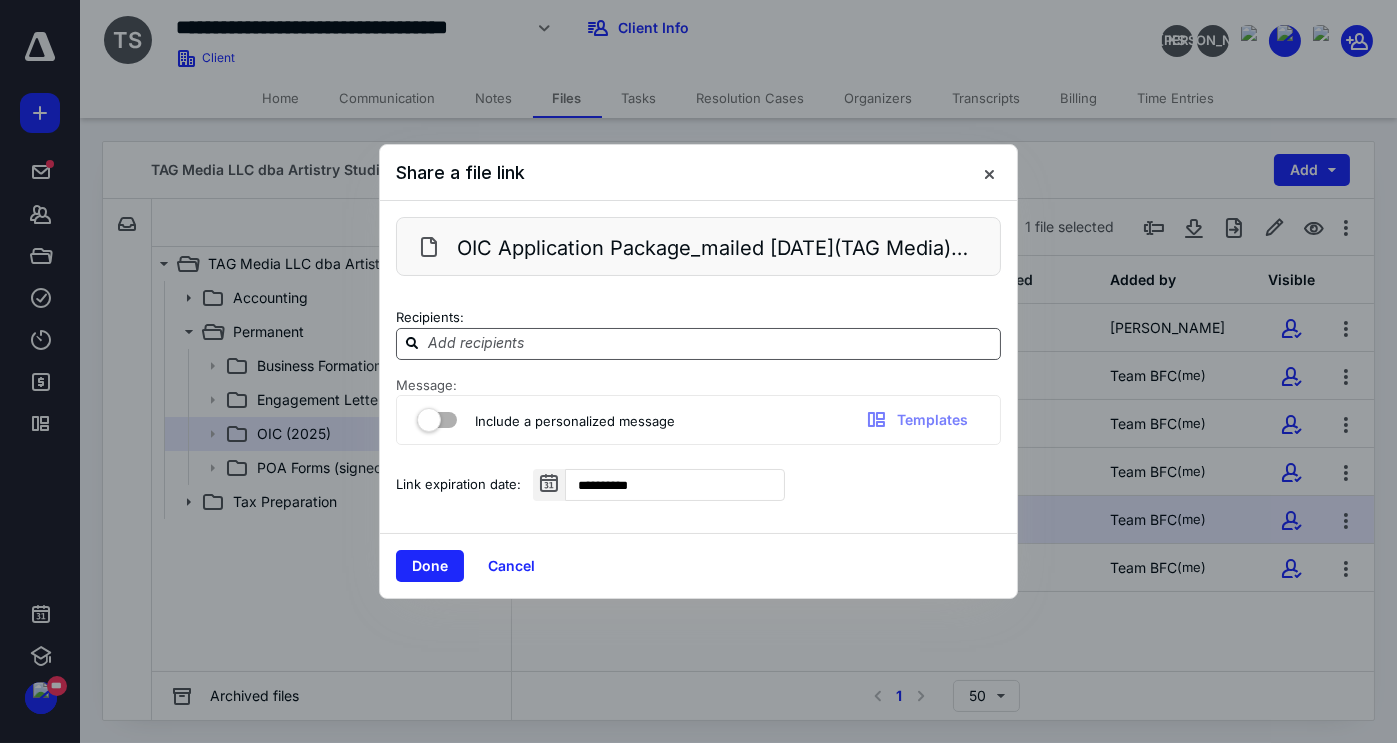 click at bounding box center (710, 343) 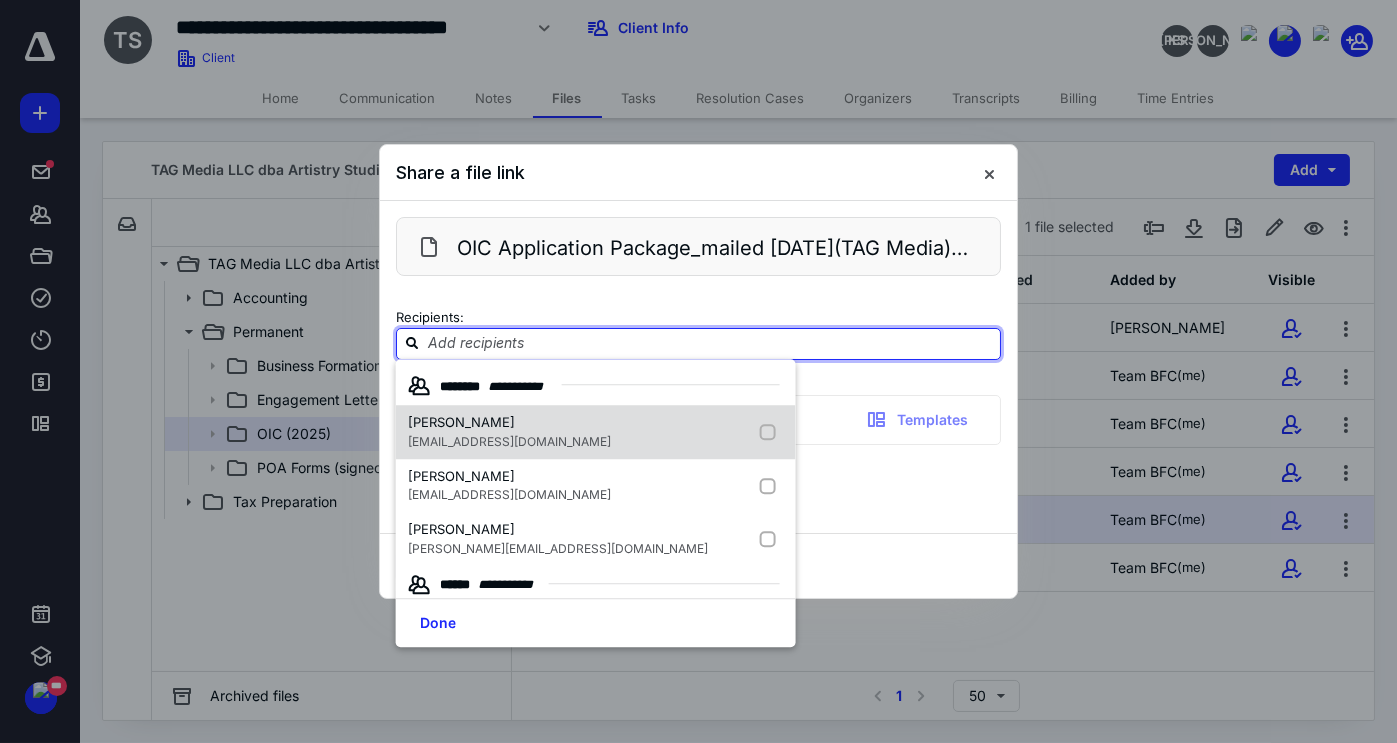 click at bounding box center [772, 432] 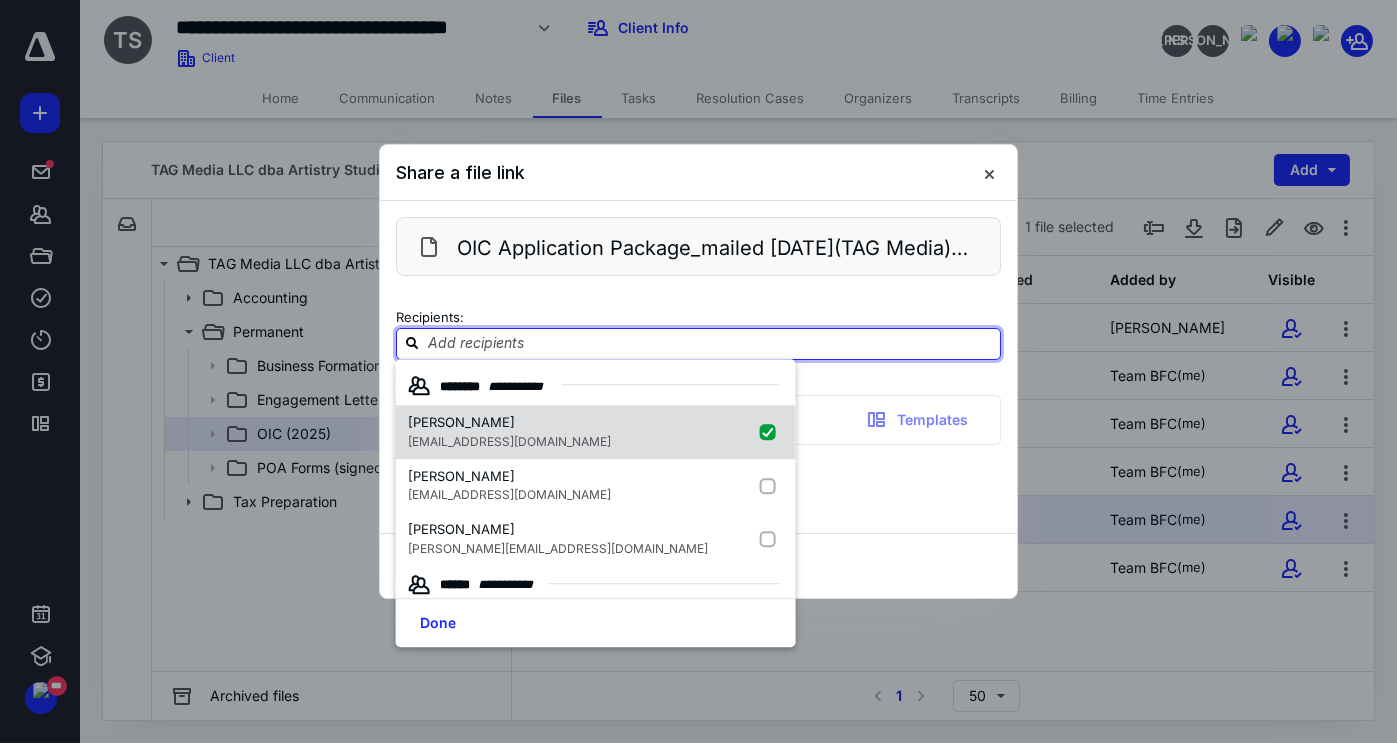 checkbox on "true" 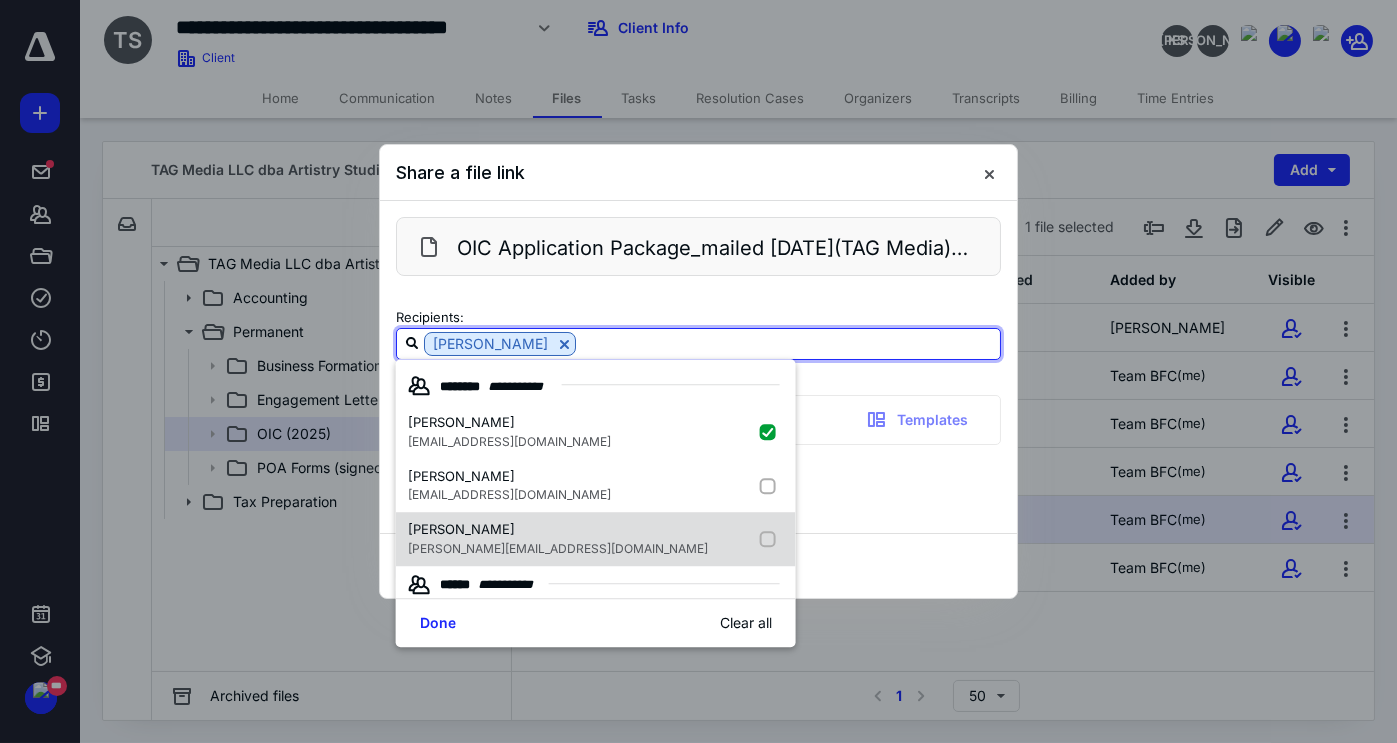 click at bounding box center (772, 539) 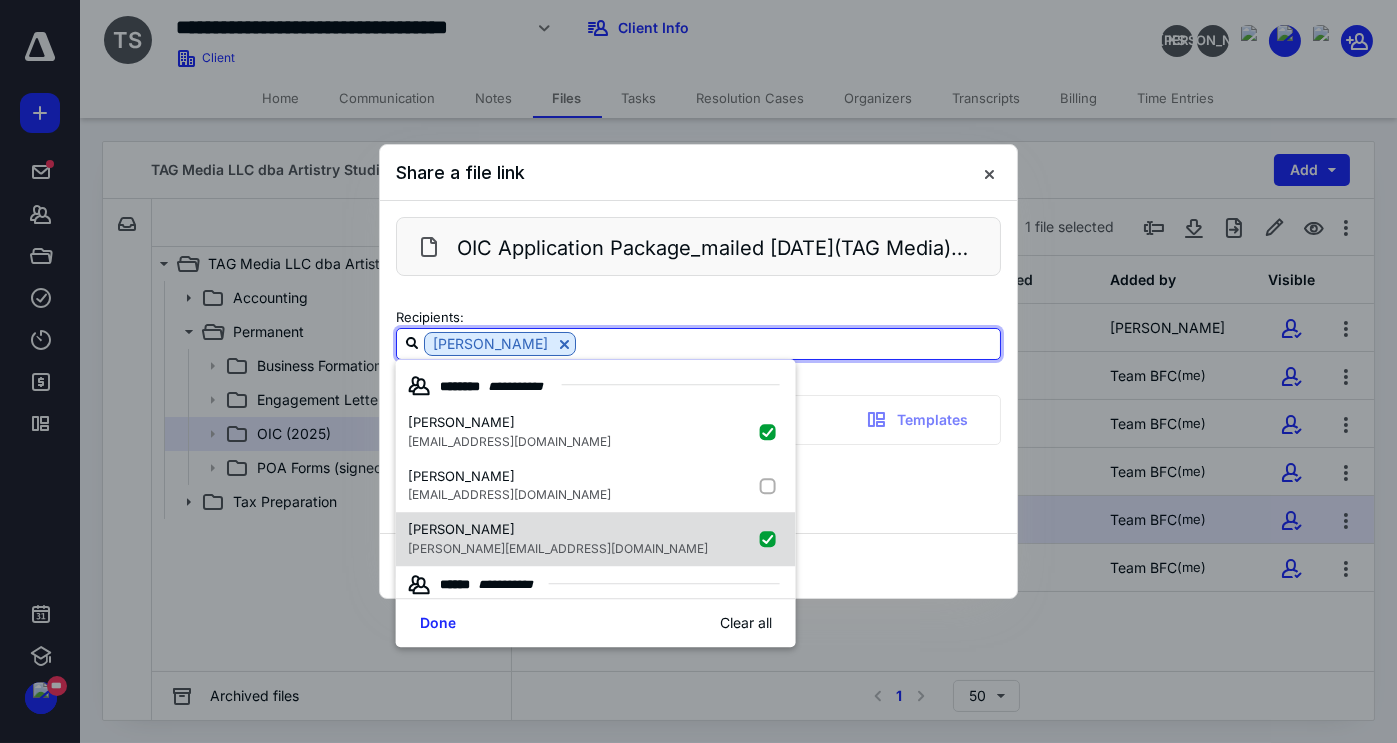 checkbox on "true" 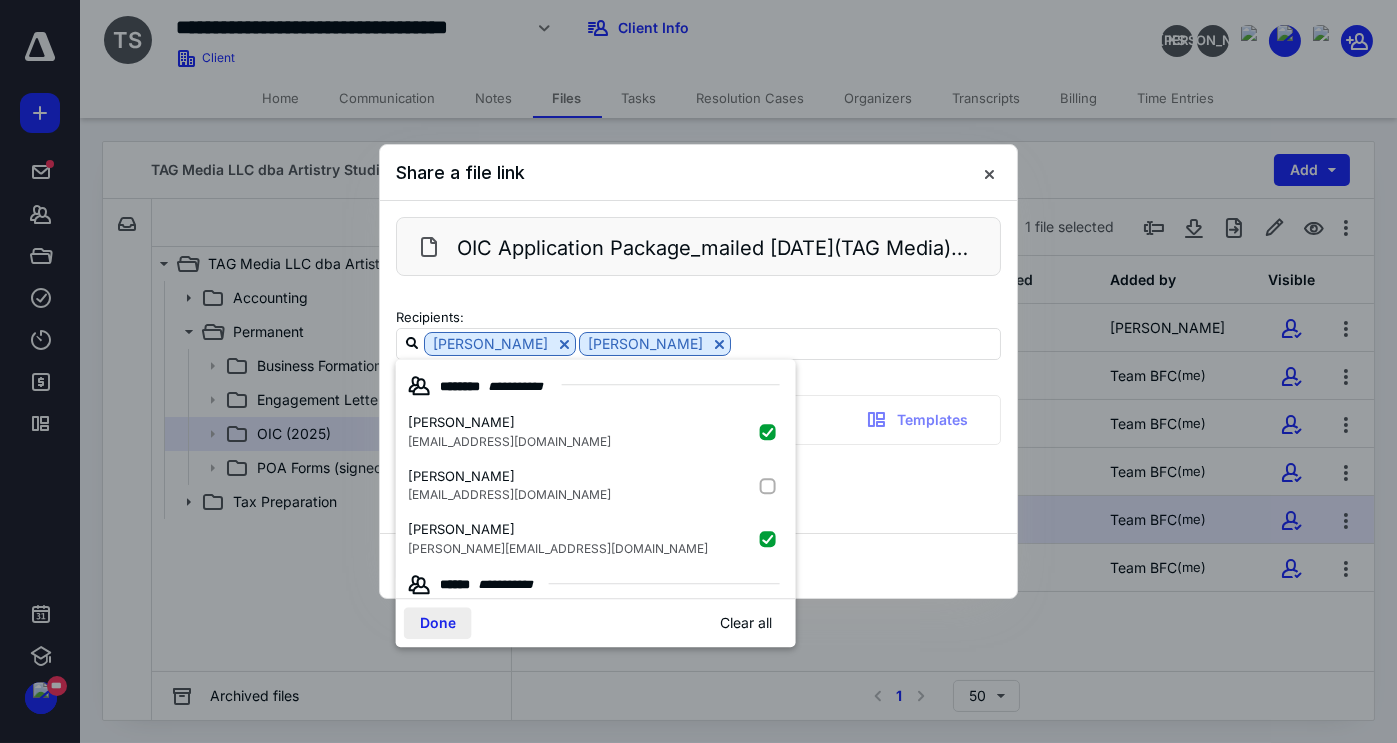click on "Done" at bounding box center [438, 623] 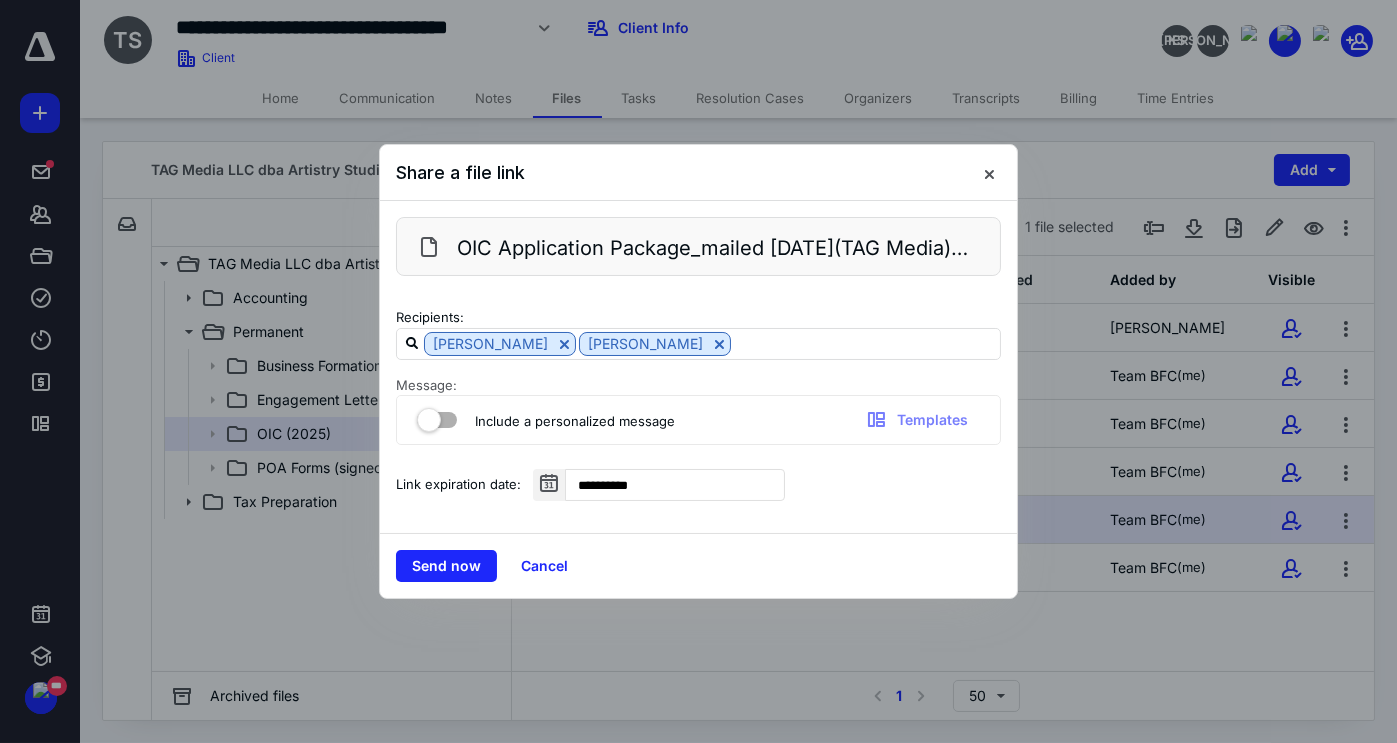 click at bounding box center (437, 416) 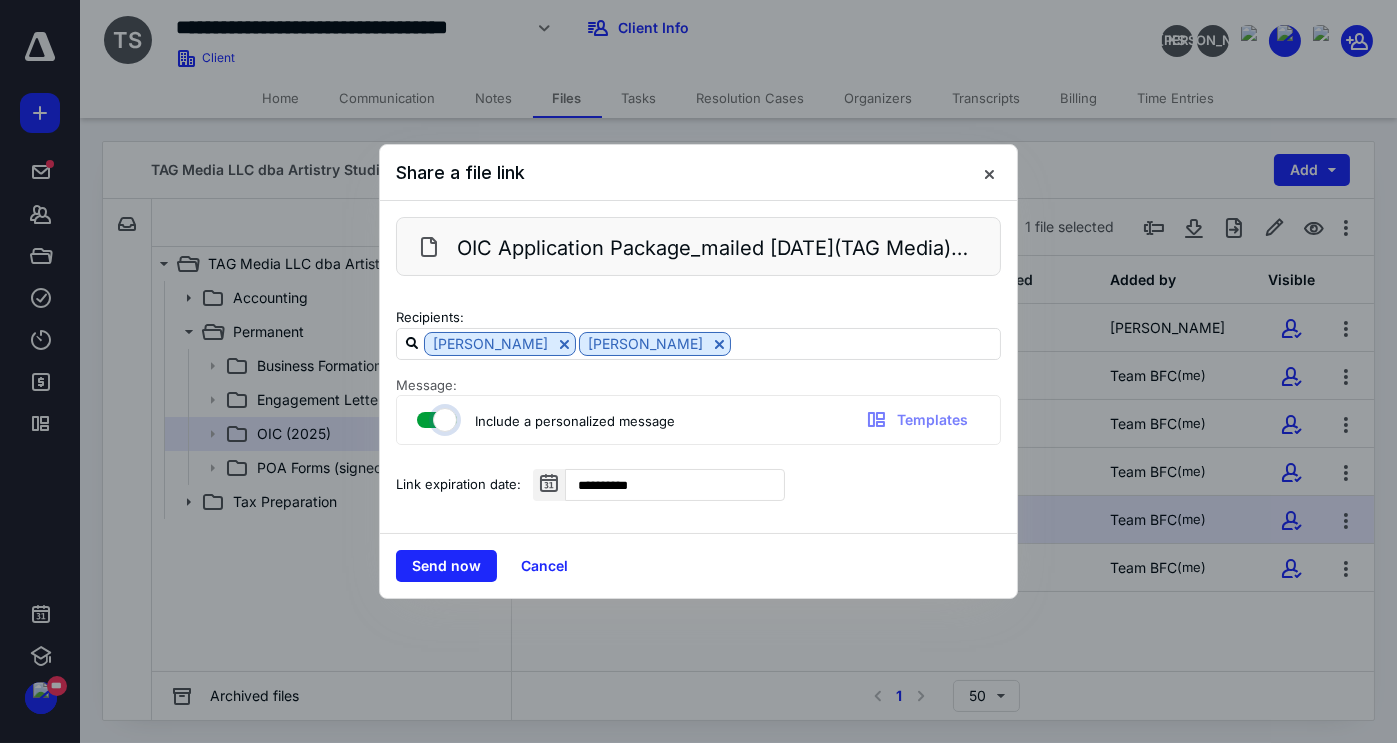 checkbox on "true" 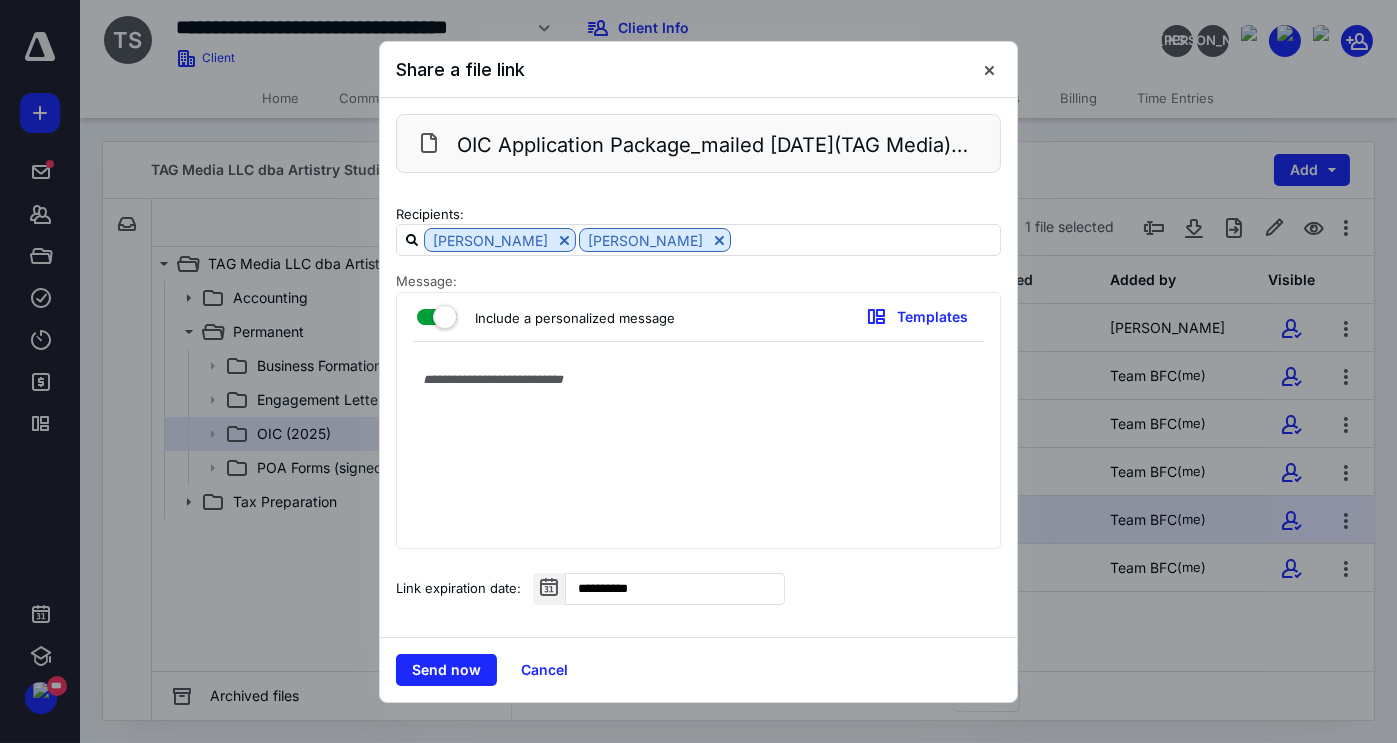 click at bounding box center (698, 450) 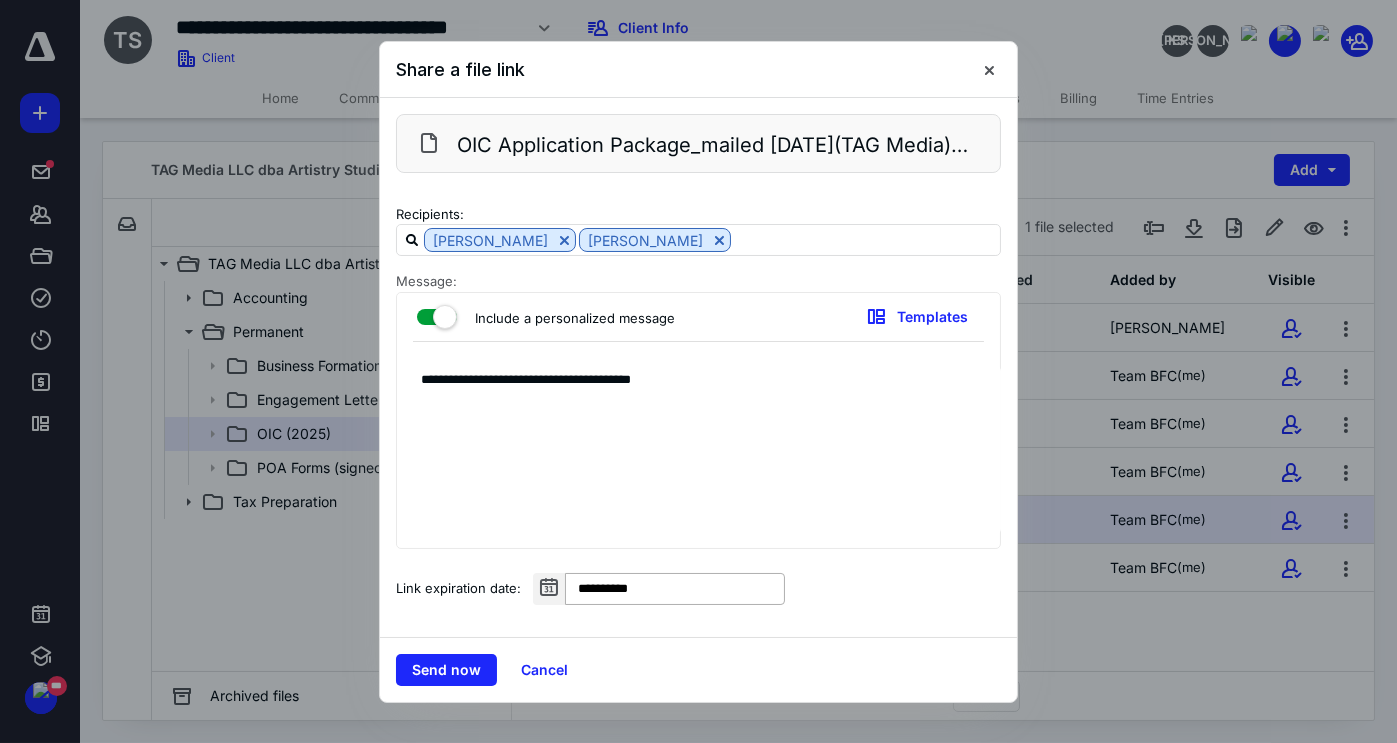 type on "**********" 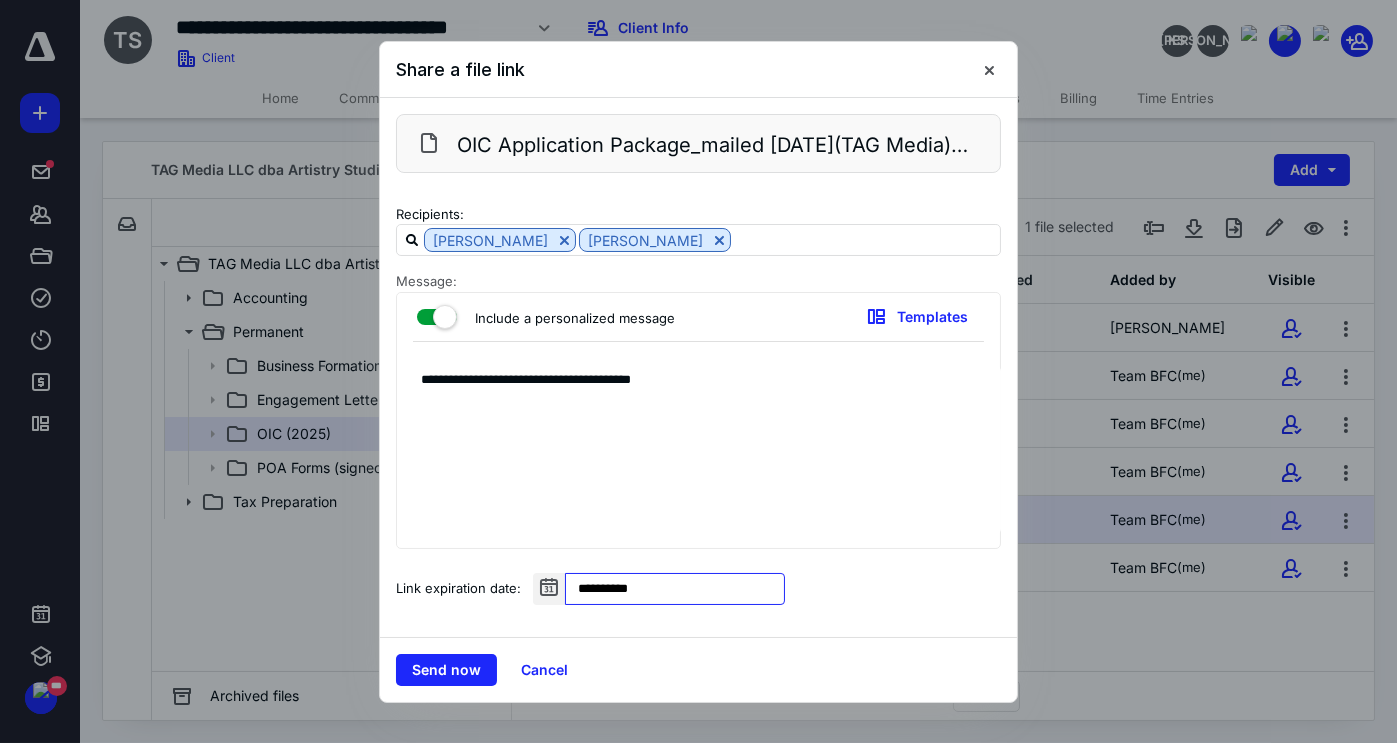 click on "**********" at bounding box center (675, 589) 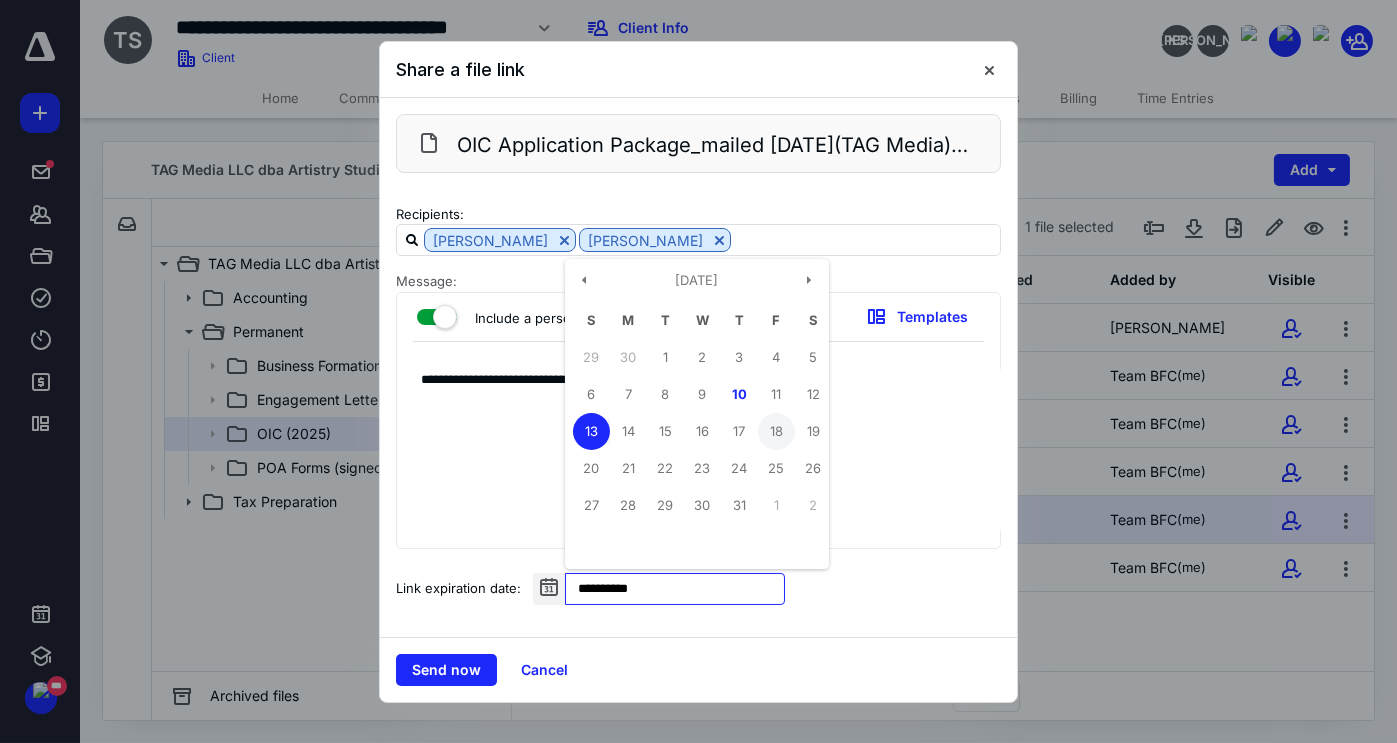 click on "18" at bounding box center (776, 431) 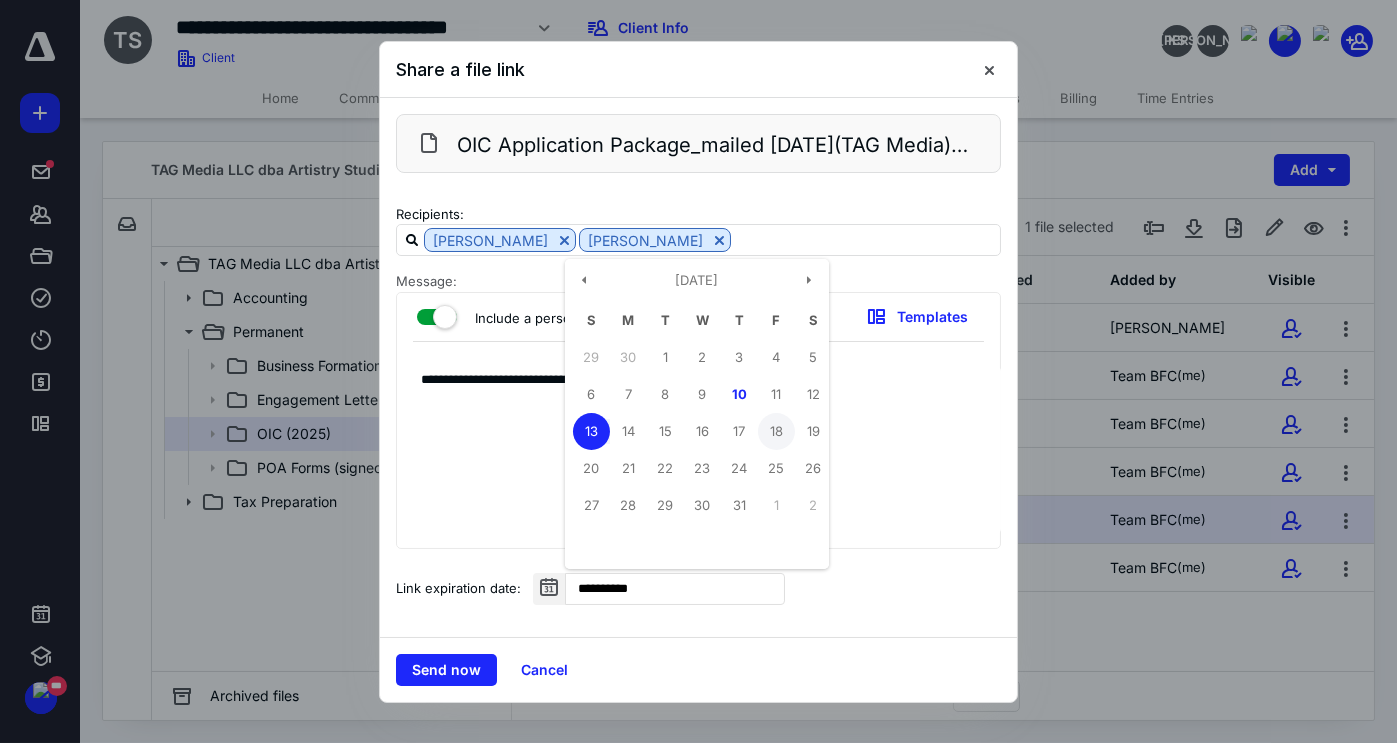 type on "**********" 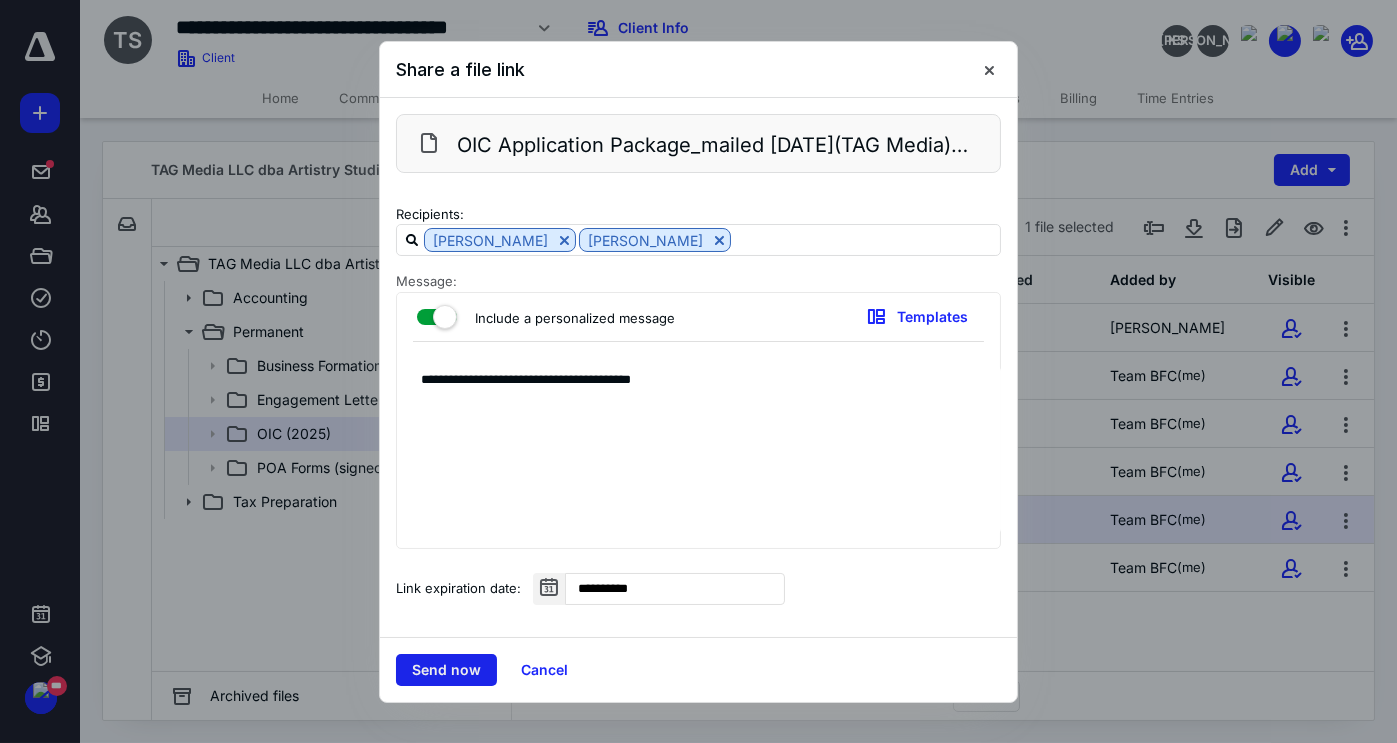 click on "Send now" at bounding box center (446, 670) 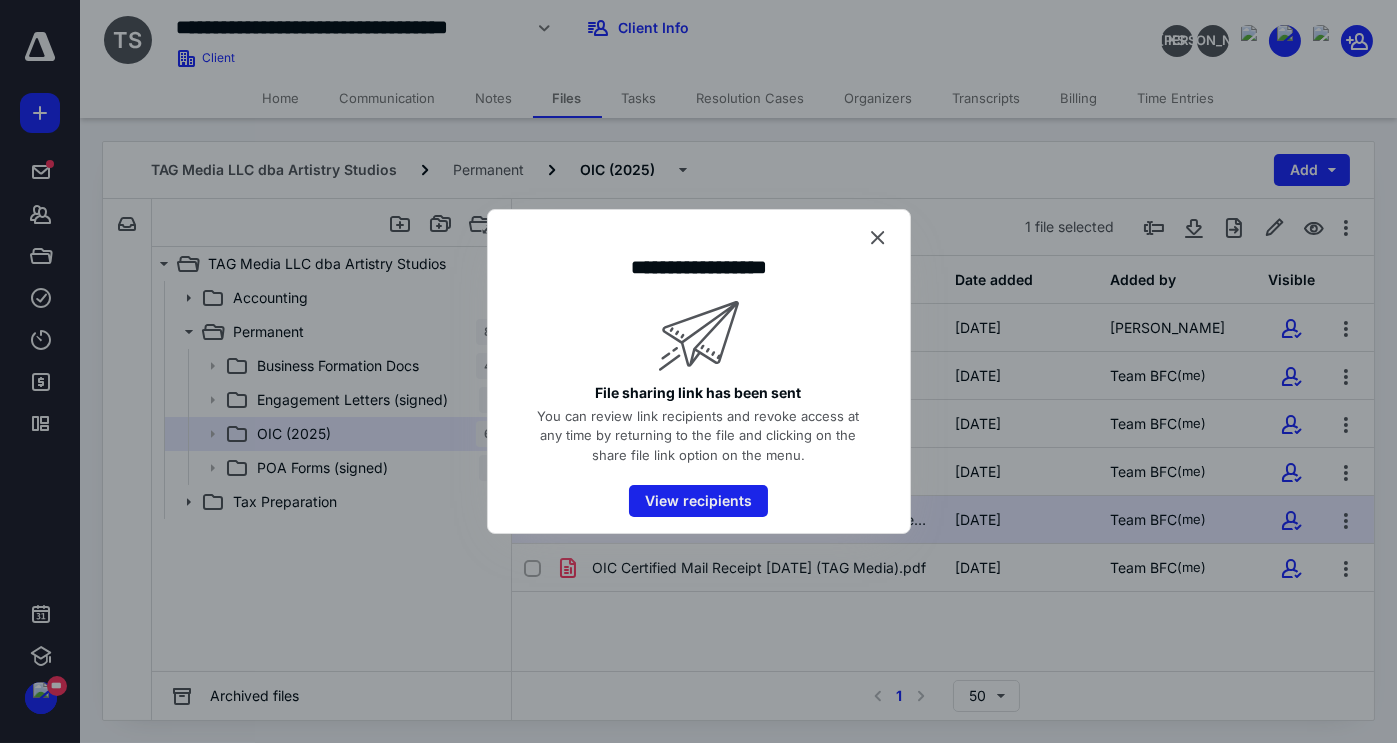 click on "View recipients" at bounding box center (698, 501) 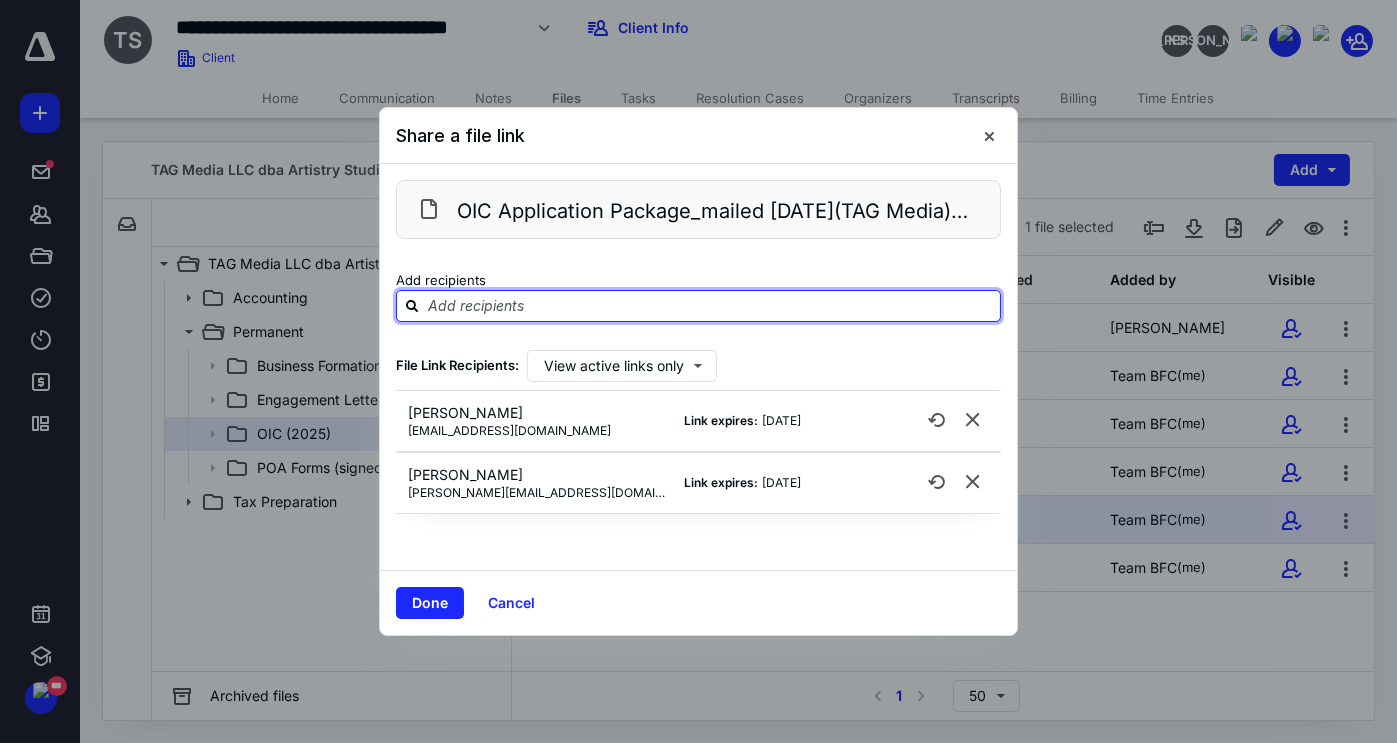 click at bounding box center [710, 305] 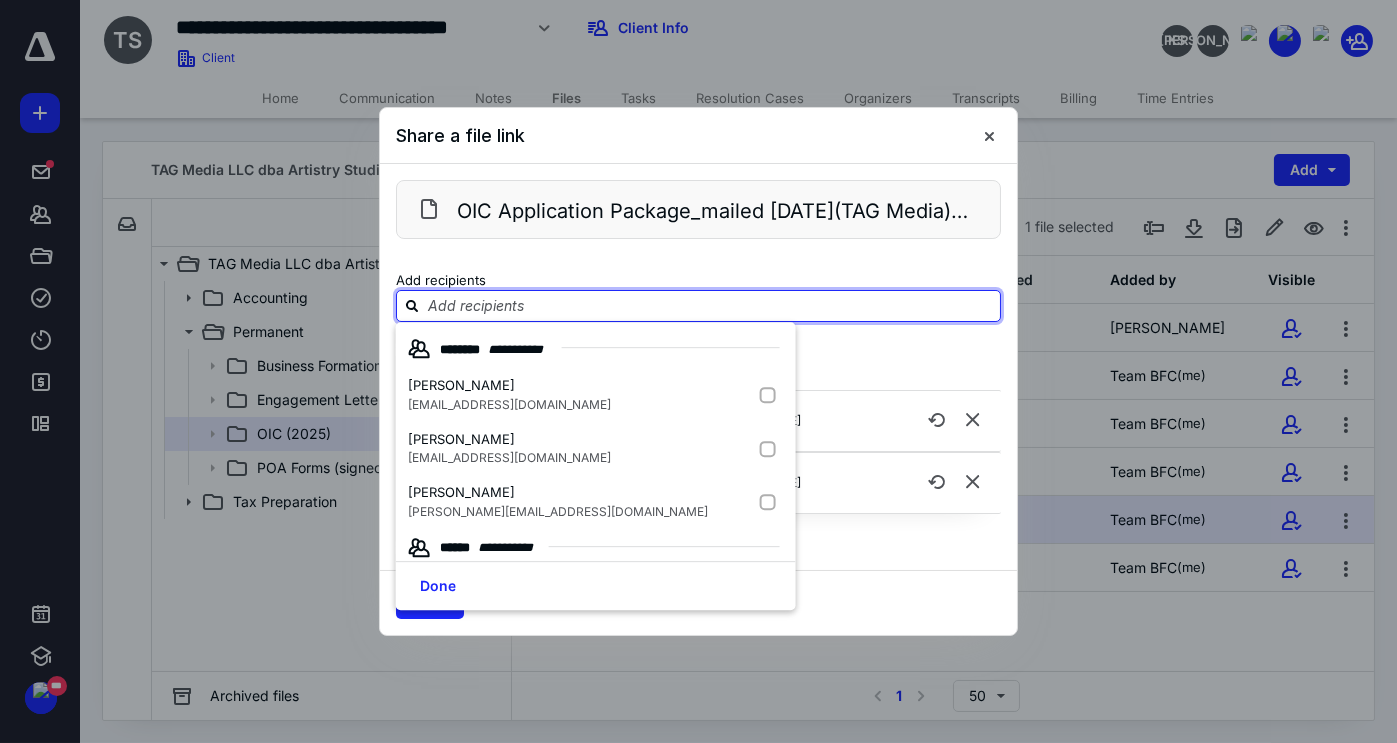 click at bounding box center (710, 305) 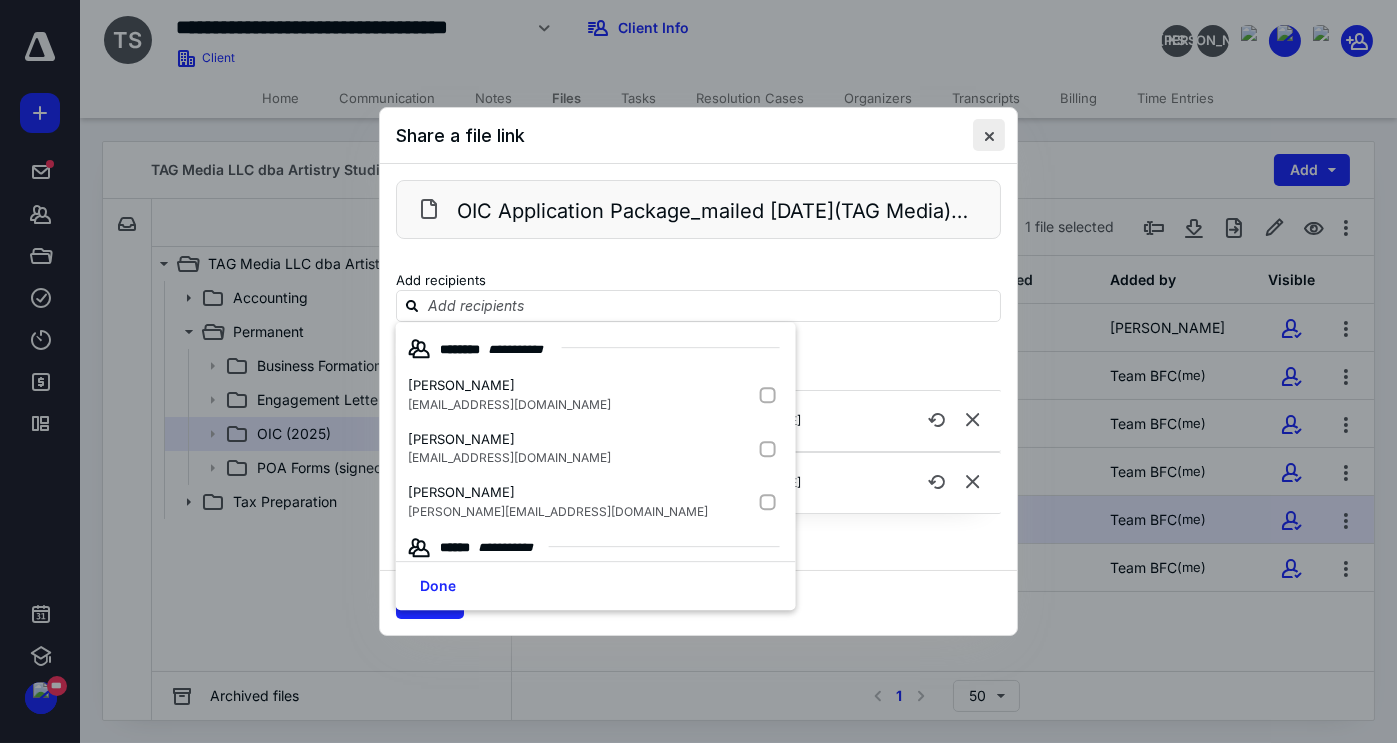 click at bounding box center (989, 135) 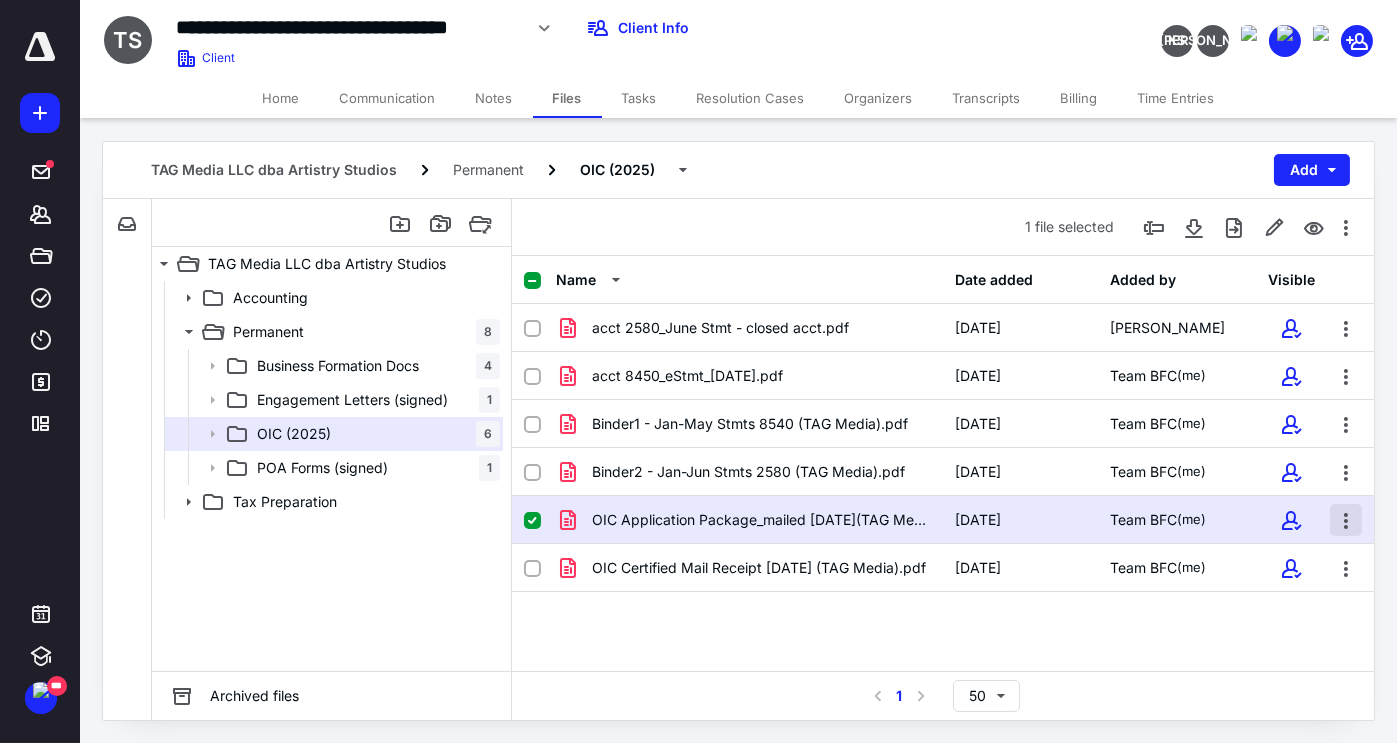 click at bounding box center (1346, 520) 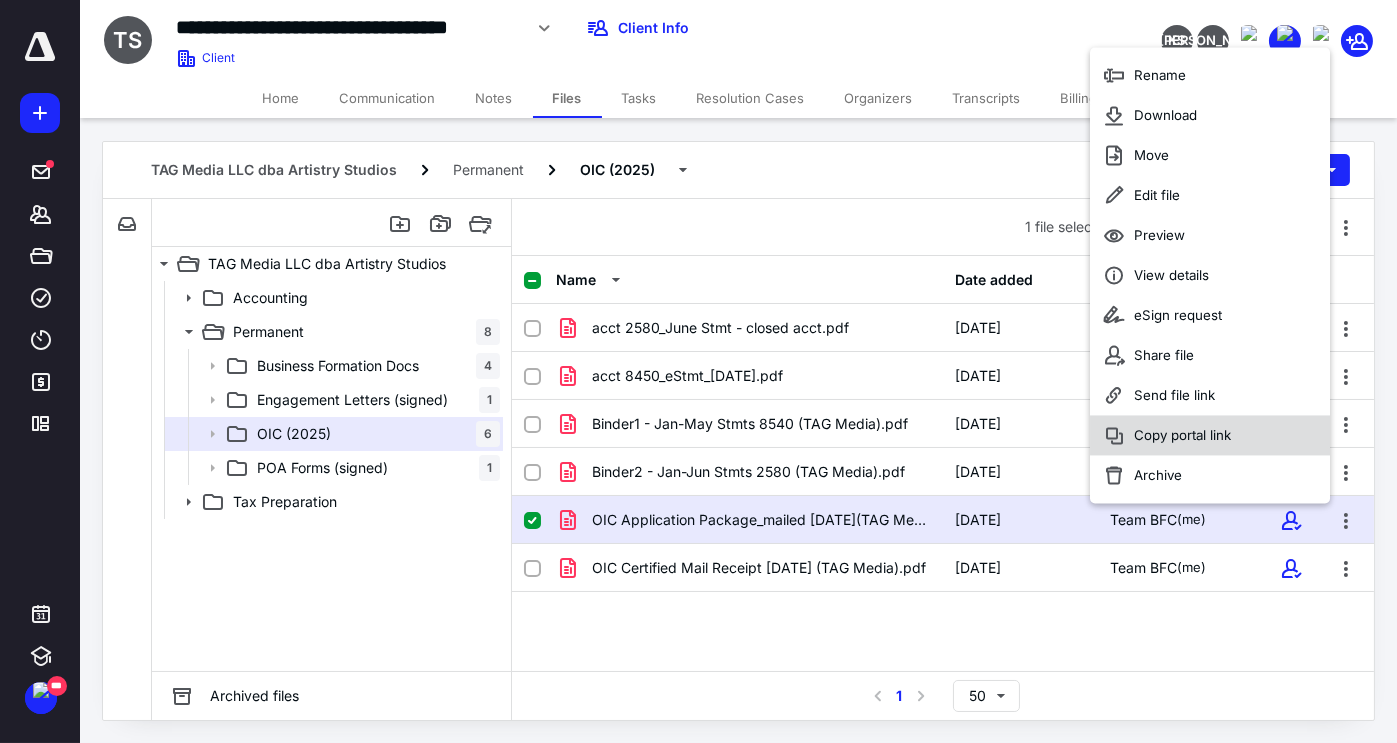 click on "Copy portal link" at bounding box center (1182, 436) 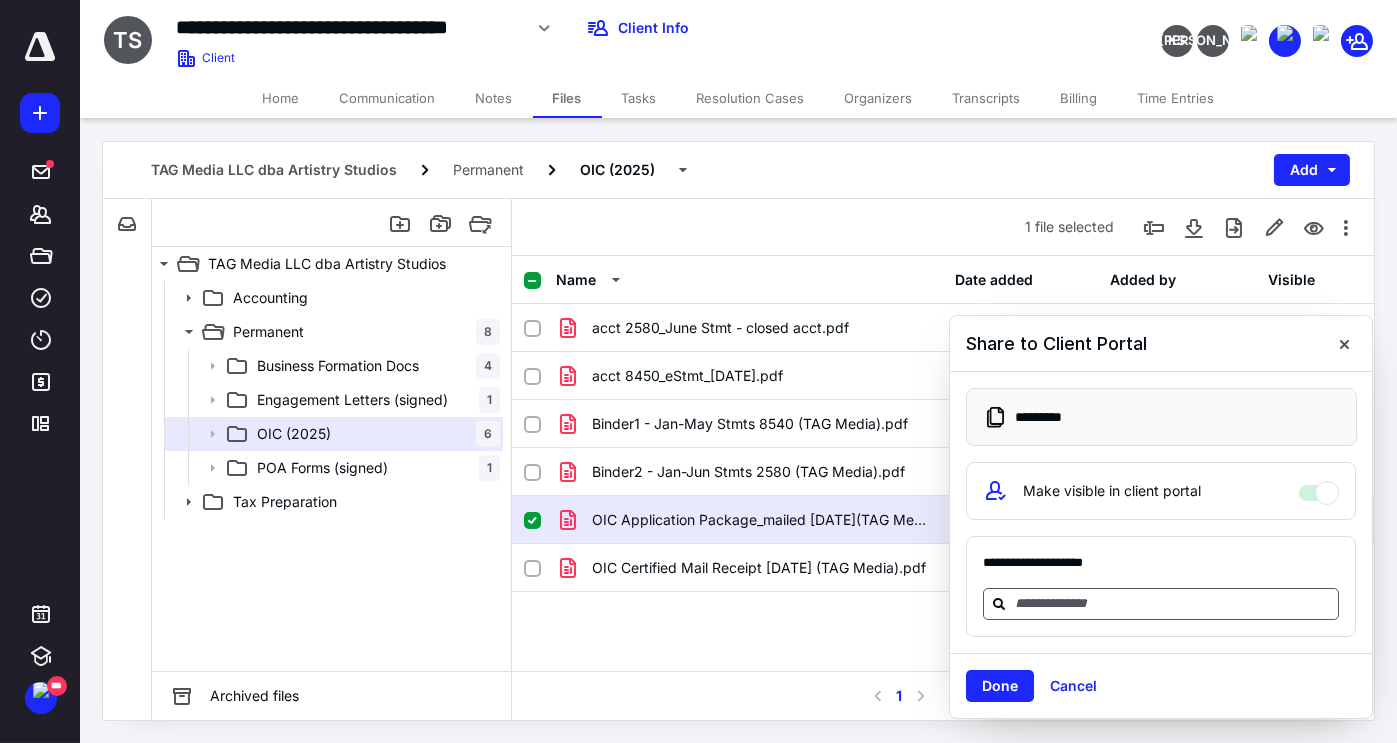 click at bounding box center [1173, 603] 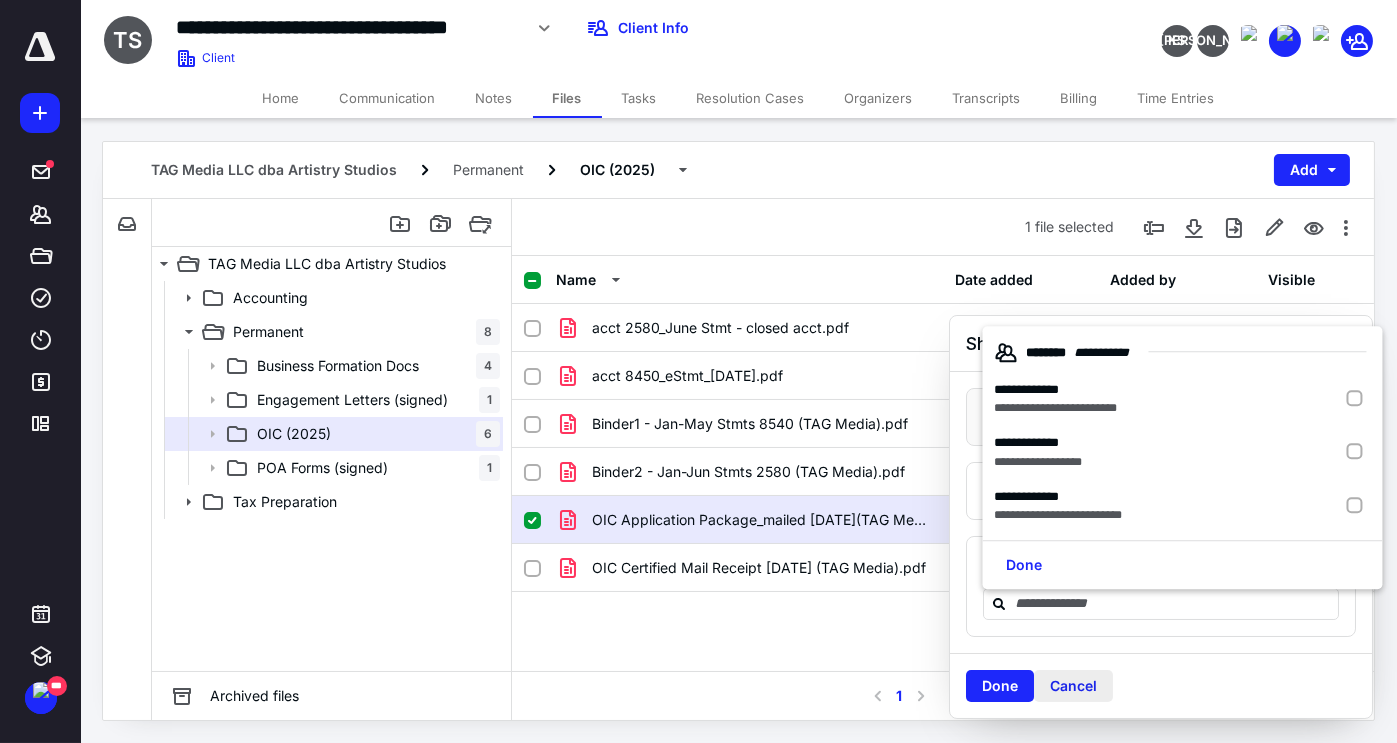 click on "Cancel" at bounding box center [1073, 686] 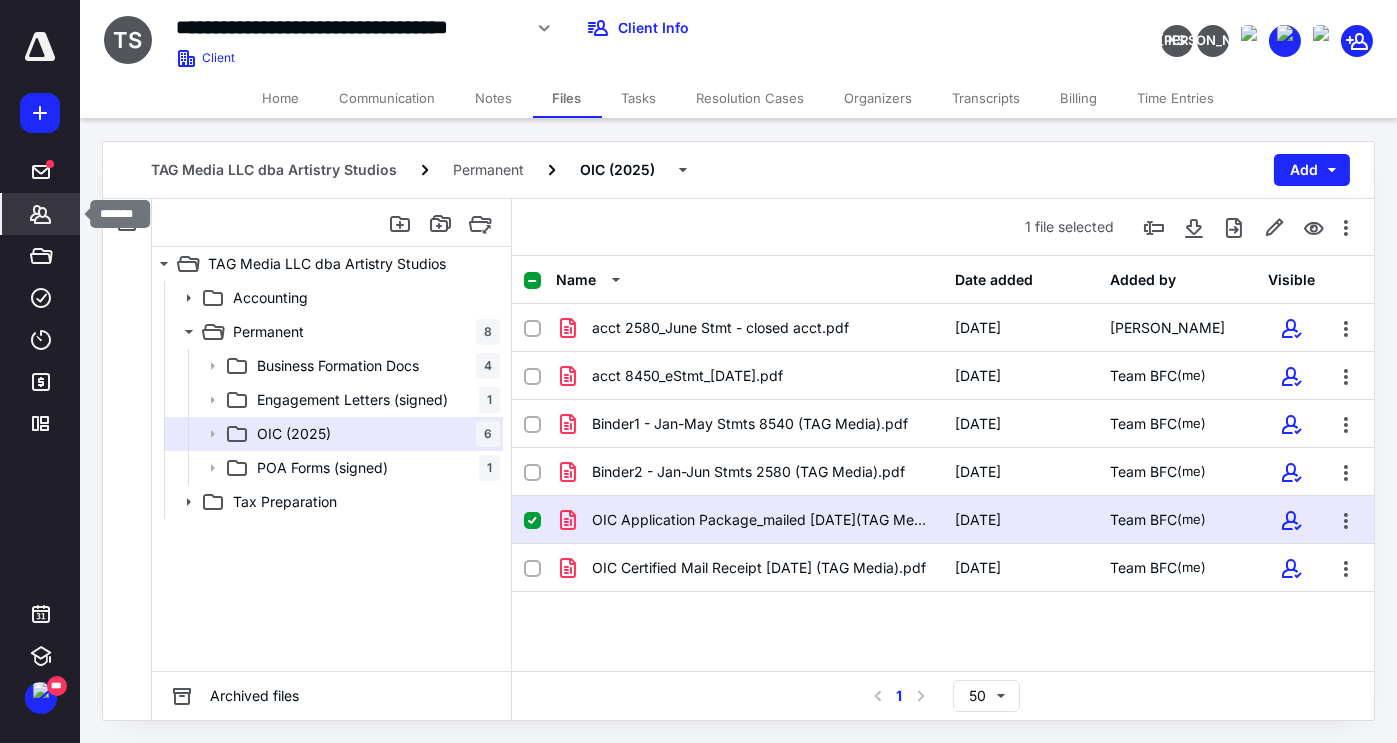 click 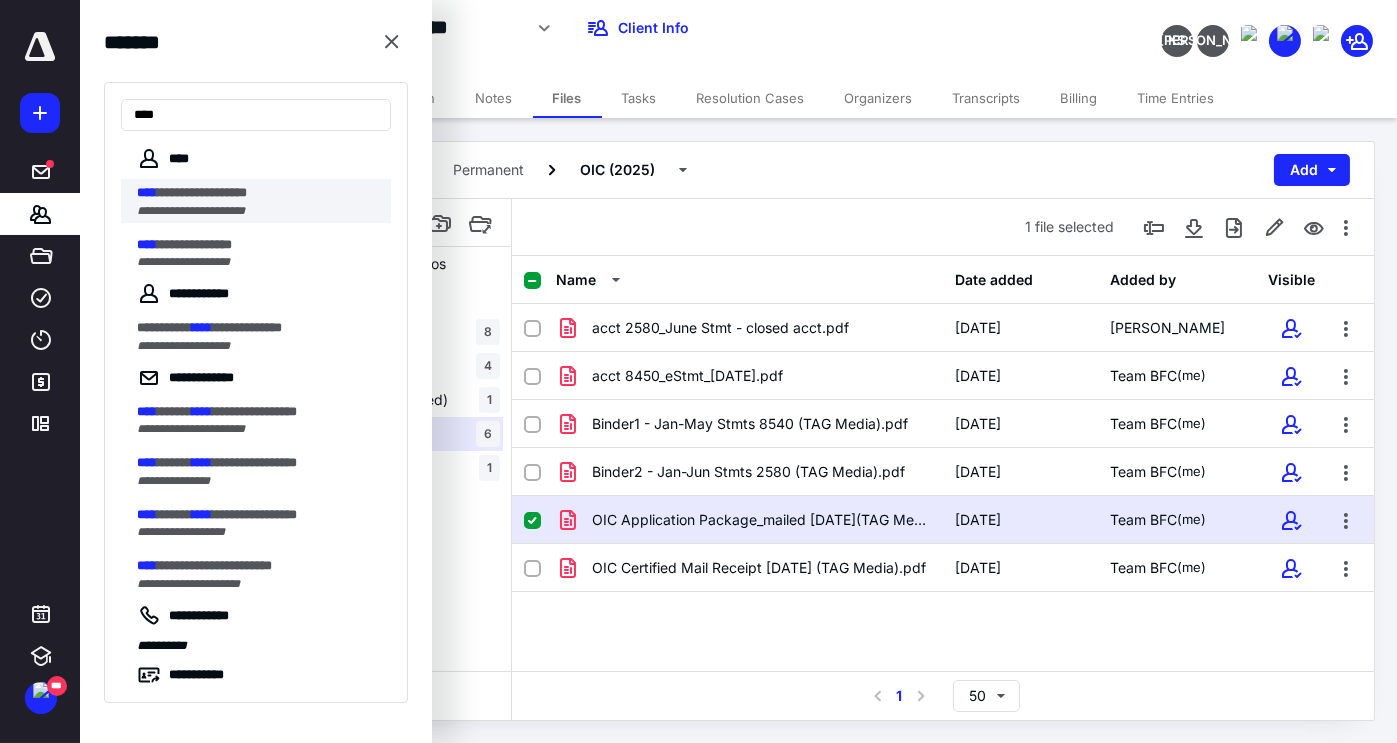 type on "****" 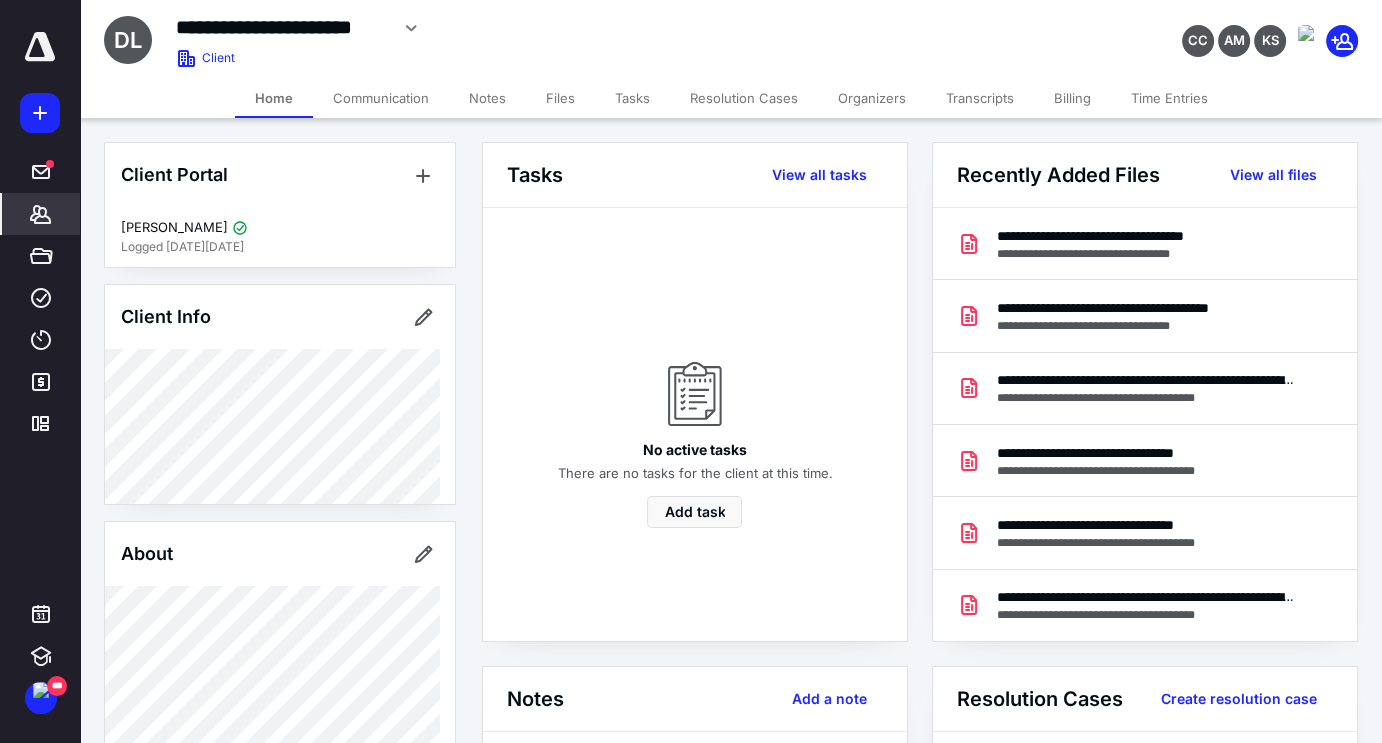 click on "Resolution Cases" at bounding box center (744, 98) 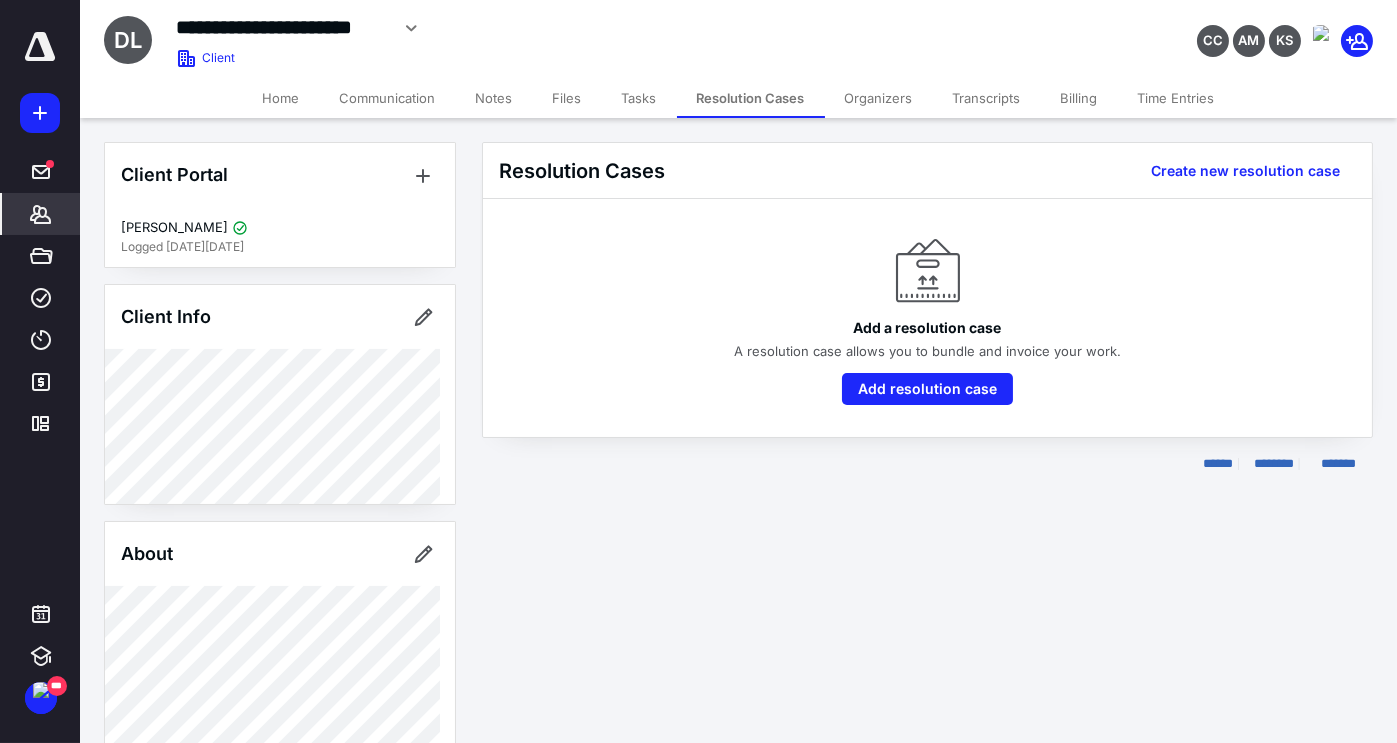 click on "Home" at bounding box center (281, 98) 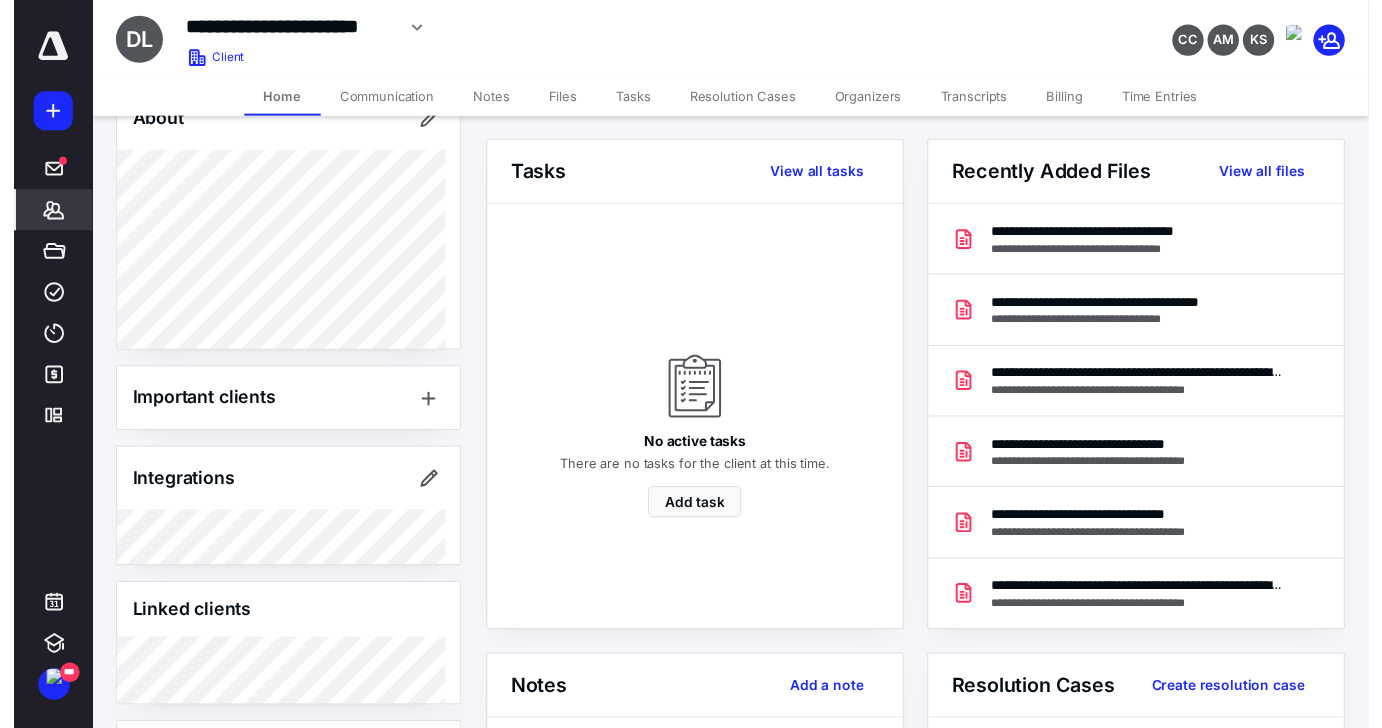 scroll, scrollTop: 570, scrollLeft: 0, axis: vertical 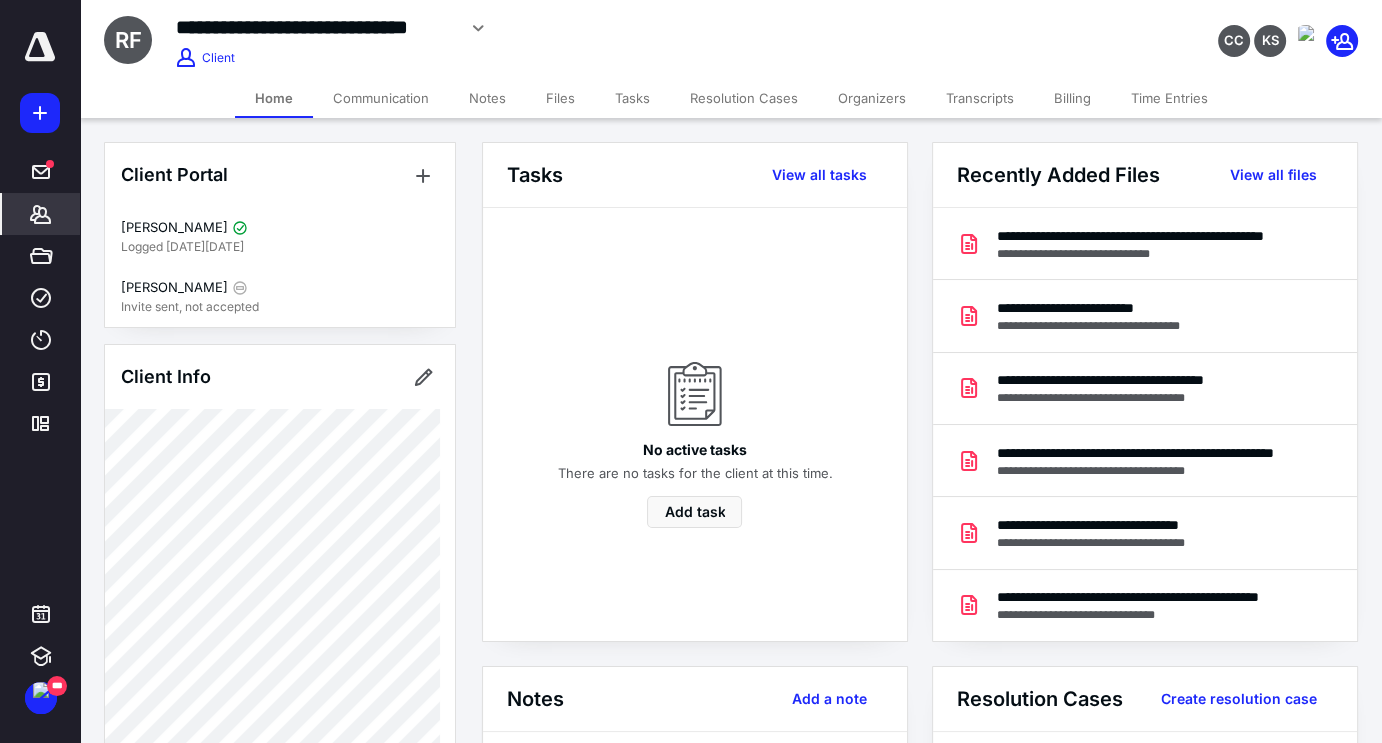click on "Resolution Cases" at bounding box center [744, 98] 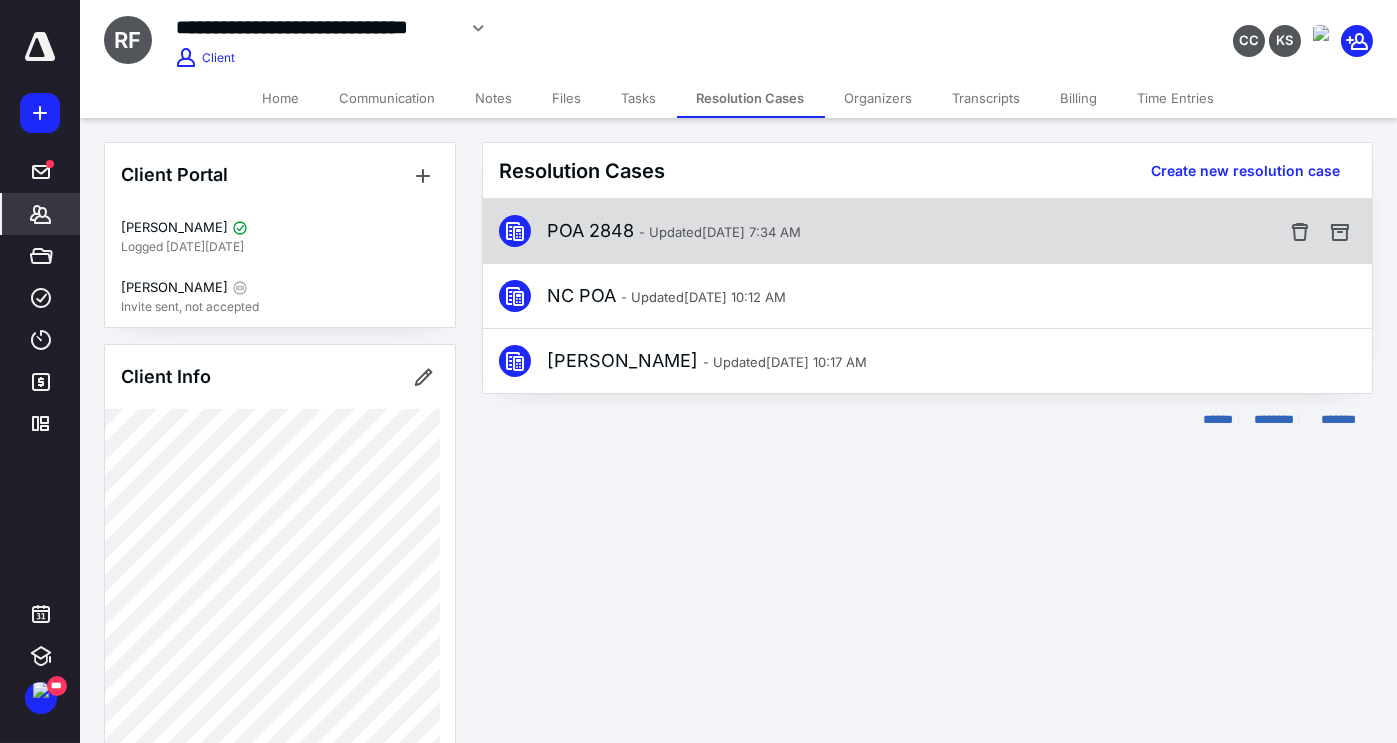click on "- Updated  Jun 12, 2024 7:34 AM" at bounding box center (720, 232) 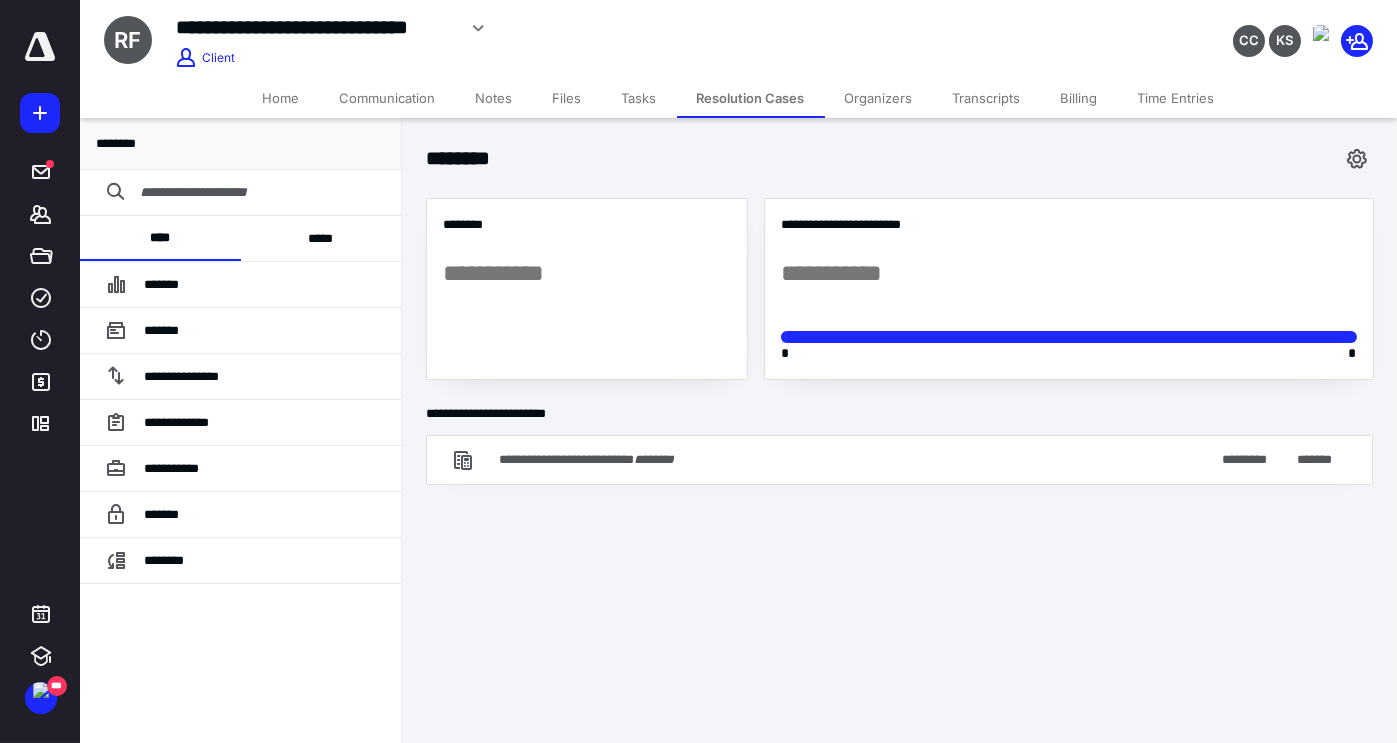 click on "*****" at bounding box center [321, 238] 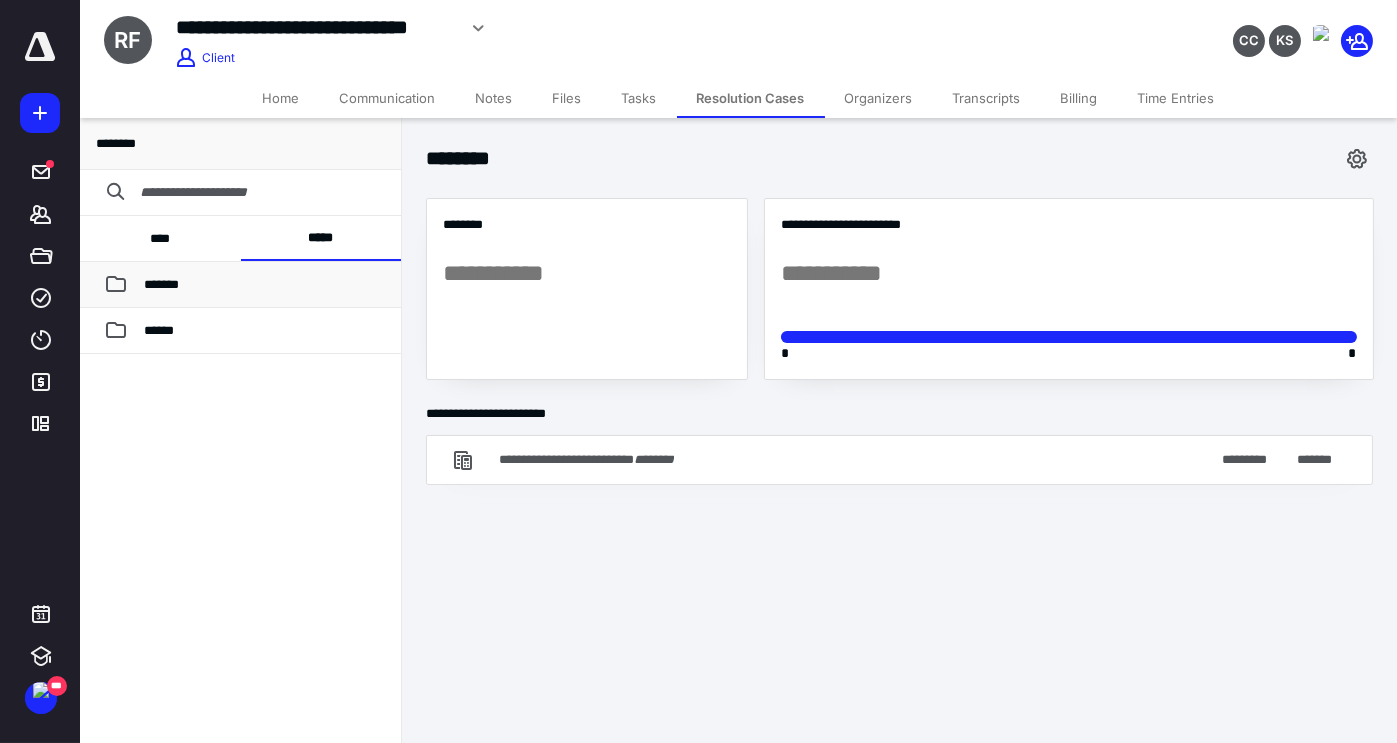 click on "*******" at bounding box center [161, 284] 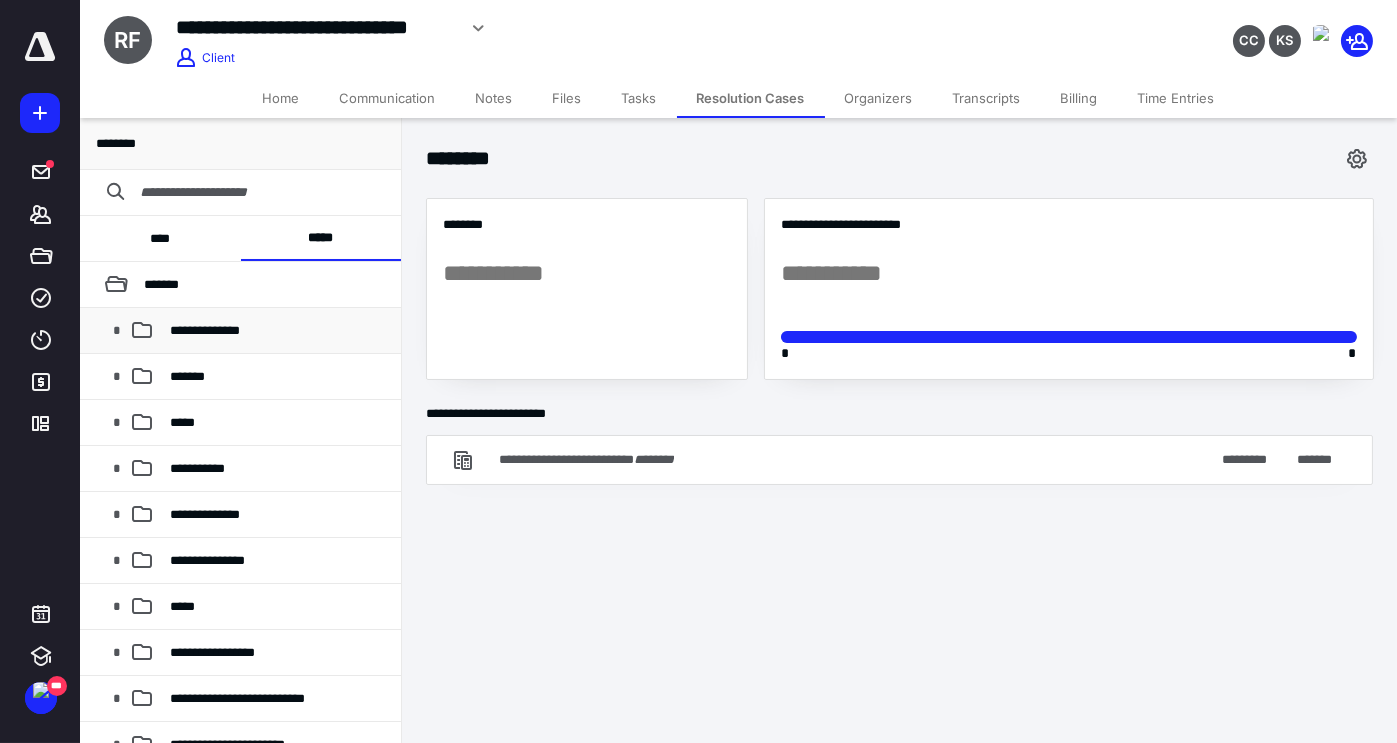 click on "**********" at bounding box center [205, 330] 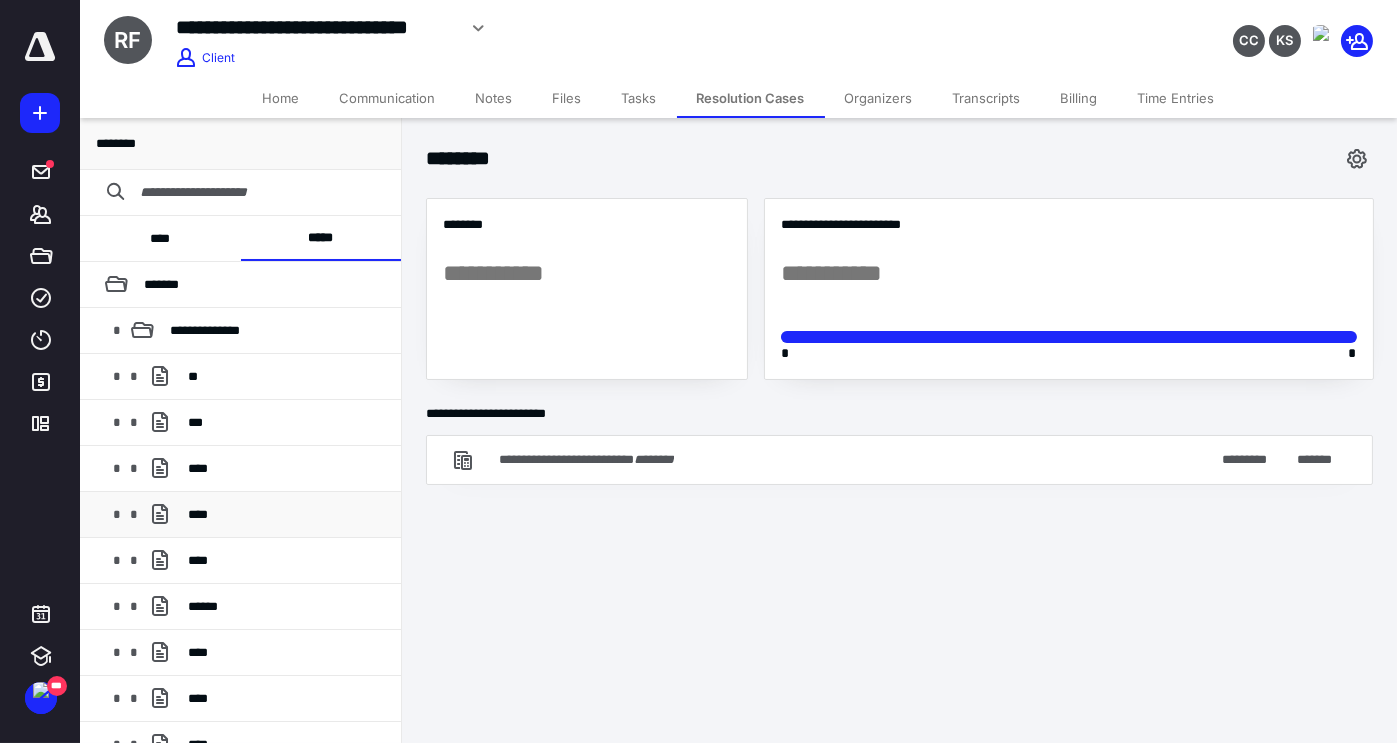 click on "****" at bounding box center [286, 515] 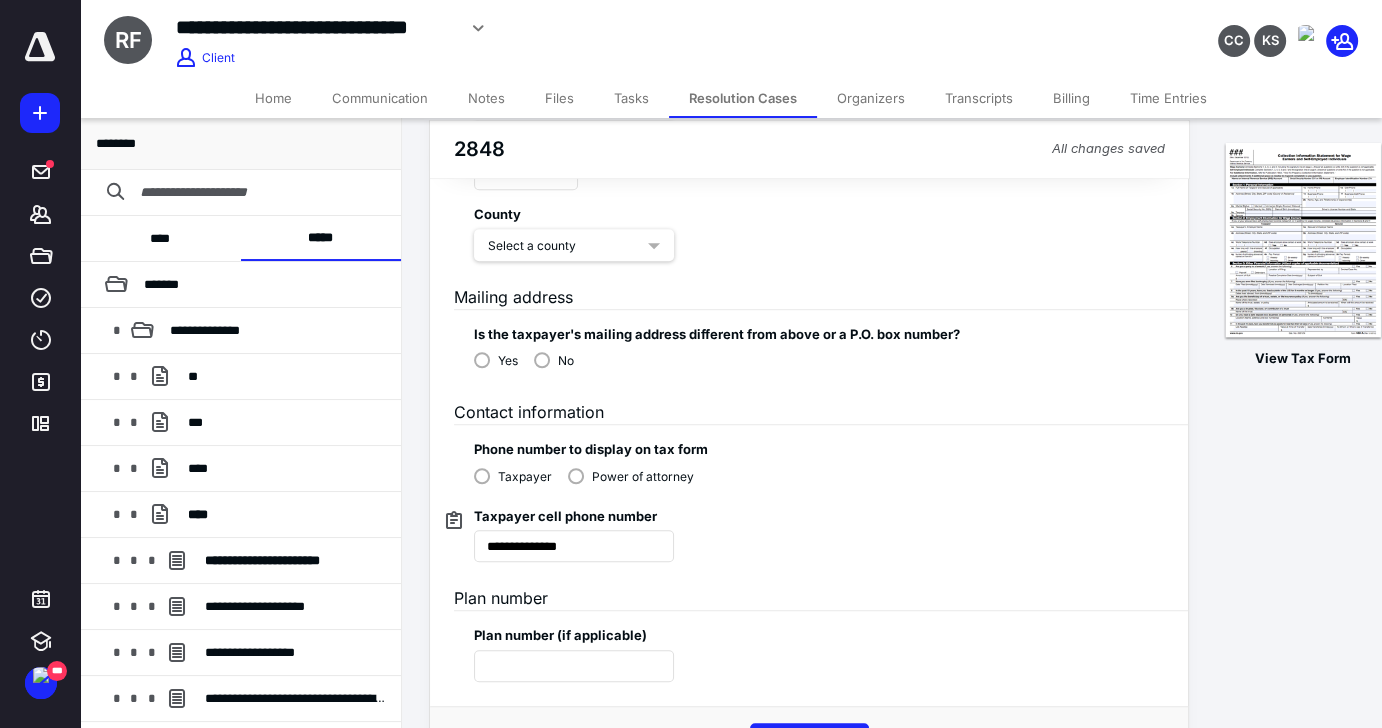 scroll, scrollTop: 1364, scrollLeft: 0, axis: vertical 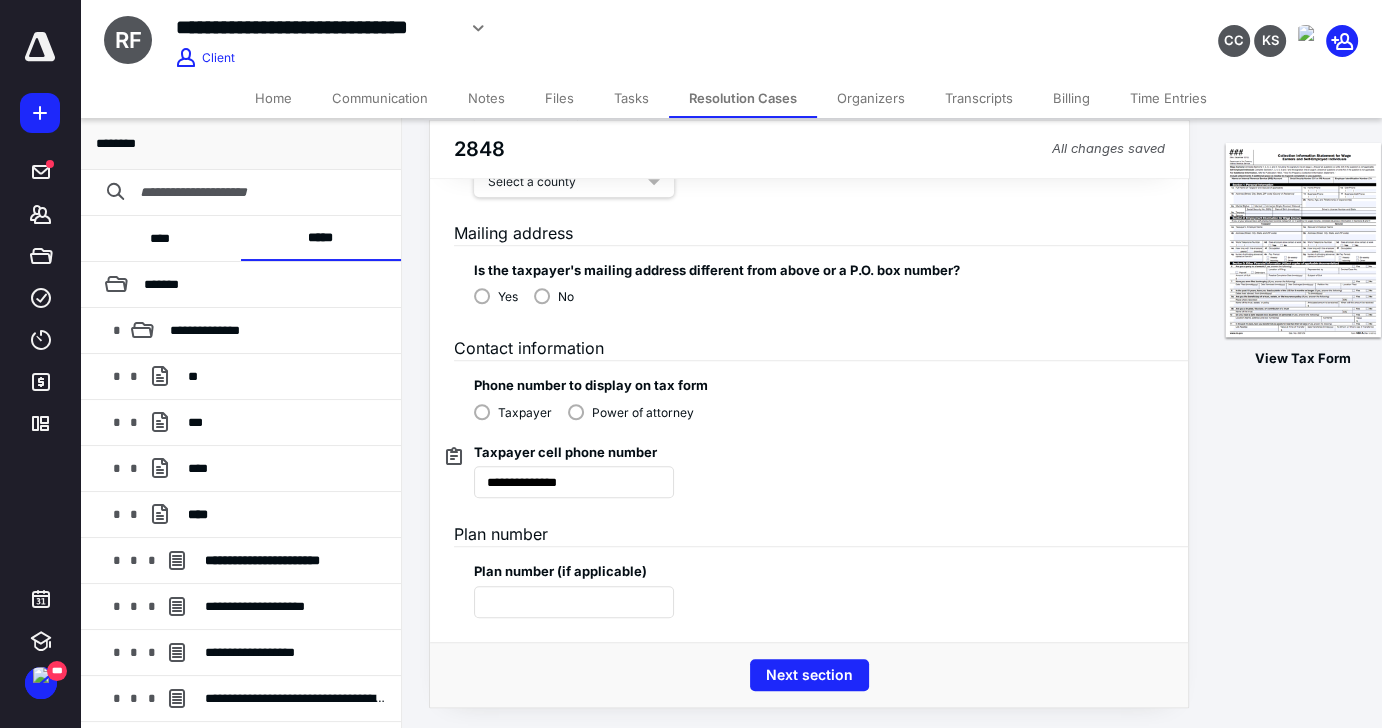 click on "Next section" at bounding box center (809, 675) 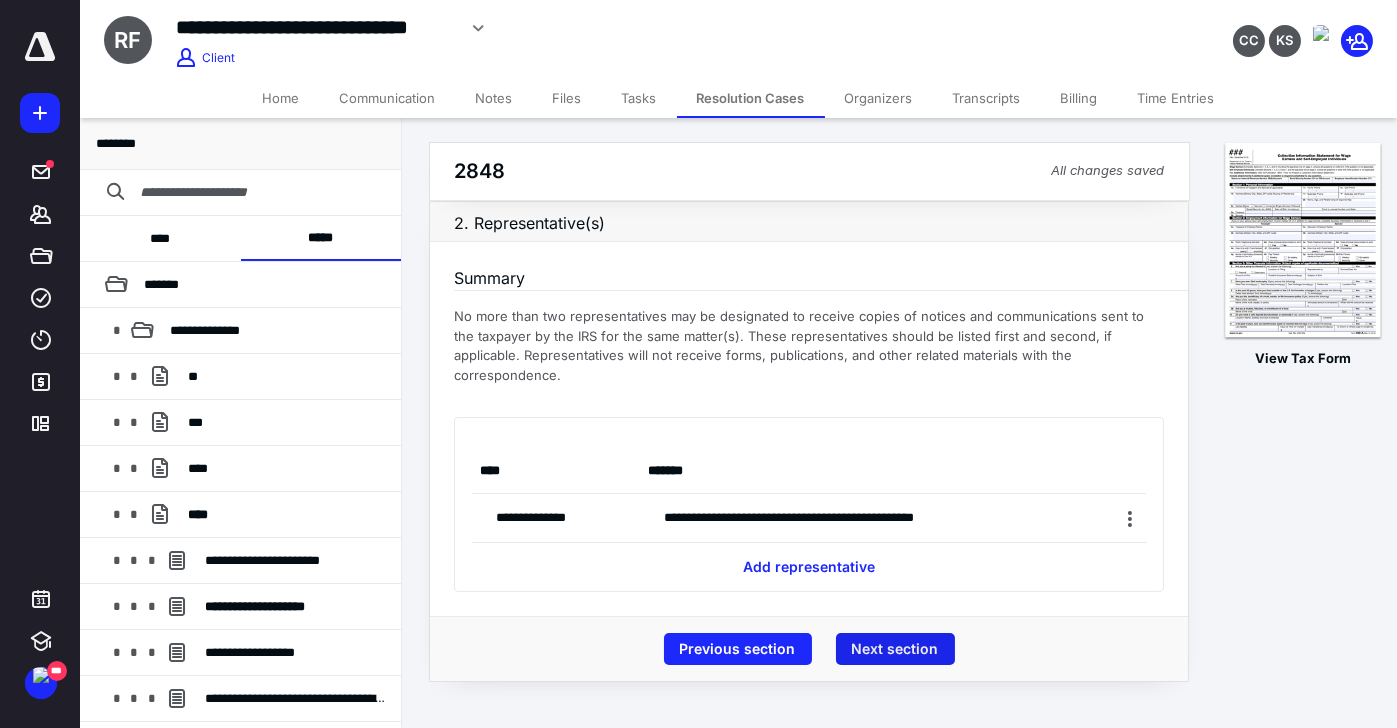 click on "Next section" at bounding box center (895, 649) 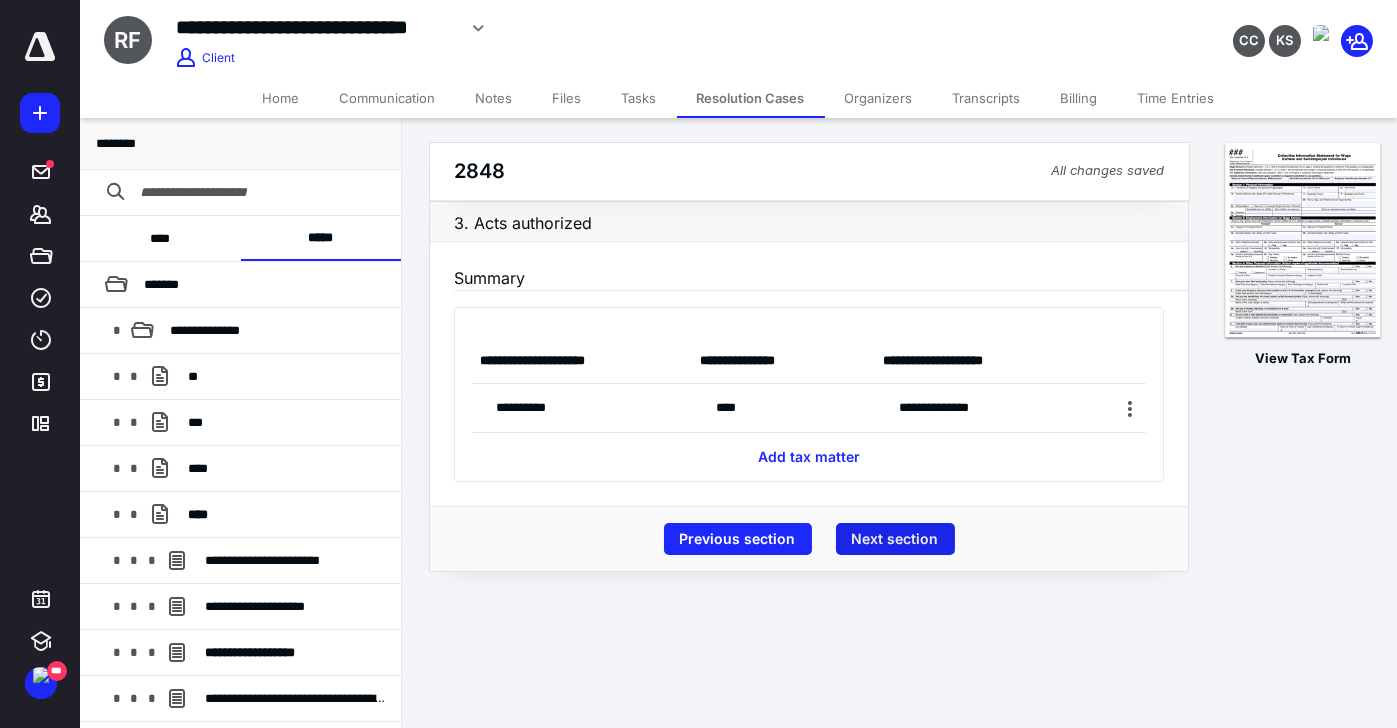 click on "Next section" at bounding box center (895, 539) 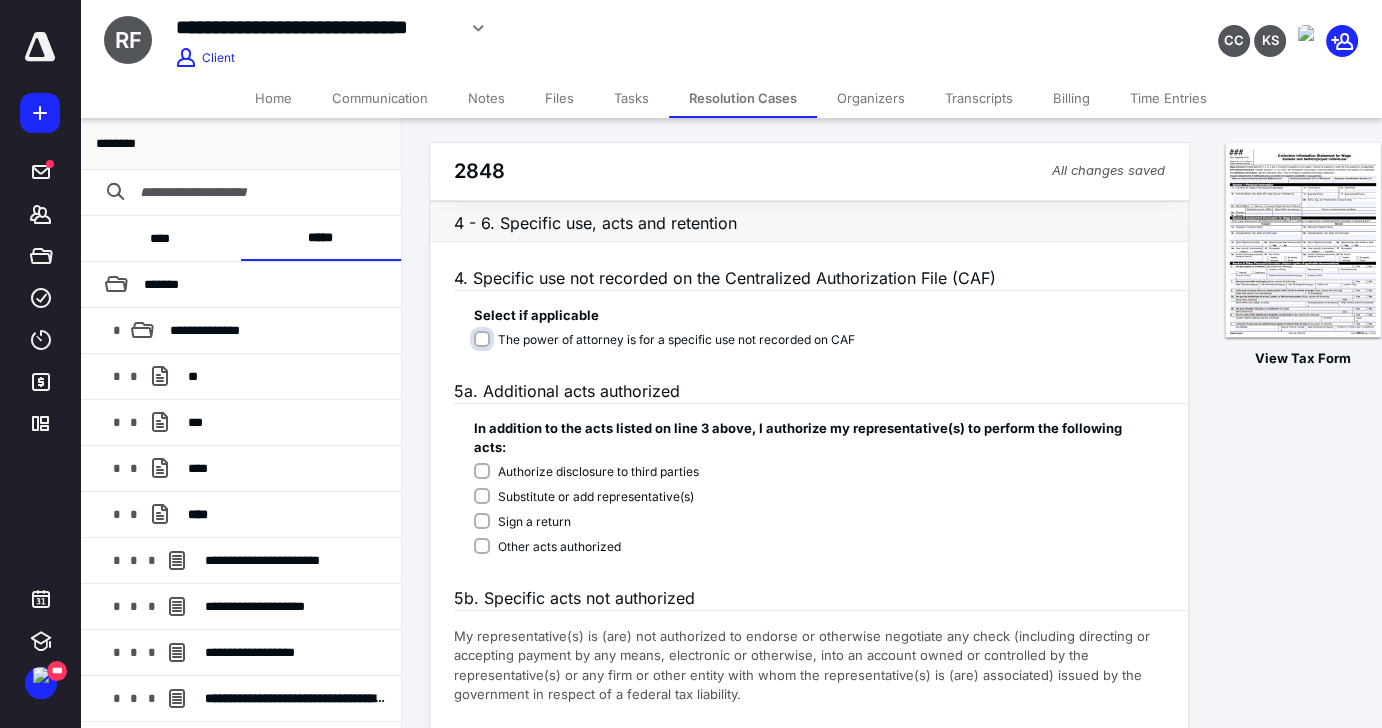 scroll, scrollTop: 389, scrollLeft: 0, axis: vertical 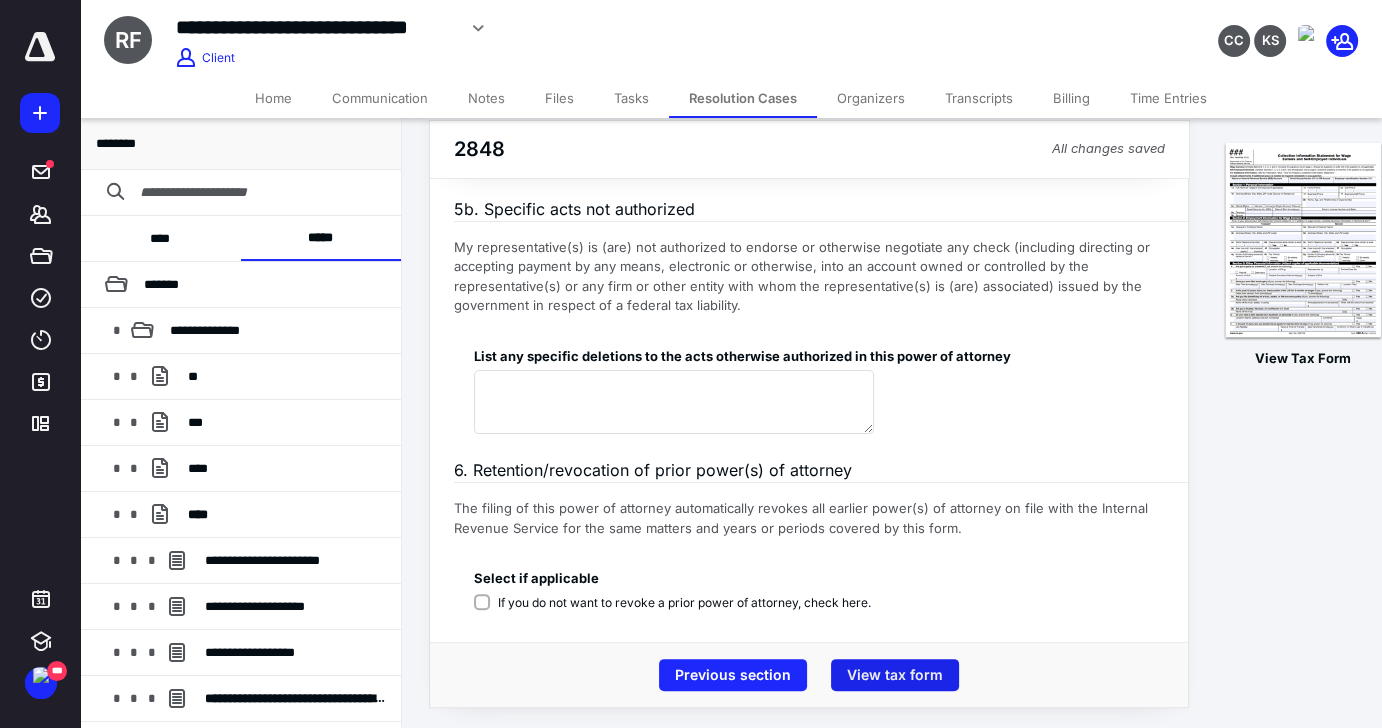 click on "View tax form" at bounding box center (895, 675) 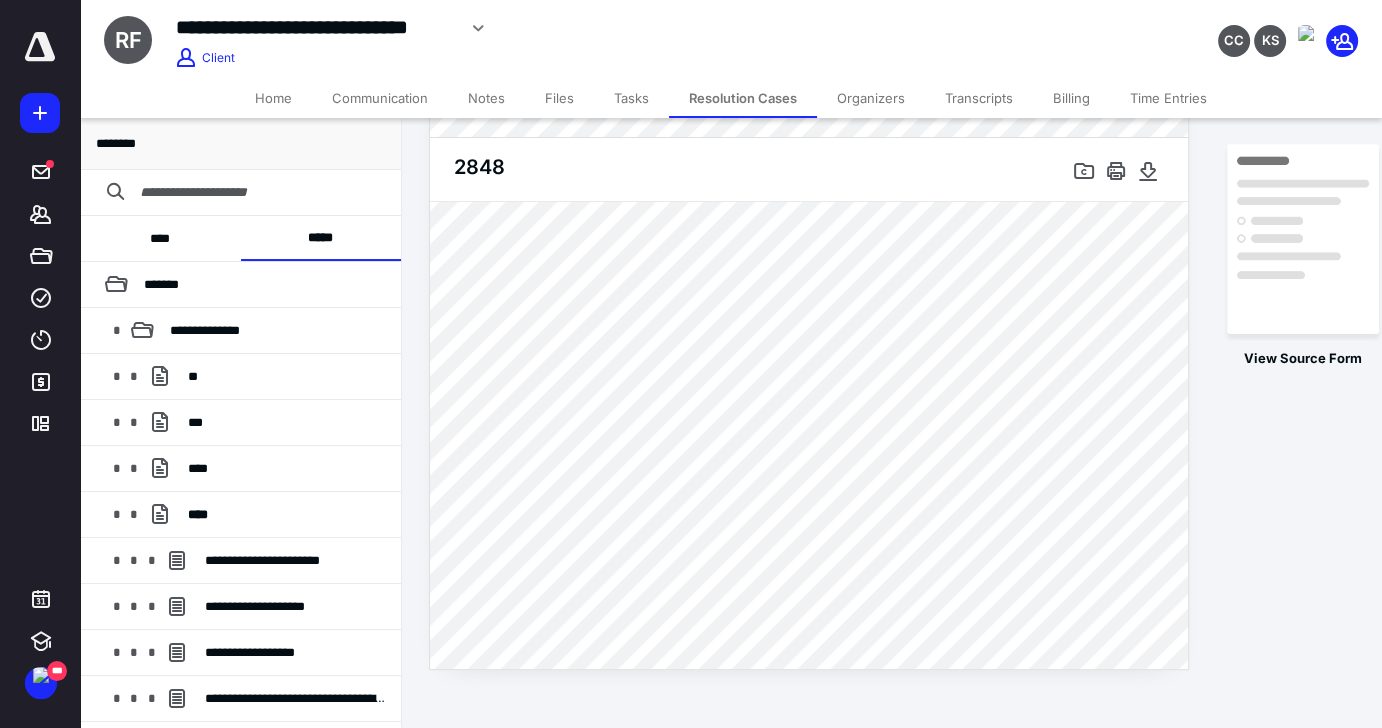 scroll, scrollTop: 0, scrollLeft: 0, axis: both 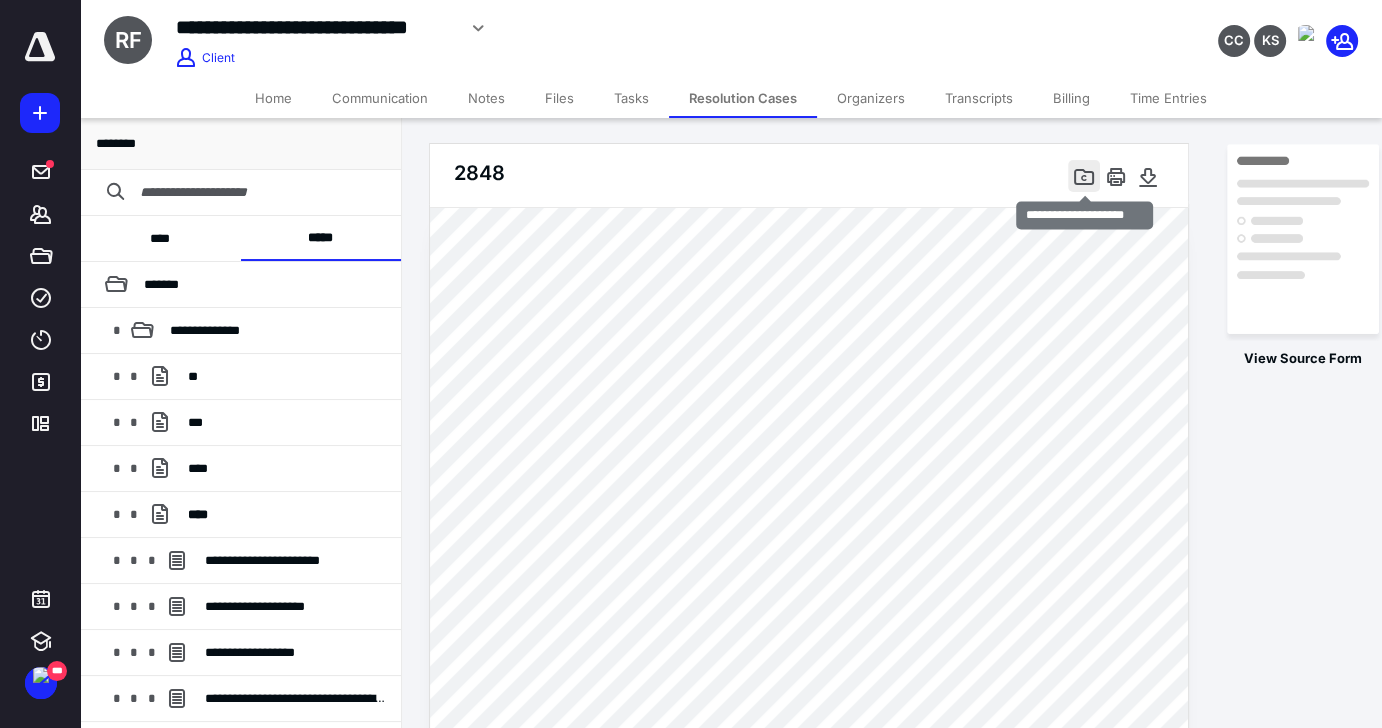 click at bounding box center [1084, 176] 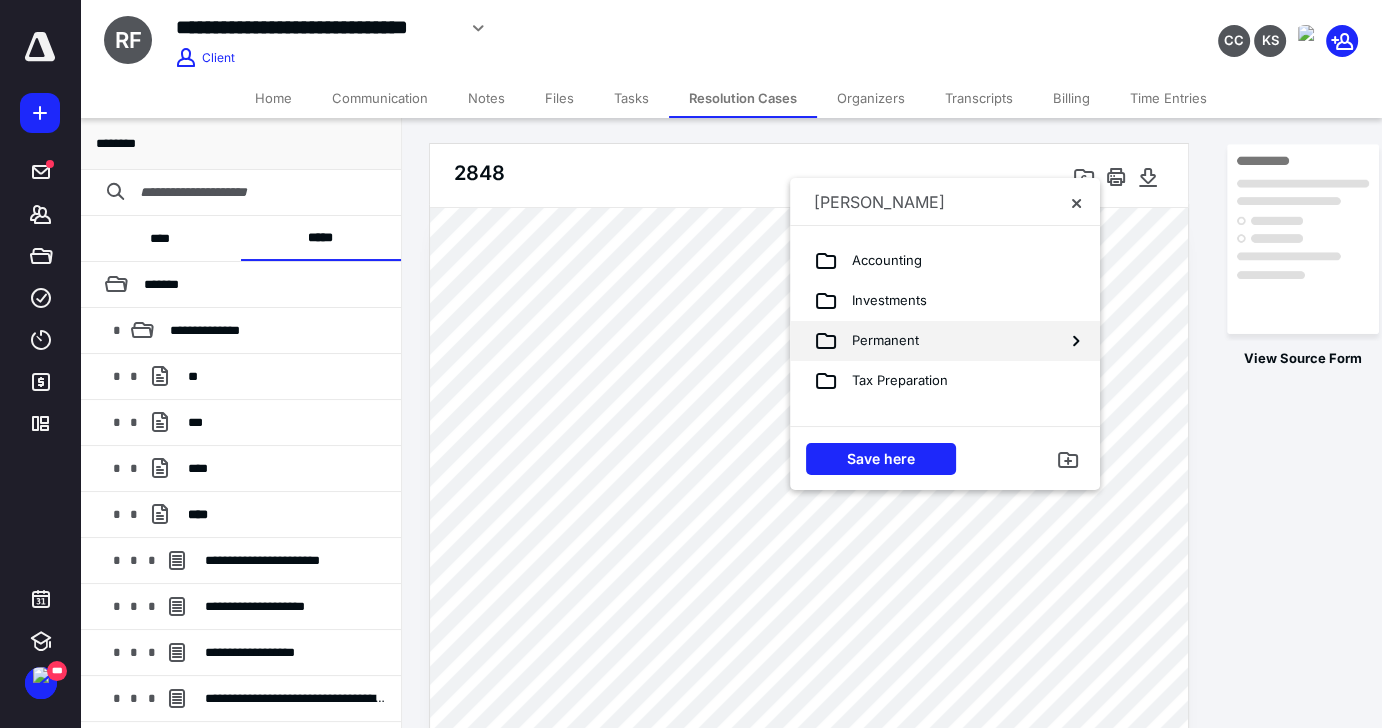 click on "Permanent" at bounding box center [929, 341] 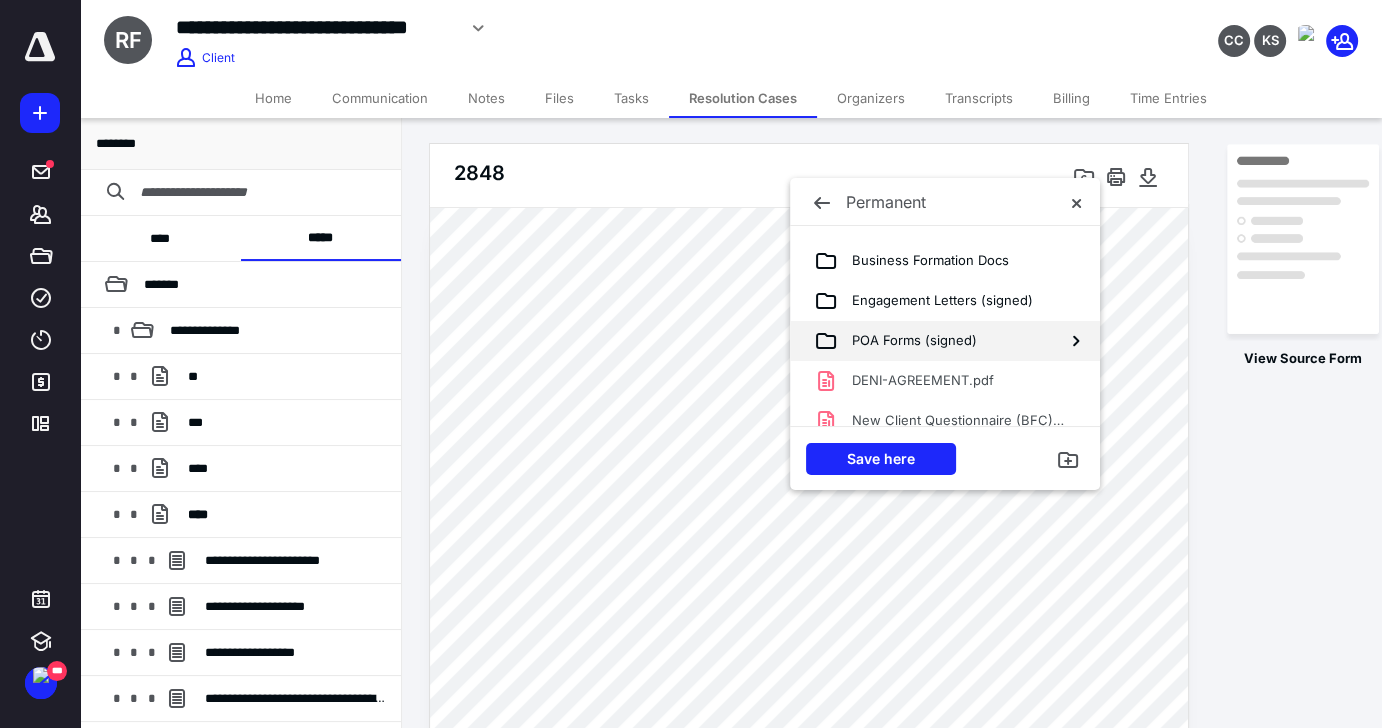 click on "POA Forms (signed)" at bounding box center (907, 341) 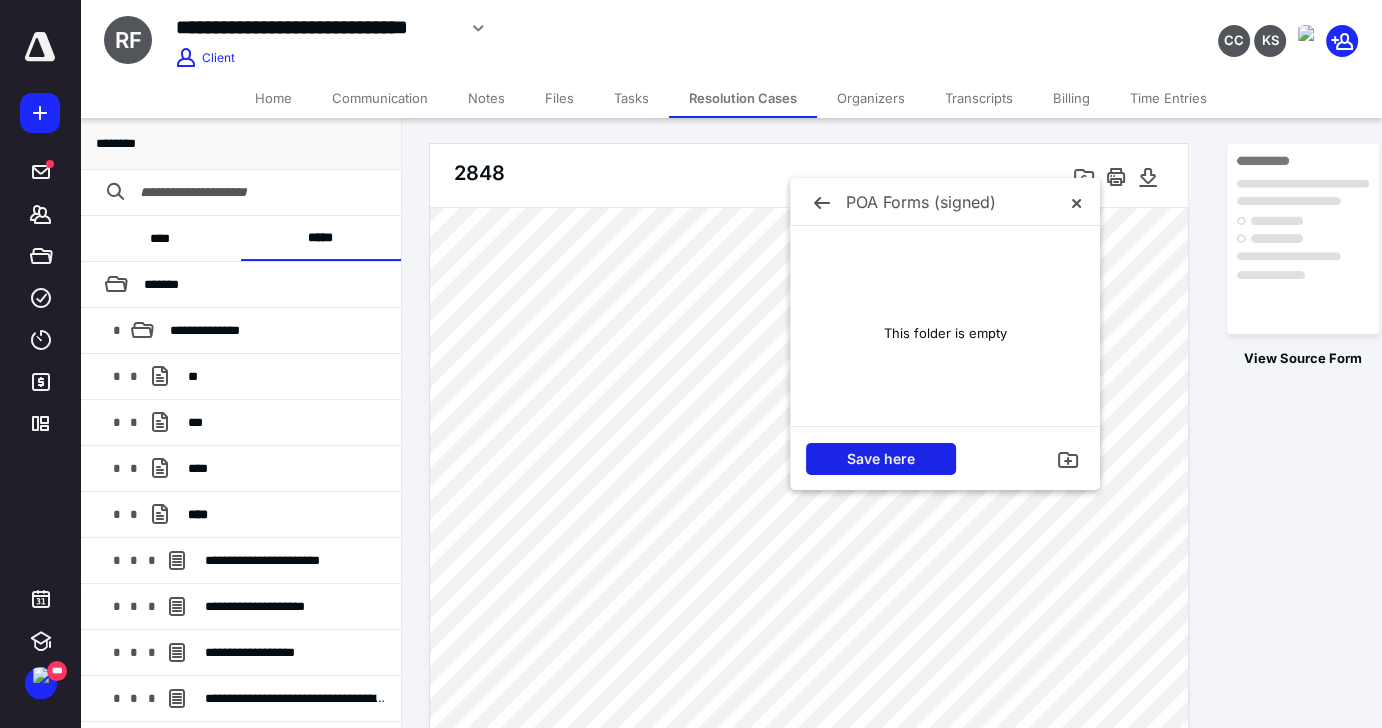 click on "Save here" at bounding box center [881, 459] 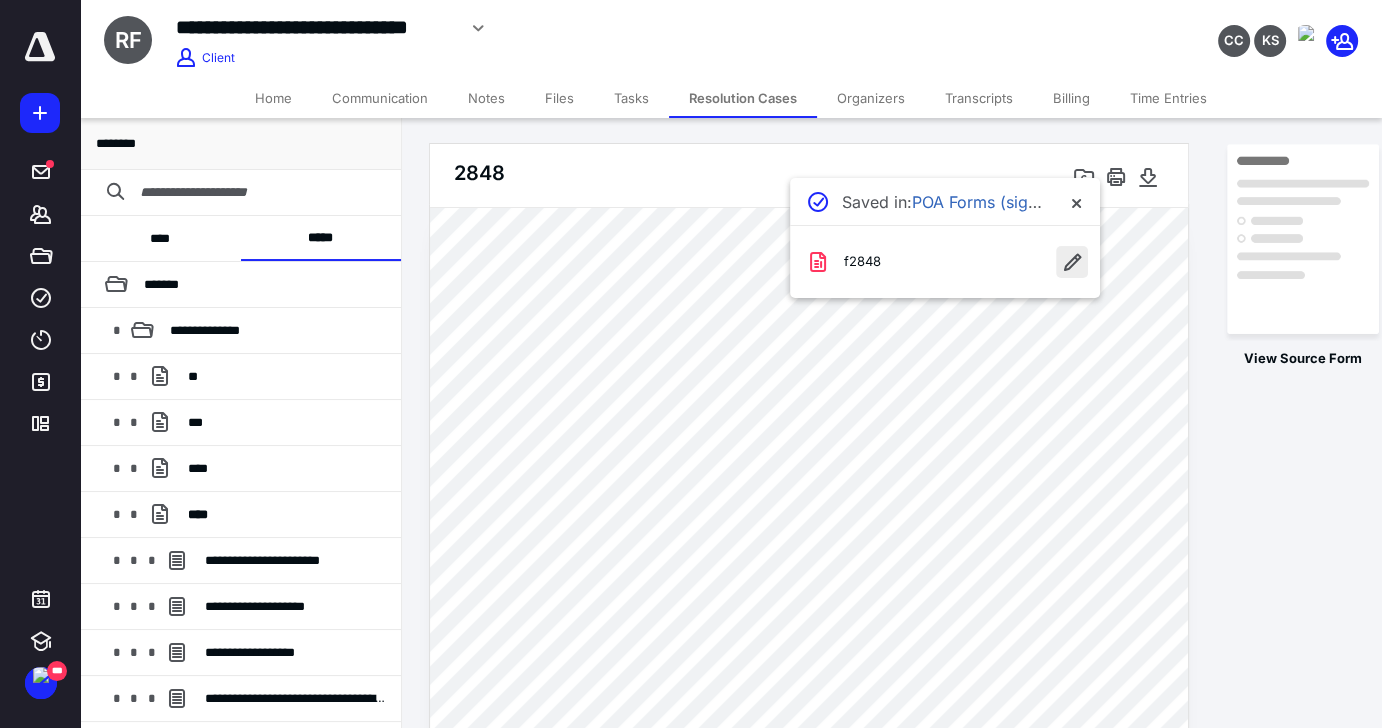 click at bounding box center [1072, 262] 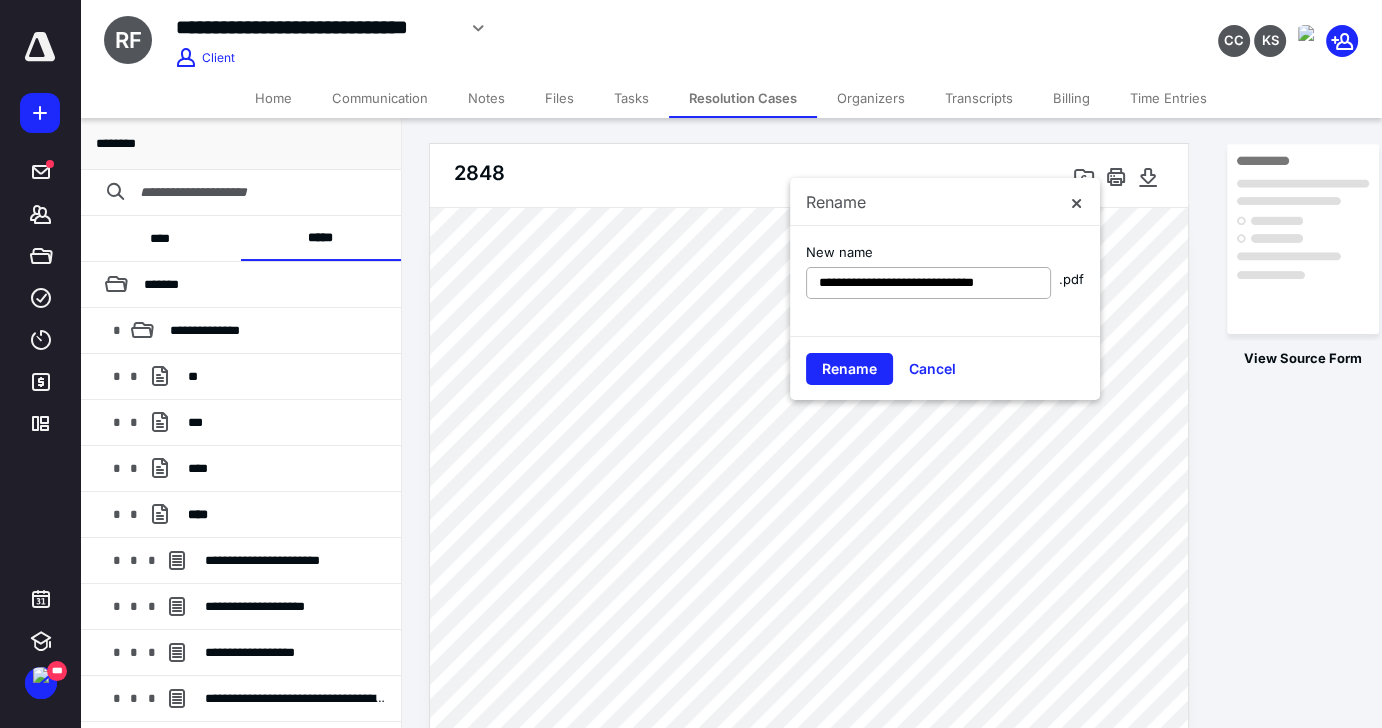 drag, startPoint x: 1018, startPoint y: 275, endPoint x: 806, endPoint y: 281, distance: 212.08488 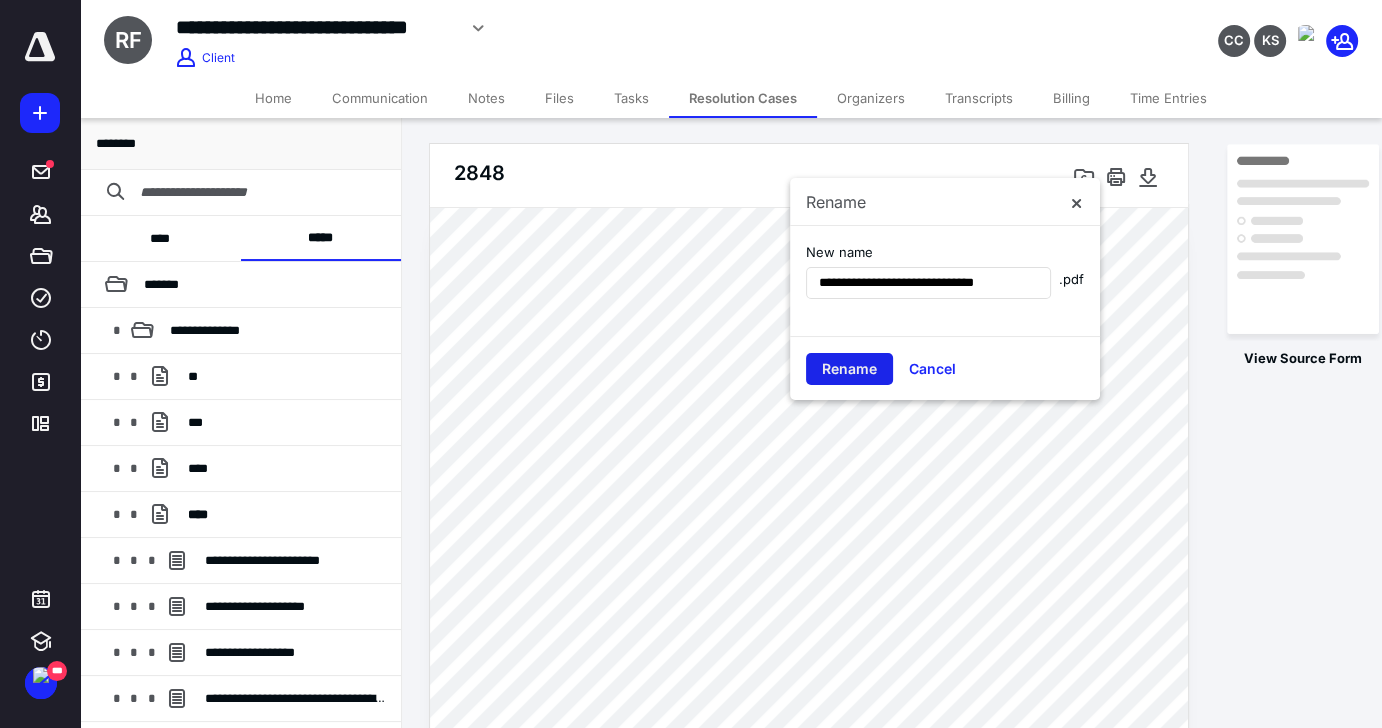 type on "**********" 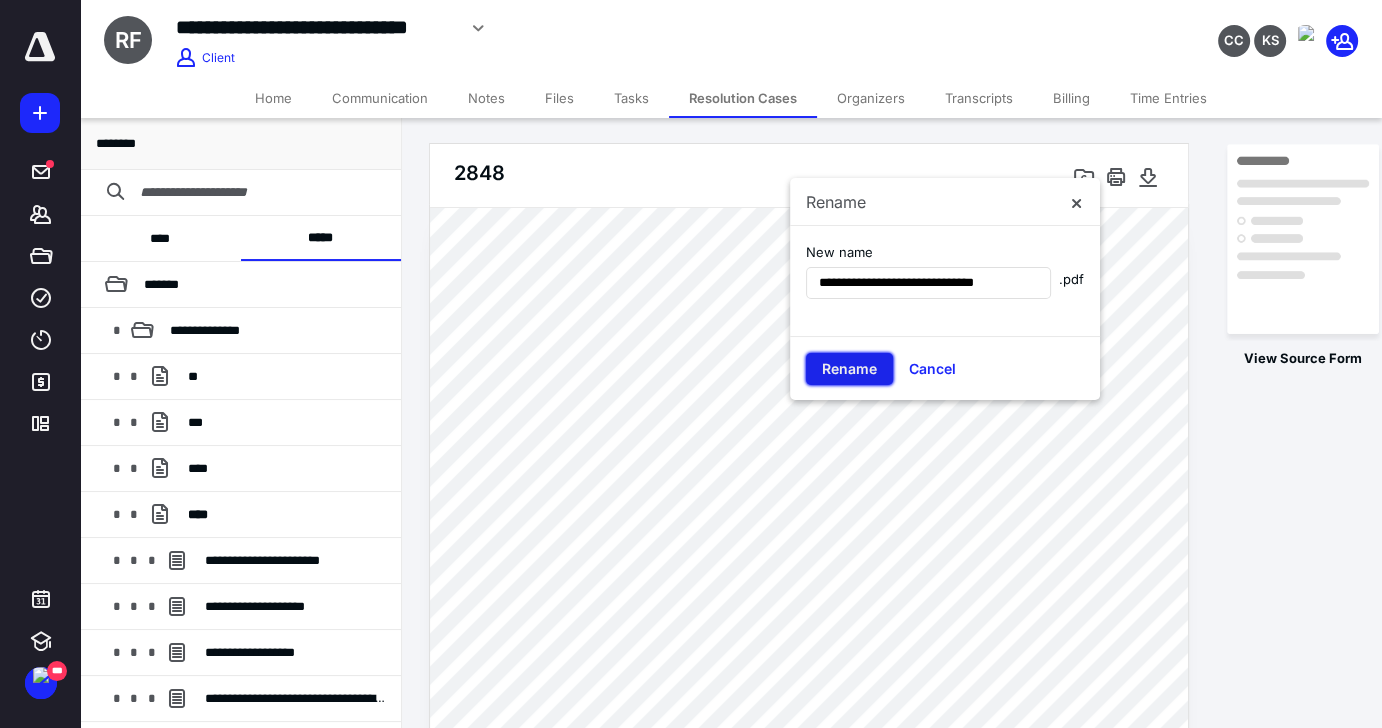 click on "Rename" at bounding box center [849, 369] 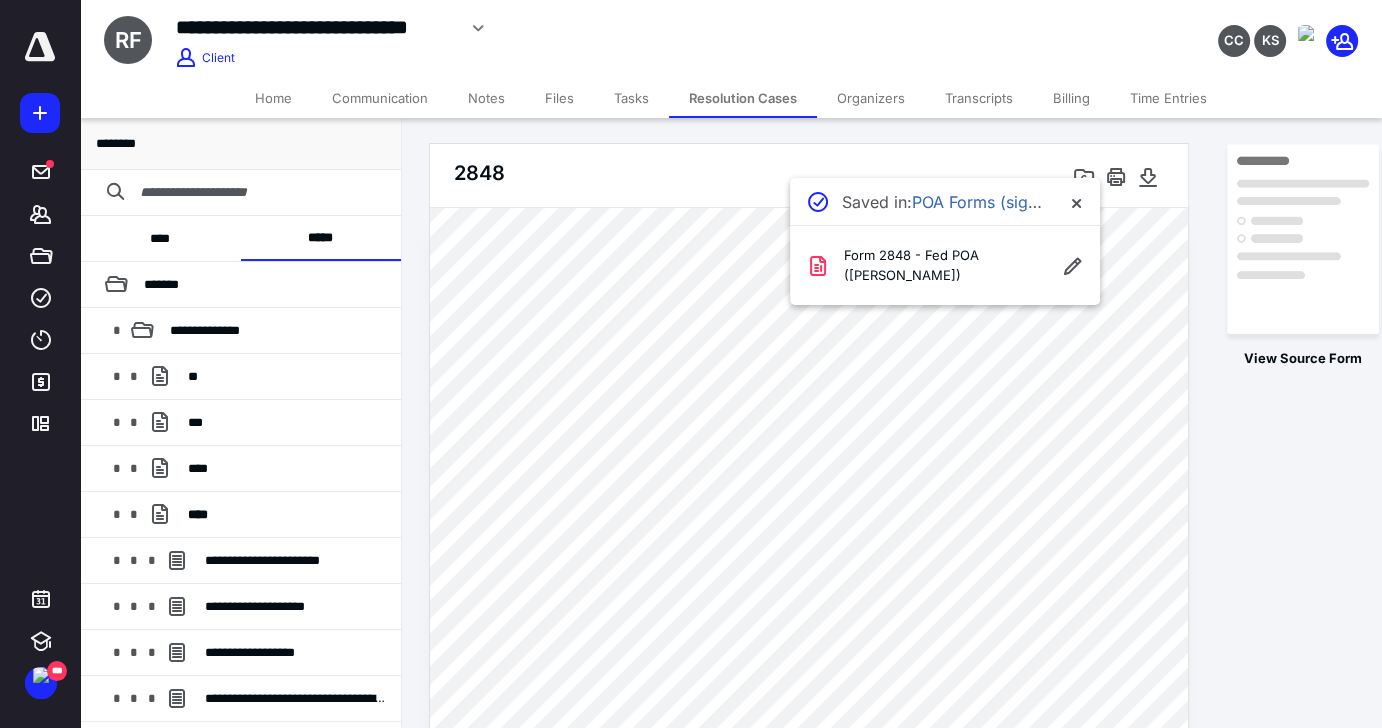 click on "Resolution Cases" at bounding box center (743, 98) 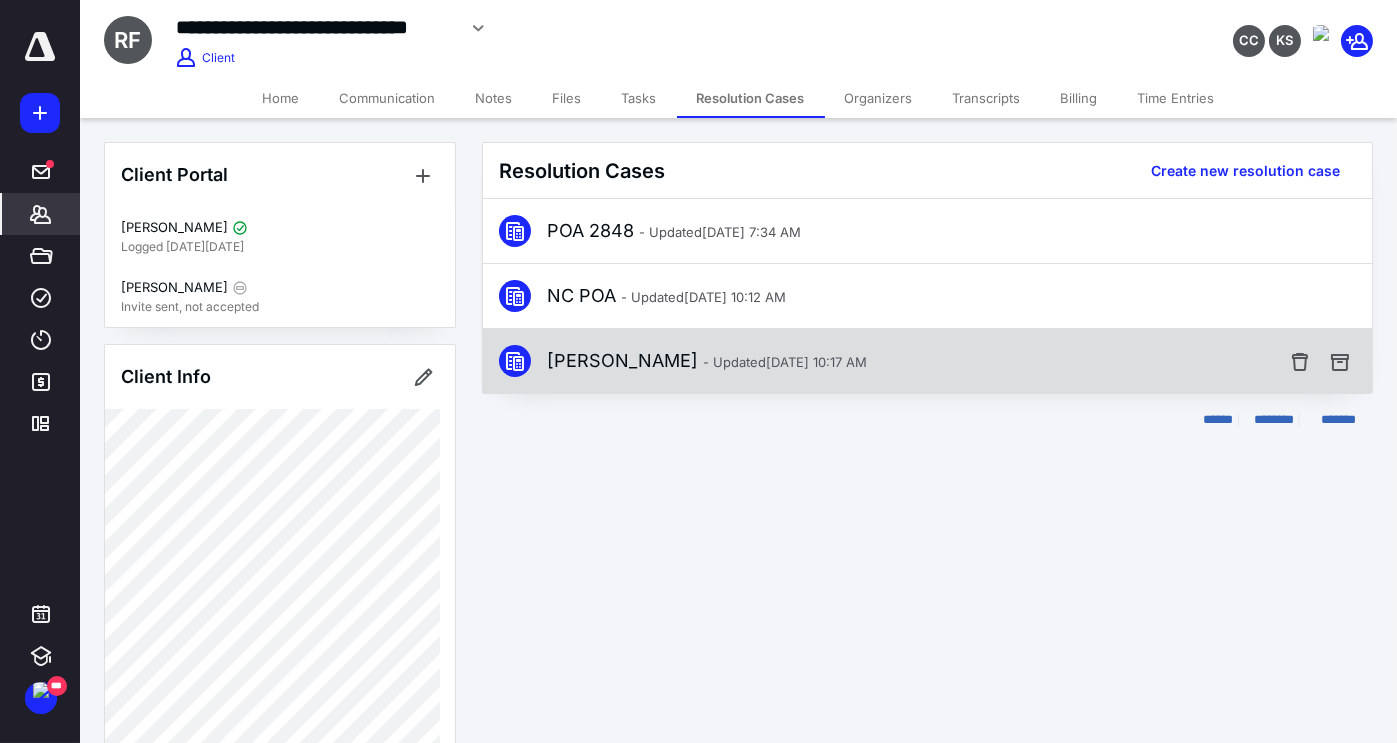 click on "- Updated  Jul 8, 2025 10:17 AM" at bounding box center (785, 362) 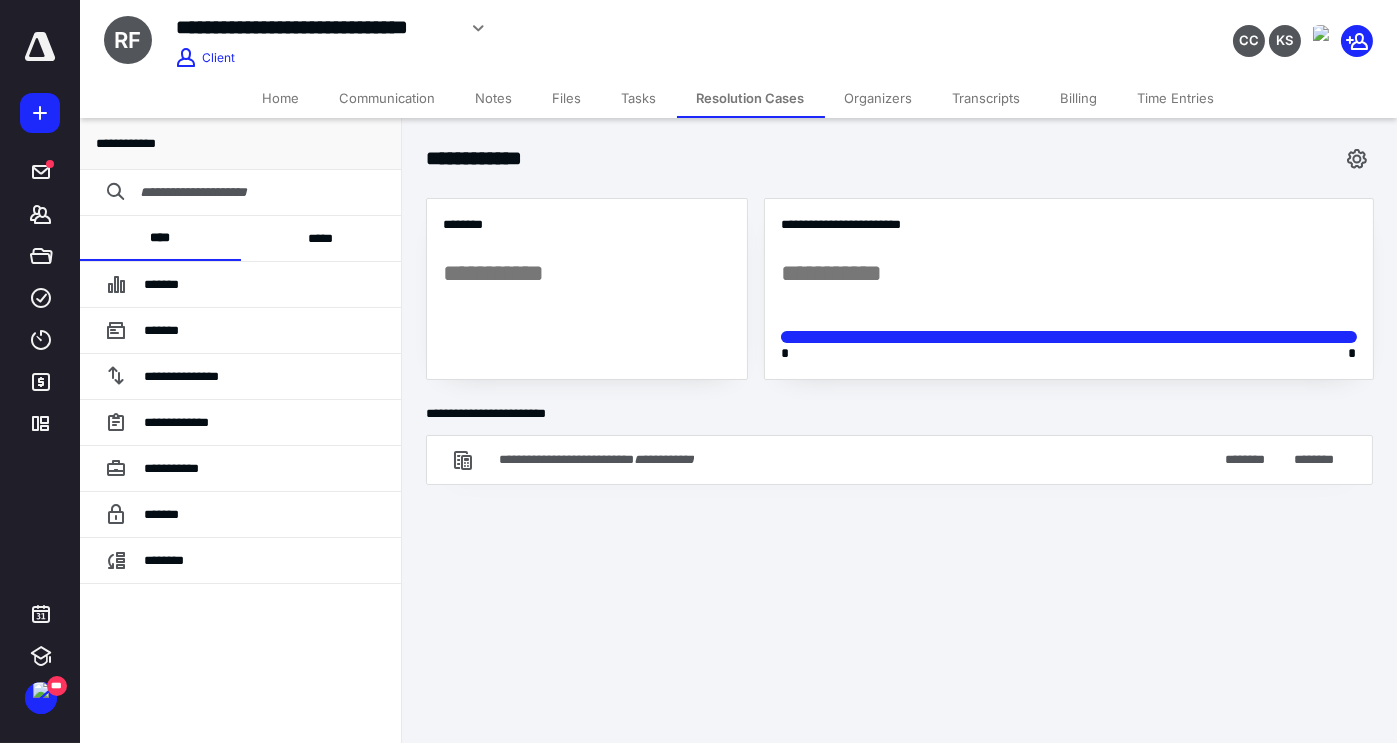 click on "*****" at bounding box center (321, 238) 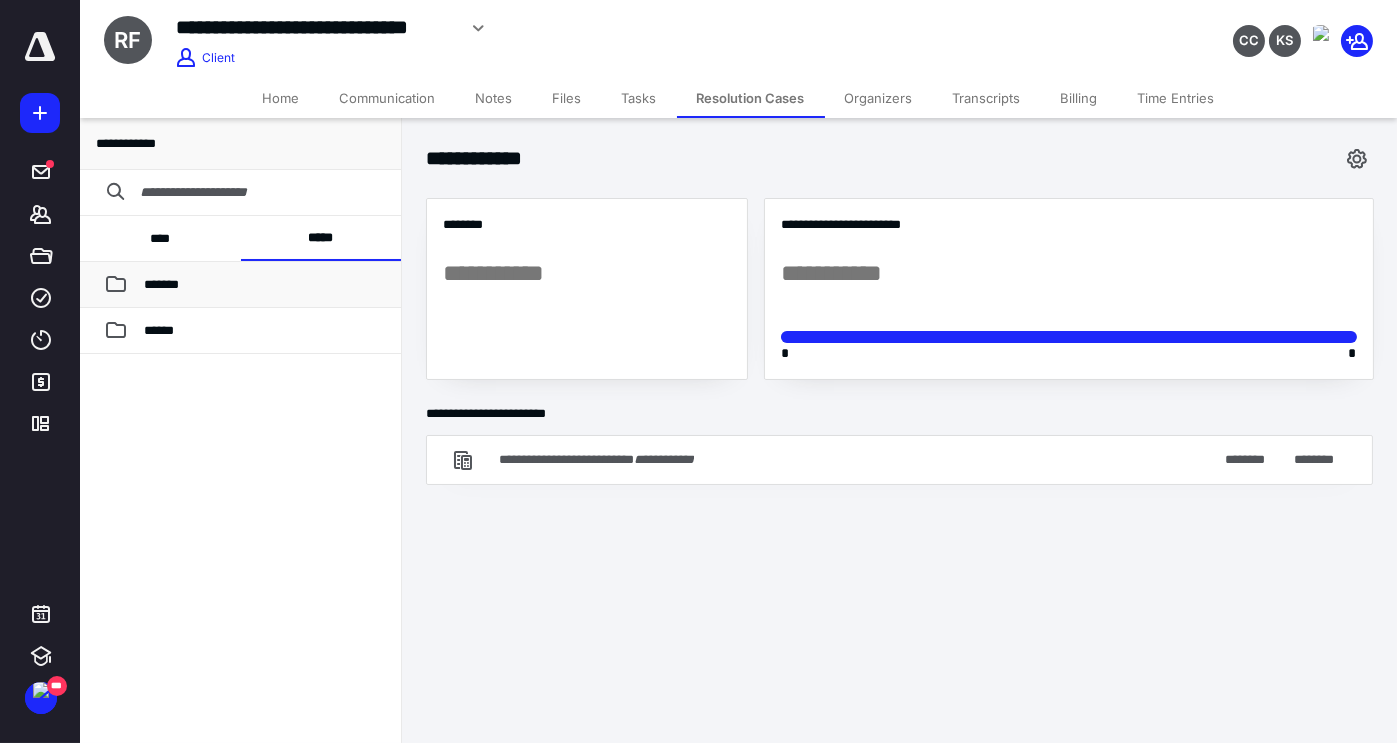 click on "*******" at bounding box center (264, 285) 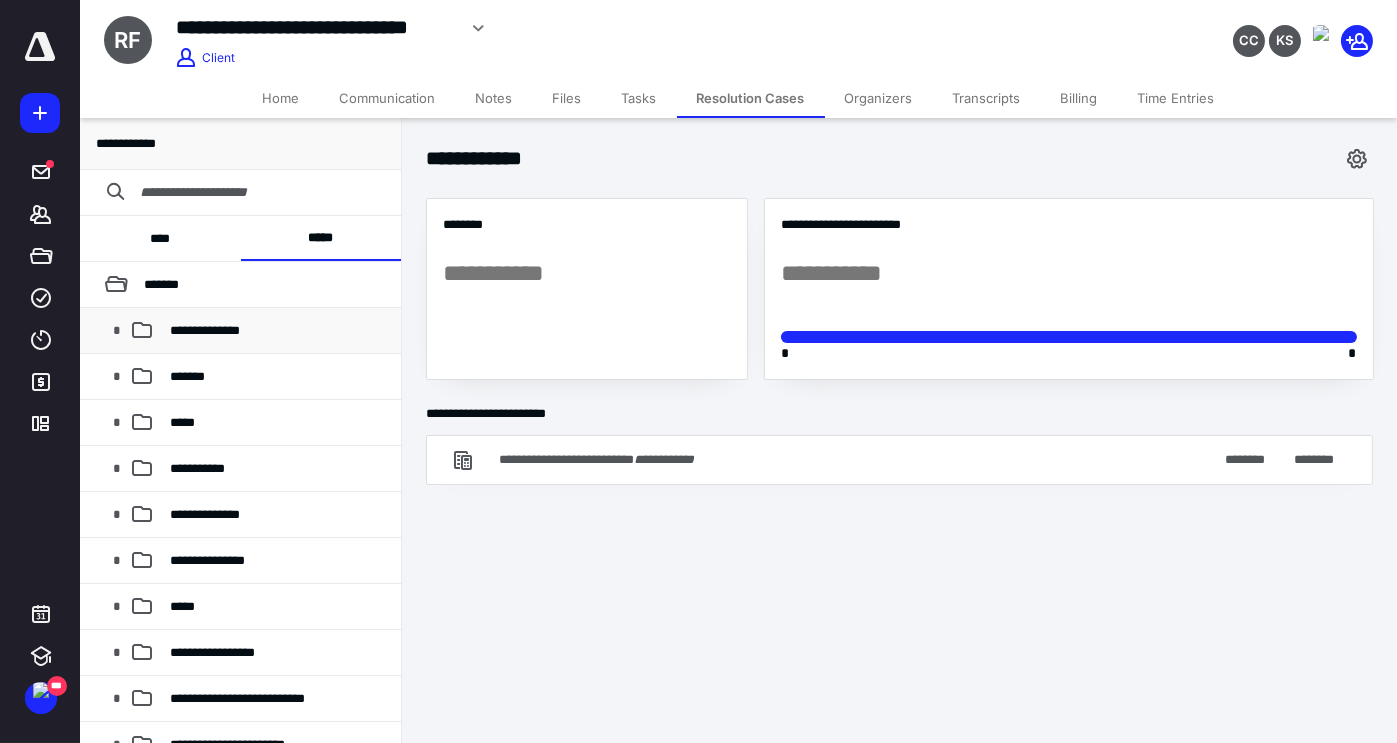 click on "**********" at bounding box center (277, 331) 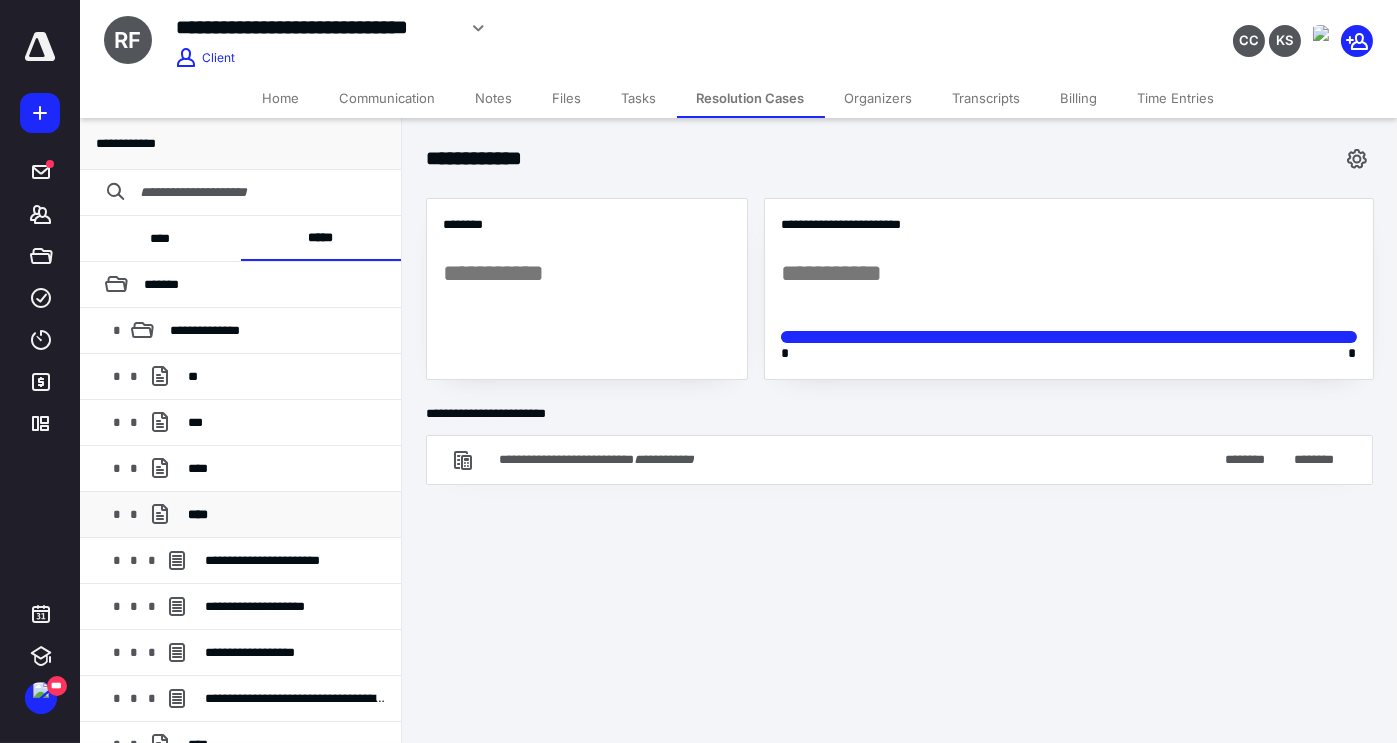 click on "* * ****" at bounding box center [240, 515] 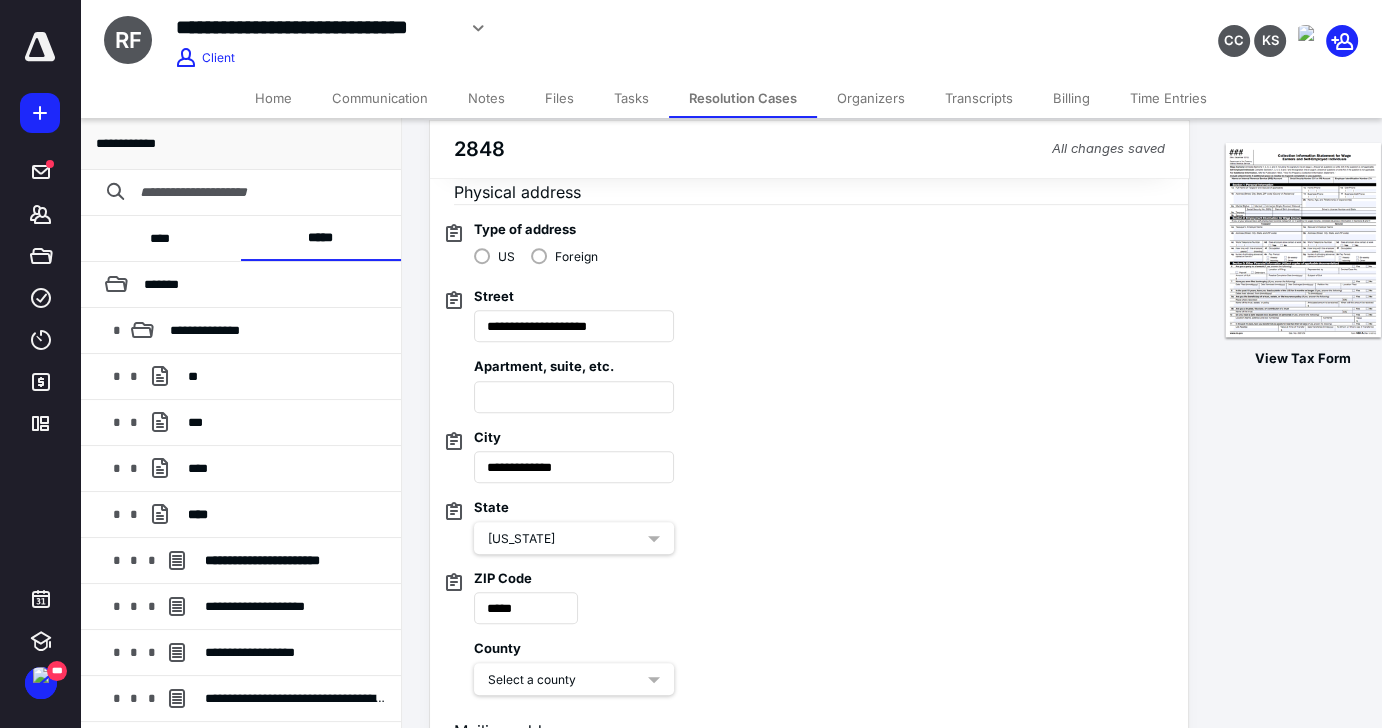 scroll, scrollTop: 1364, scrollLeft: 0, axis: vertical 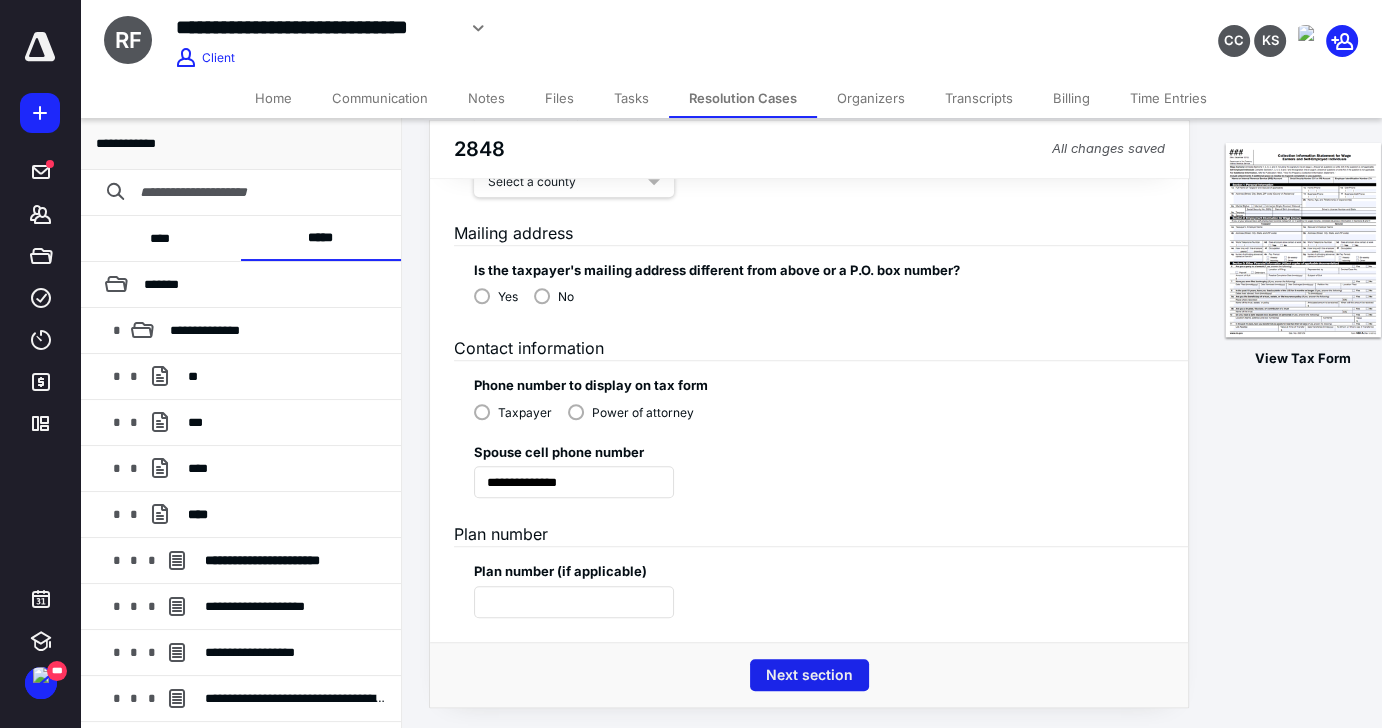 click on "Next section" at bounding box center [809, 675] 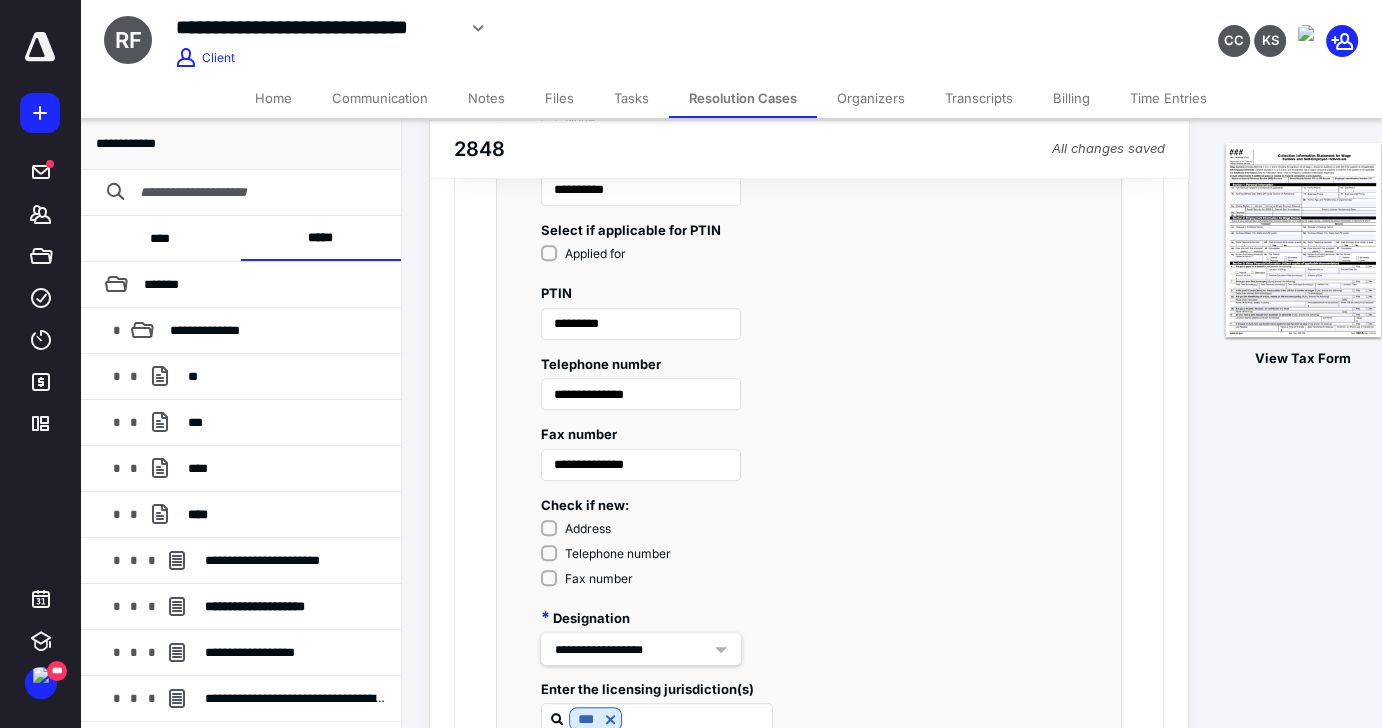 scroll, scrollTop: 0, scrollLeft: 0, axis: both 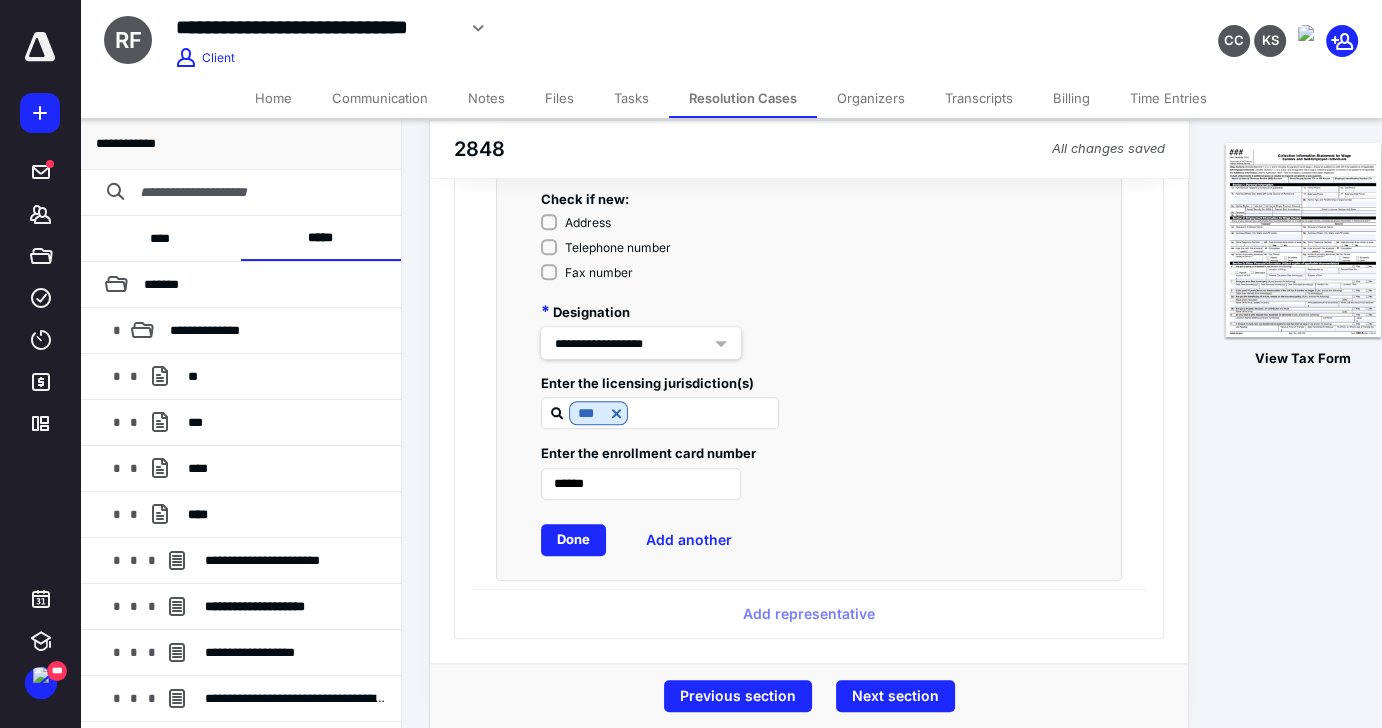 click on "Done" at bounding box center [573, 540] 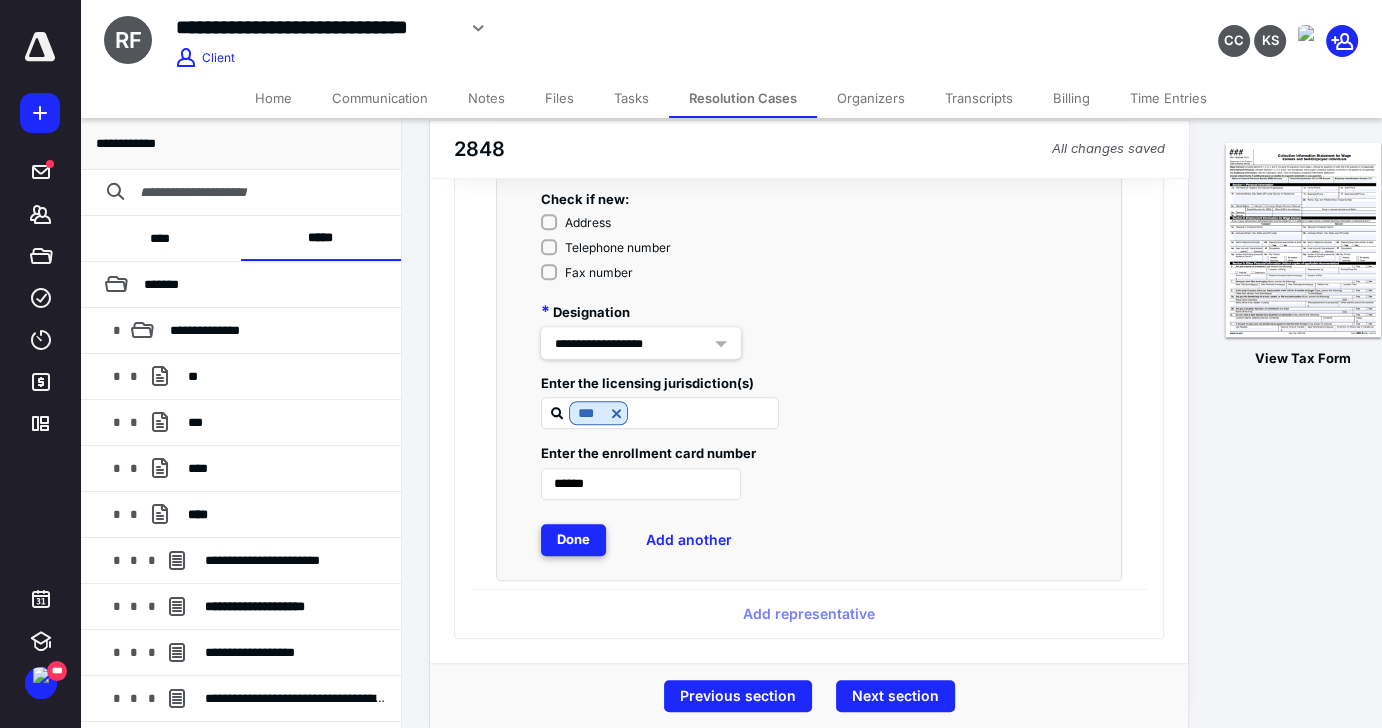scroll, scrollTop: 0, scrollLeft: 0, axis: both 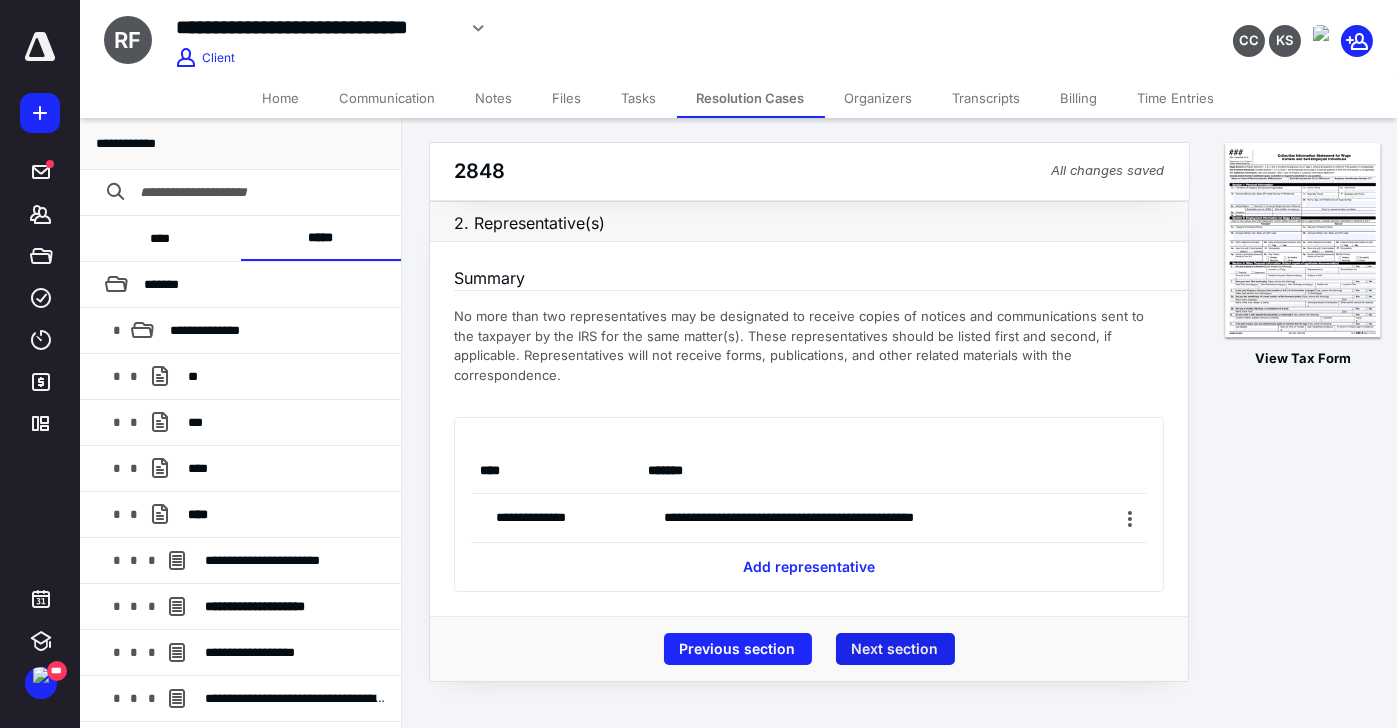 click on "Next section" at bounding box center (895, 649) 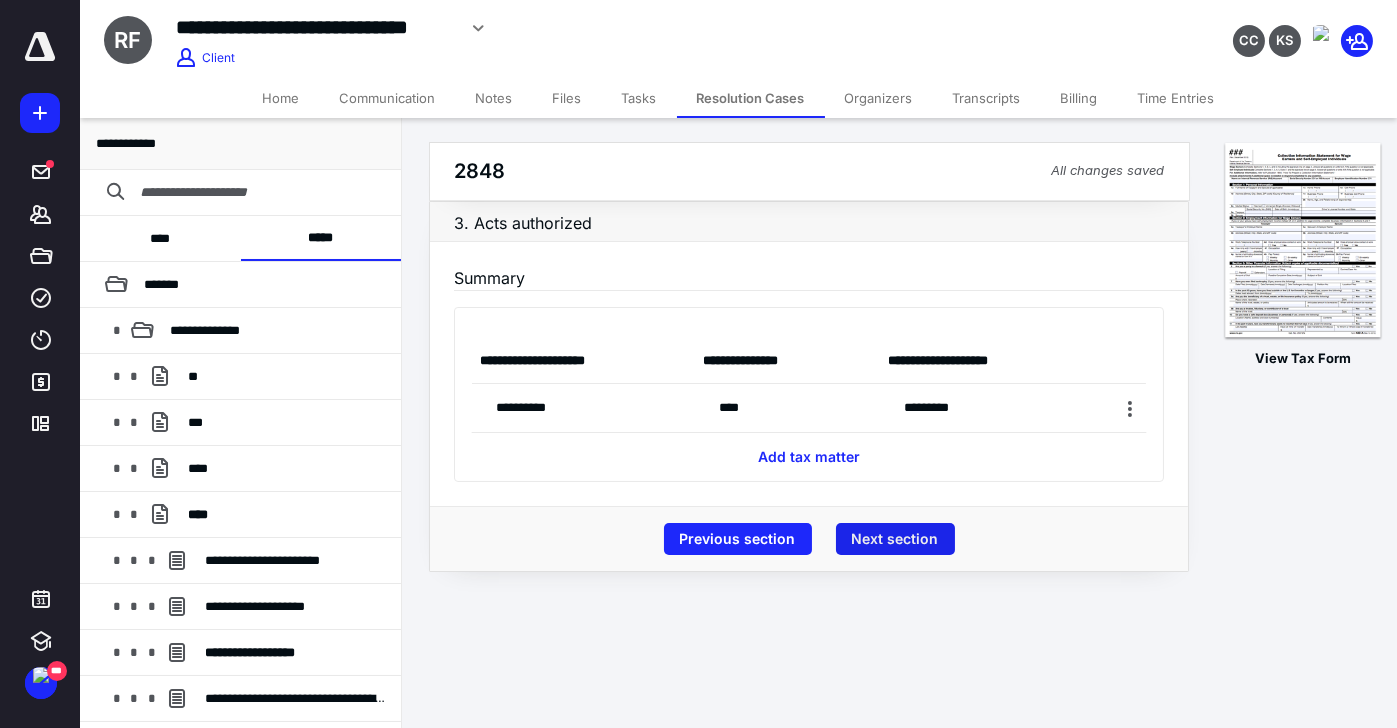 click on "Next section" at bounding box center (895, 539) 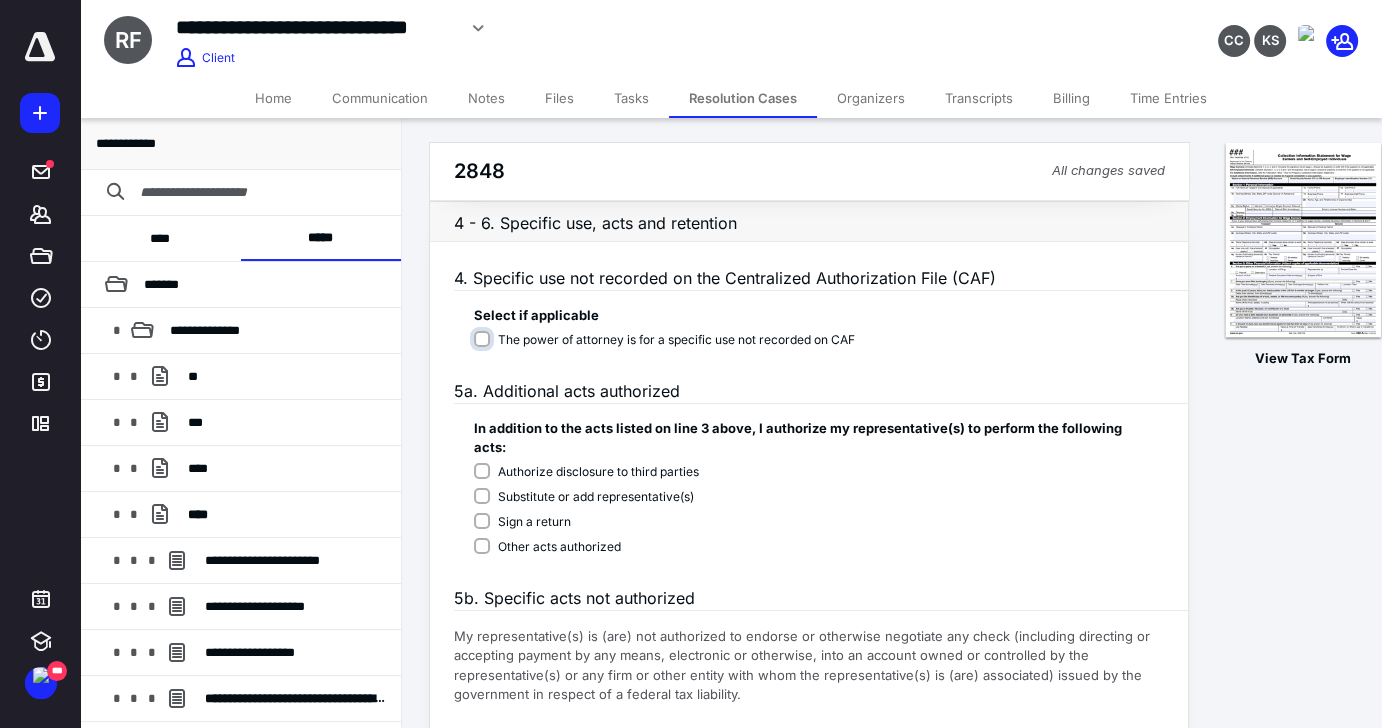 scroll, scrollTop: 389, scrollLeft: 0, axis: vertical 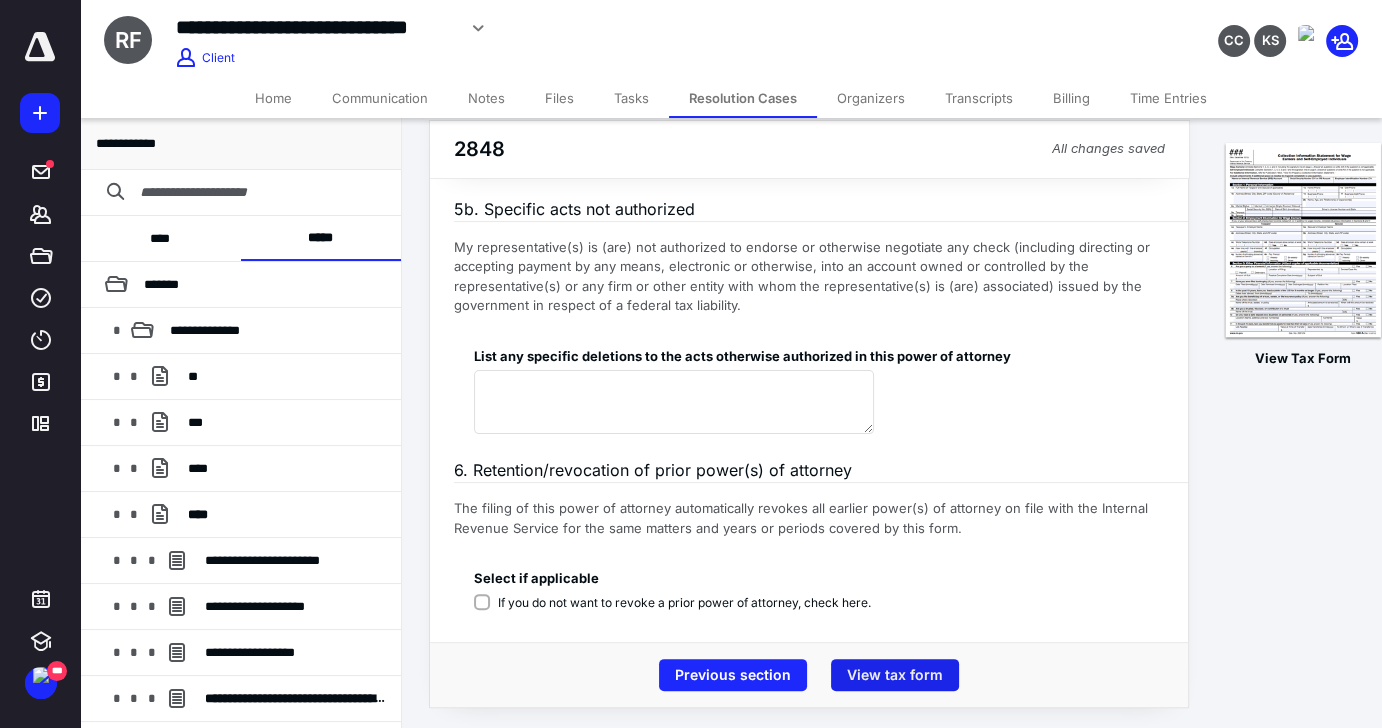 click on "View tax form" at bounding box center (895, 675) 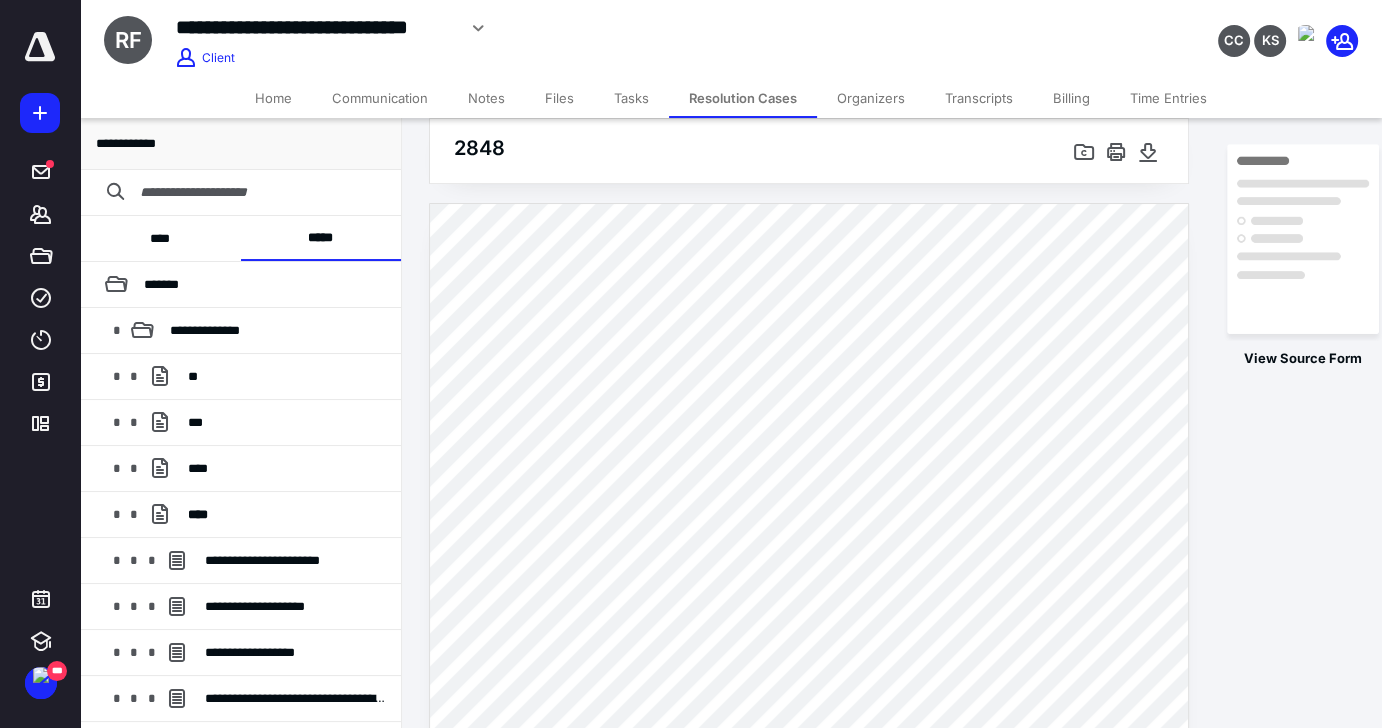 scroll, scrollTop: 433, scrollLeft: 0, axis: vertical 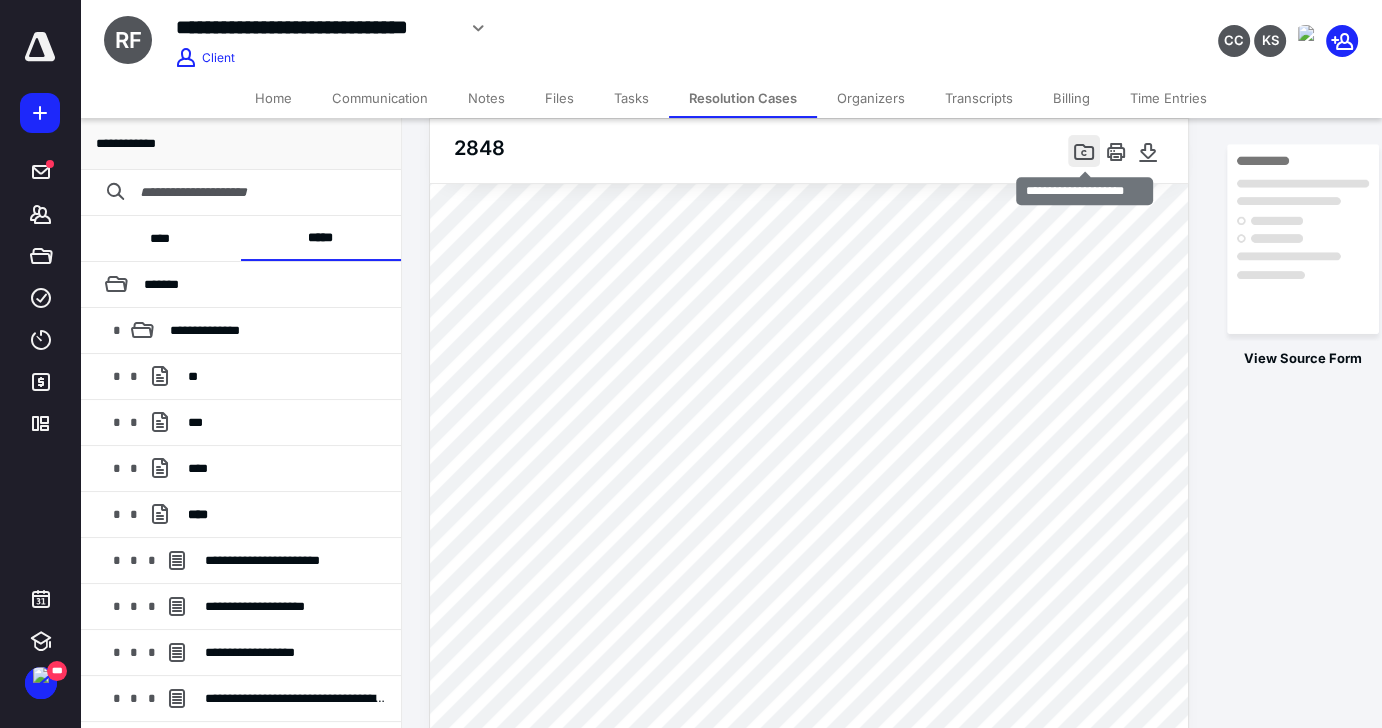 click at bounding box center [1084, 151] 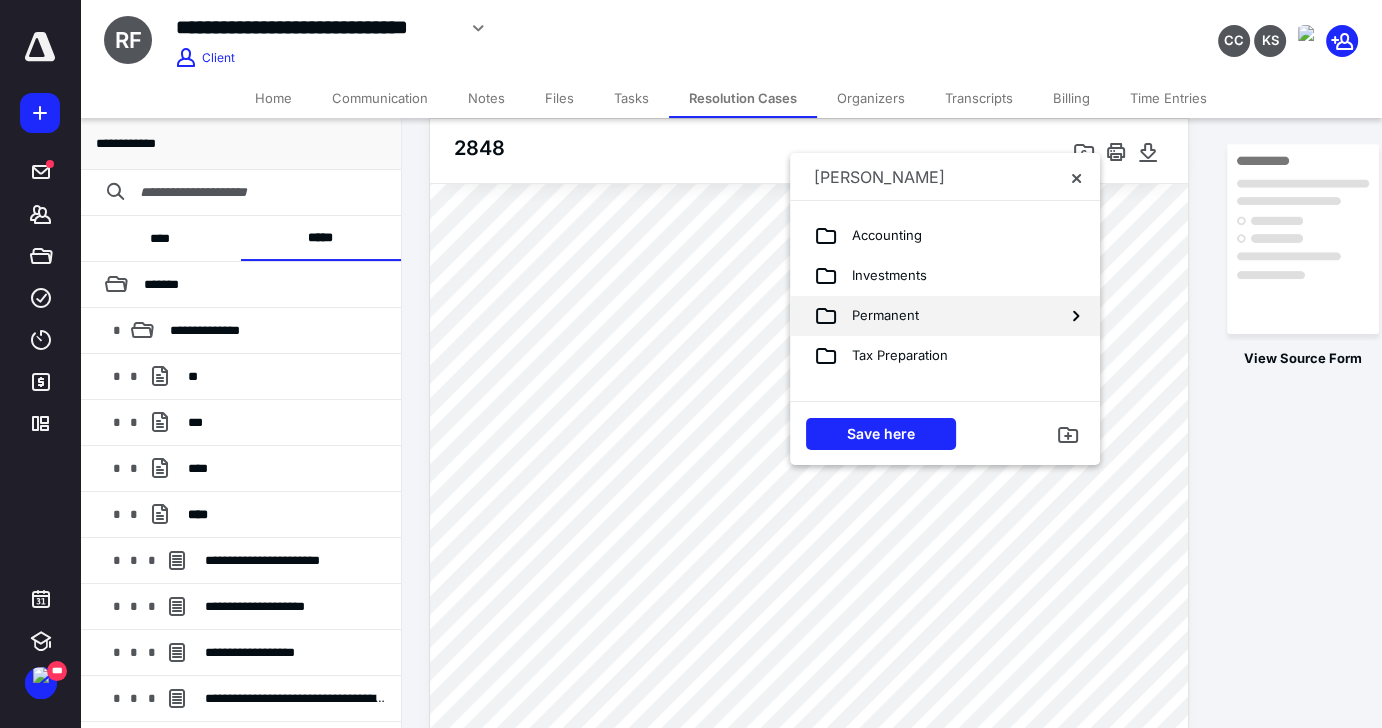 click on "Permanent" at bounding box center [929, 316] 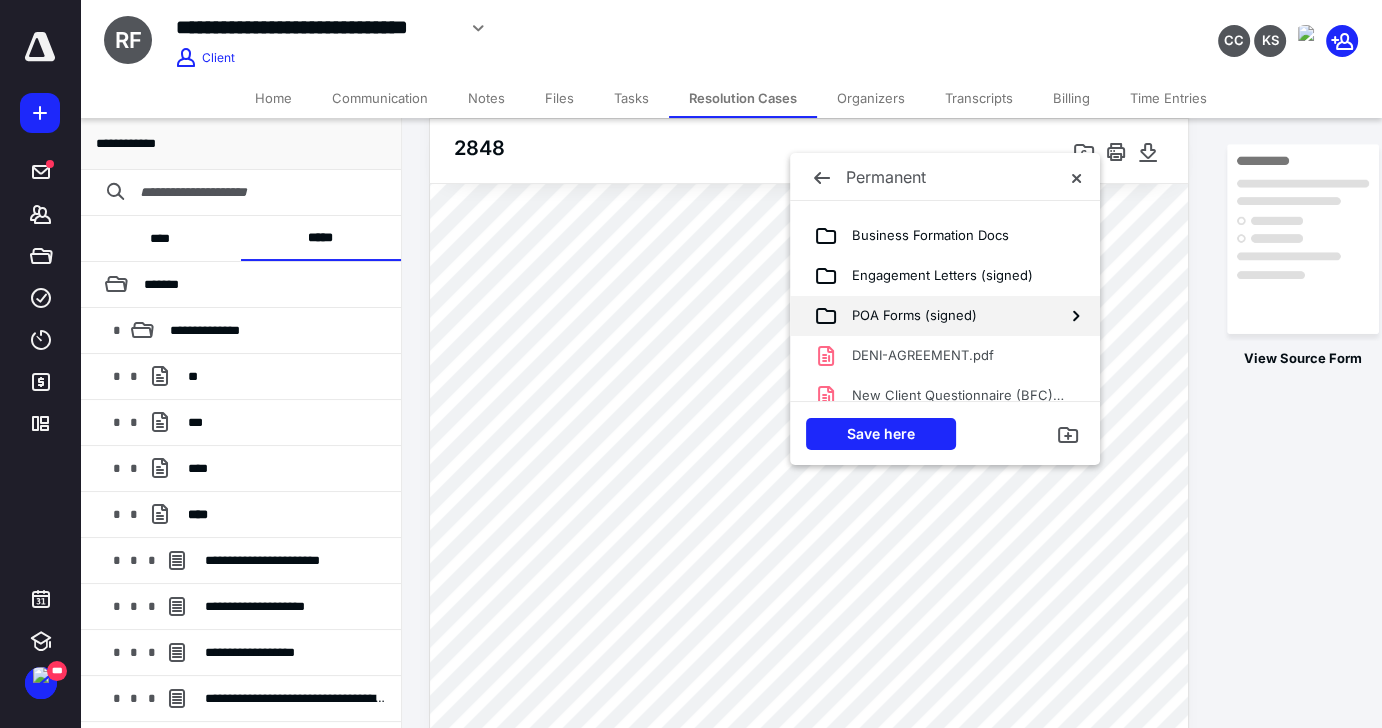 click on "POA Forms (signed)" at bounding box center [907, 316] 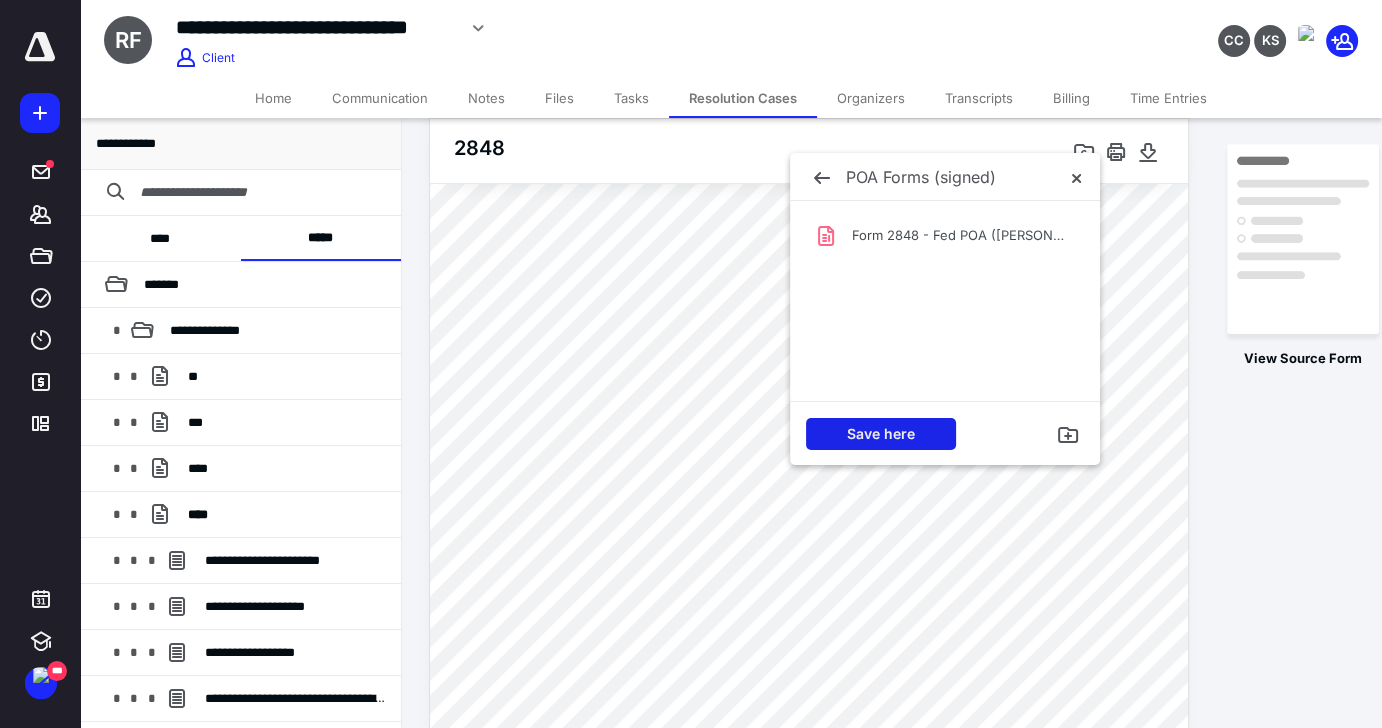 click on "Save here" at bounding box center [881, 434] 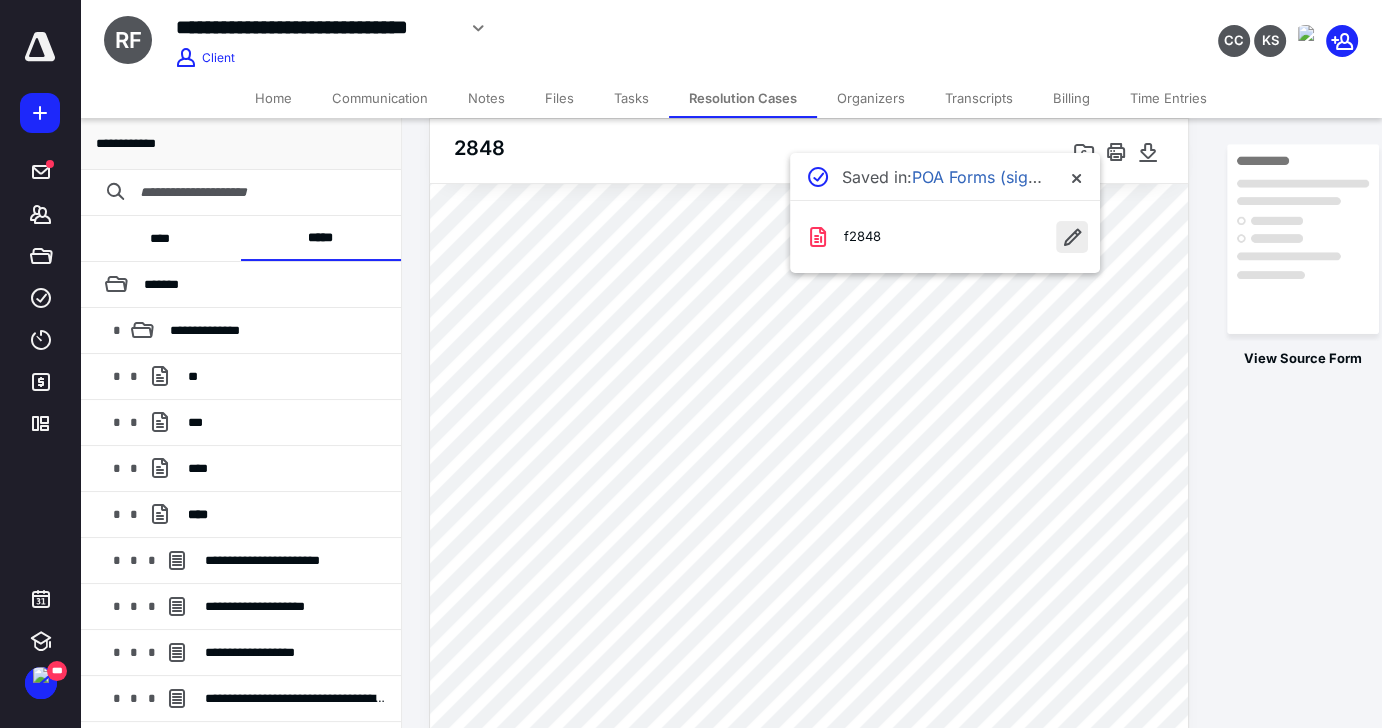 click at bounding box center (1072, 237) 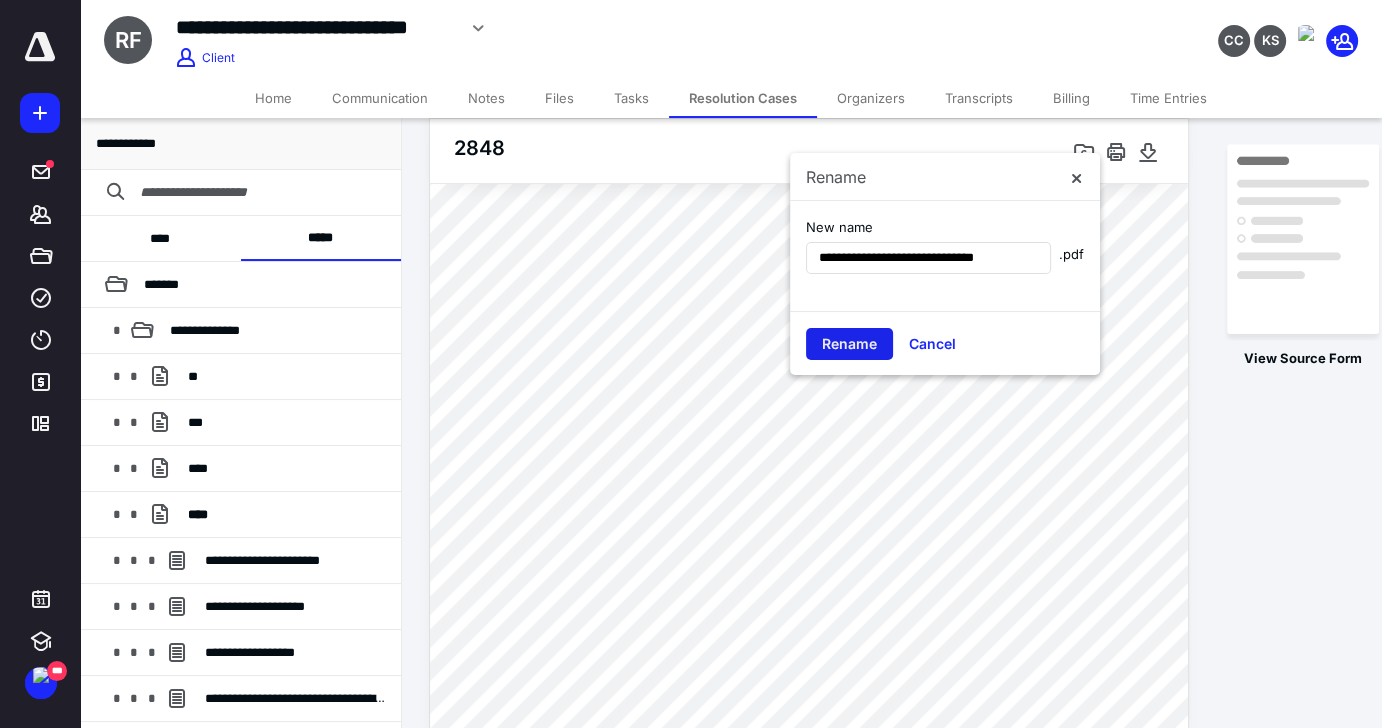 type on "**********" 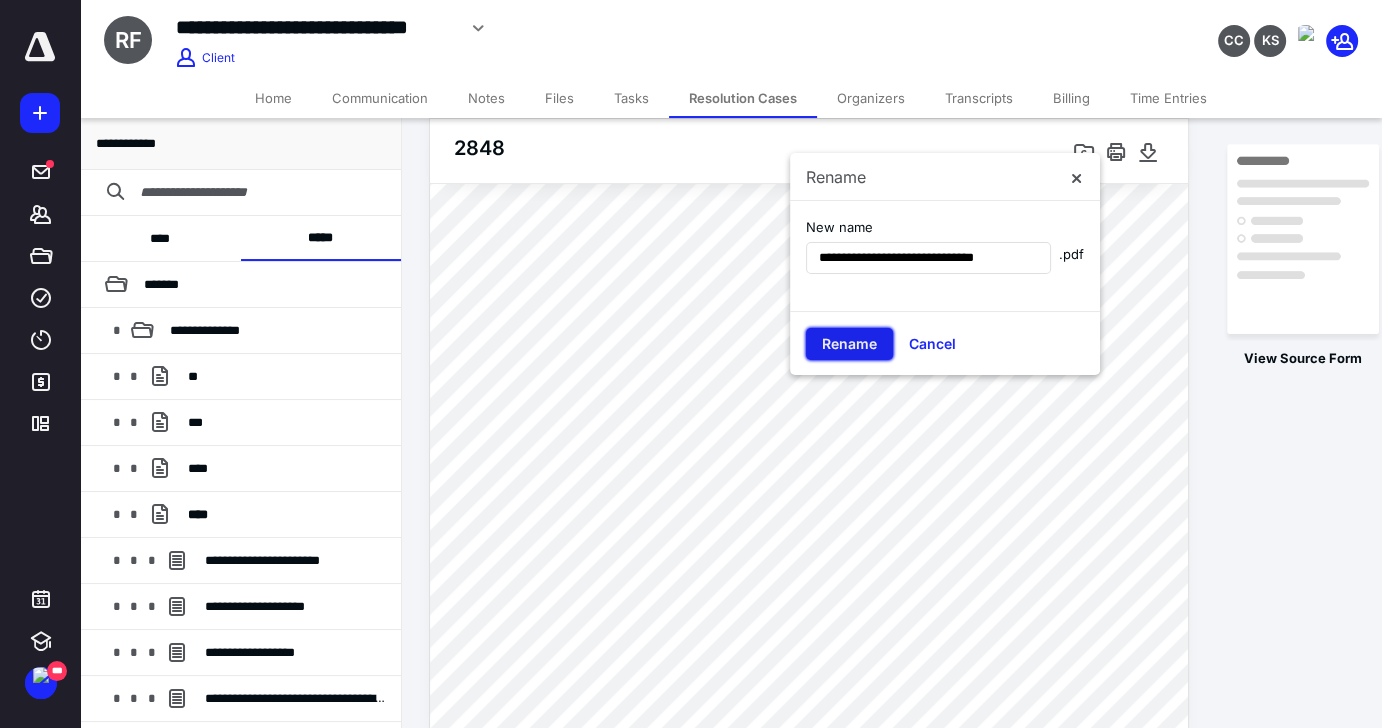 click on "Rename" at bounding box center [849, 344] 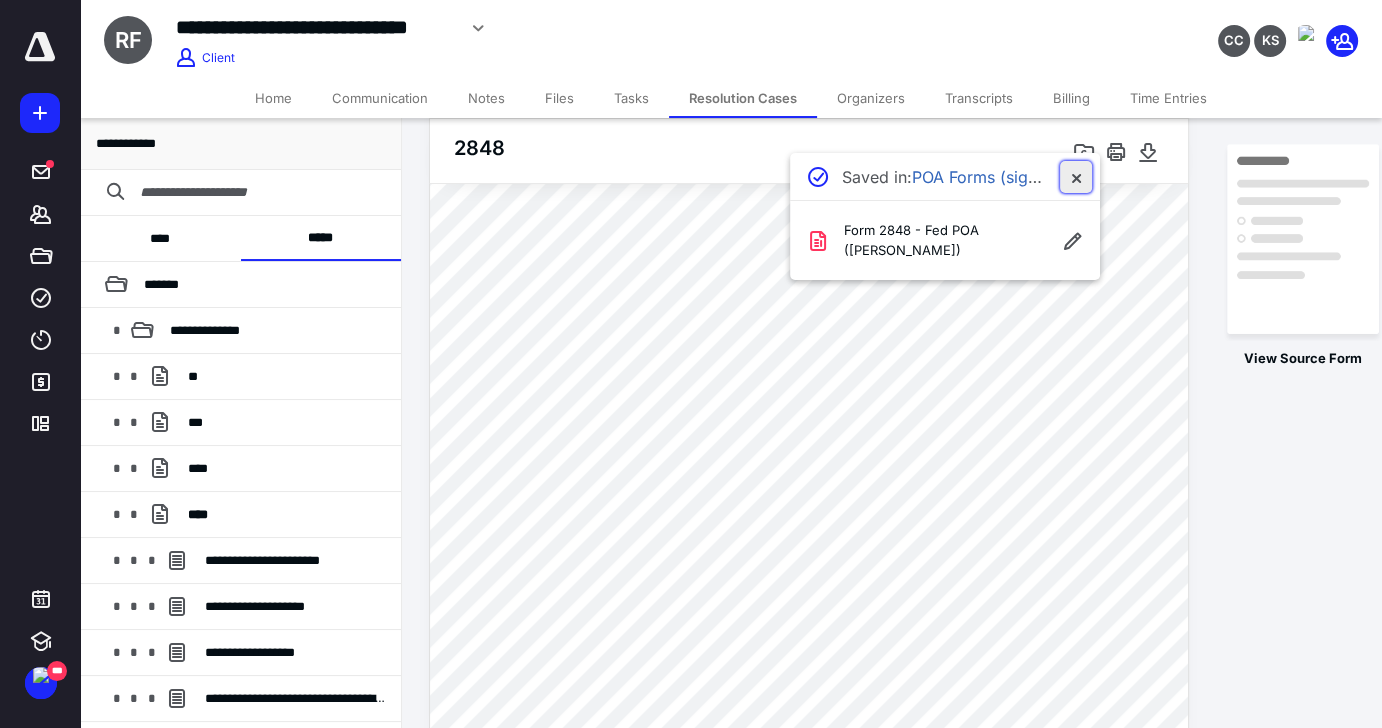 click at bounding box center (1076, 177) 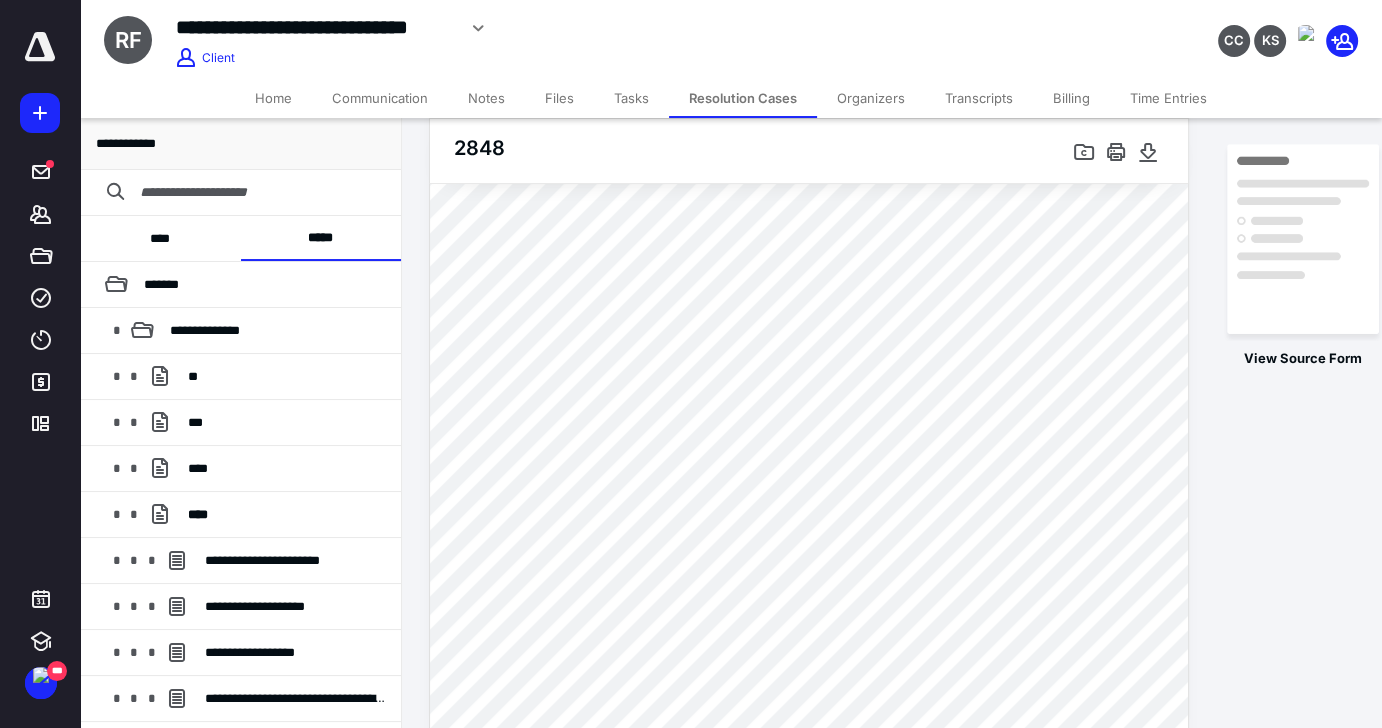 click on "Resolution Cases" at bounding box center [743, 98] 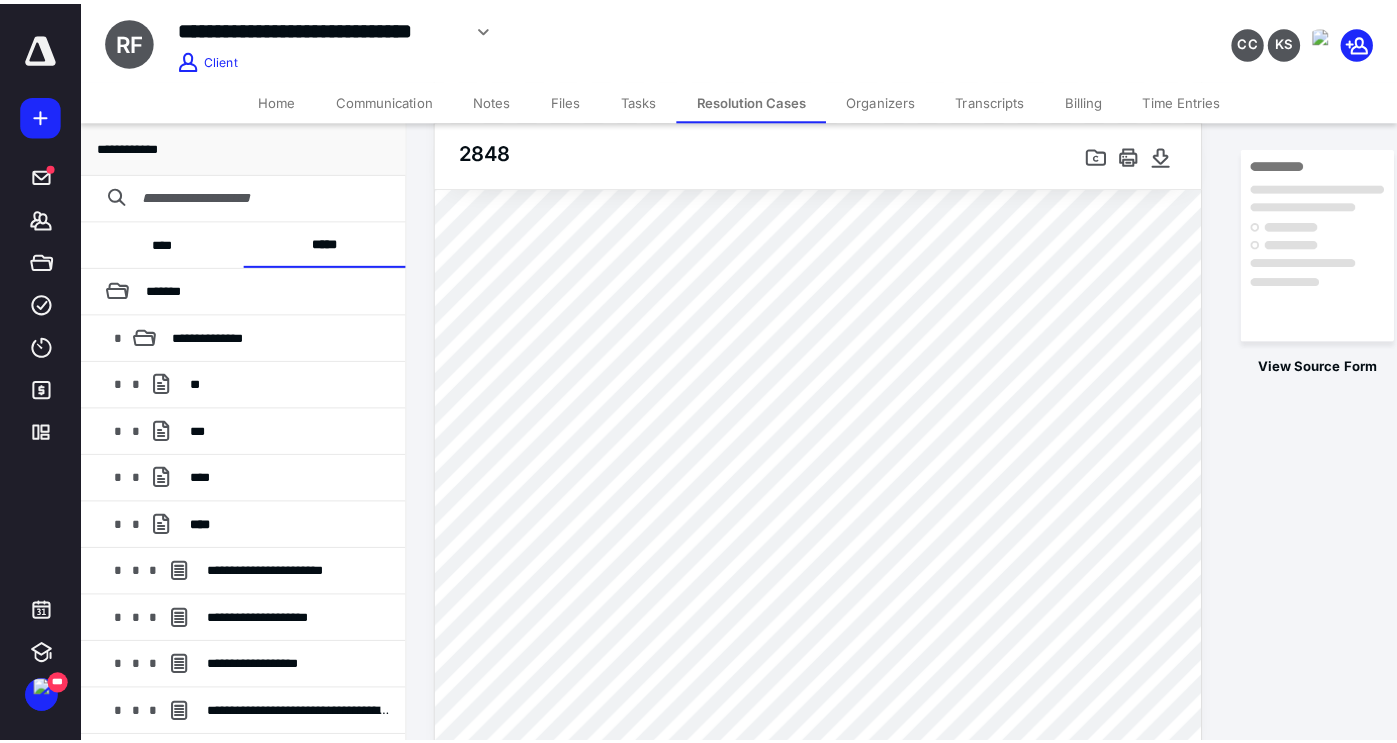 scroll, scrollTop: 0, scrollLeft: 0, axis: both 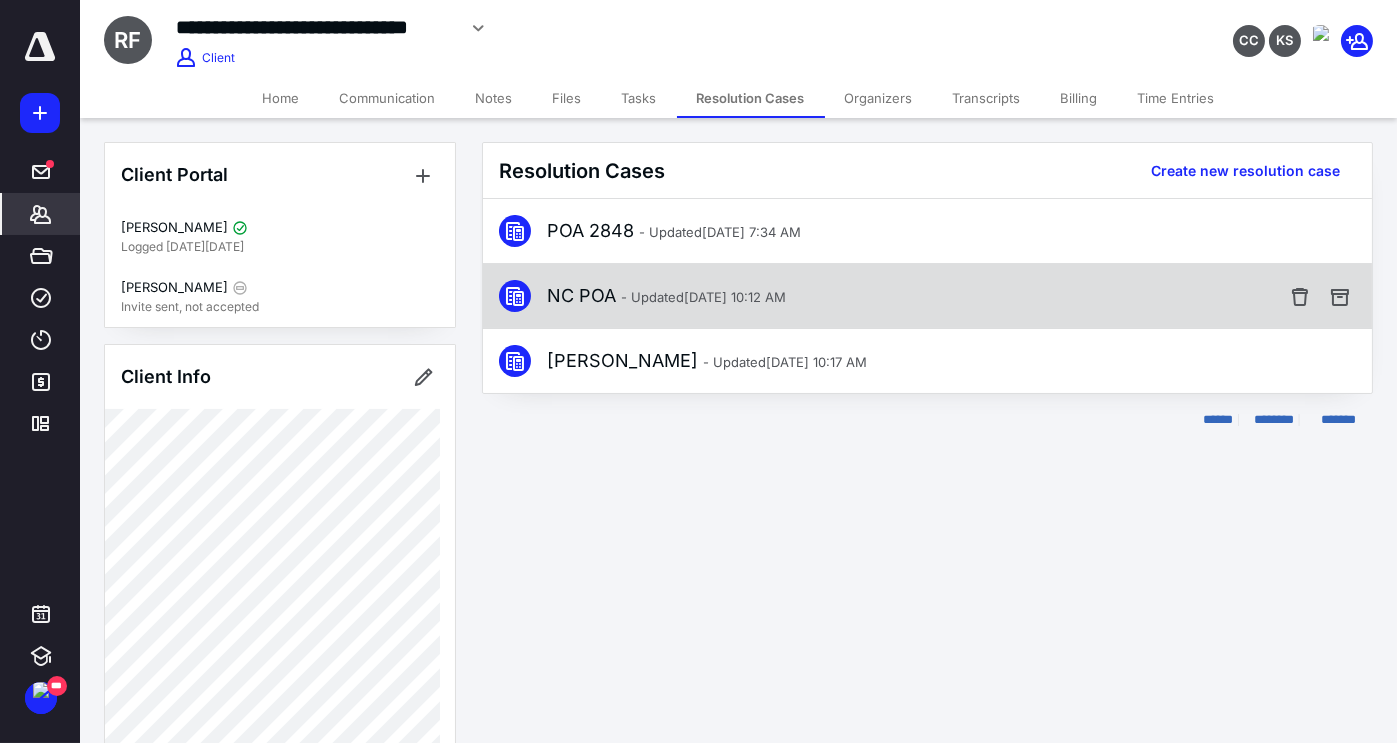 click on "NC POA   - Updated  Jul 8, 2025 10:12 AM" at bounding box center (666, 296) 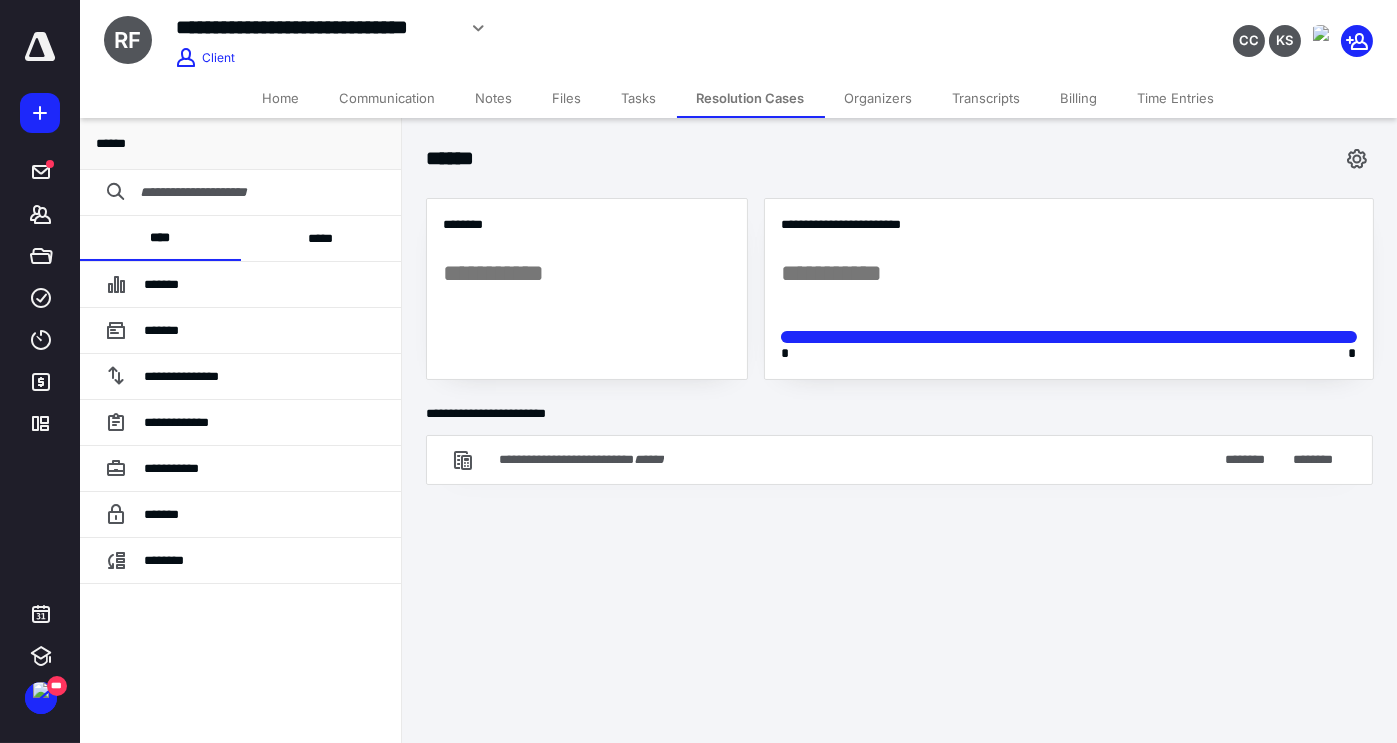 click on "*****" at bounding box center (321, 238) 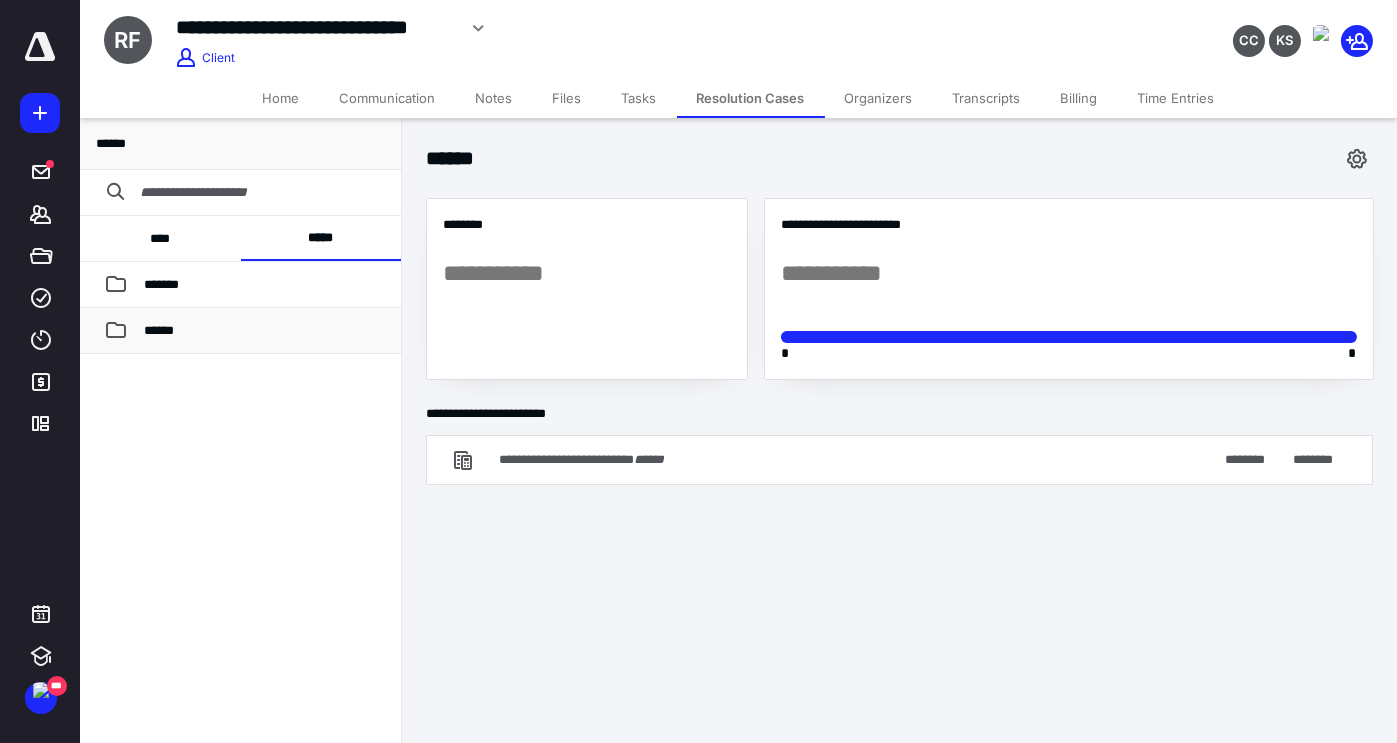 click on "******" at bounding box center [264, 331] 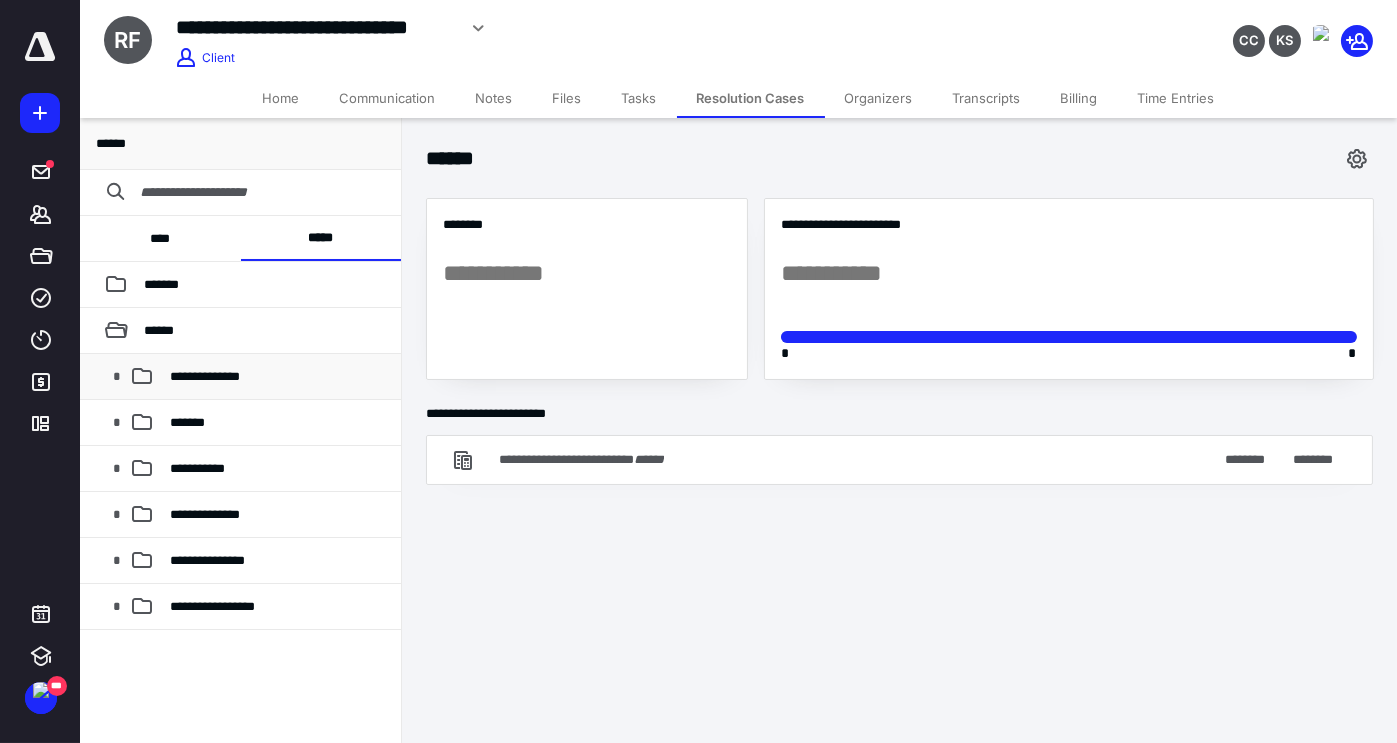 click on "**********" at bounding box center (277, 377) 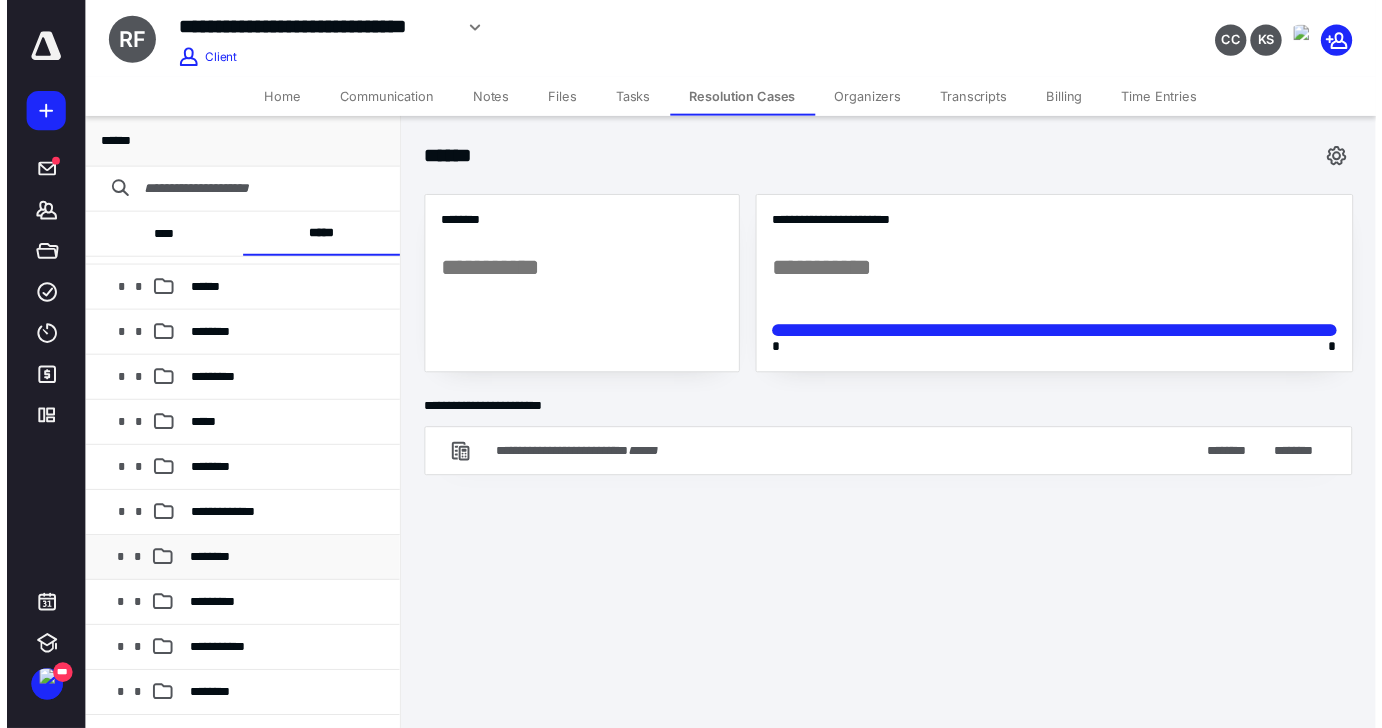 scroll, scrollTop: 1300, scrollLeft: 0, axis: vertical 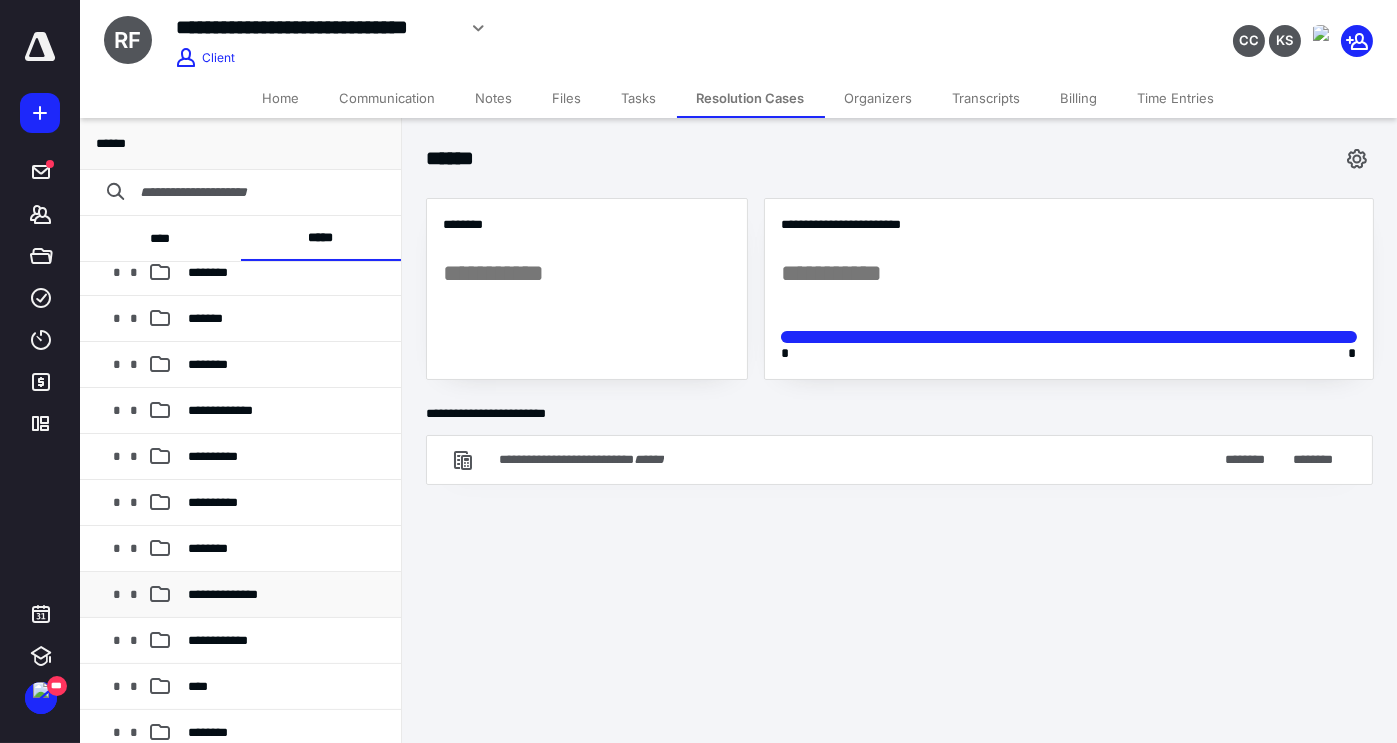 click on "**********" at bounding box center (223, 594) 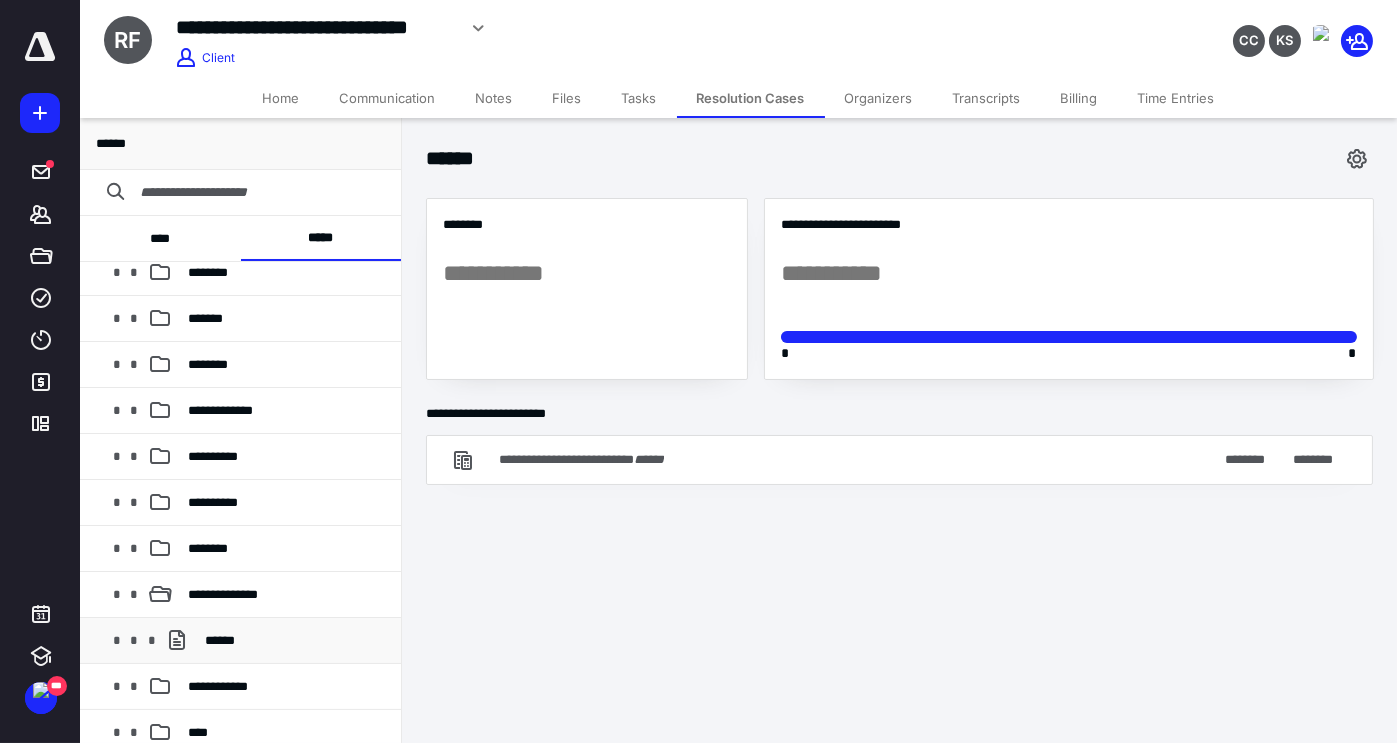 click on "******" at bounding box center (295, 641) 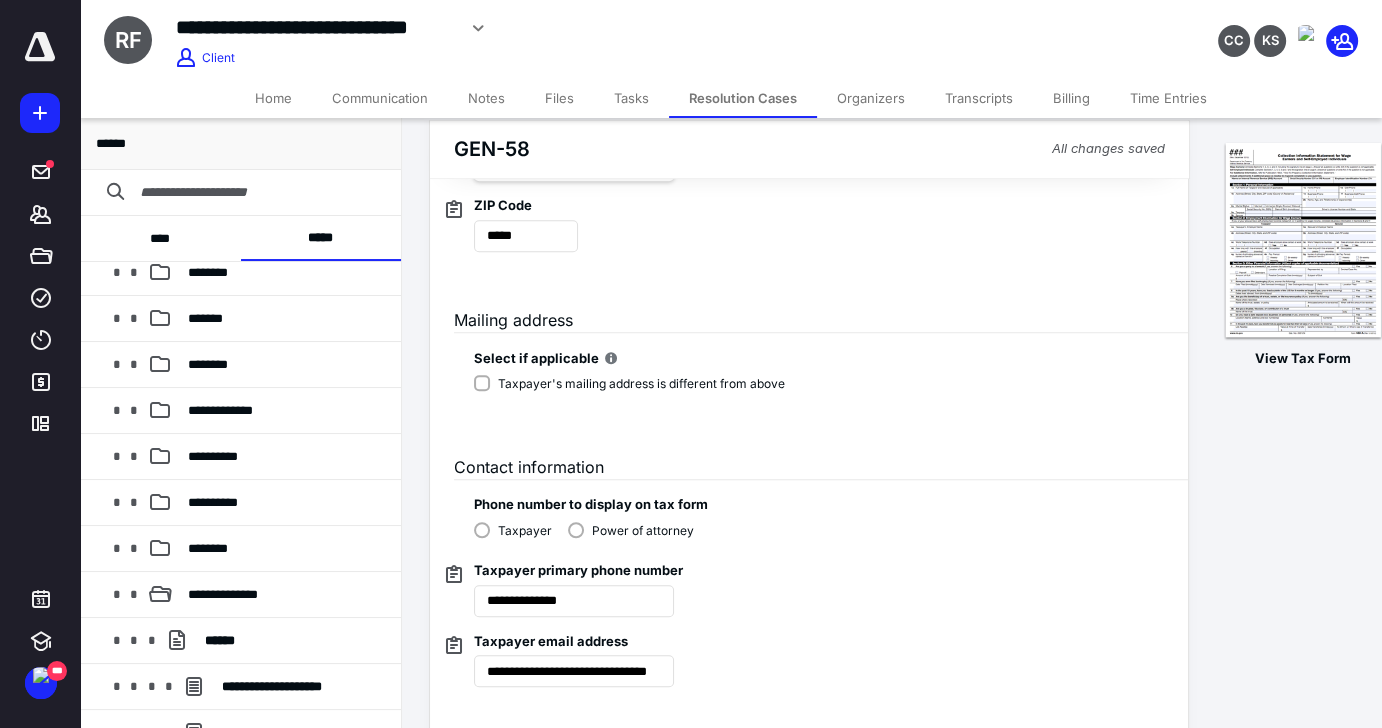 scroll, scrollTop: 1586, scrollLeft: 0, axis: vertical 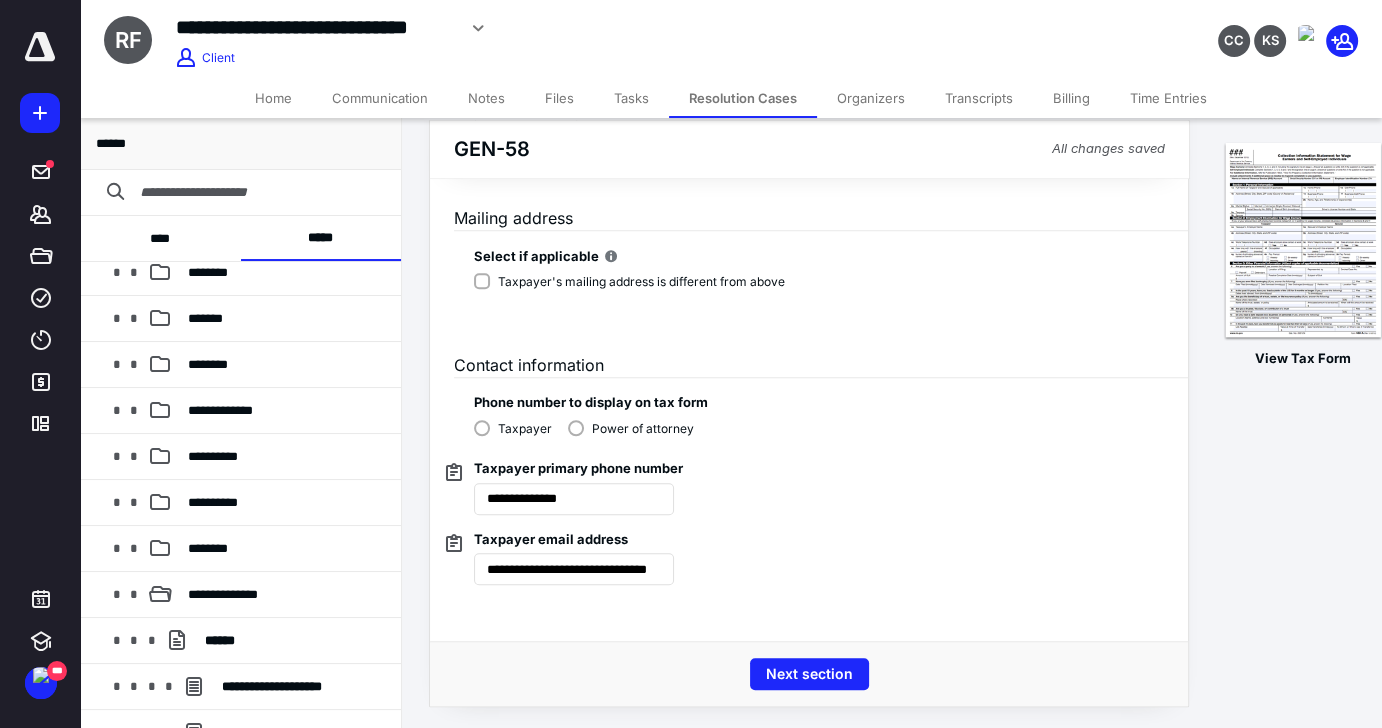click on "Next section" at bounding box center (809, 674) 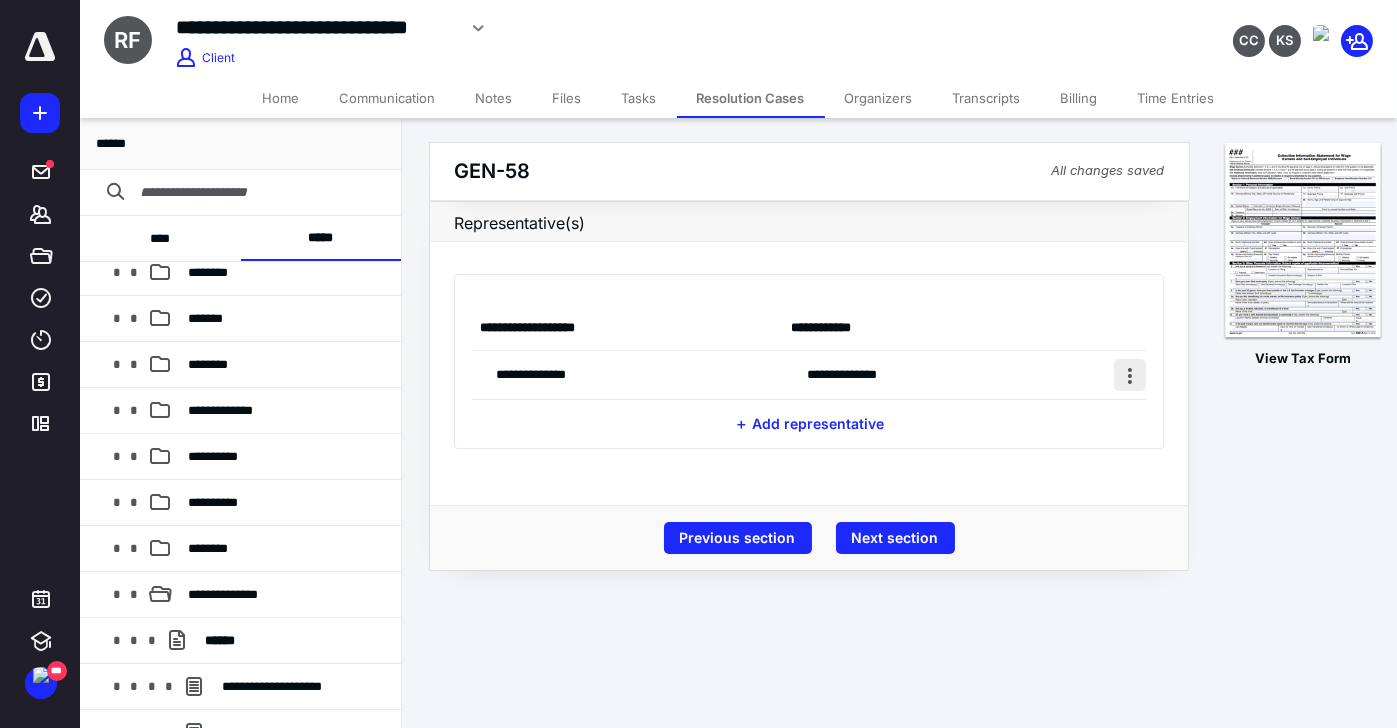 click at bounding box center (1130, 375) 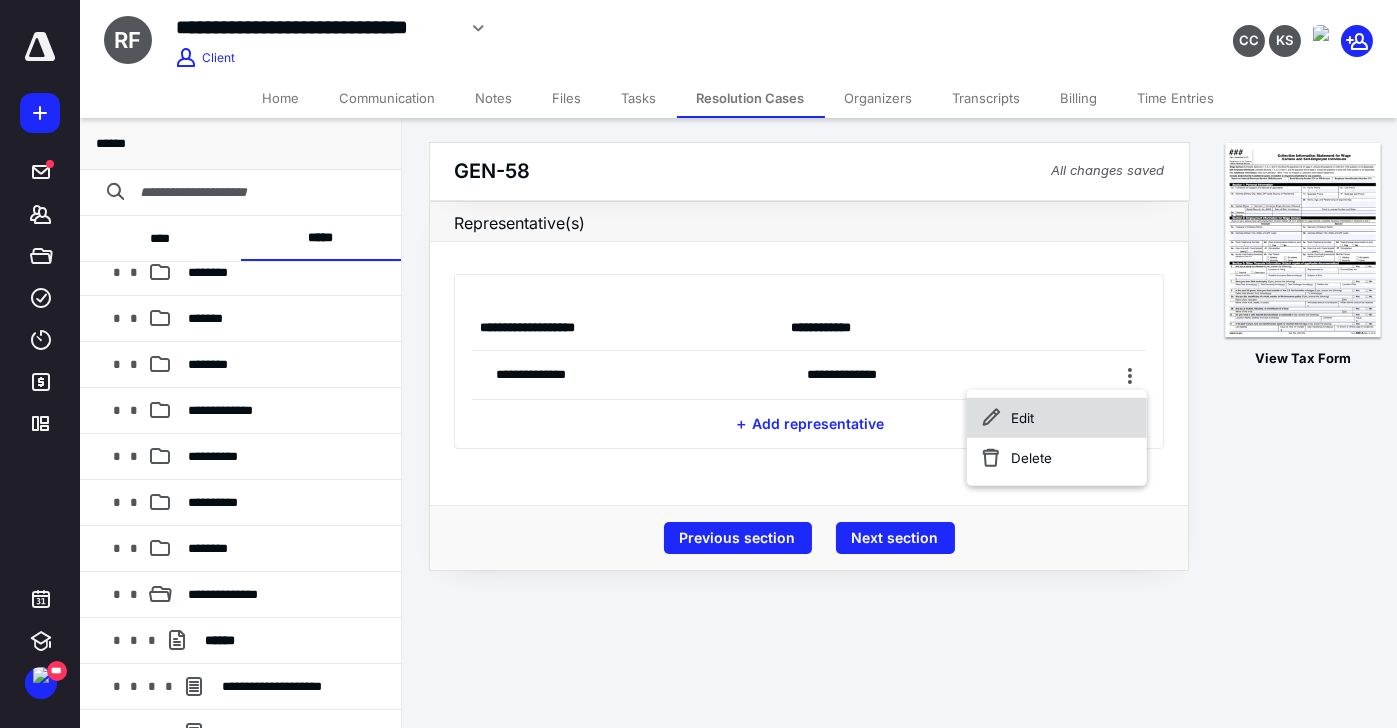 click on "Edit" at bounding box center [1057, 418] 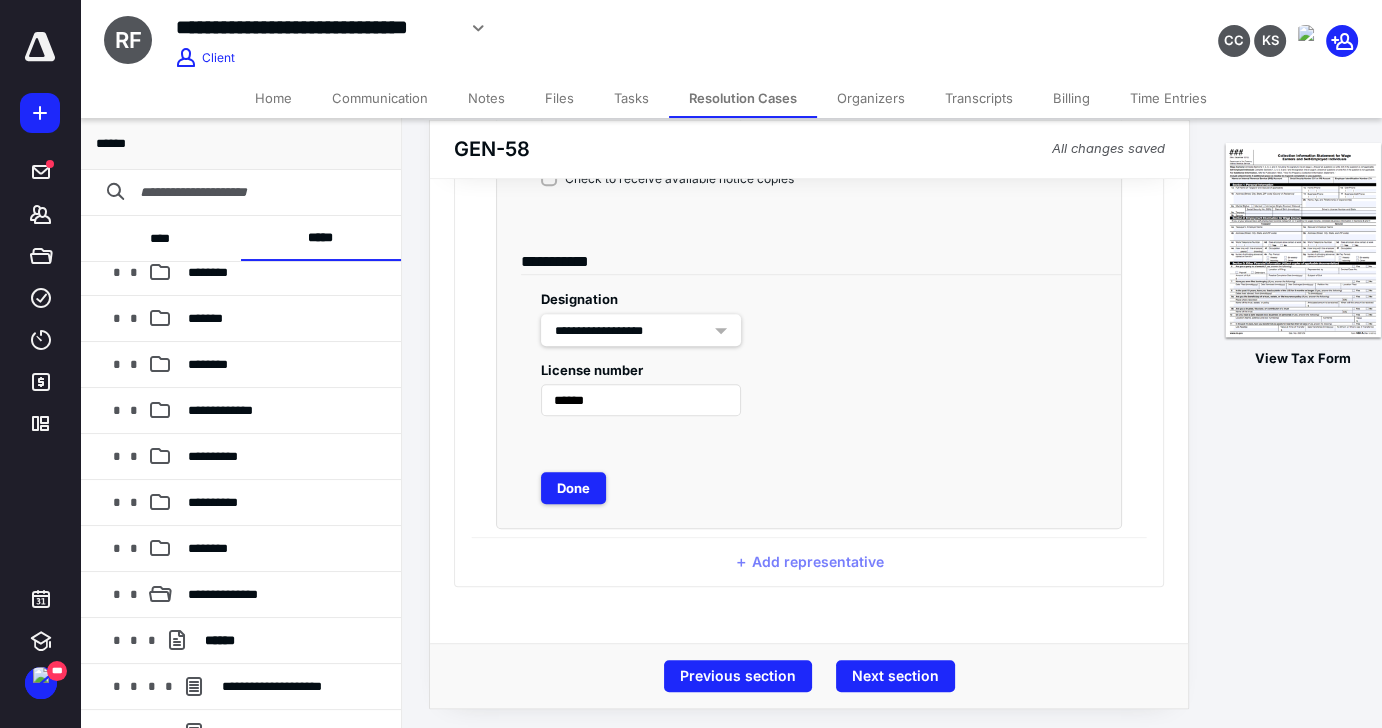 scroll, scrollTop: 682, scrollLeft: 0, axis: vertical 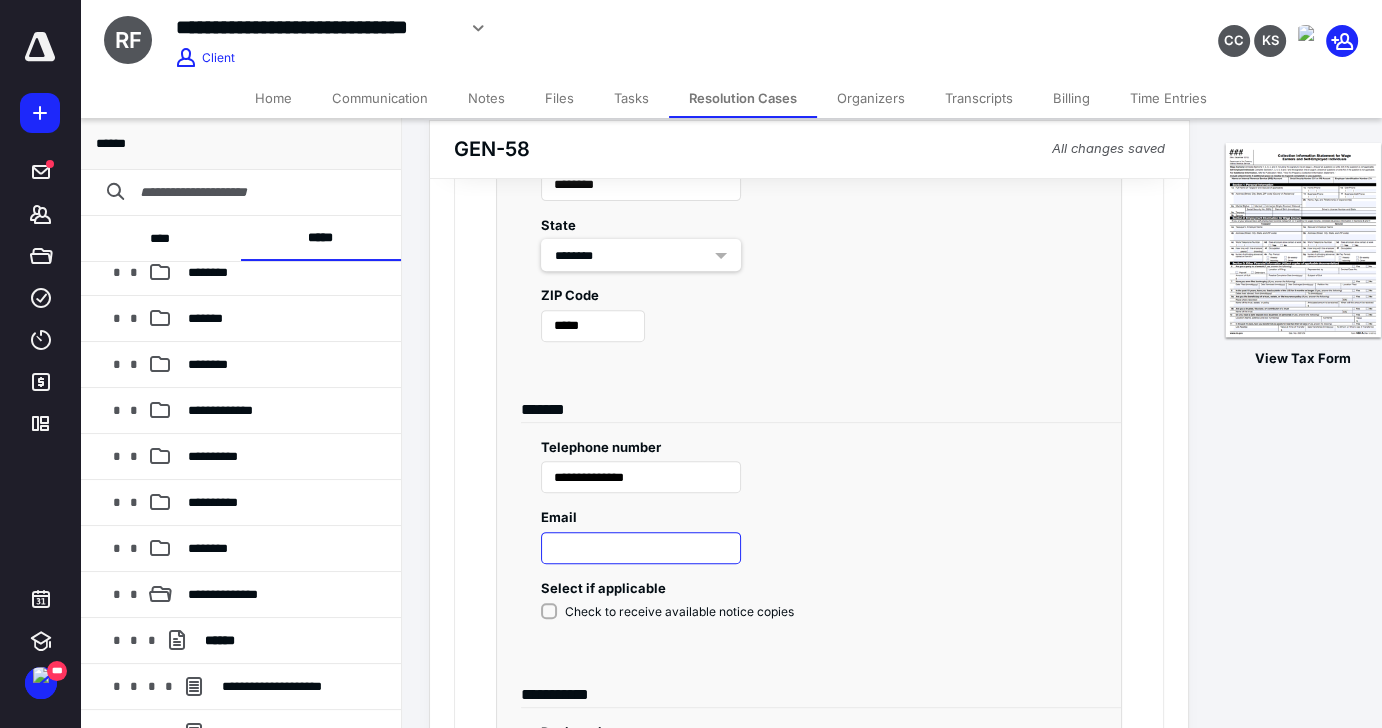 click at bounding box center [641, 548] 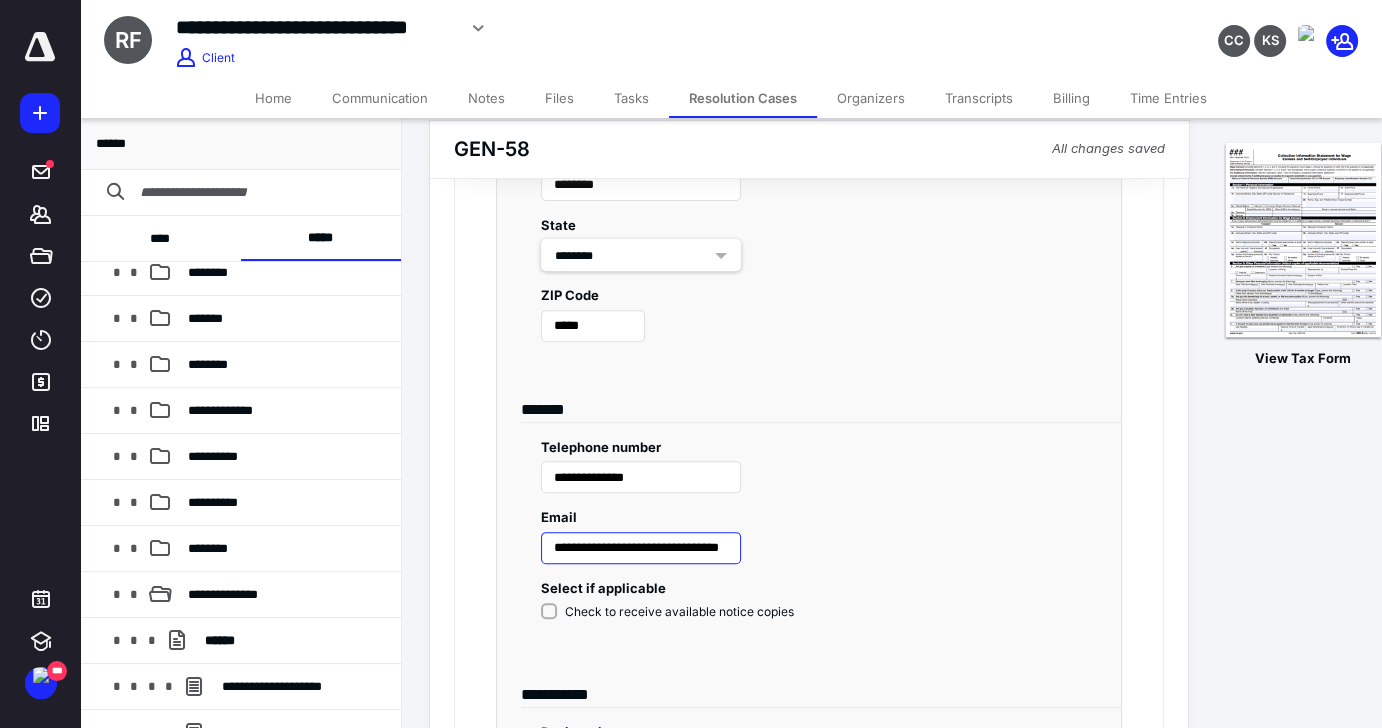scroll, scrollTop: 0, scrollLeft: 54, axis: horizontal 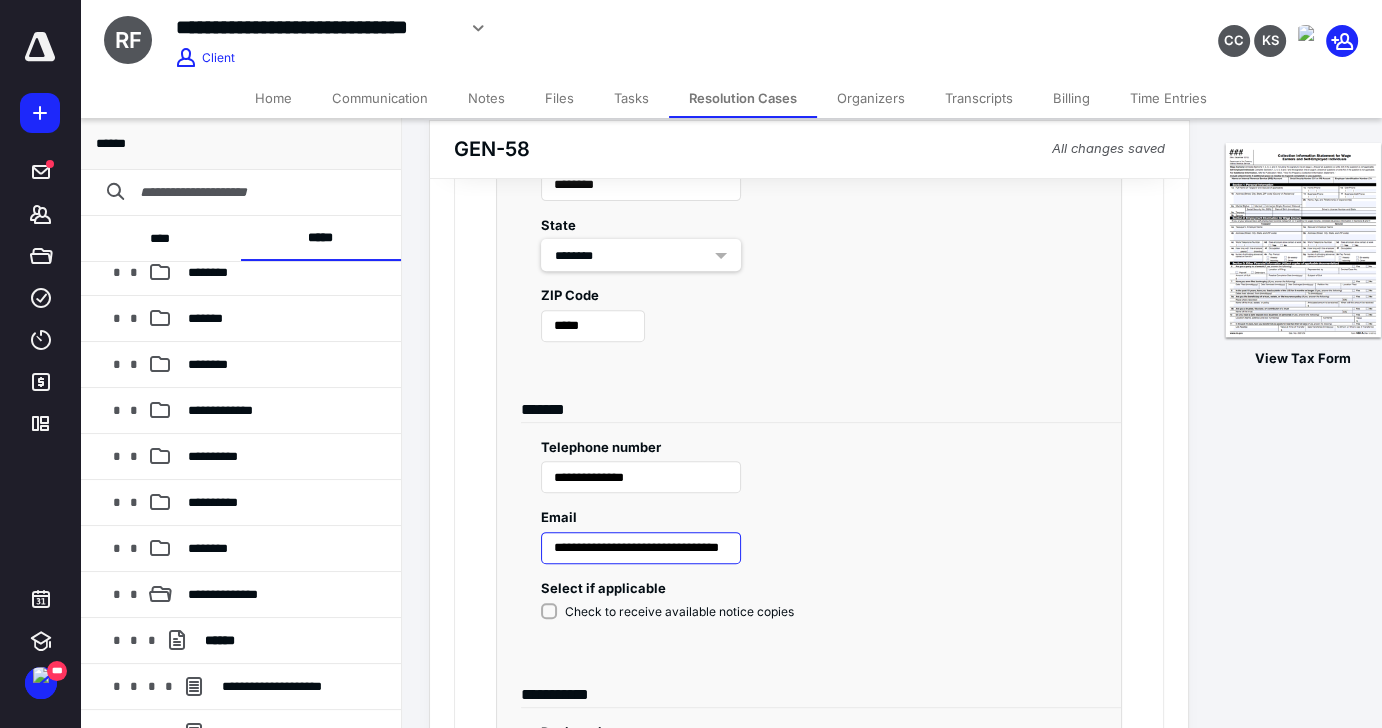 type on "**********" 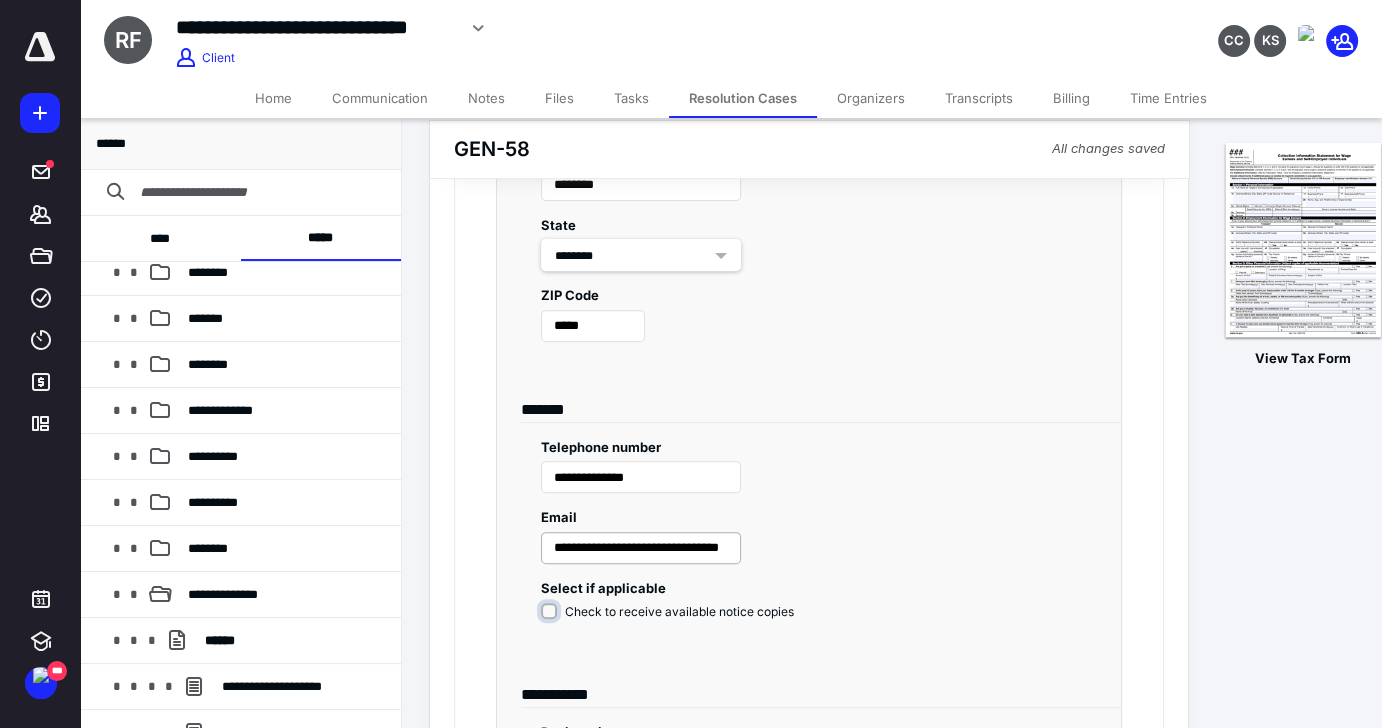 scroll, scrollTop: 0, scrollLeft: 0, axis: both 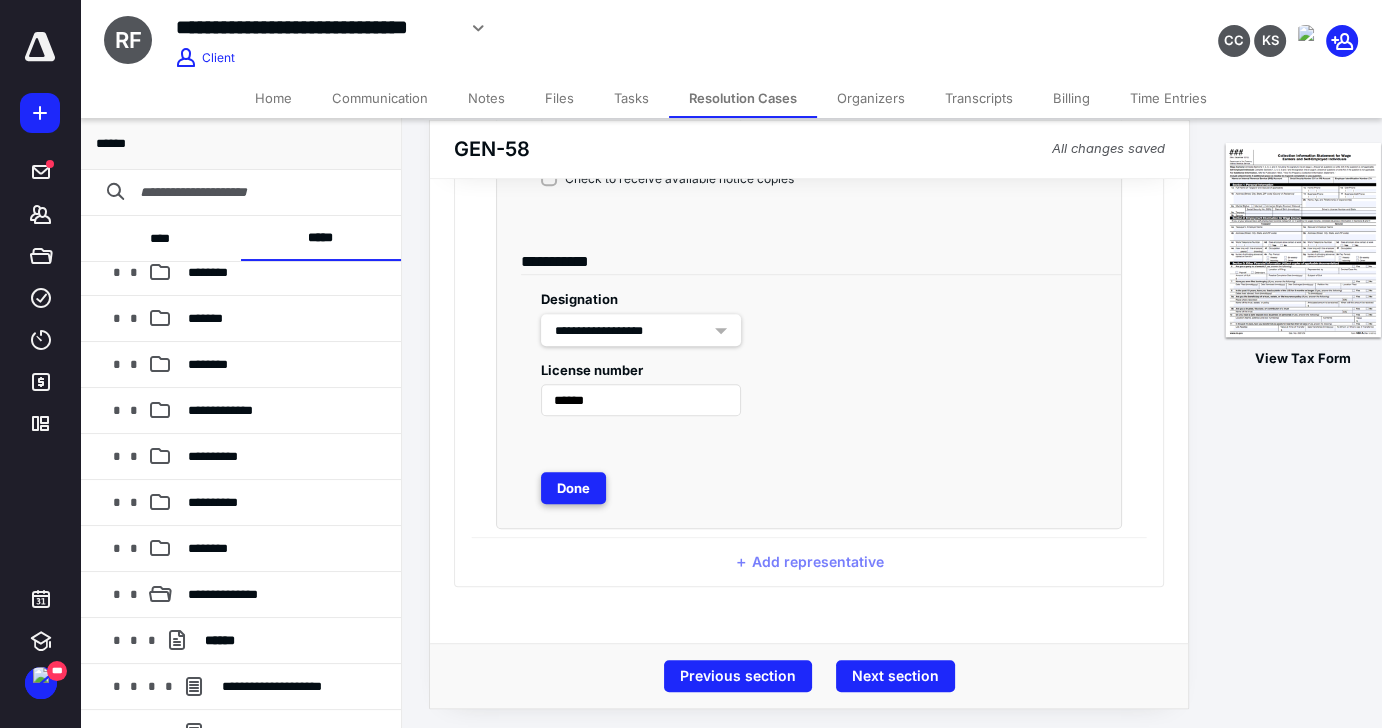 drag, startPoint x: 557, startPoint y: 479, endPoint x: 568, endPoint y: 482, distance: 11.401754 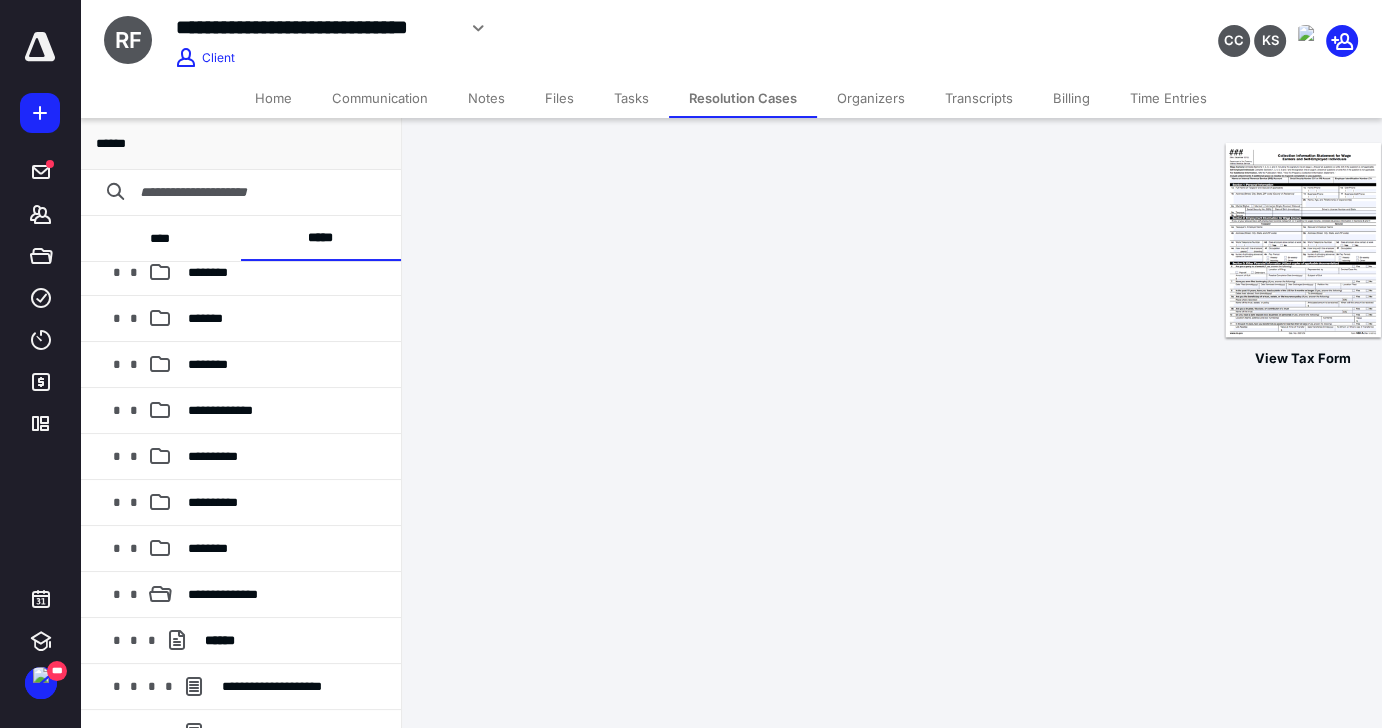 scroll, scrollTop: 0, scrollLeft: 0, axis: both 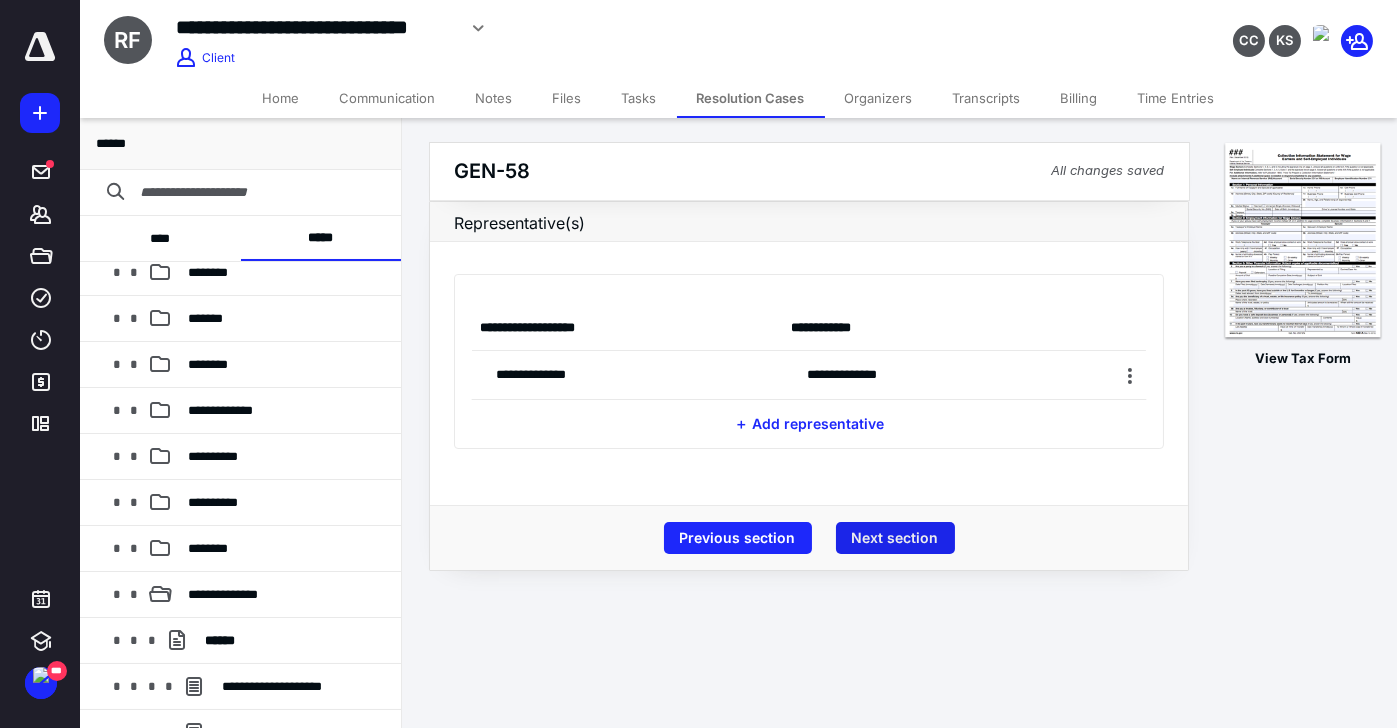 click on "Next section" at bounding box center (895, 538) 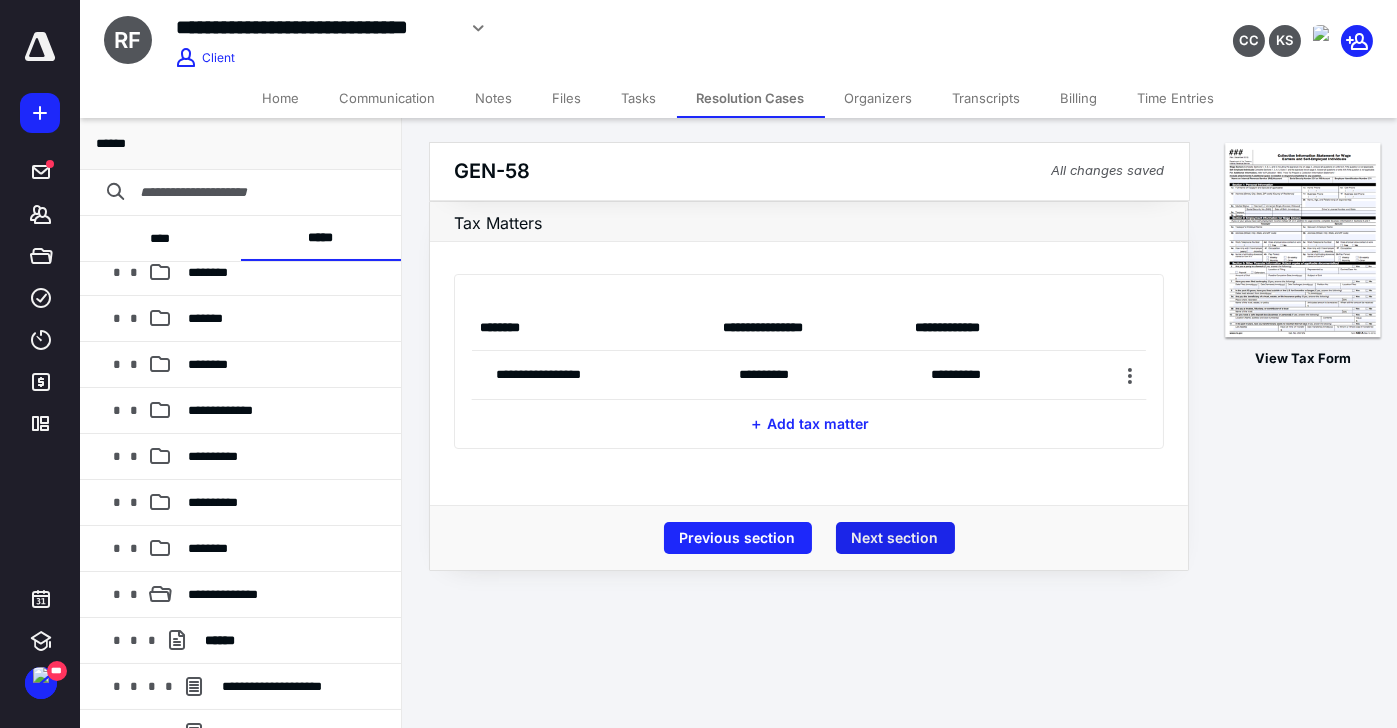 click on "Next section" at bounding box center (895, 538) 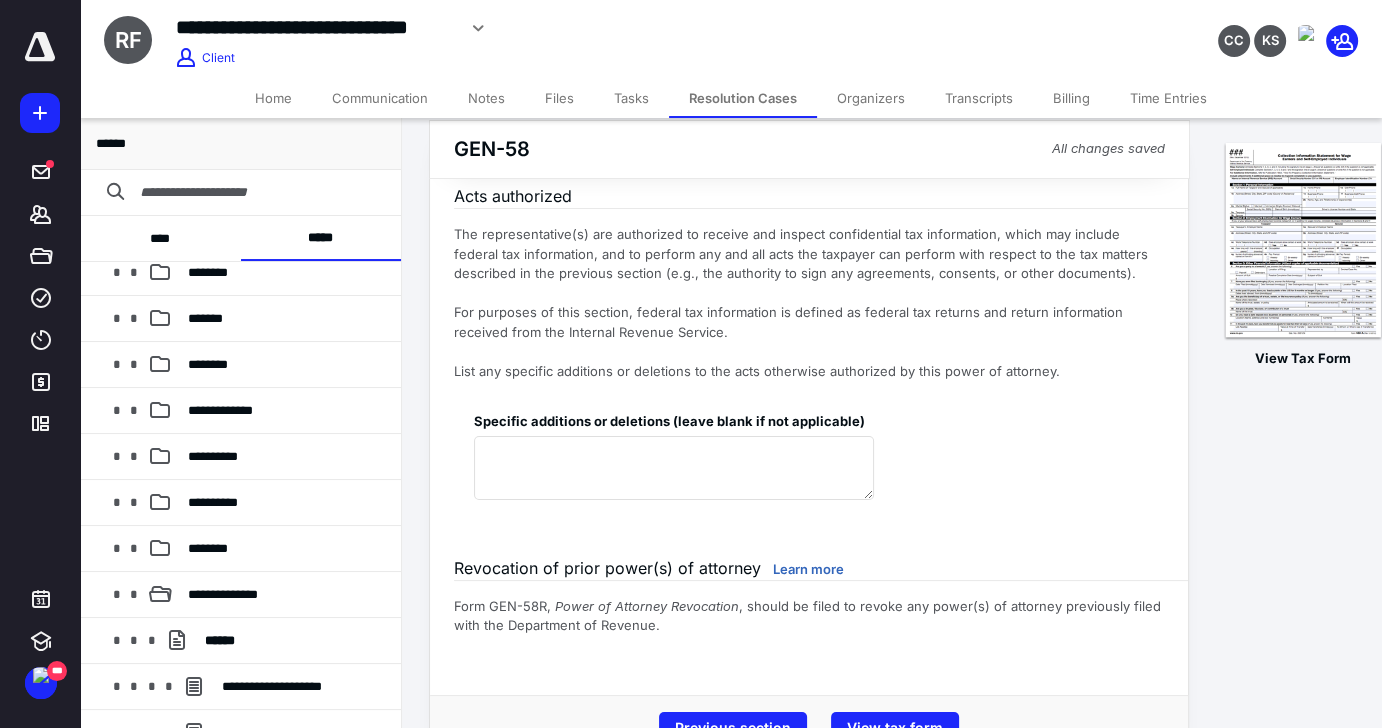 scroll, scrollTop: 137, scrollLeft: 0, axis: vertical 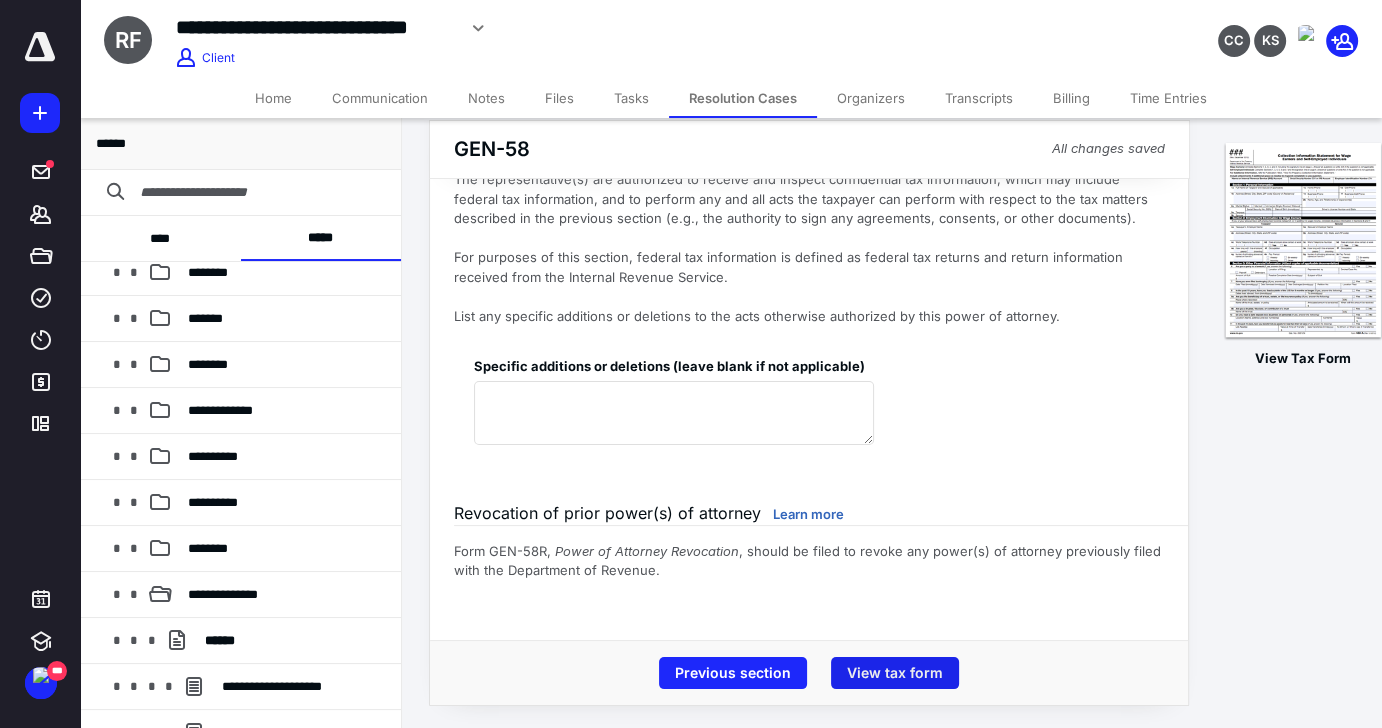 click on "View tax form" at bounding box center [895, 673] 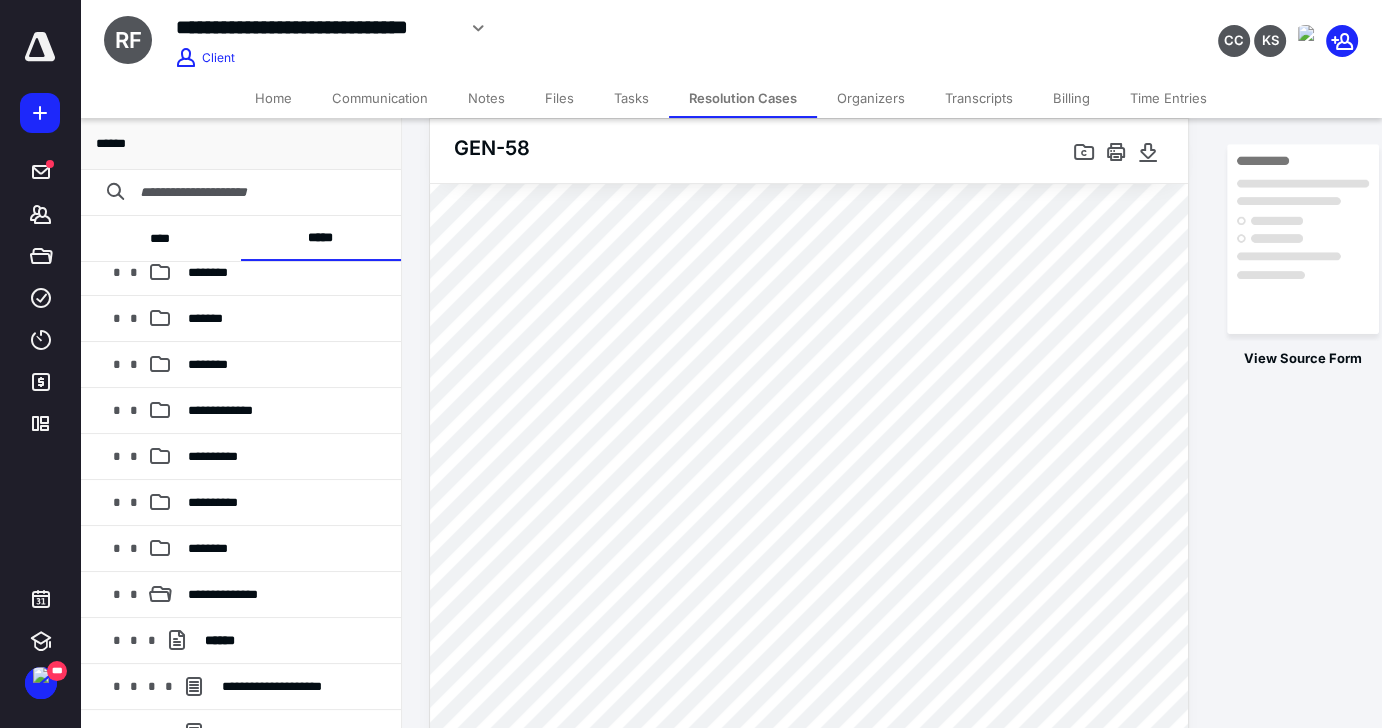 scroll, scrollTop: 0, scrollLeft: 0, axis: both 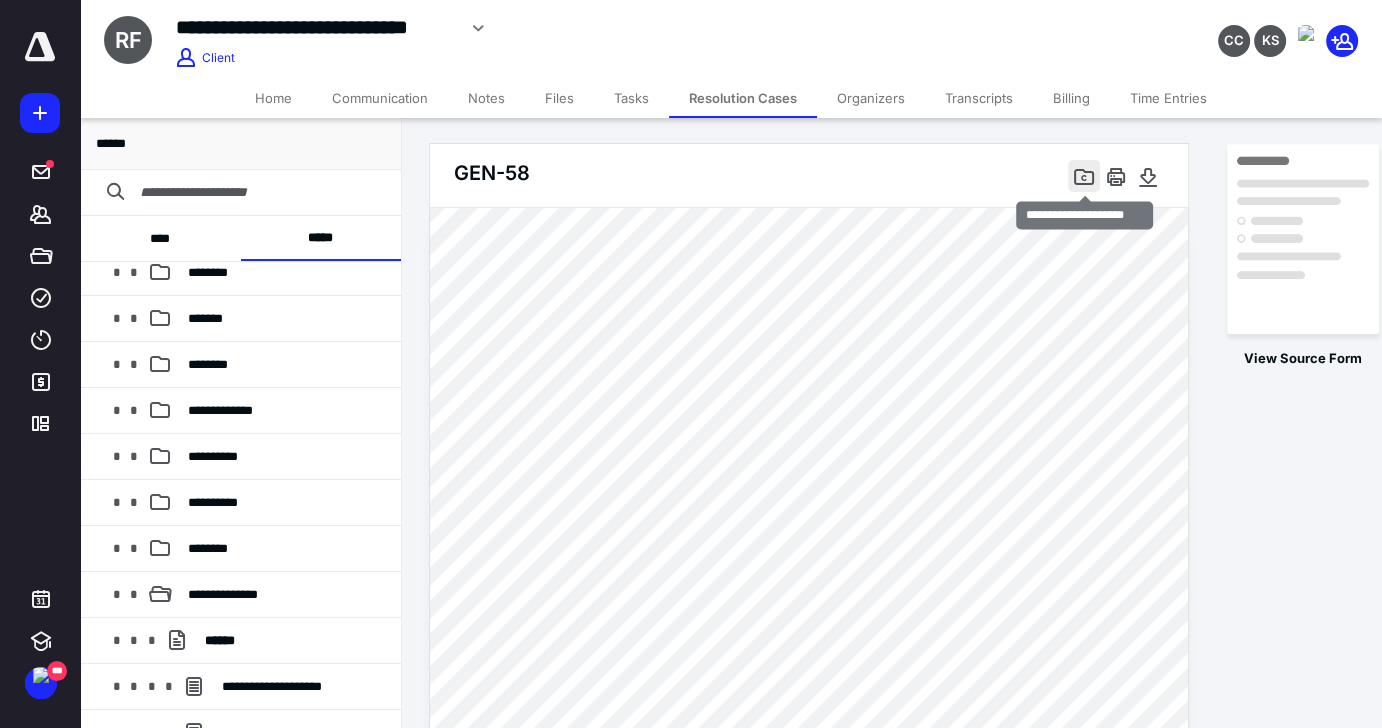 click at bounding box center [1084, 176] 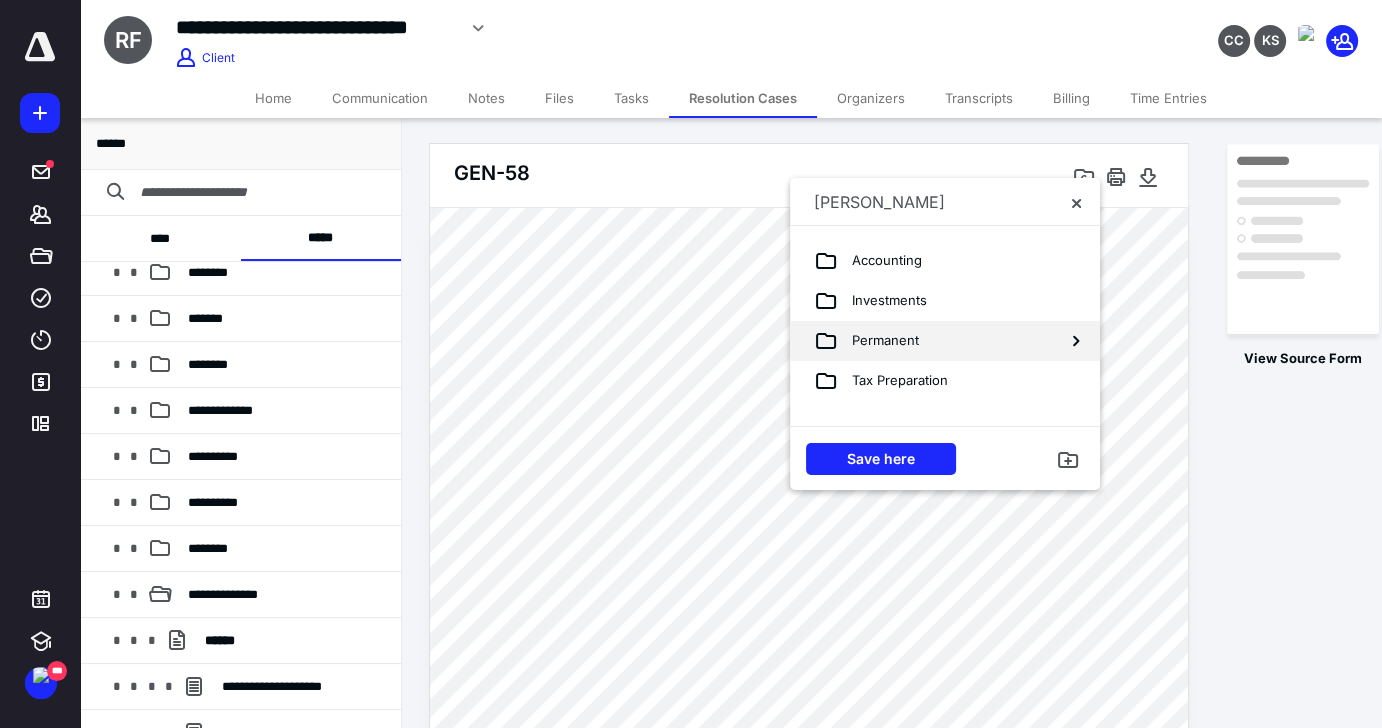 click on "Permanent" at bounding box center (929, 341) 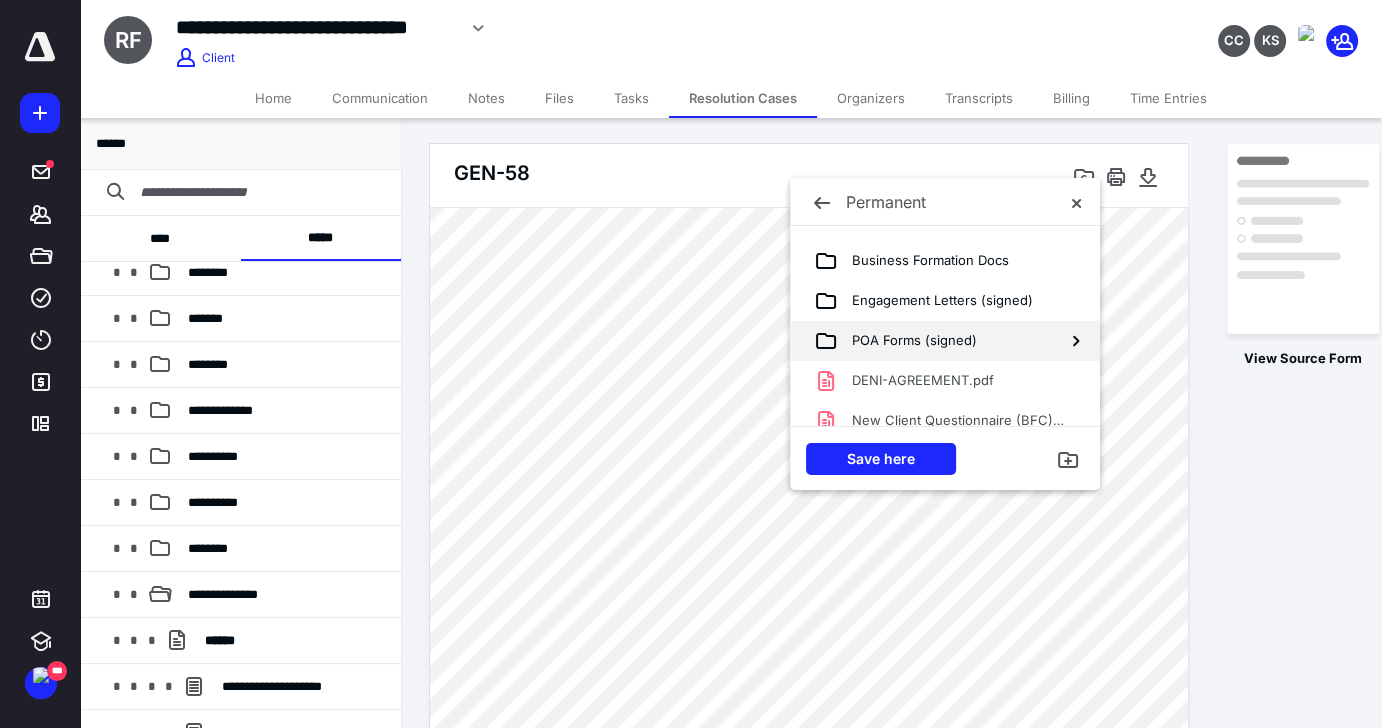 click at bounding box center (1076, 341) 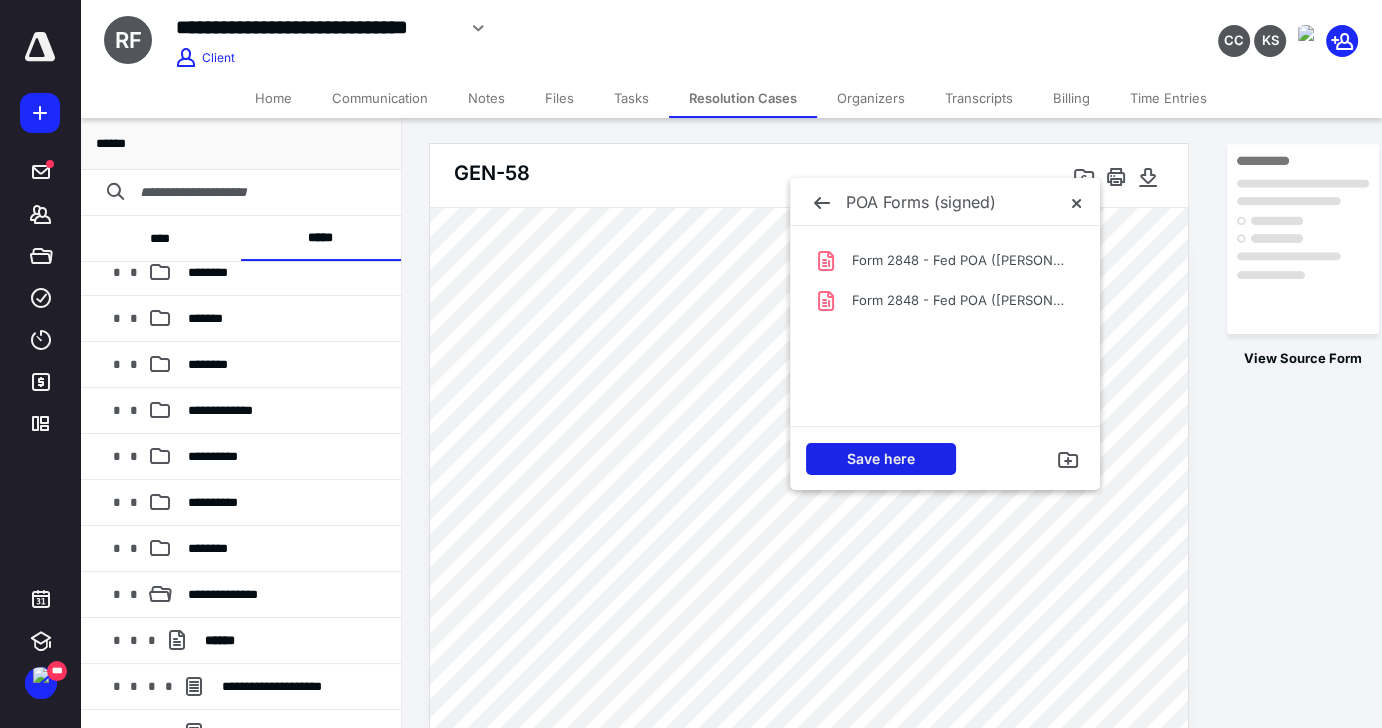 click on "Save here" at bounding box center (881, 459) 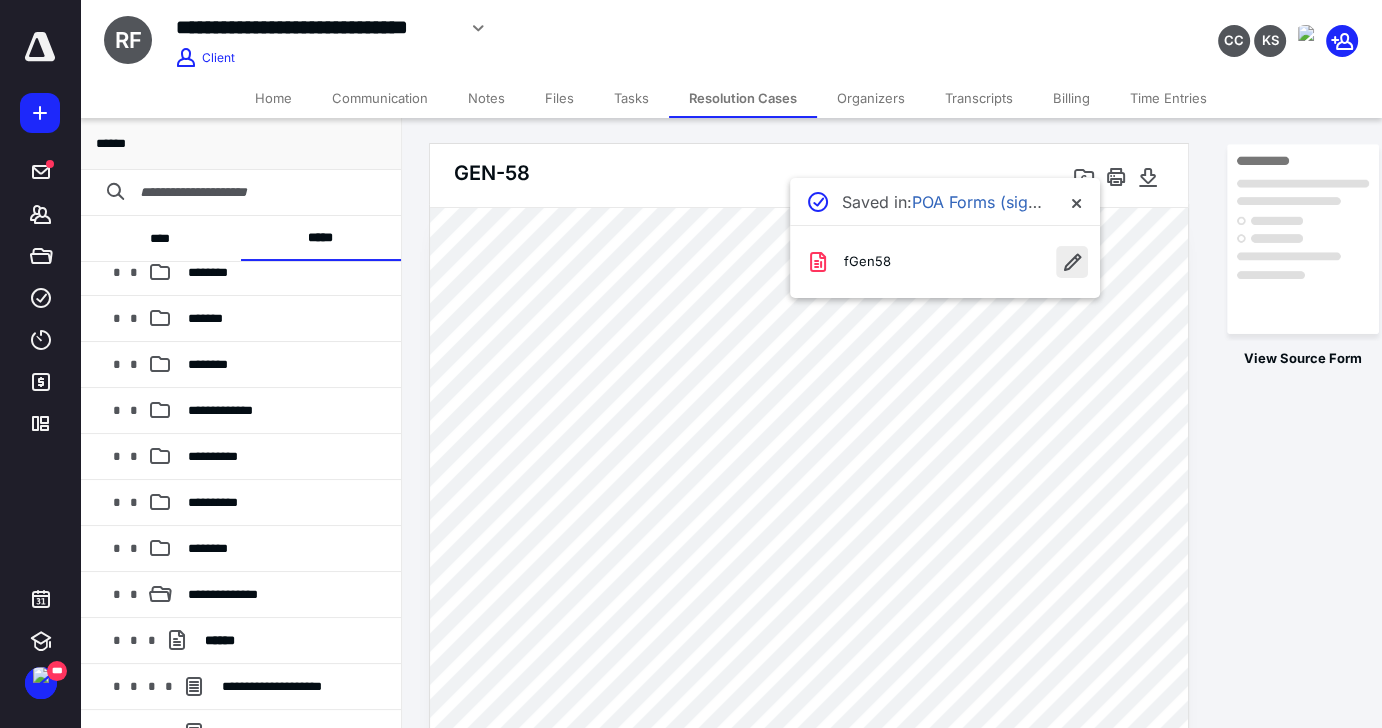click at bounding box center [1072, 262] 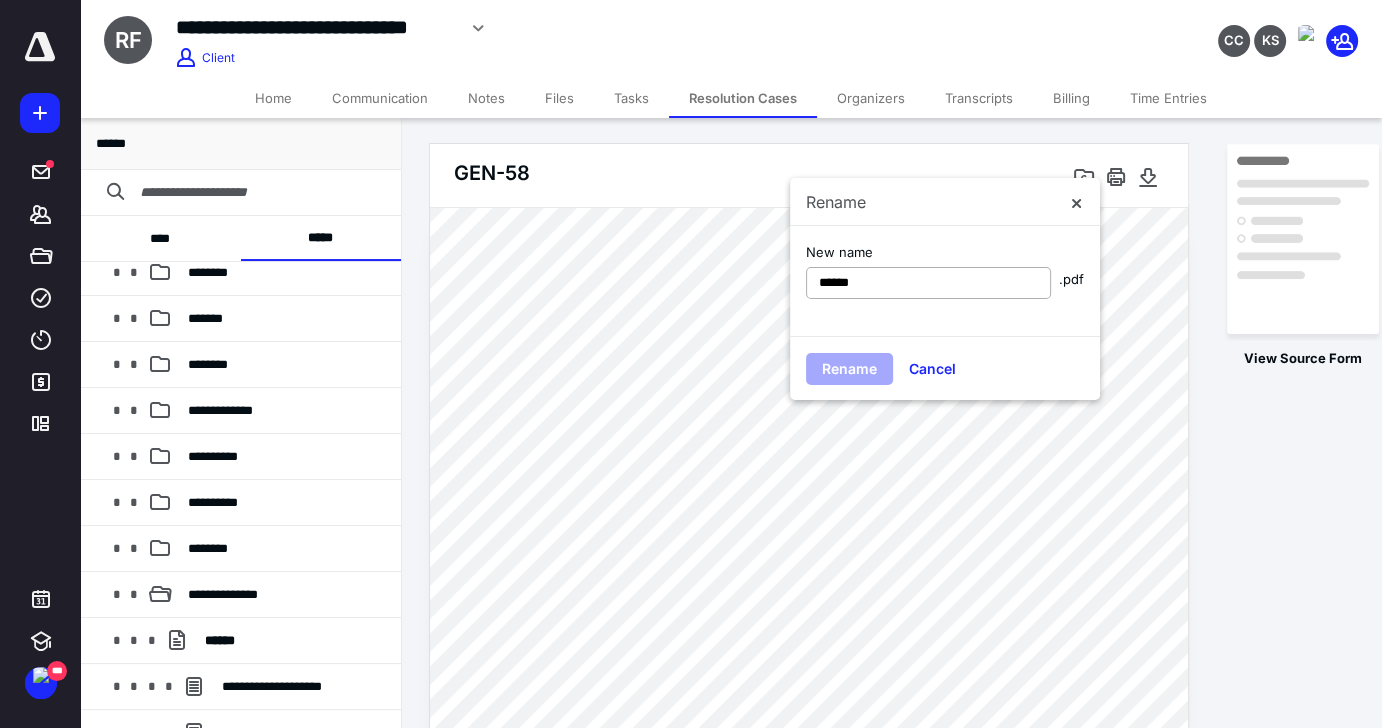 click on "******" at bounding box center [928, 283] 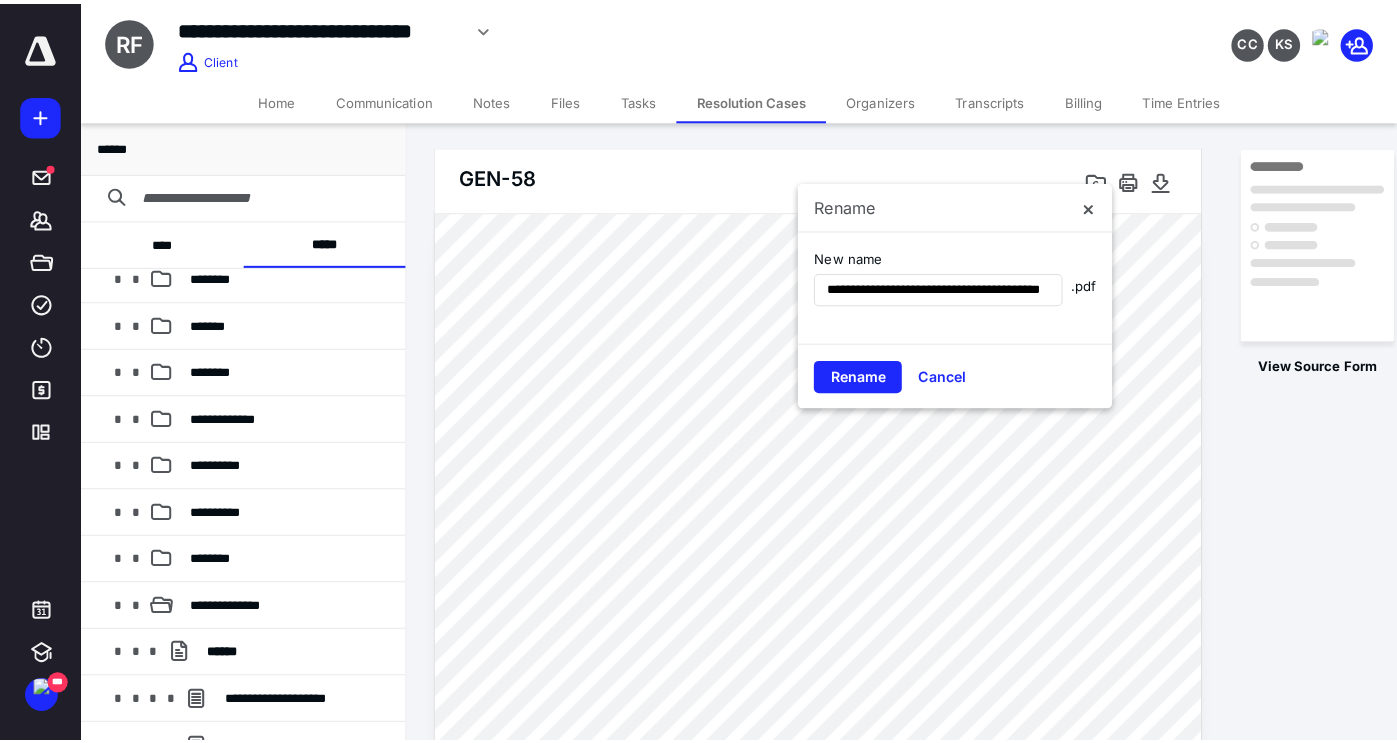 scroll, scrollTop: 0, scrollLeft: 0, axis: both 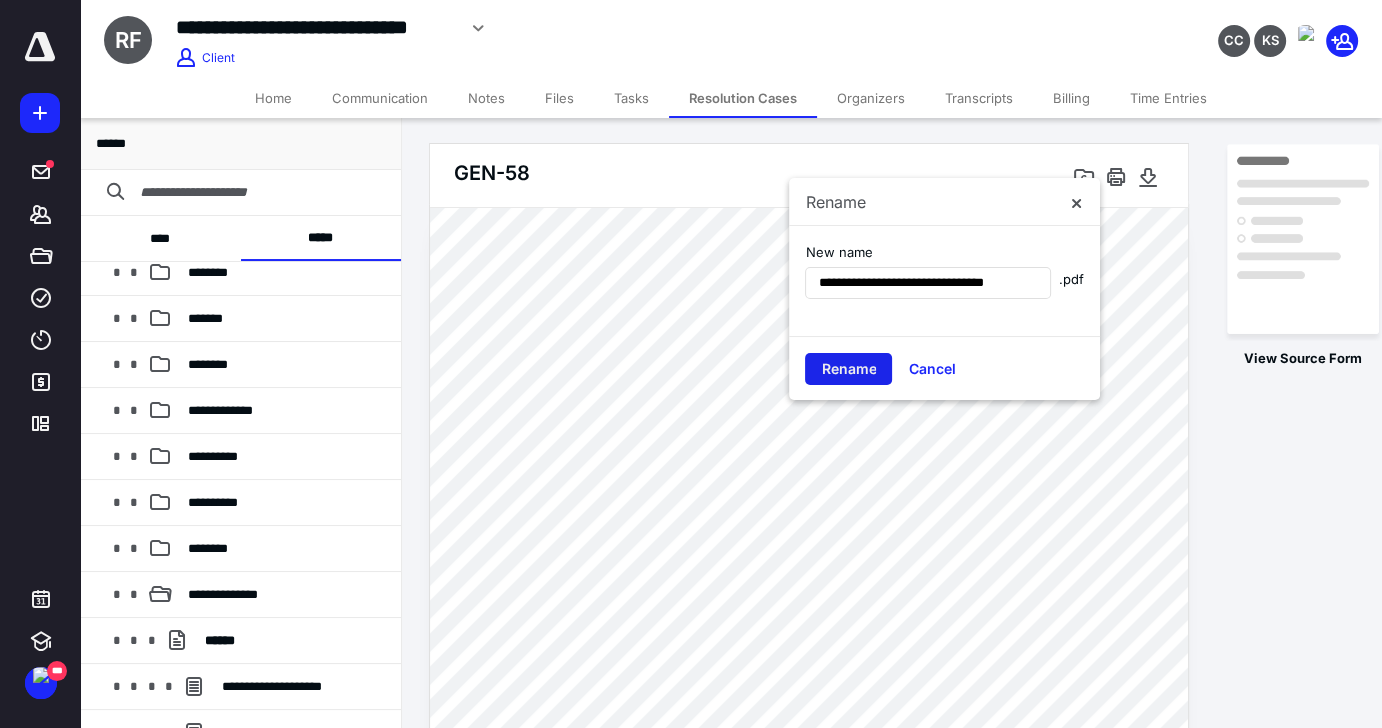 type on "**********" 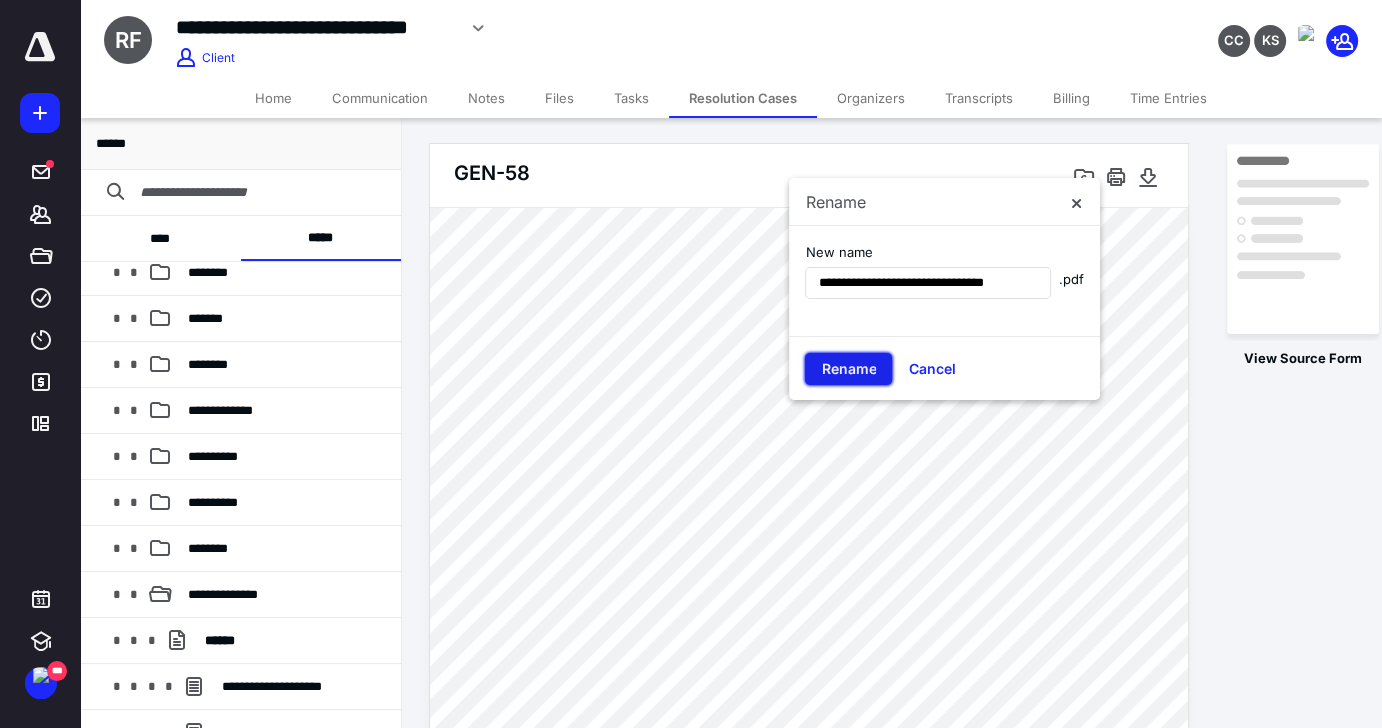 click on "Rename" at bounding box center [848, 369] 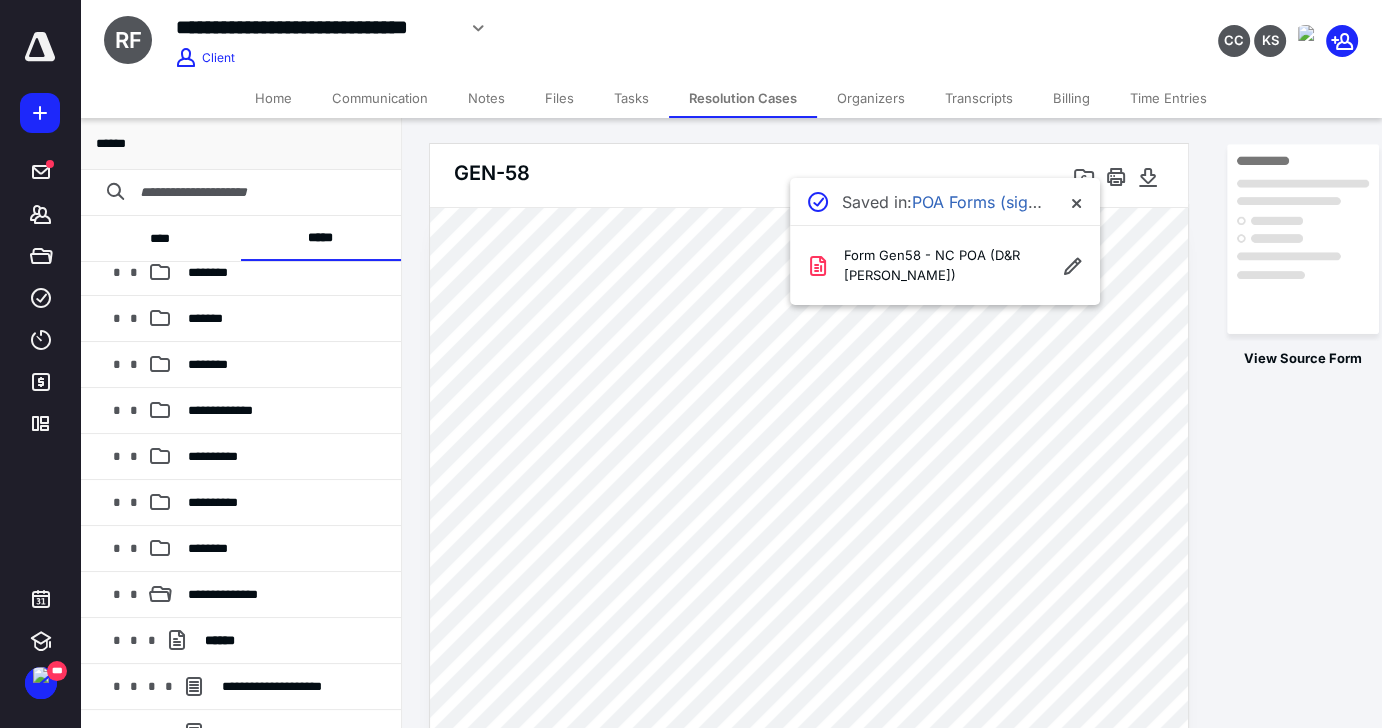 click on "Files" at bounding box center [559, 98] 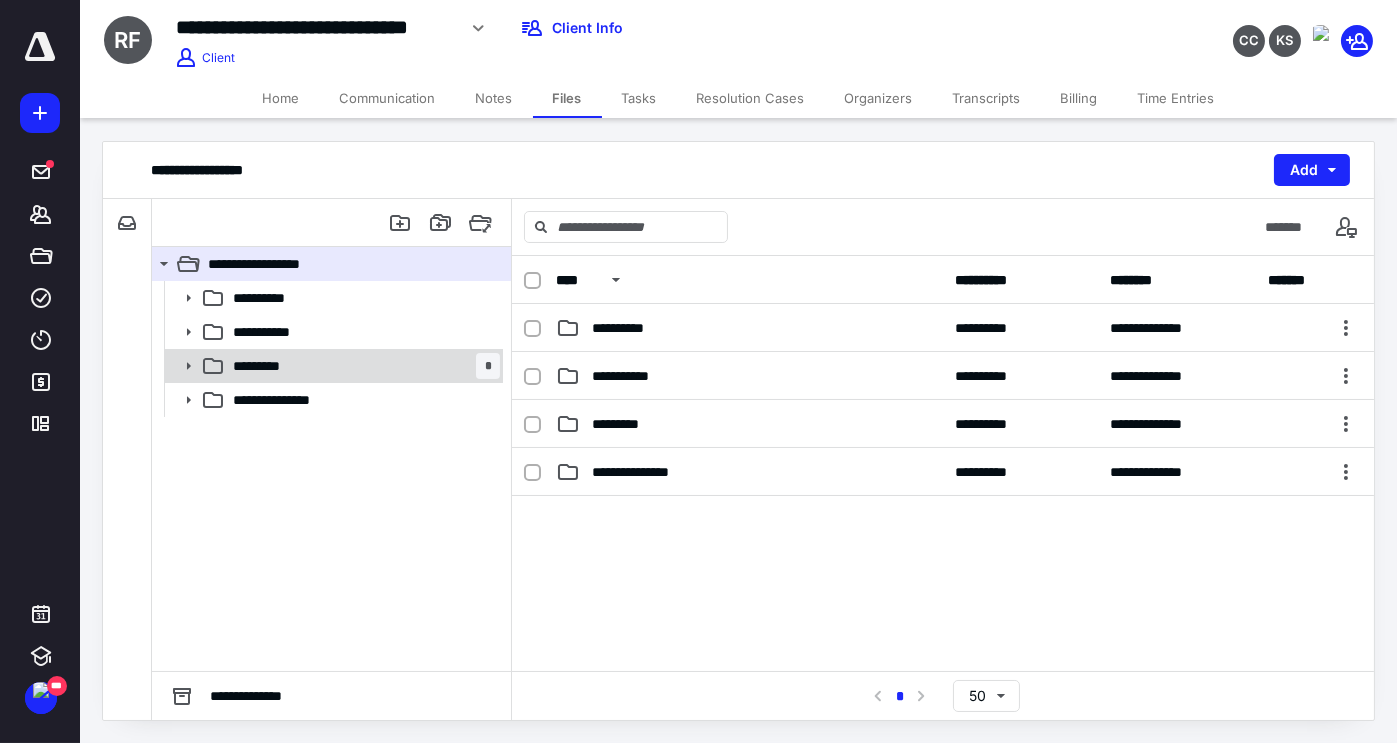 click 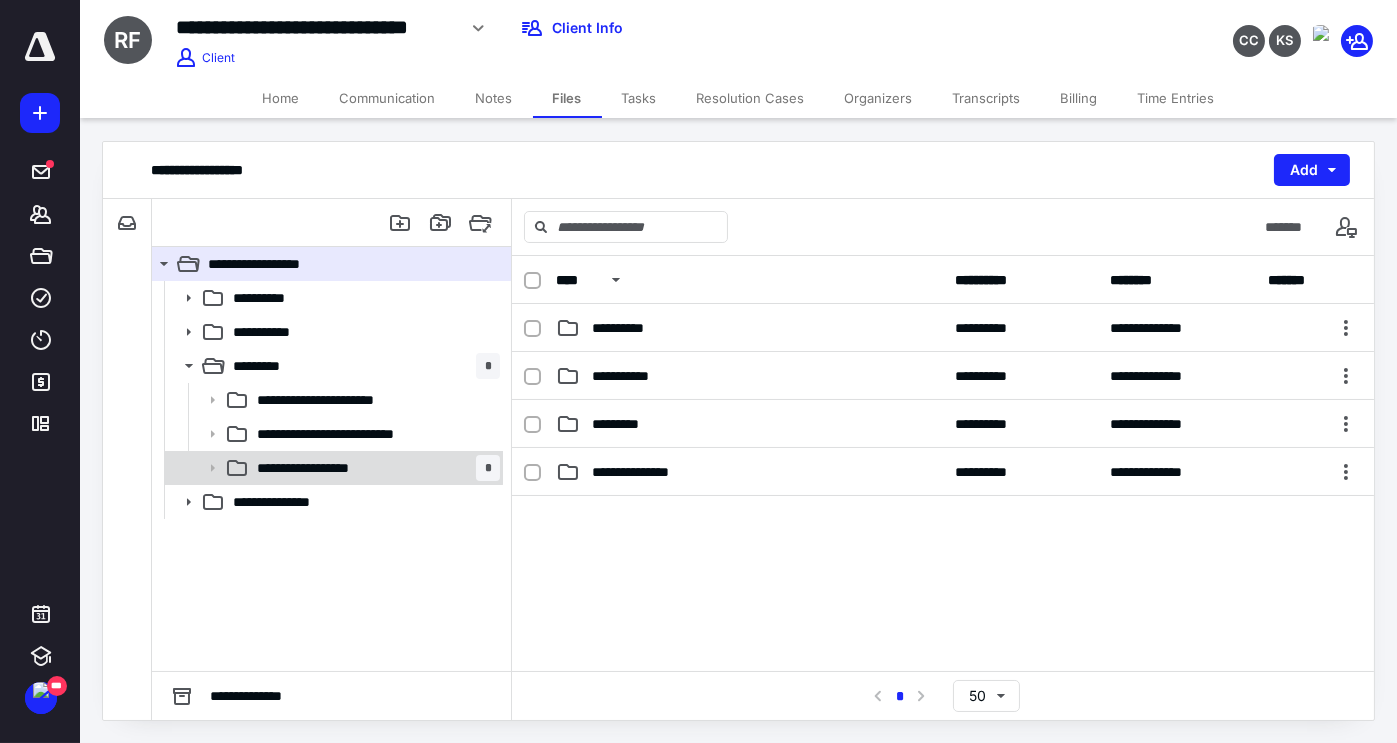 click on "**********" at bounding box center (323, 468) 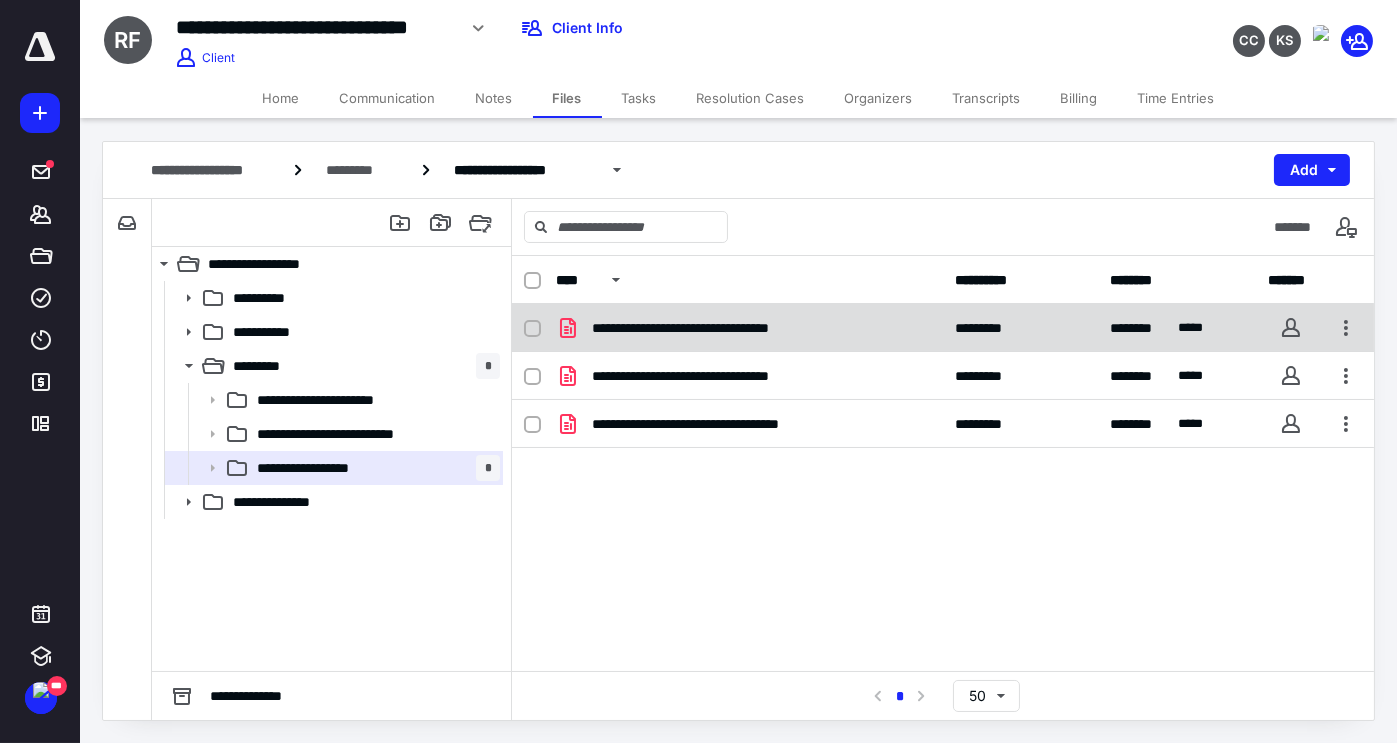 click 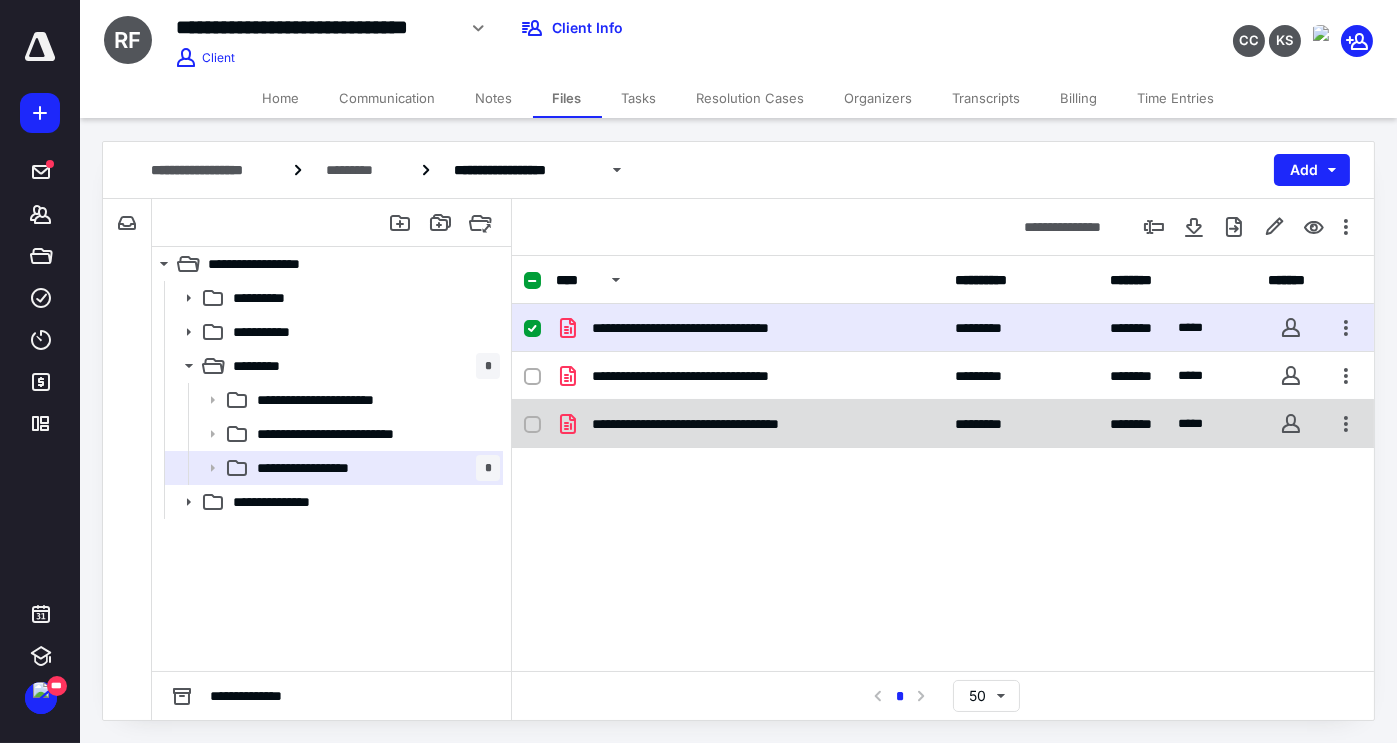drag, startPoint x: 534, startPoint y: 380, endPoint x: 536, endPoint y: 398, distance: 18.110771 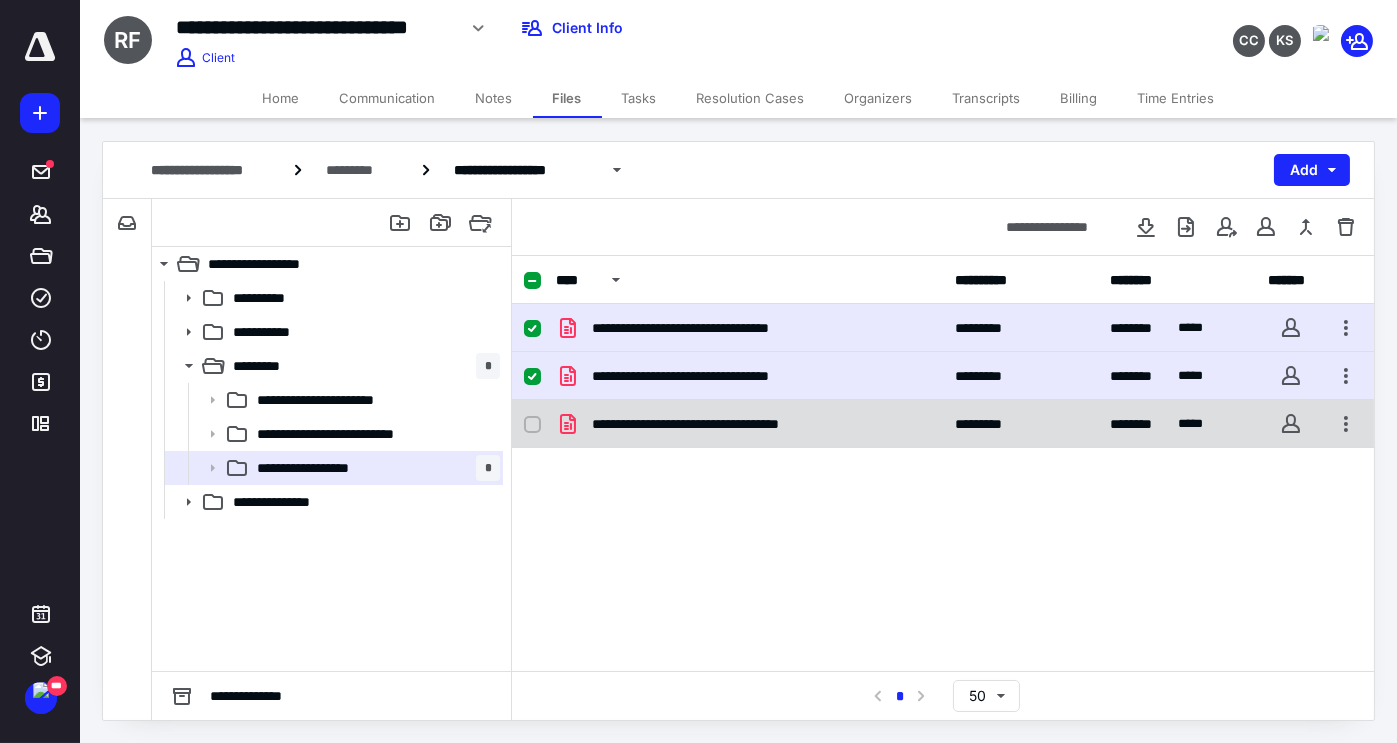 click 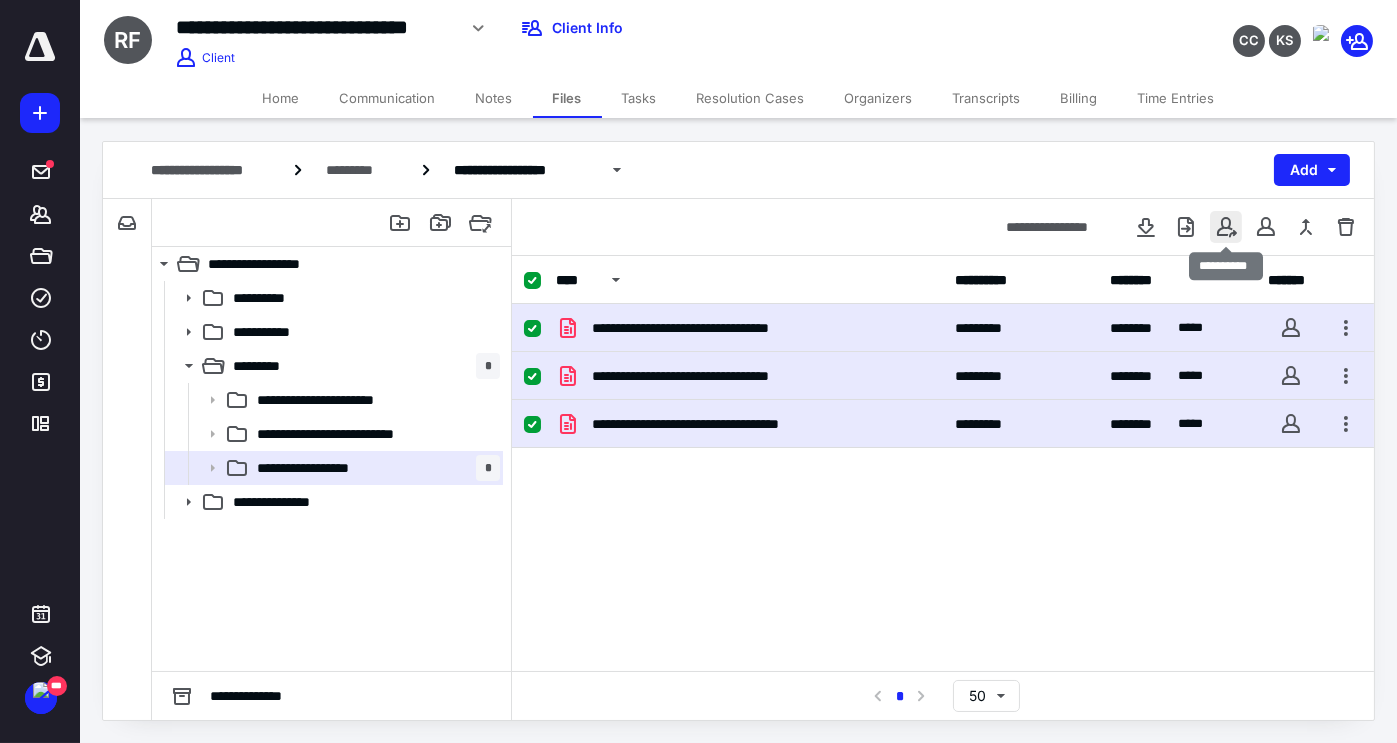 click at bounding box center (1226, 227) 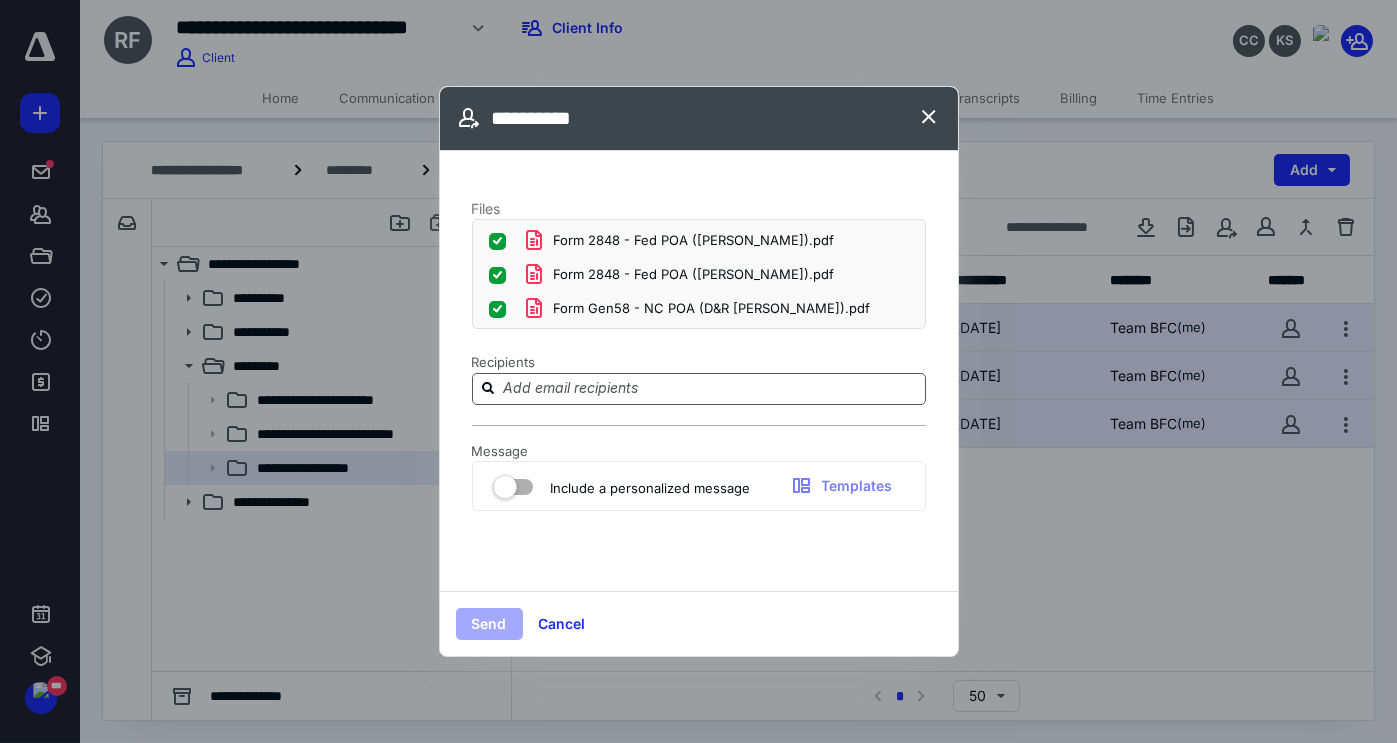 click at bounding box center [711, 388] 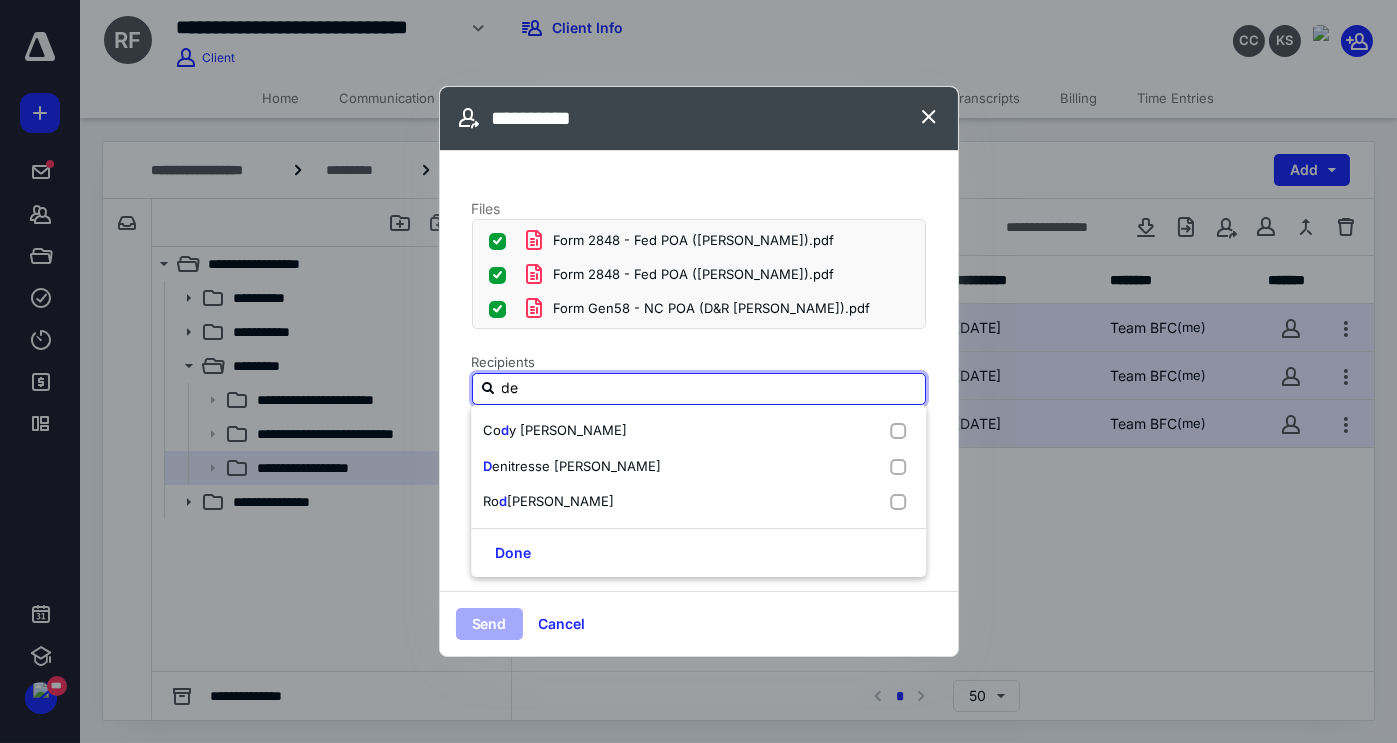 type on "den" 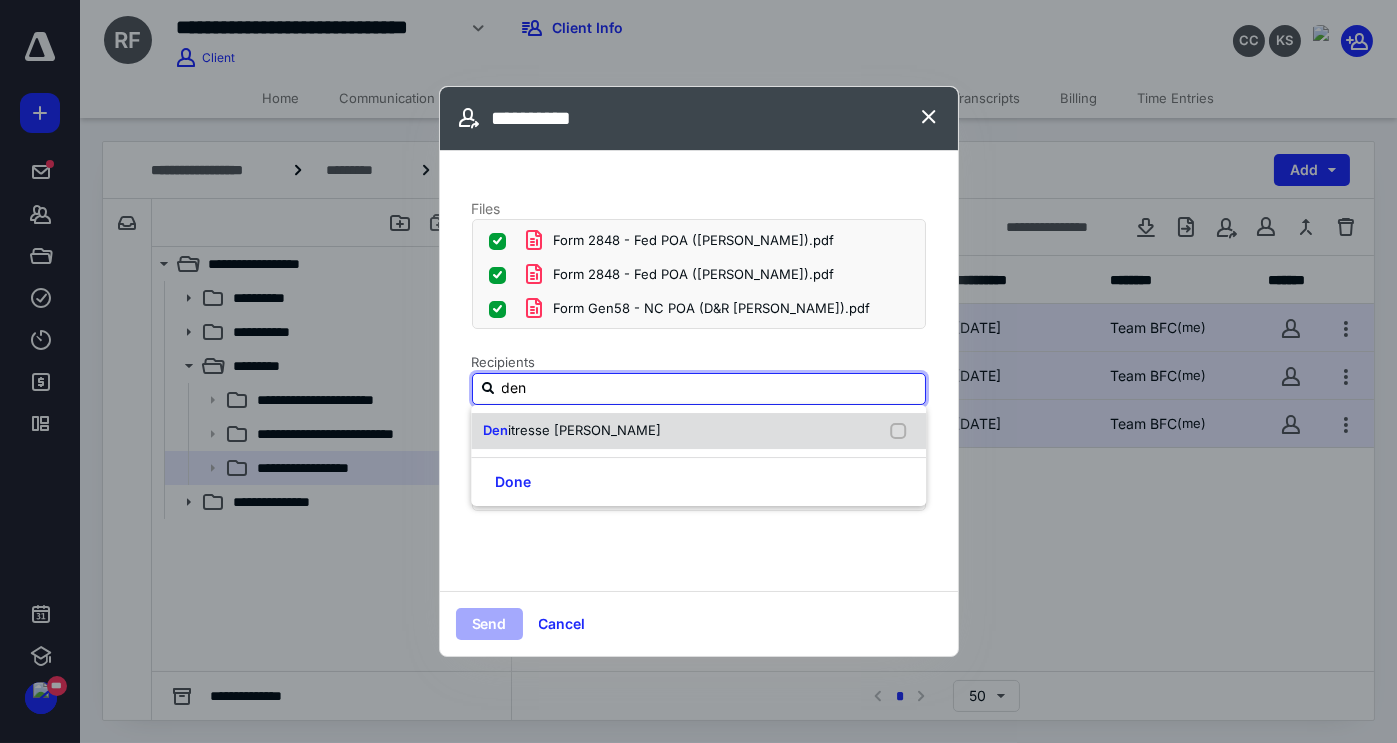 click at bounding box center (902, 431) 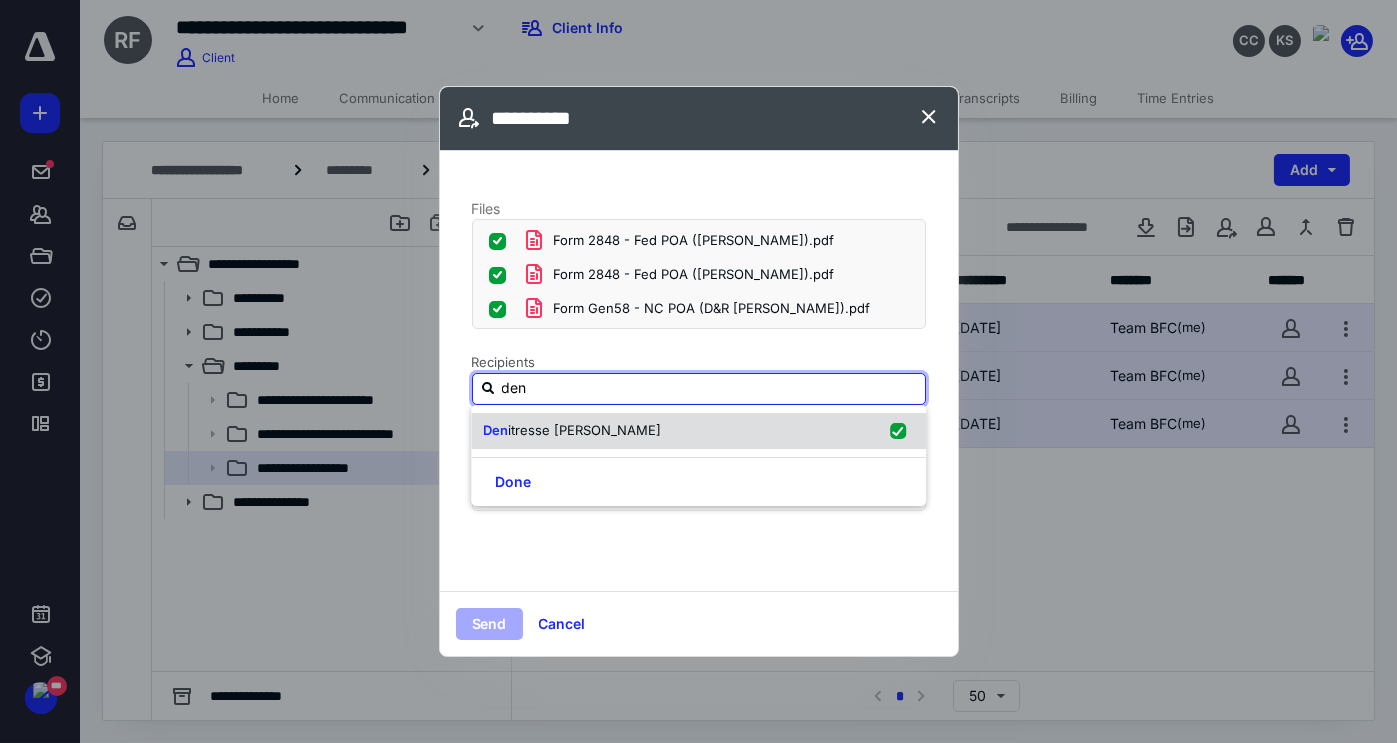 checkbox on "true" 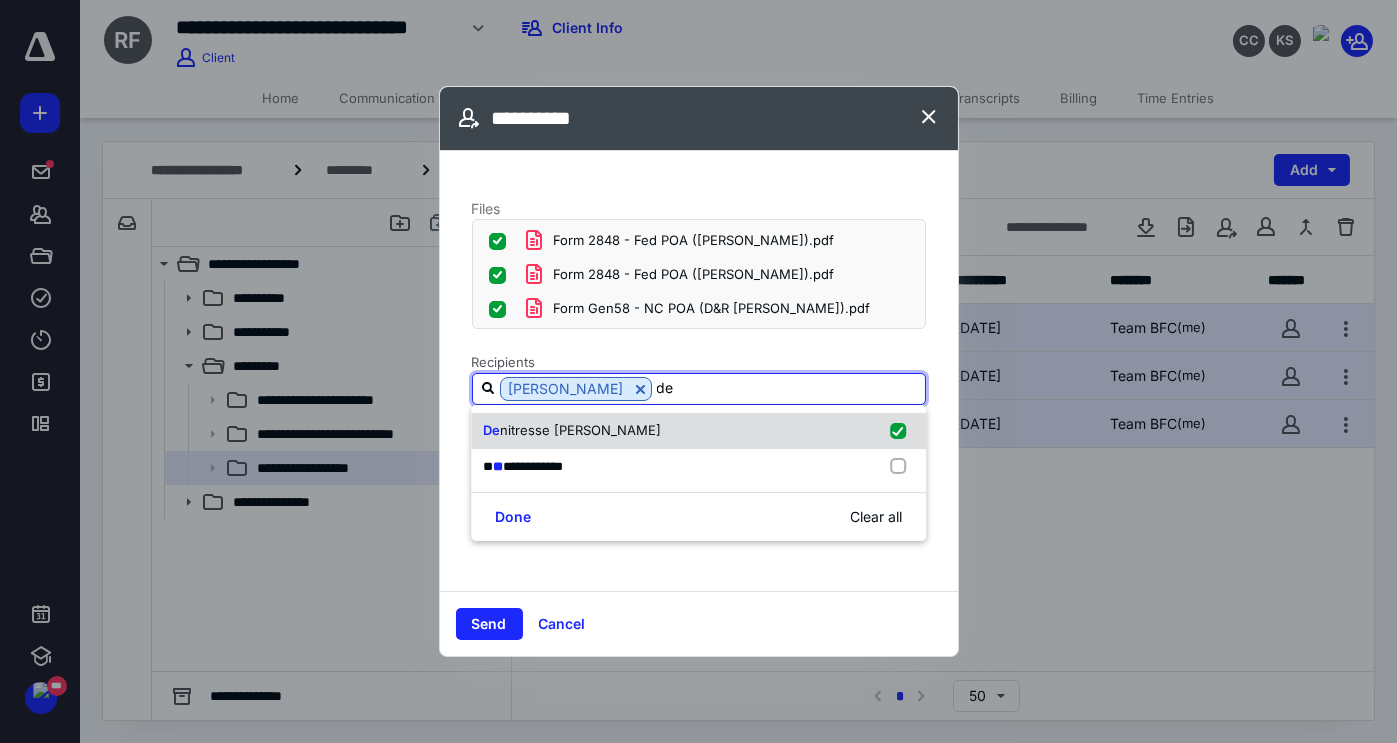 type on "d" 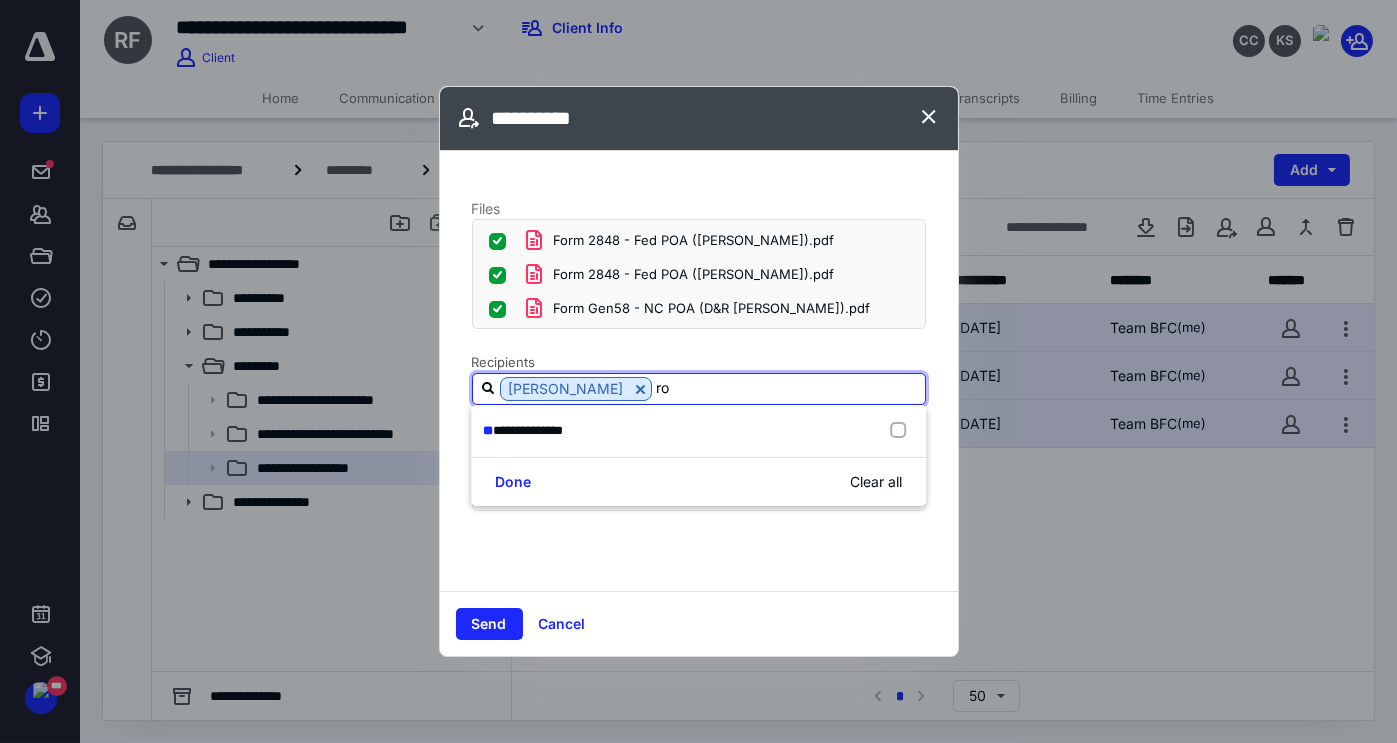 type on "rod" 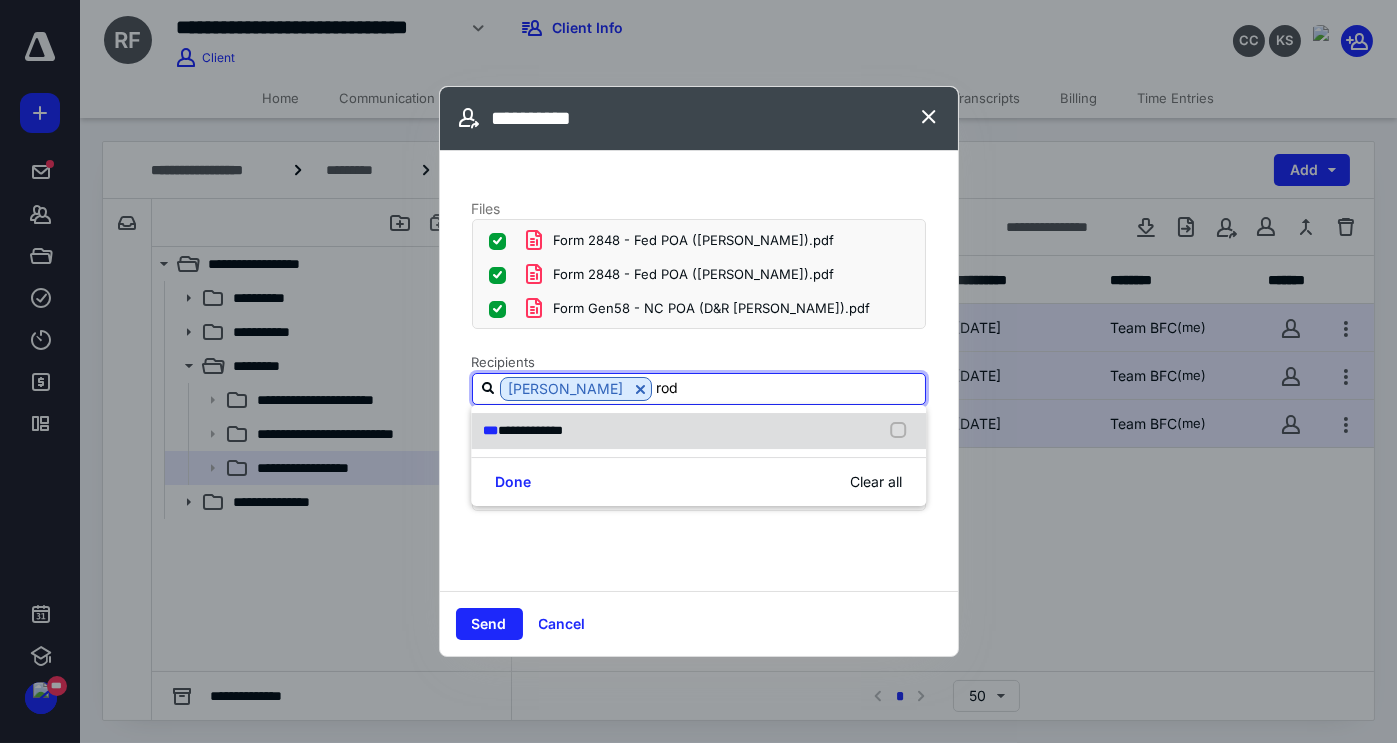 click at bounding box center (902, 431) 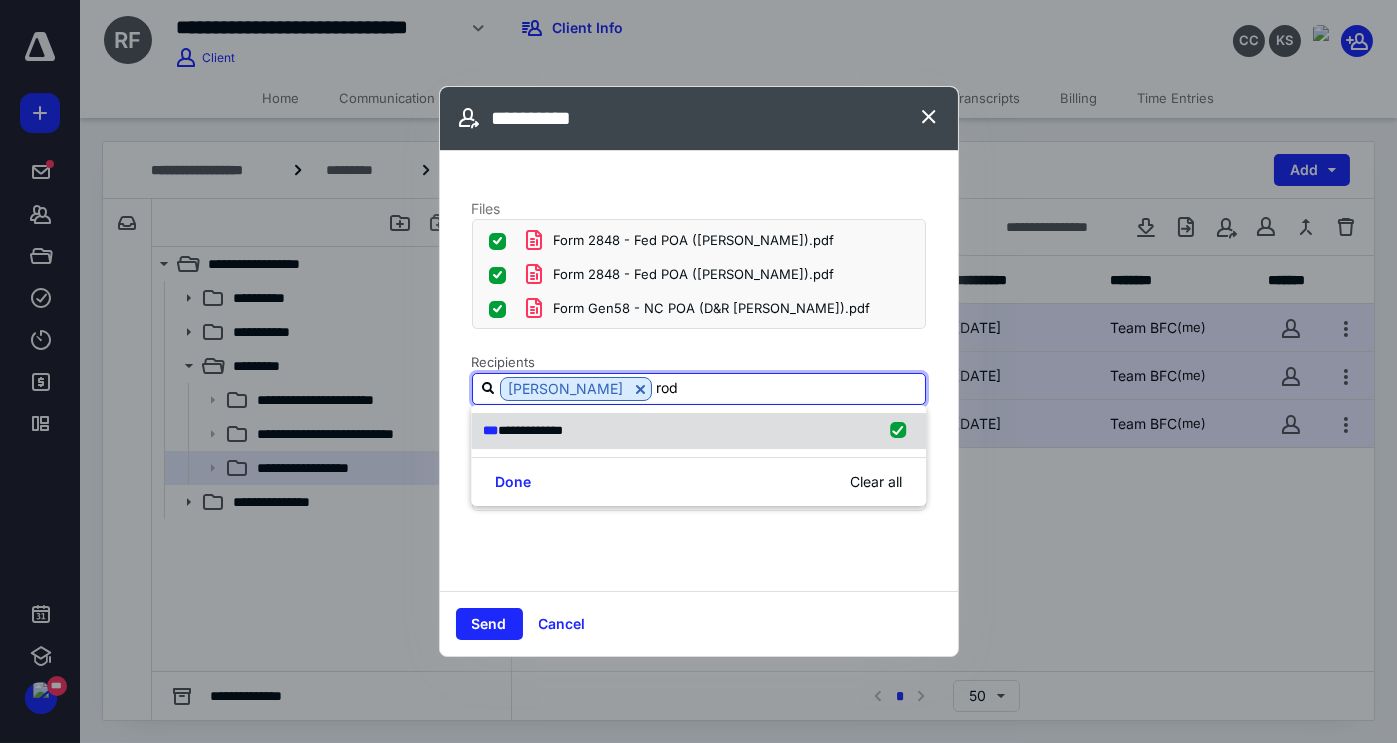 checkbox on "true" 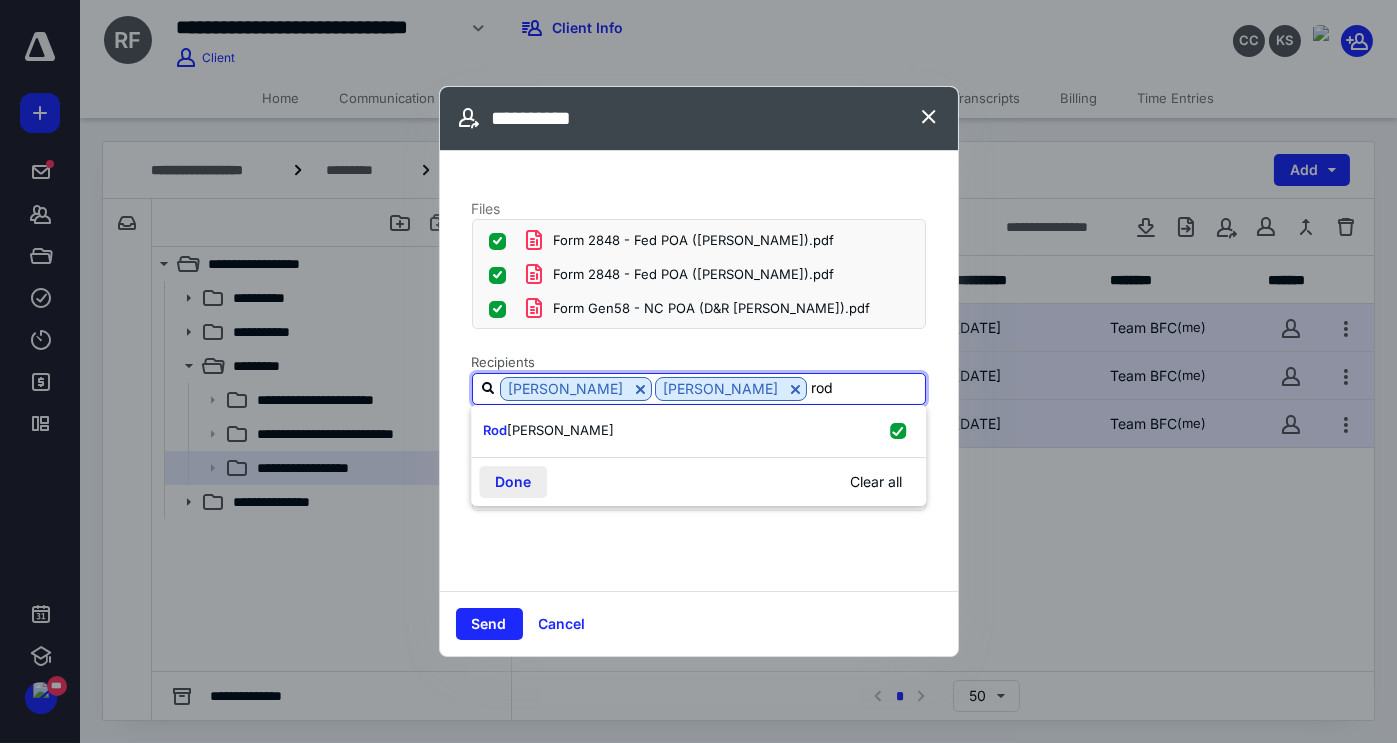 type on "rod" 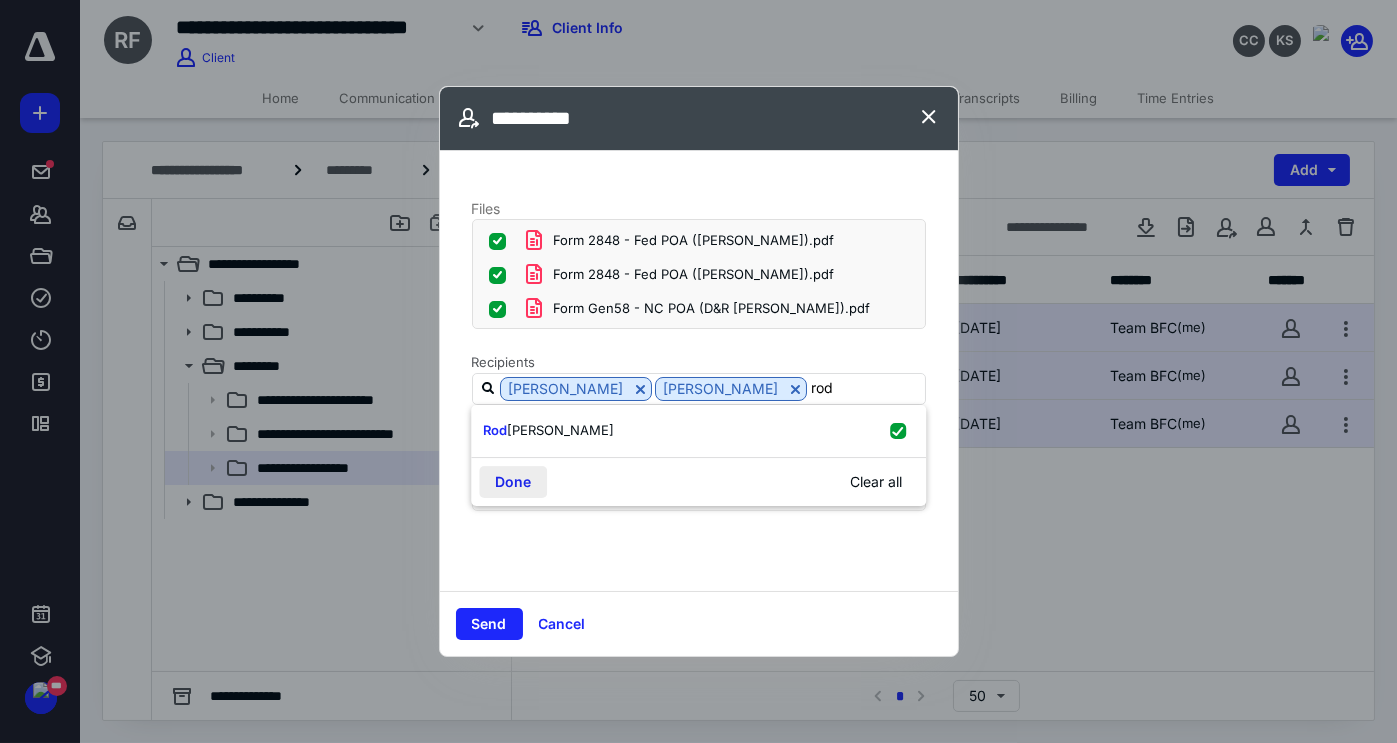 click on "Done" at bounding box center (513, 482) 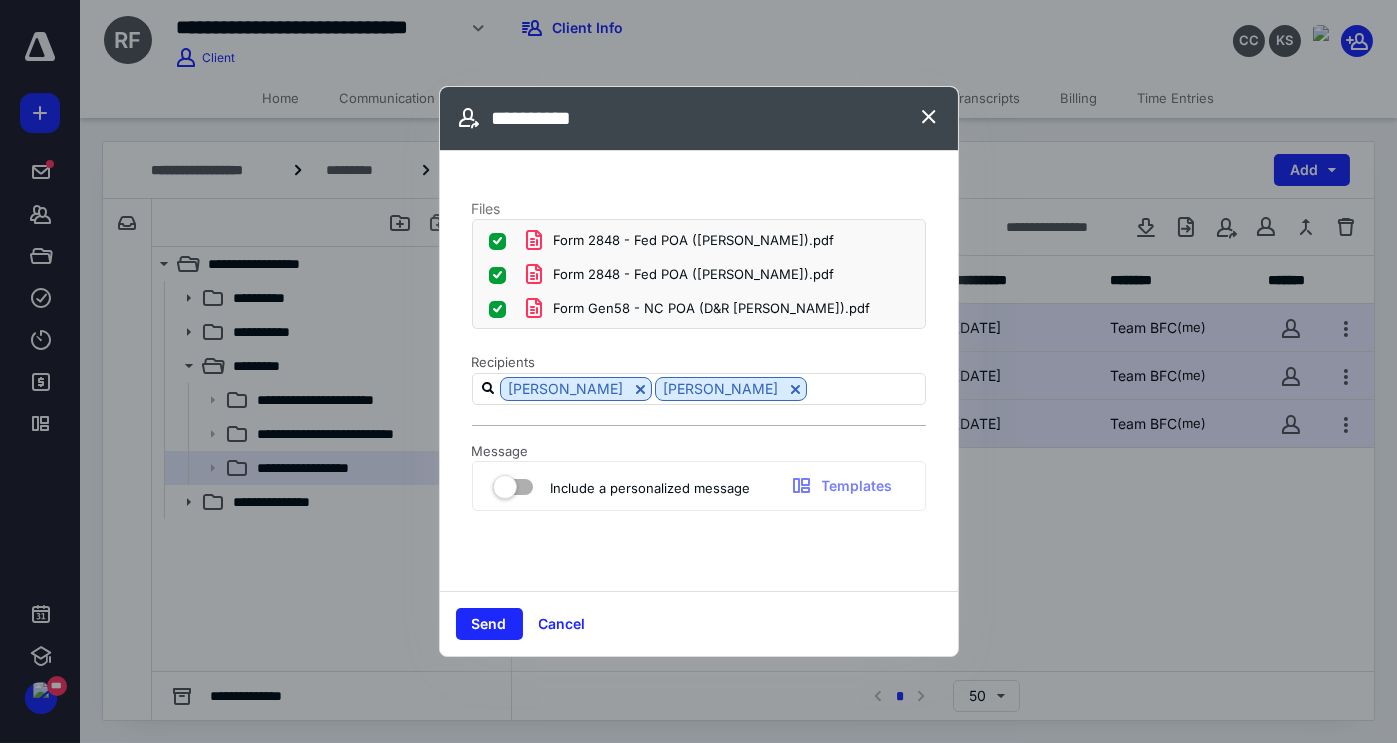 click at bounding box center [513, 483] 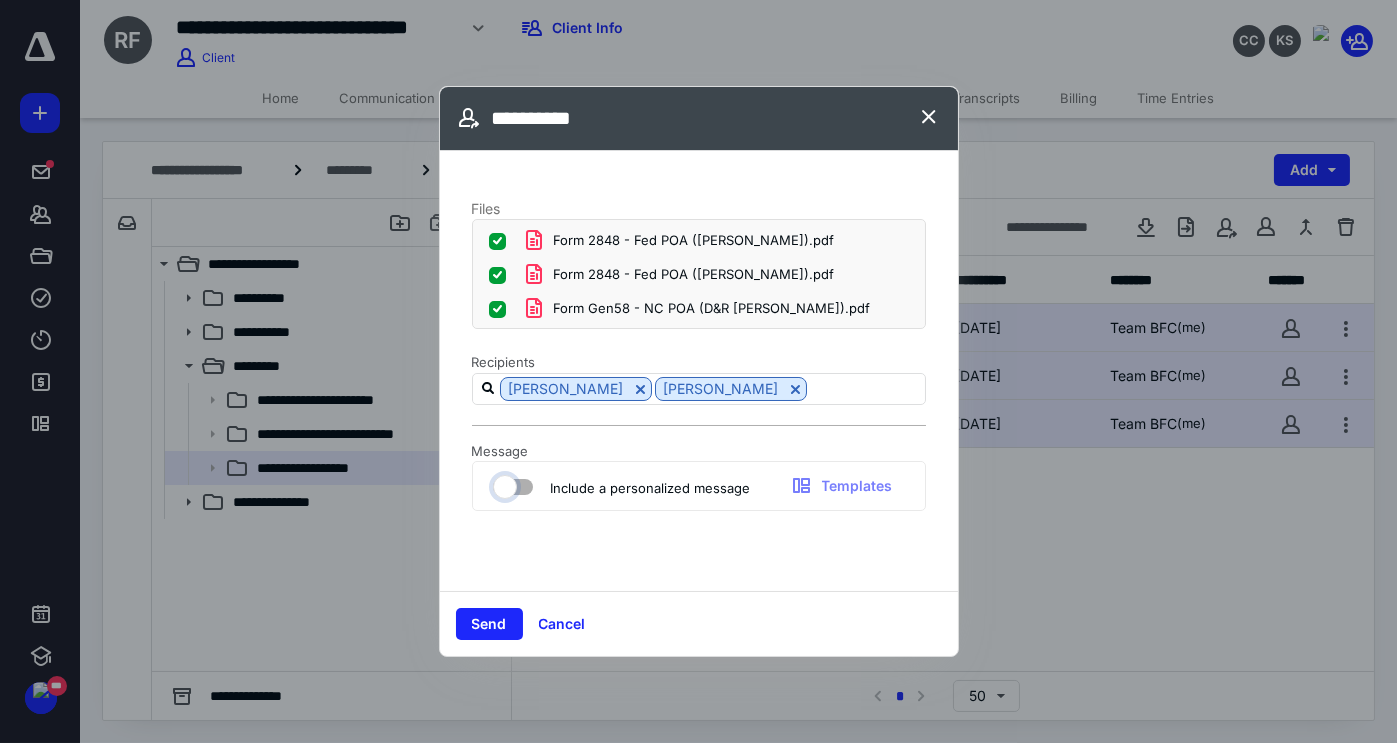 click at bounding box center [503, 484] 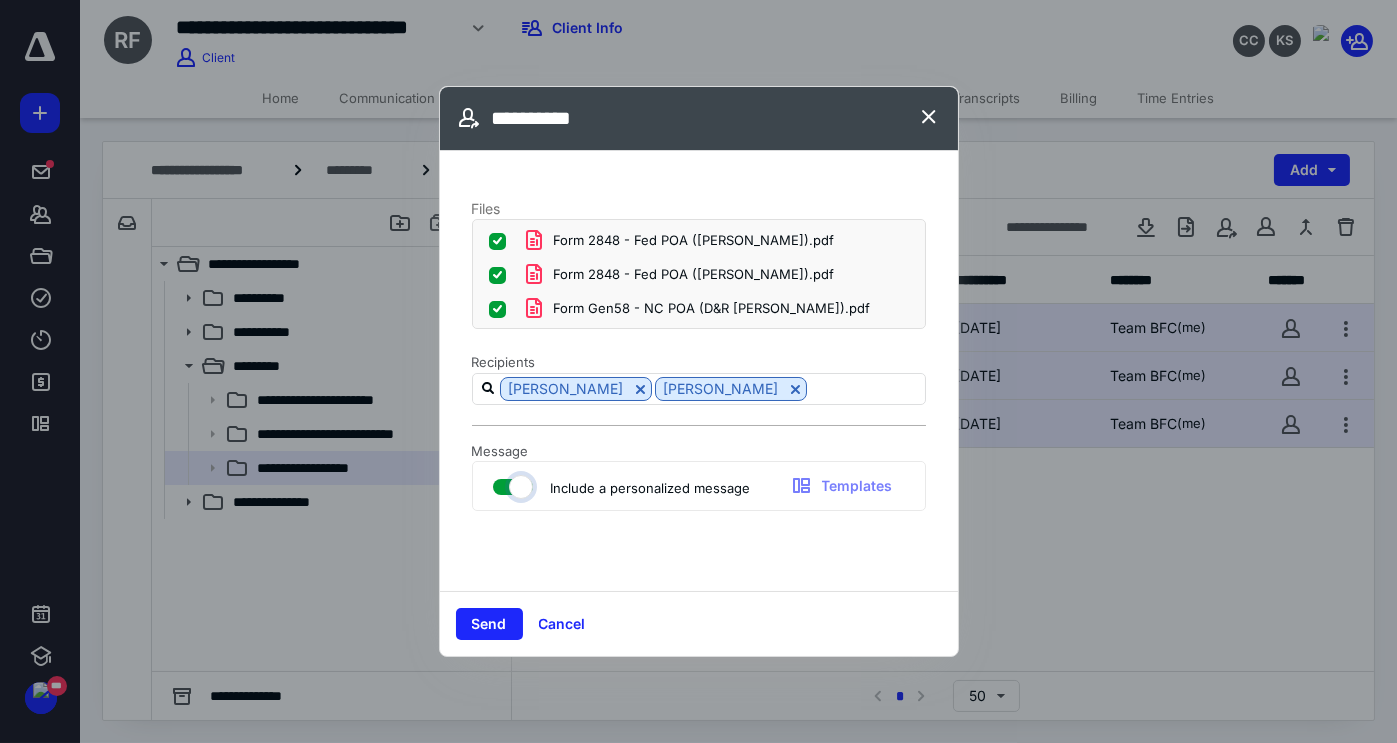 checkbox on "true" 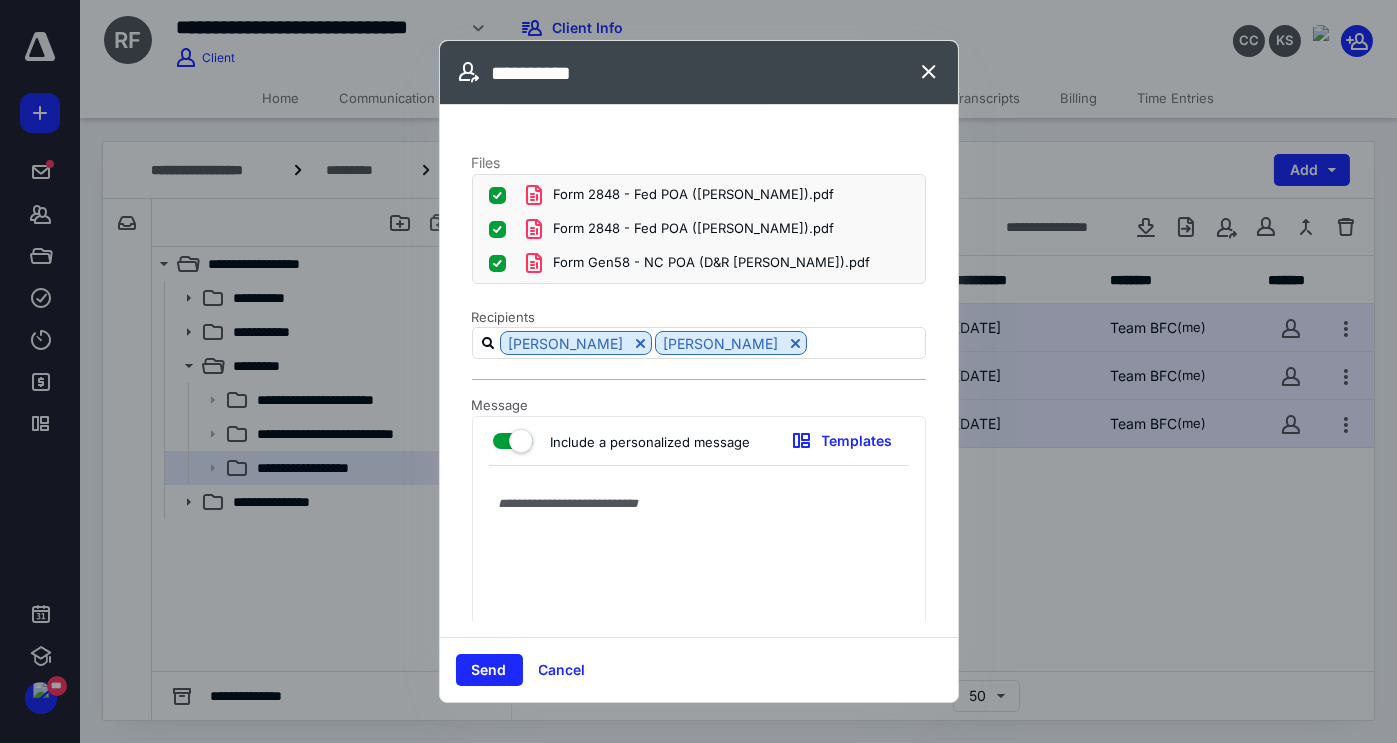 click at bounding box center (699, 574) 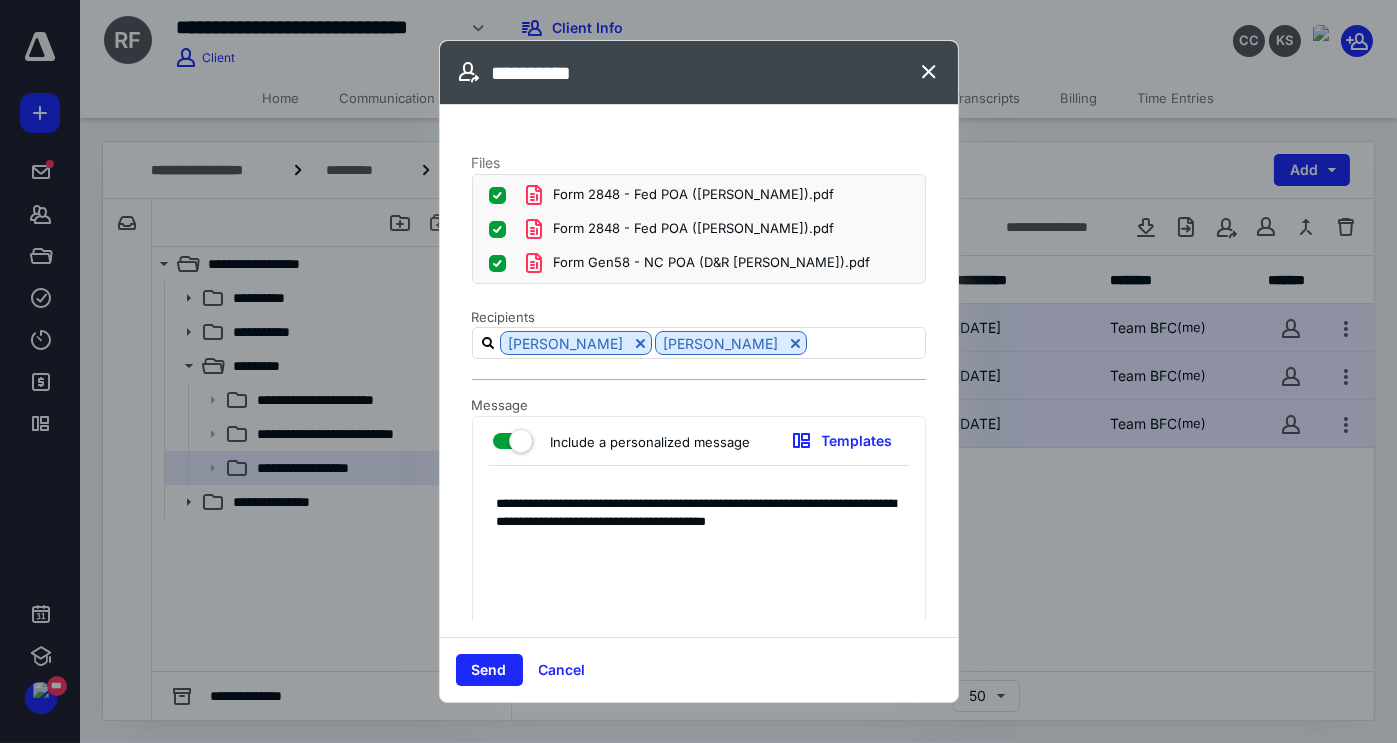 drag, startPoint x: 495, startPoint y: 495, endPoint x: 876, endPoint y: 519, distance: 381.75516 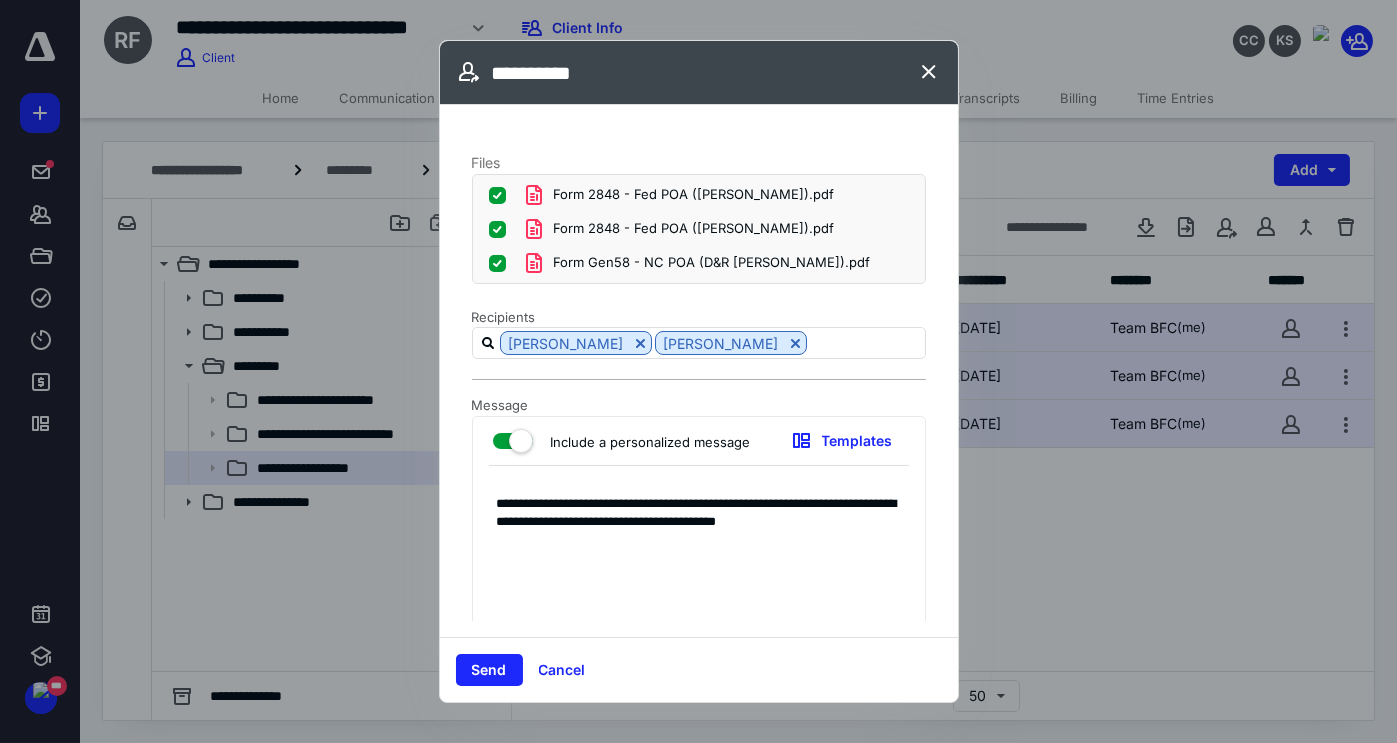 paste on "**********" 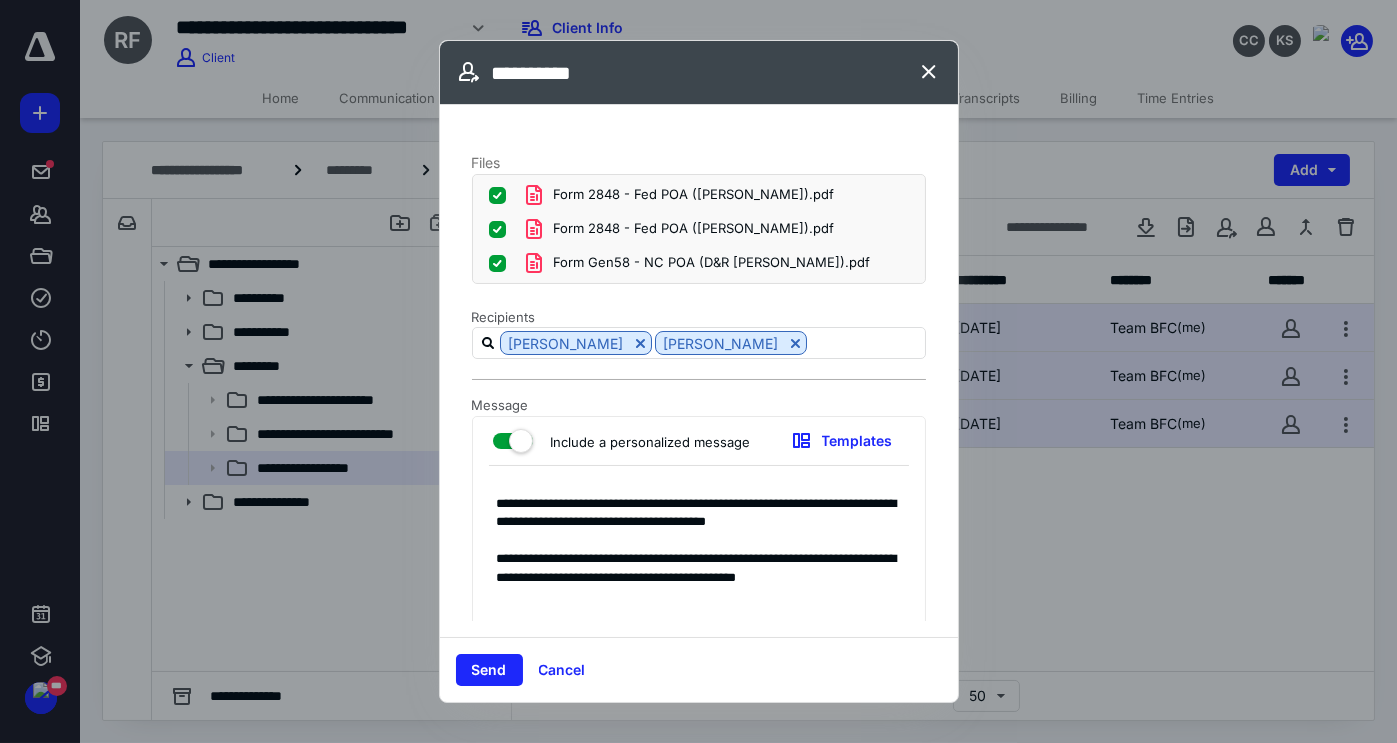 scroll, scrollTop: 19, scrollLeft: 0, axis: vertical 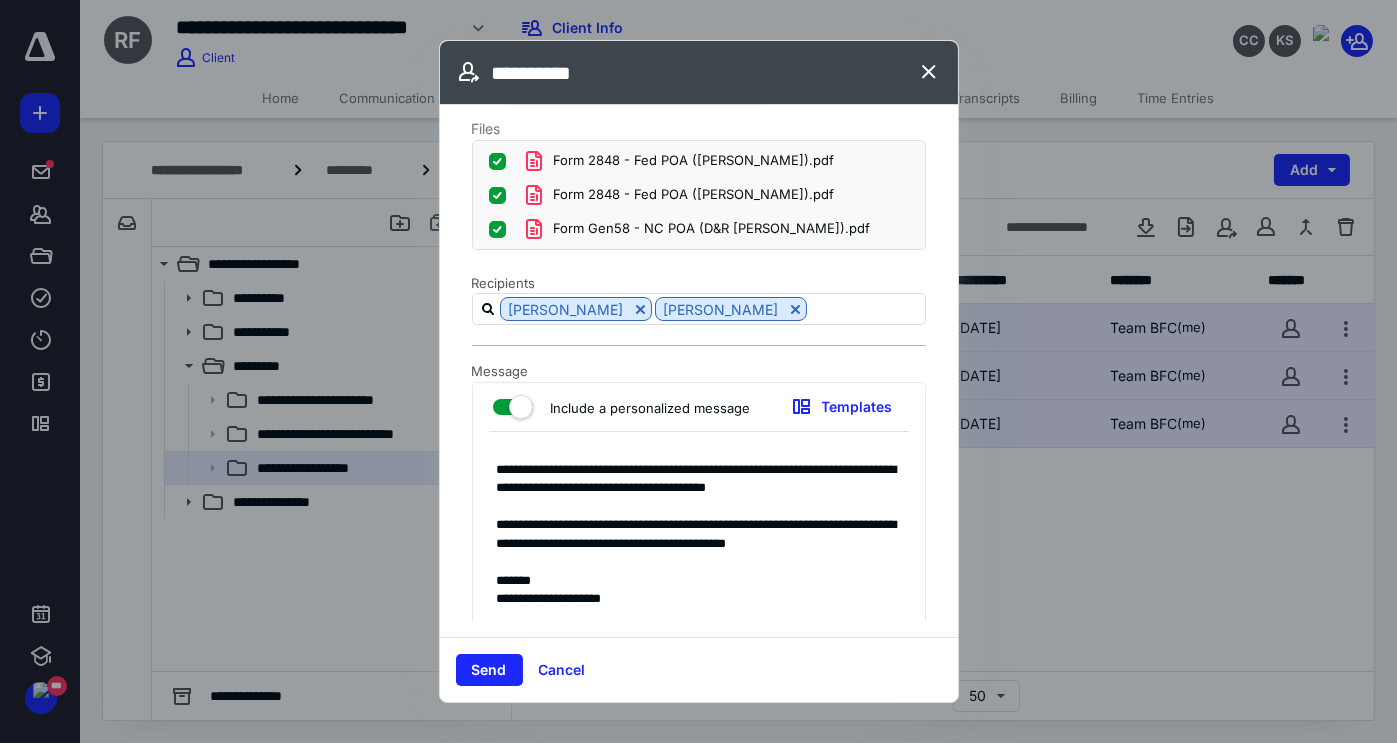 drag, startPoint x: 605, startPoint y: 560, endPoint x: 498, endPoint y: 461, distance: 145.7738 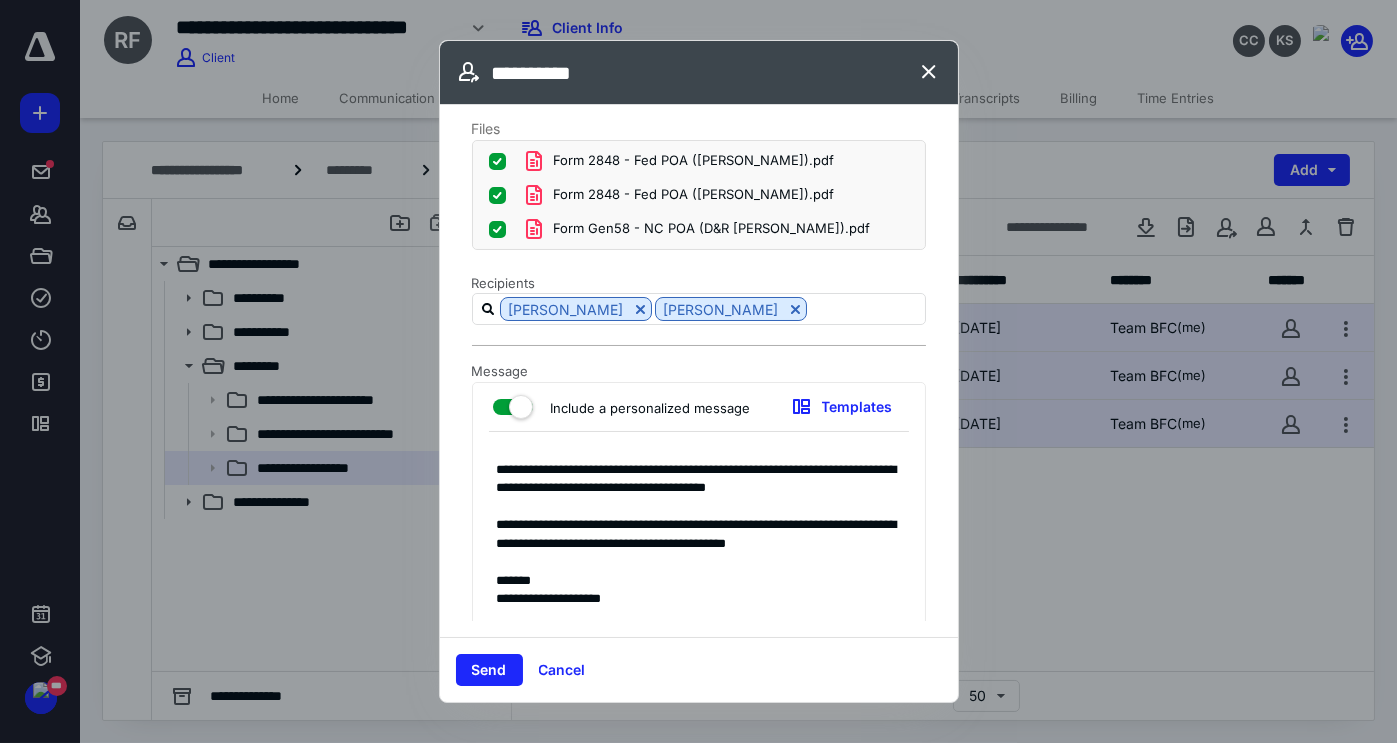 click on "**********" at bounding box center [692, 540] 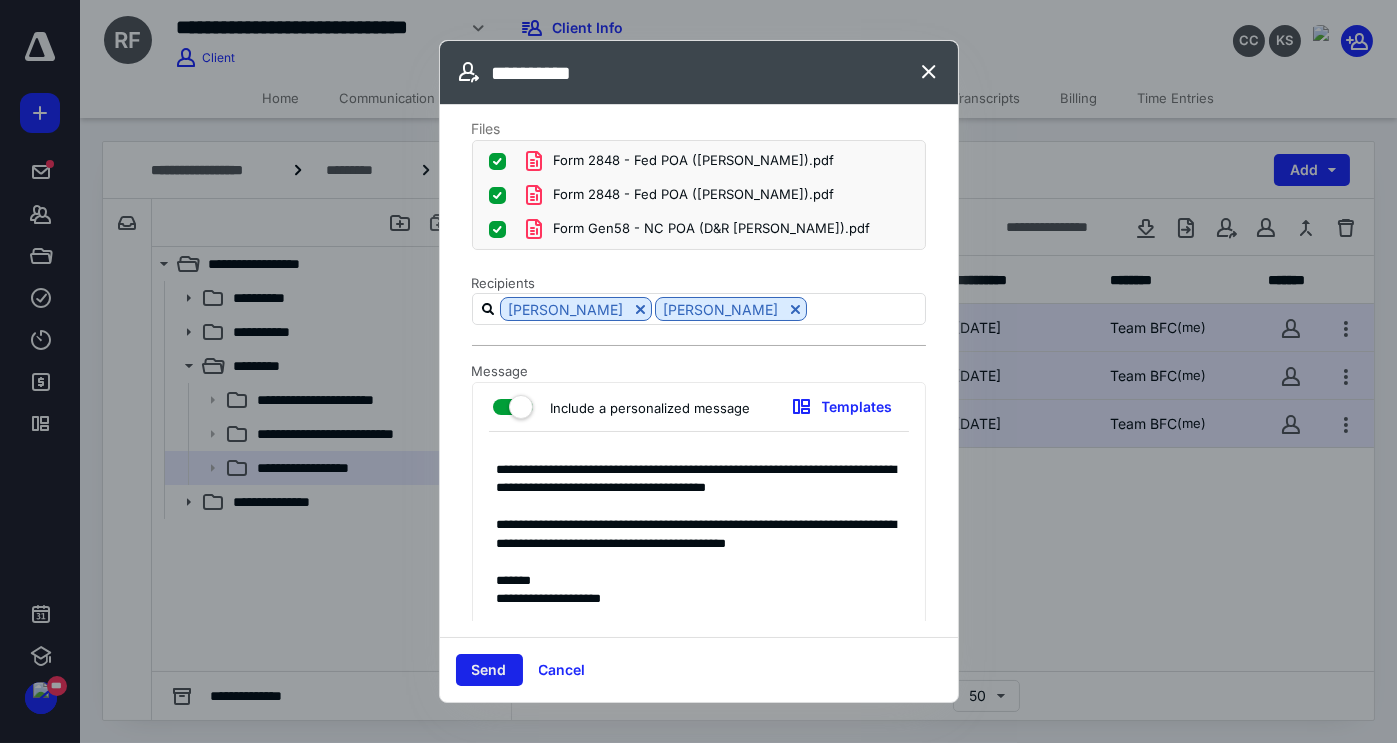 click on "Send" at bounding box center (489, 670) 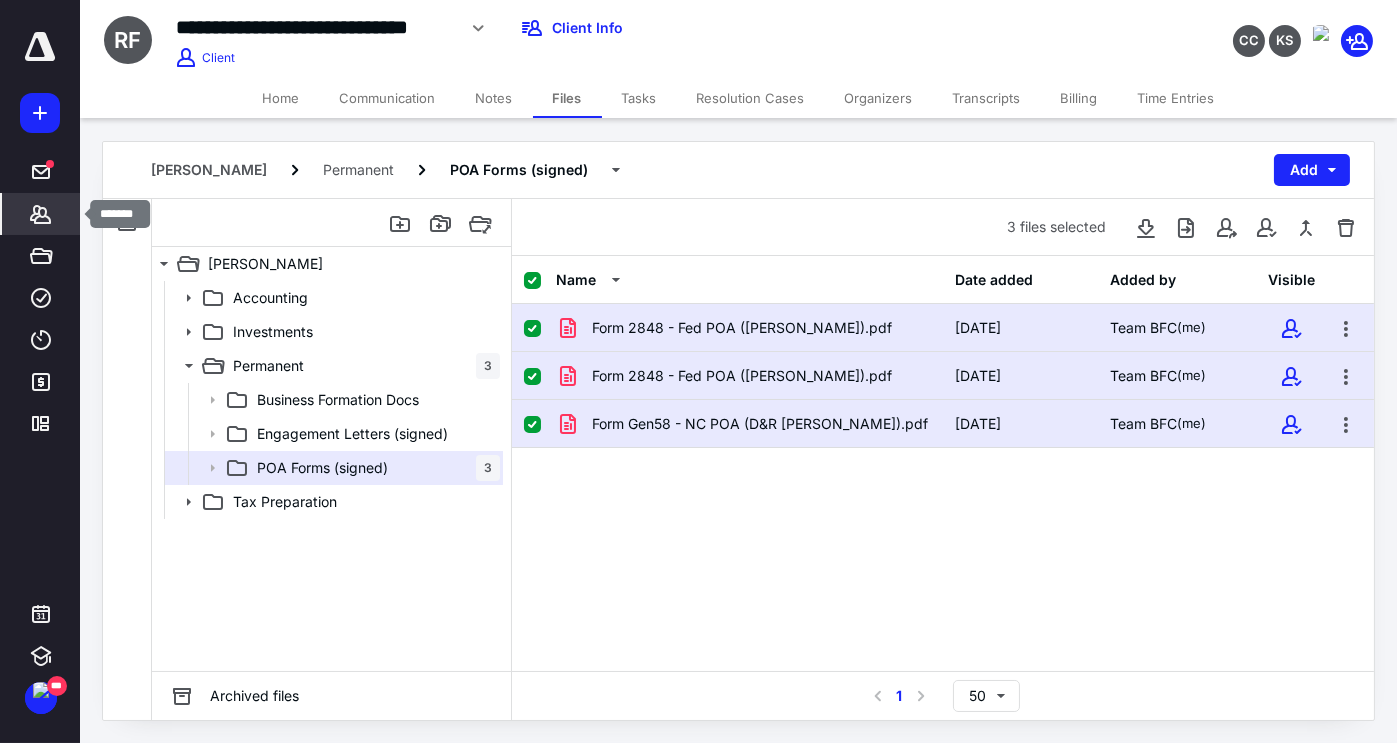 click on "*******" at bounding box center (41, 214) 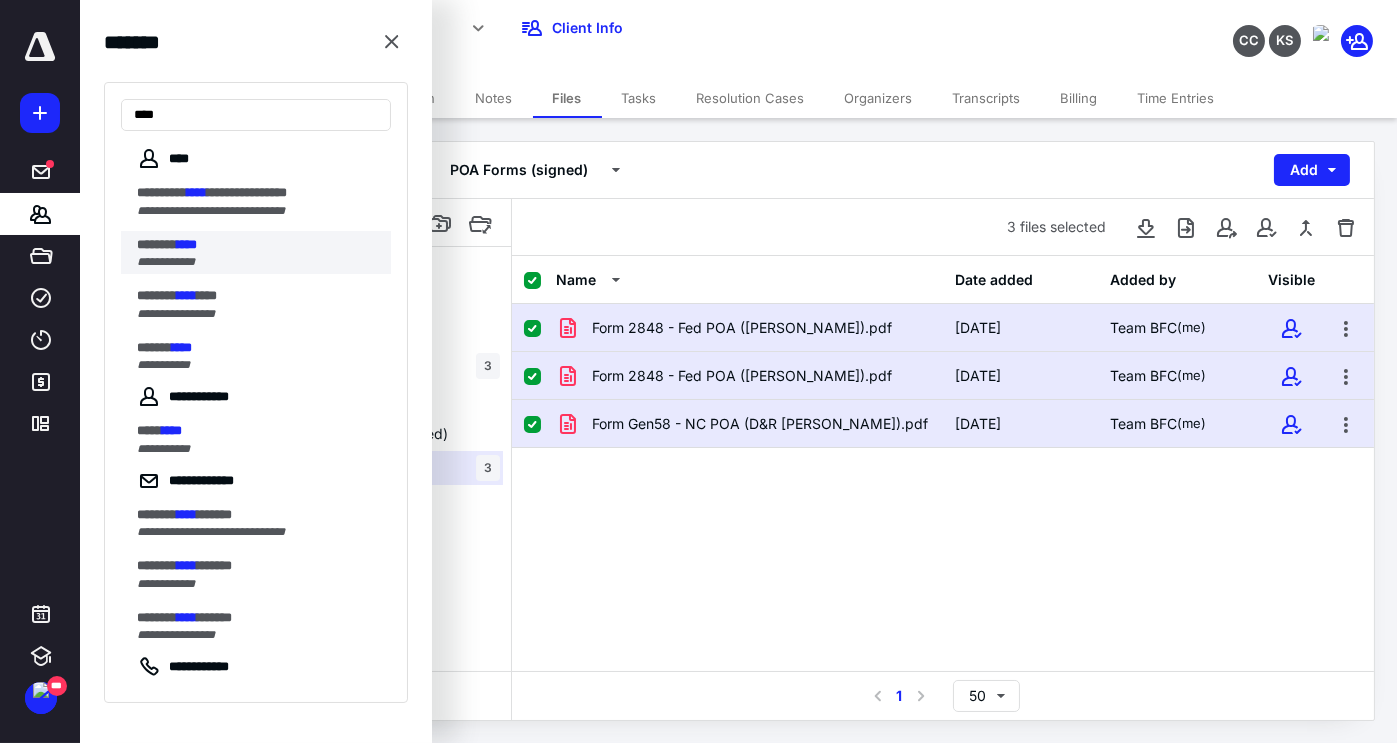 type on "****" 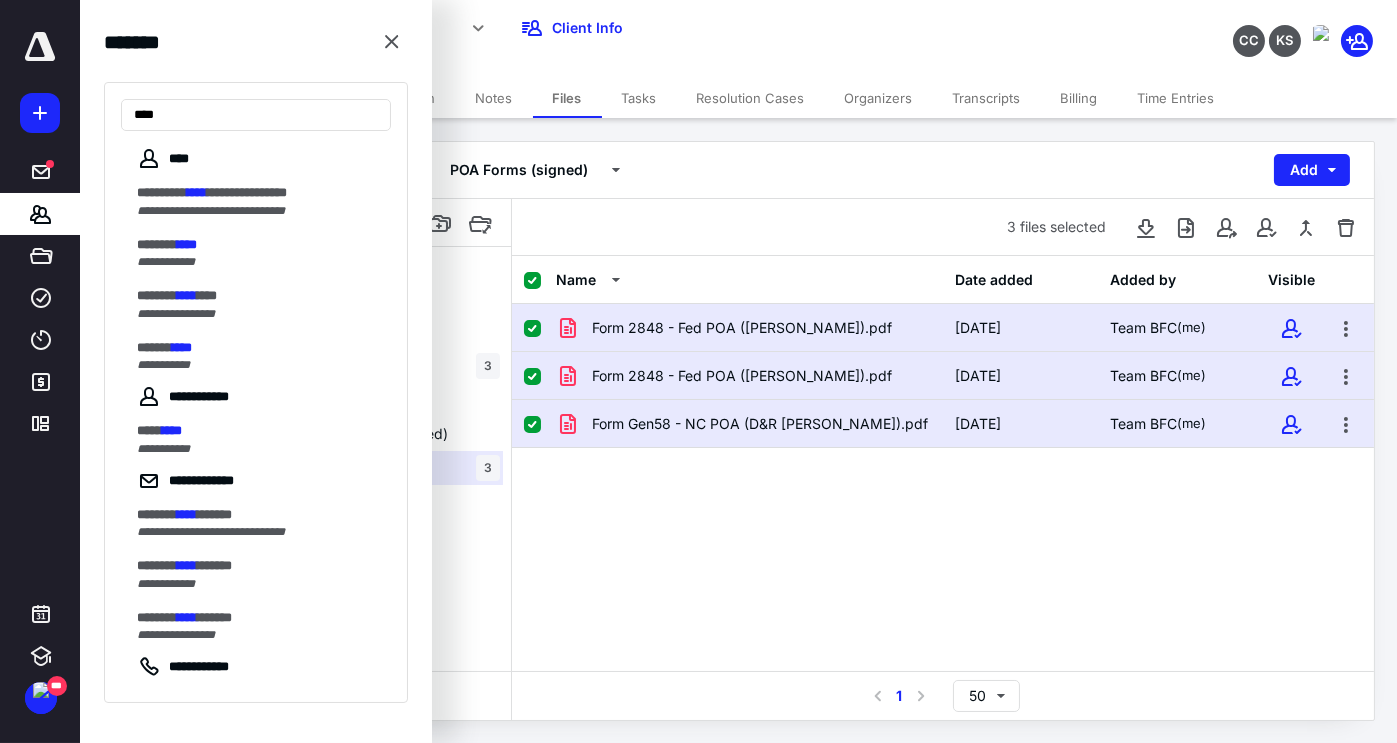 click on "******* ****" at bounding box center (258, 245) 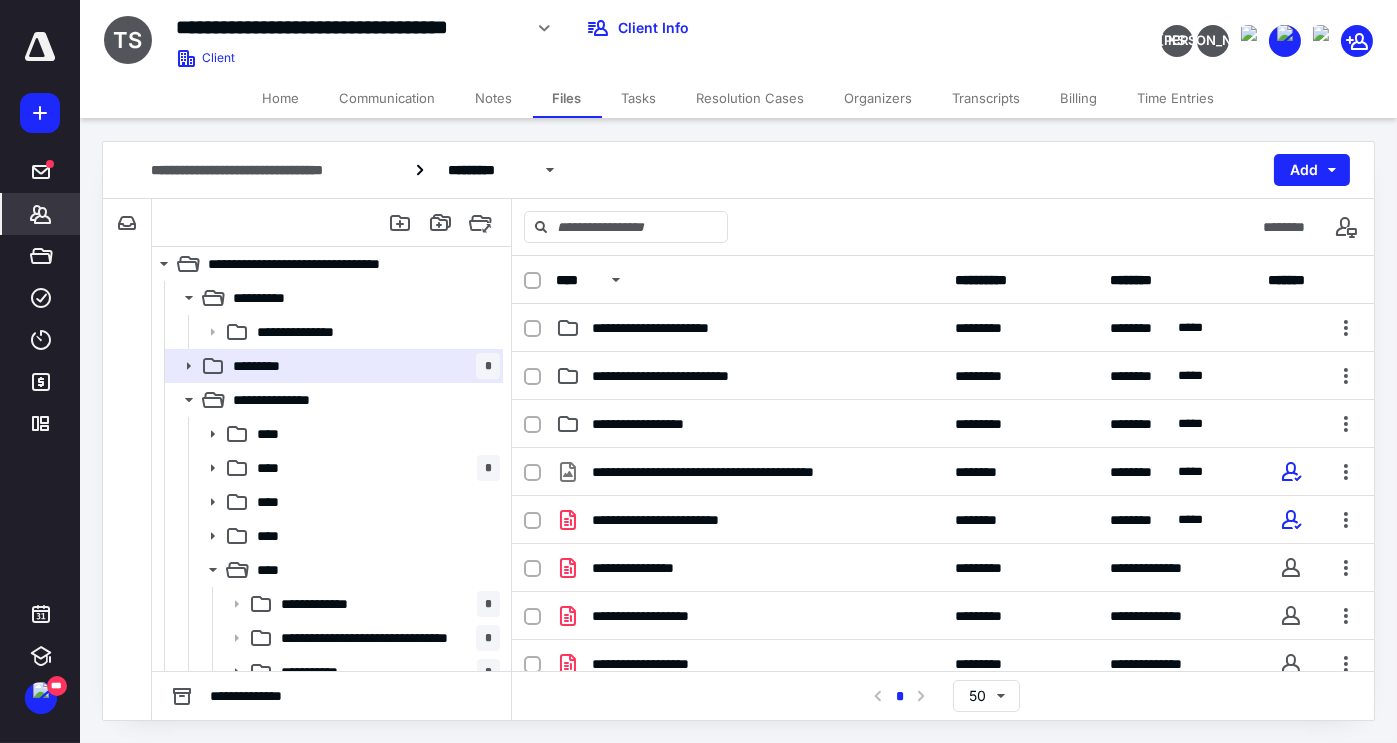 scroll, scrollTop: 0, scrollLeft: 0, axis: both 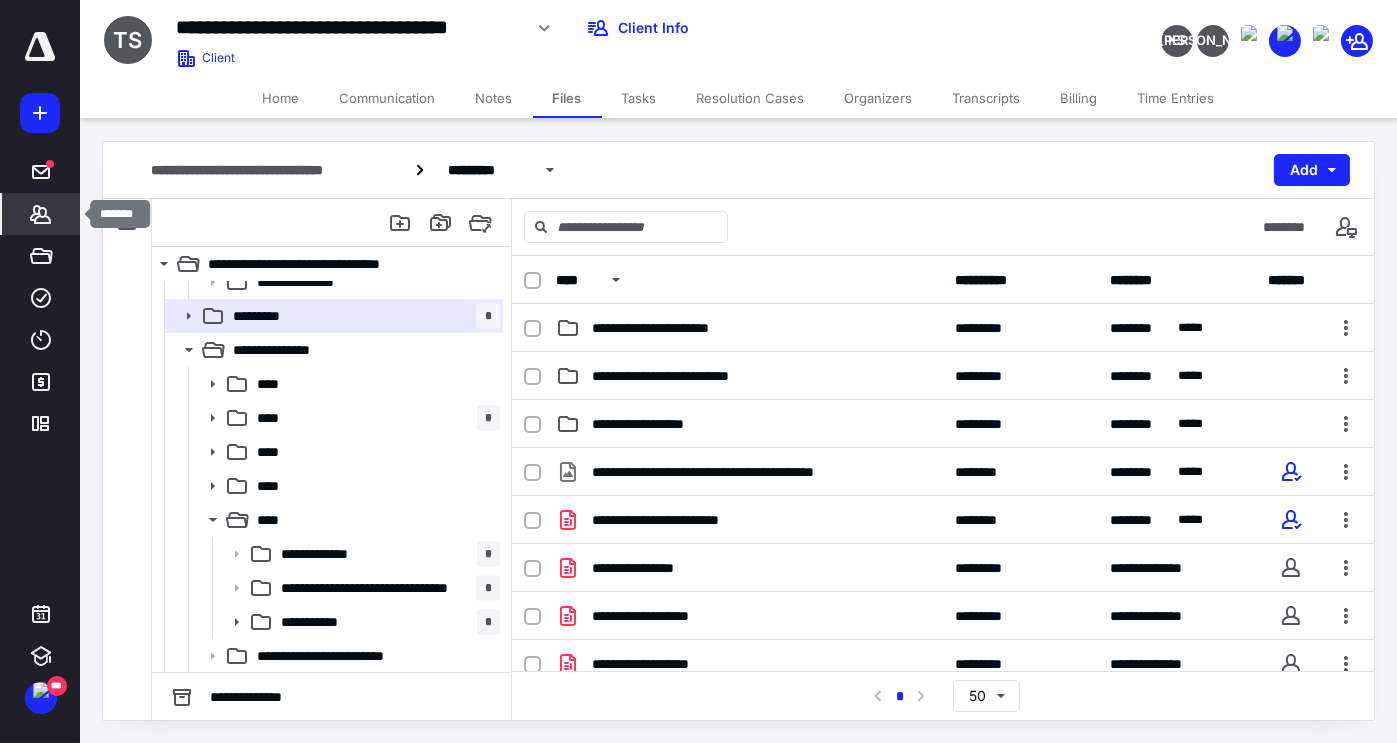 click 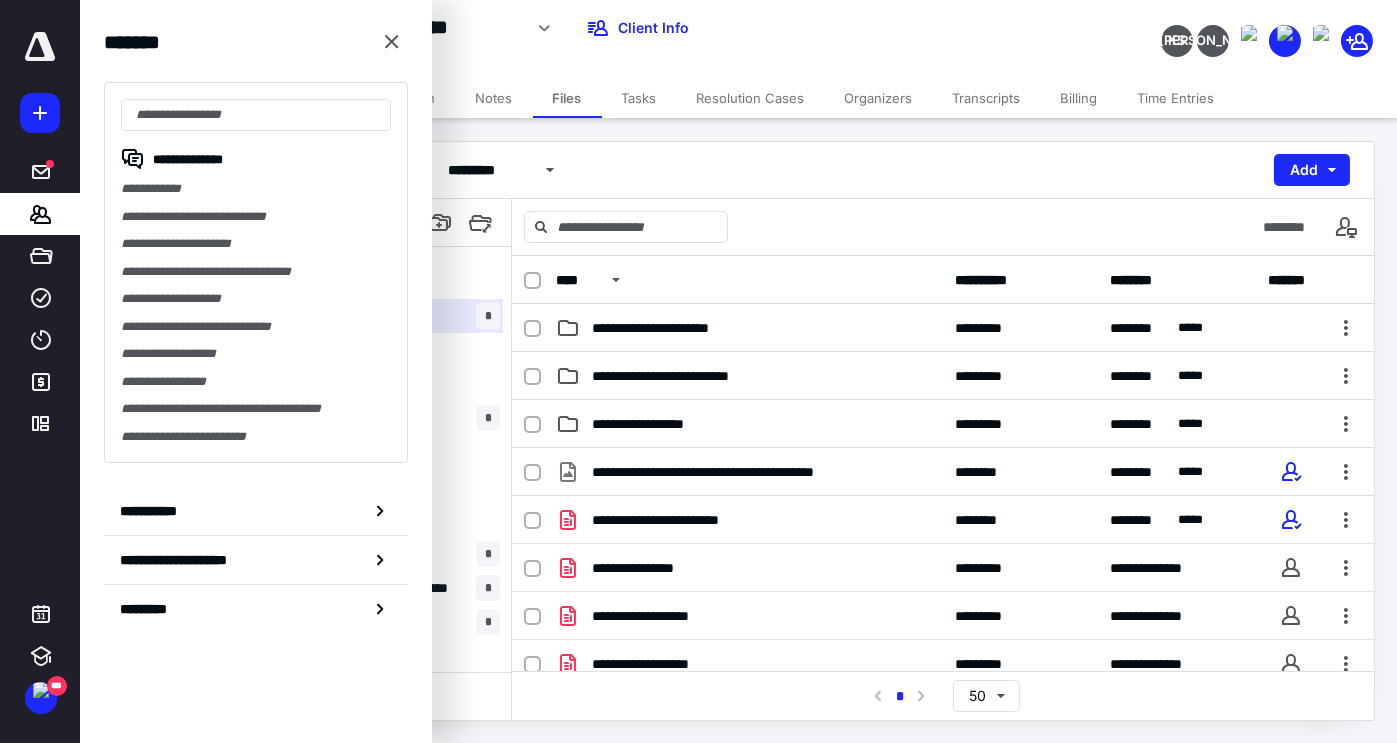 click on "**********" at bounding box center (738, 170) 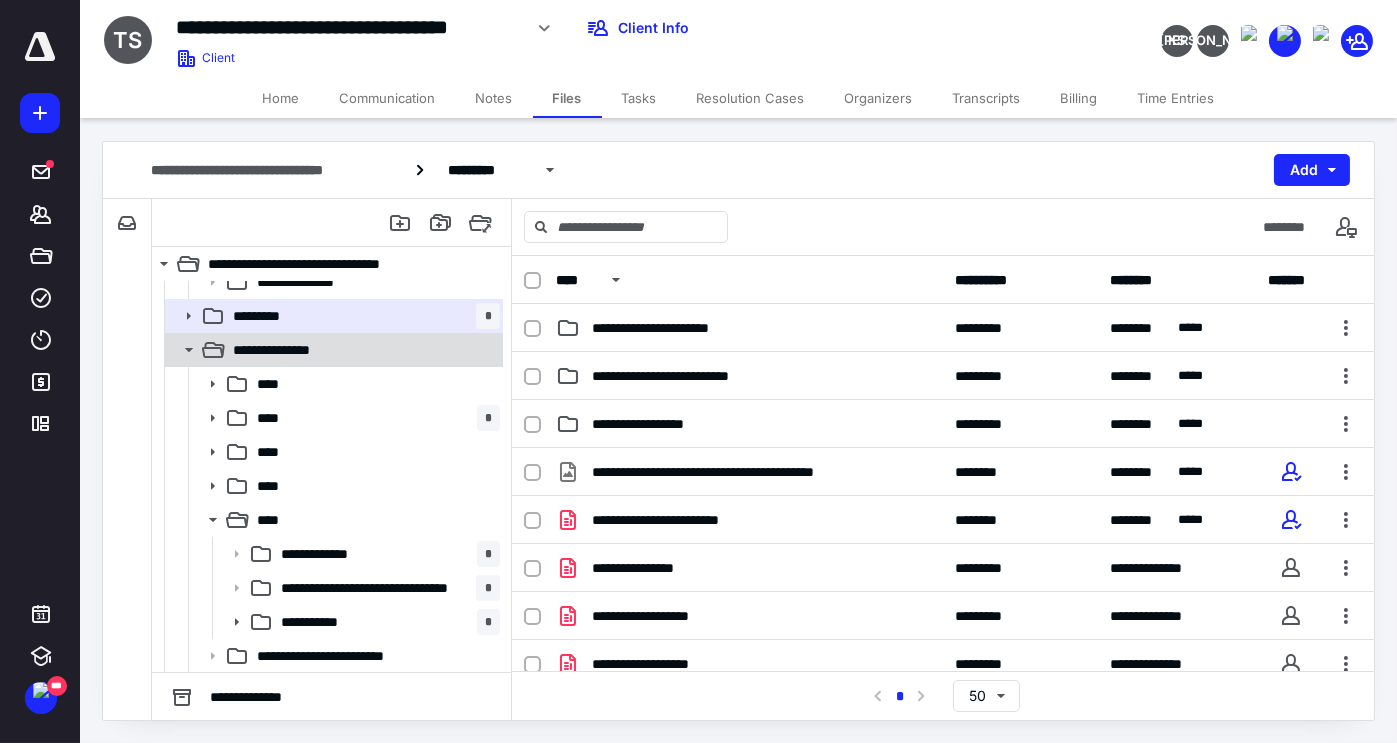 click on "**********" at bounding box center [362, 350] 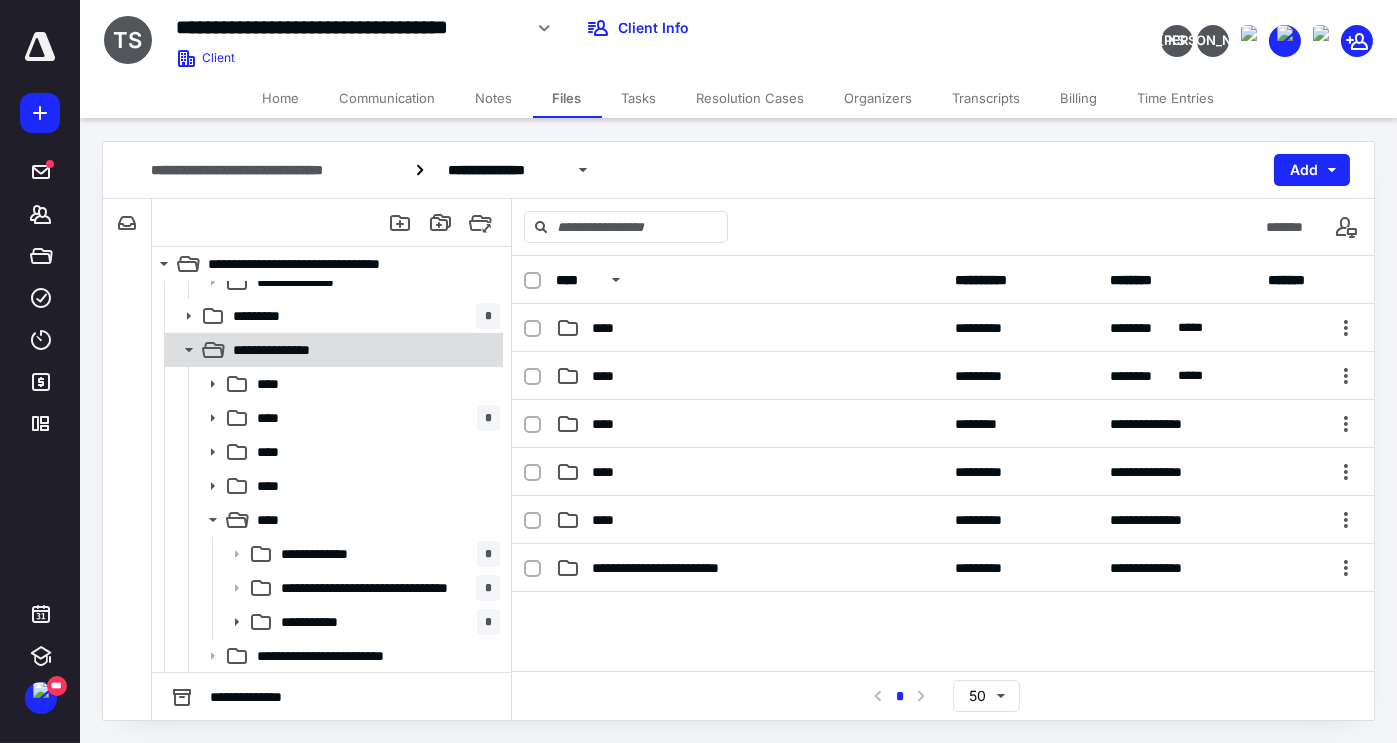 click 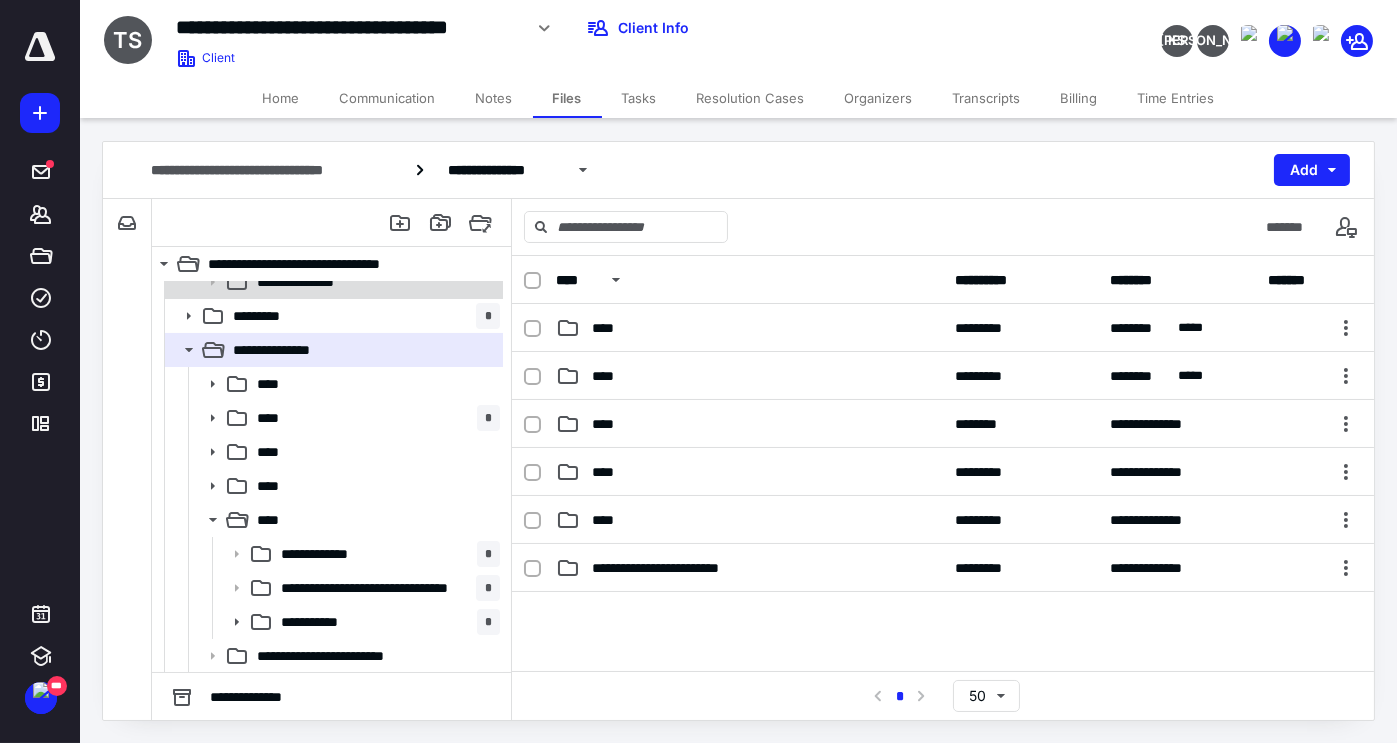 scroll, scrollTop: 0, scrollLeft: 0, axis: both 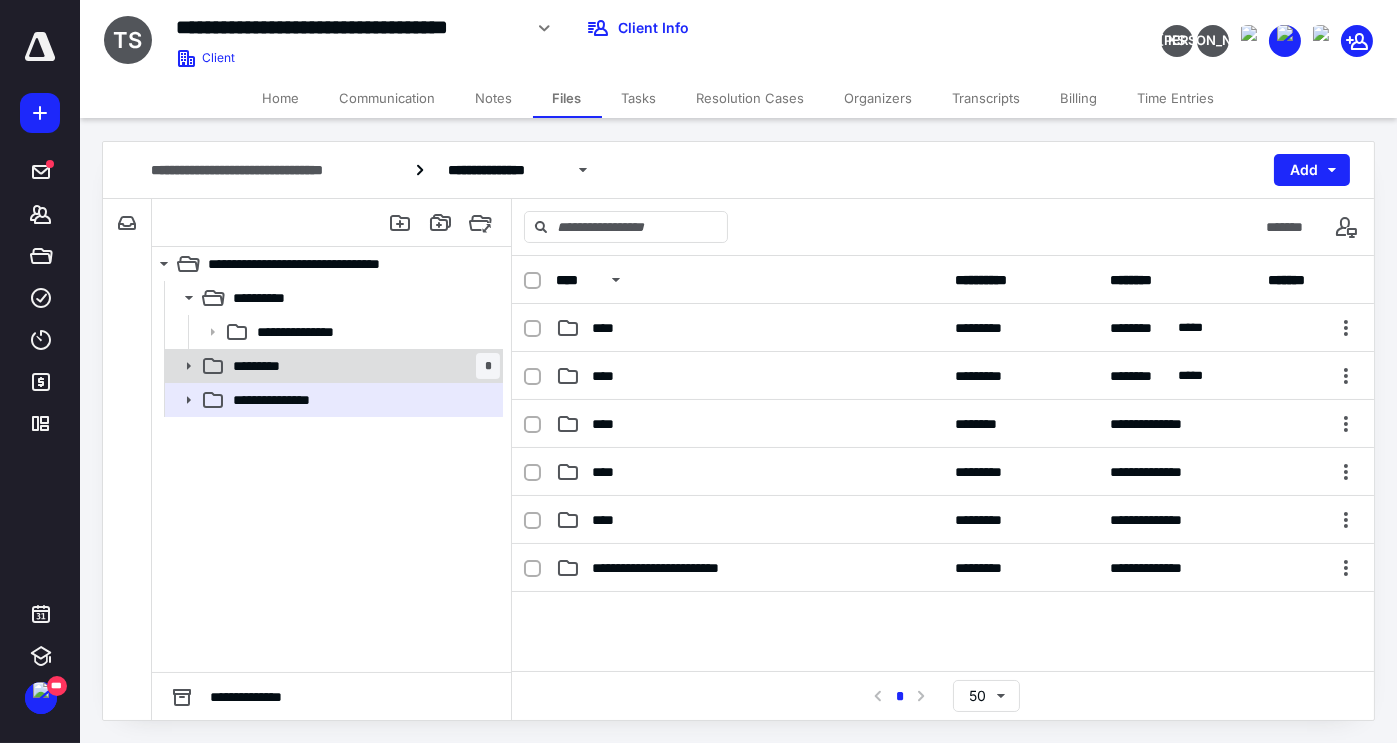 click 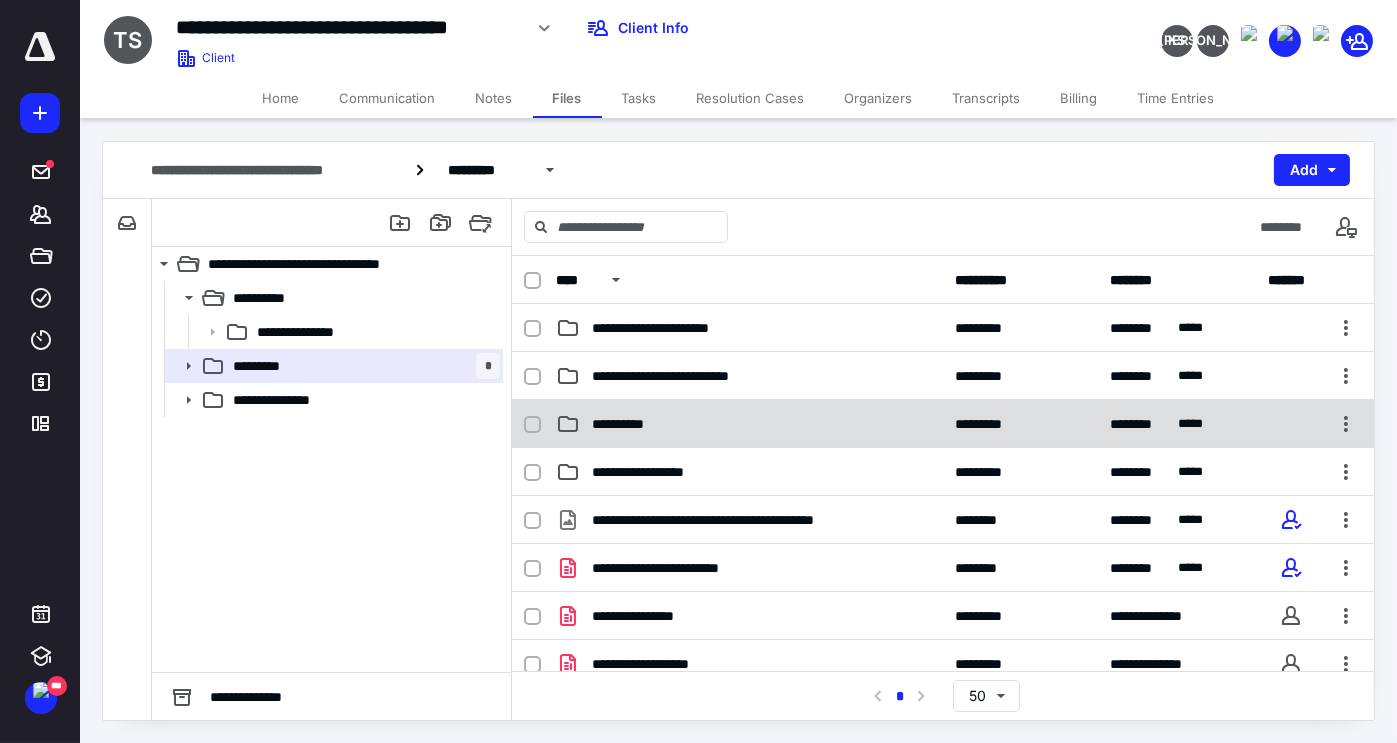 click on "**********" at bounding box center [628, 424] 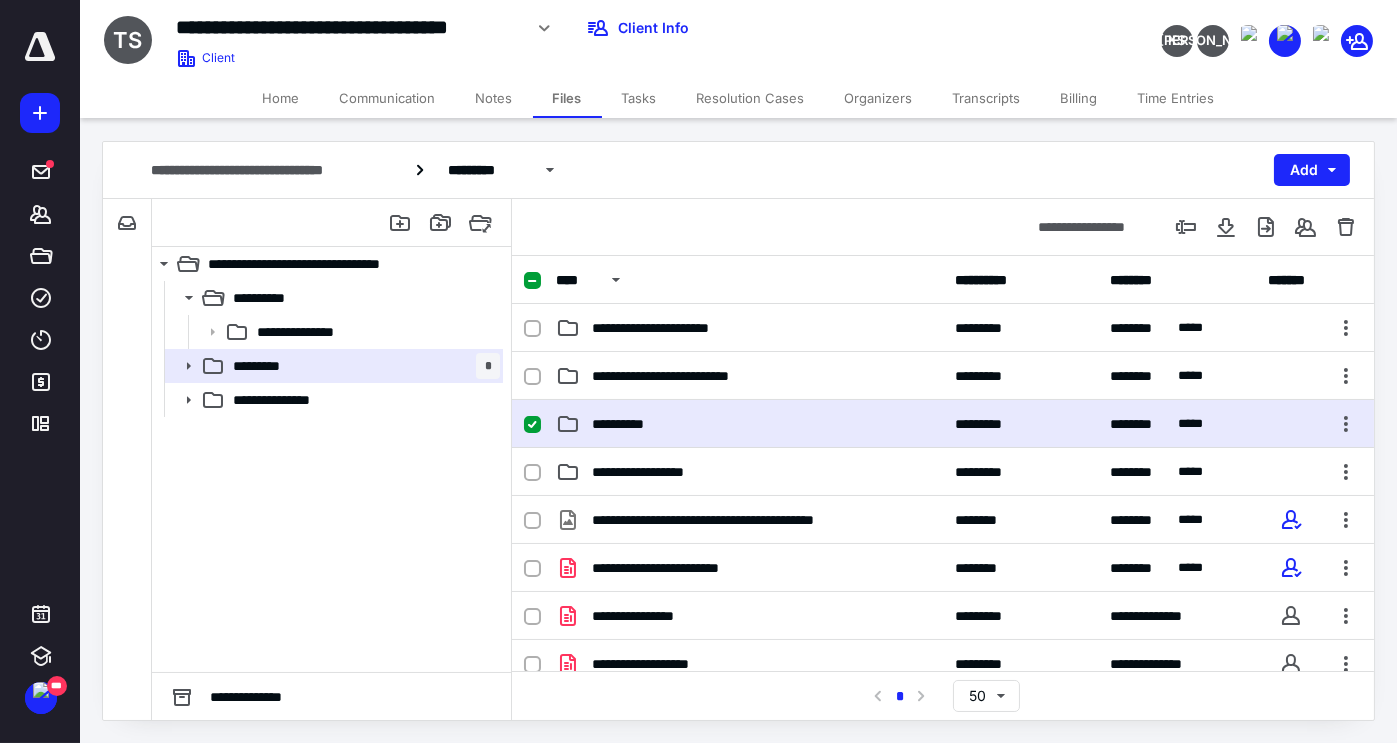 click on "**********" at bounding box center [628, 424] 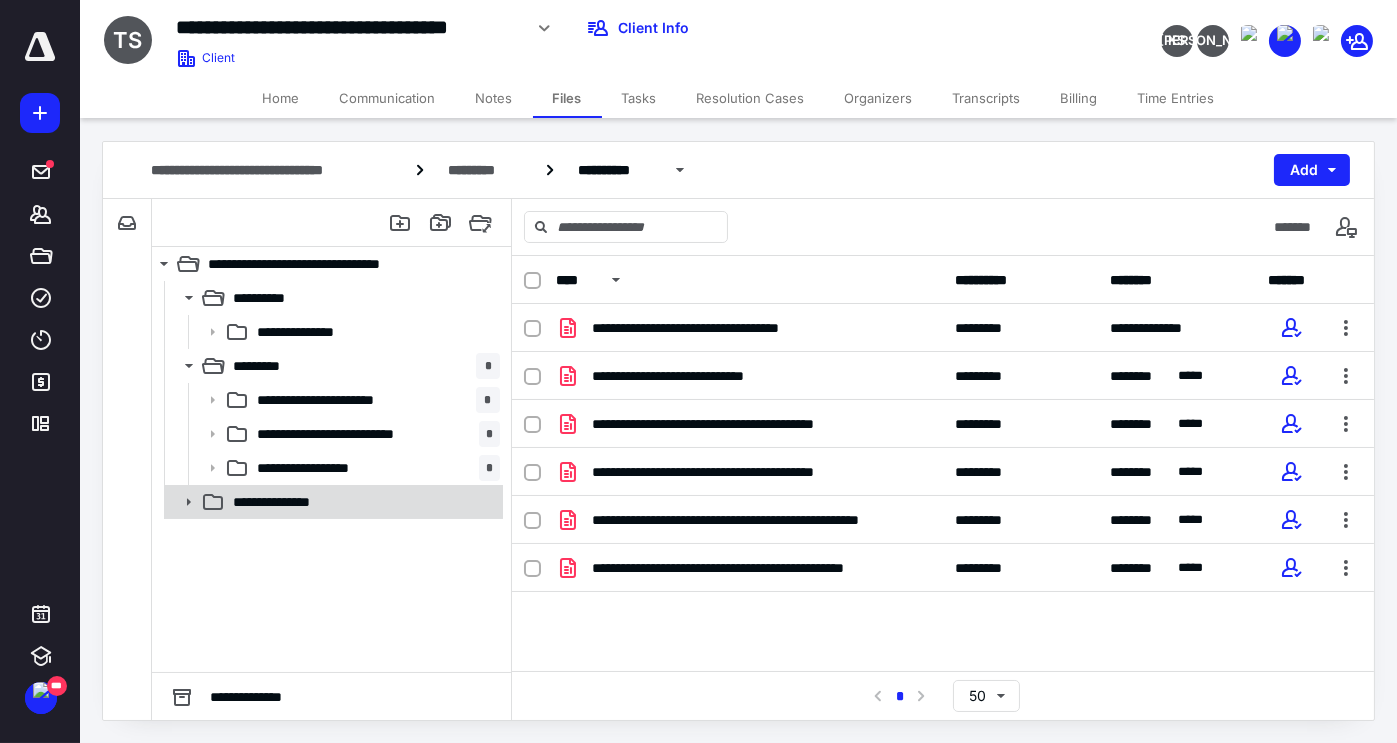 click 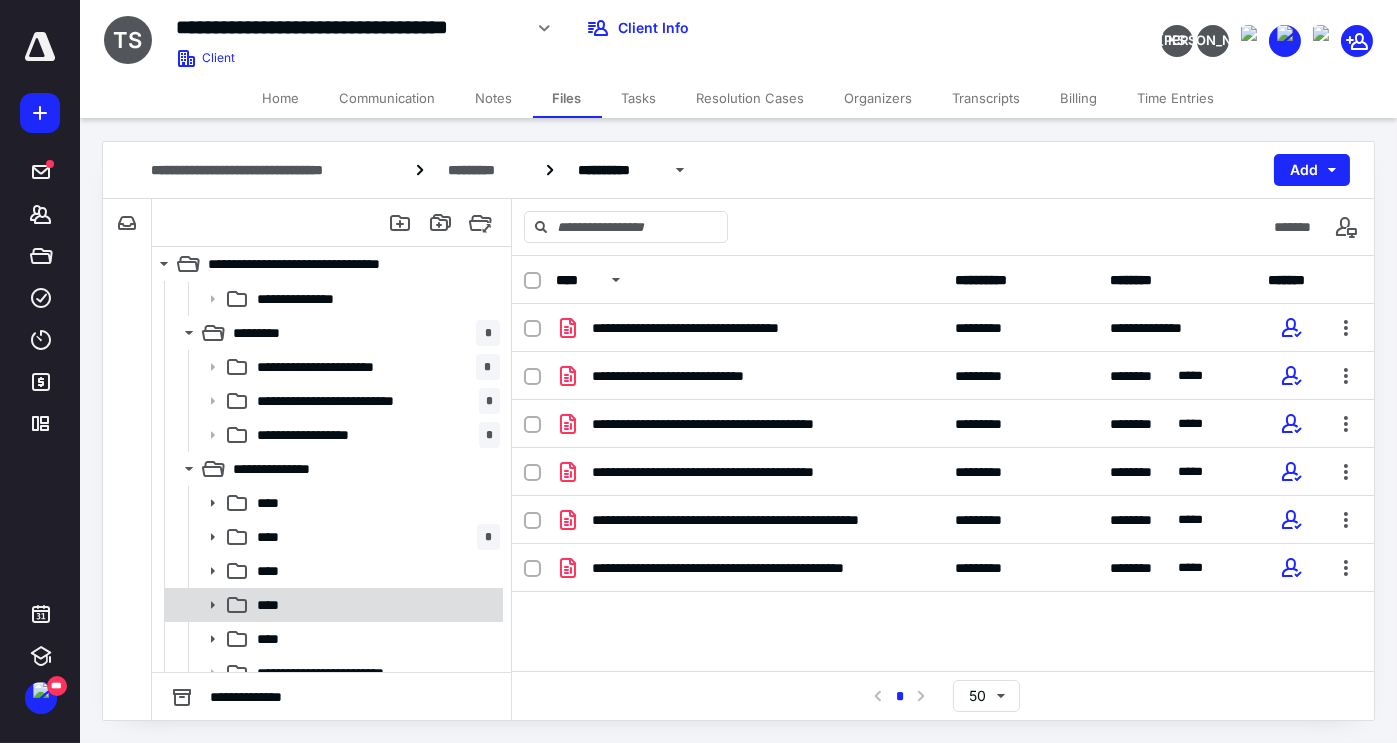 scroll, scrollTop: 50, scrollLeft: 0, axis: vertical 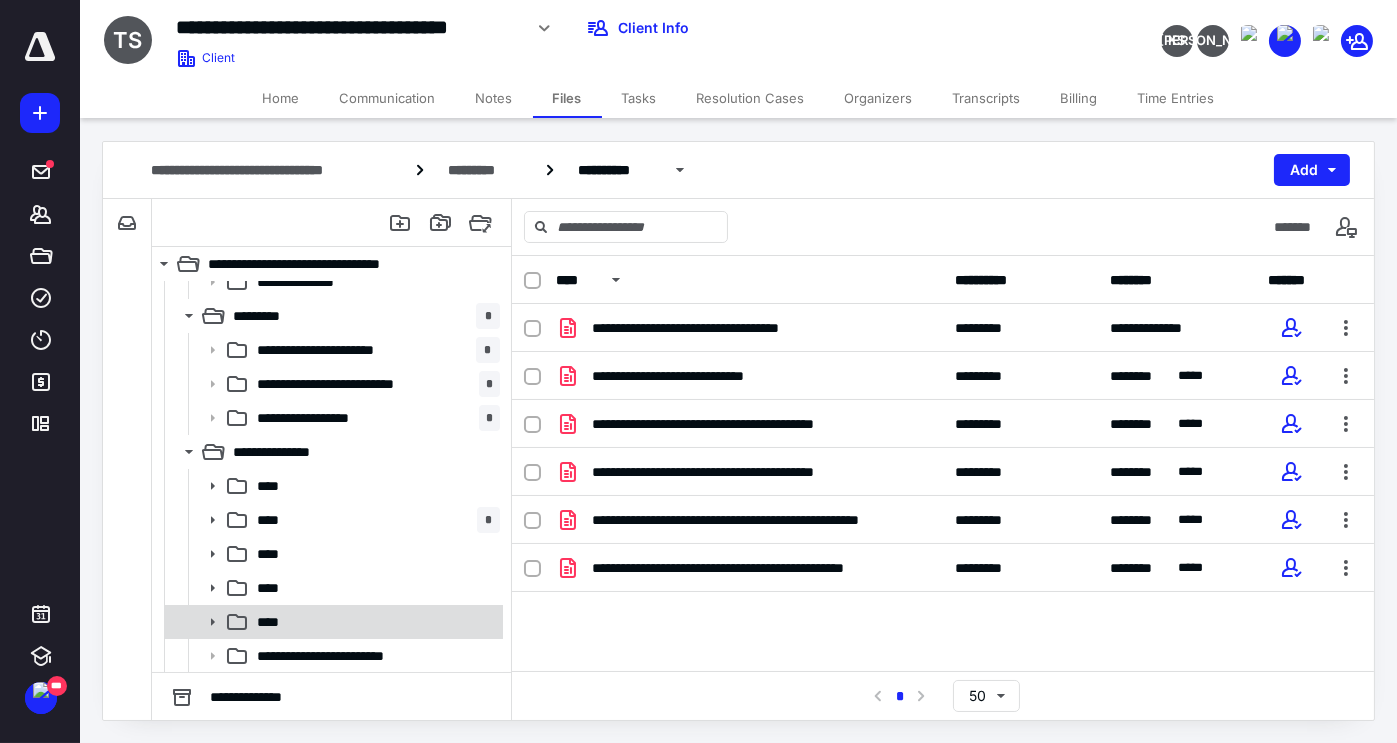 click on "****" at bounding box center (274, 622) 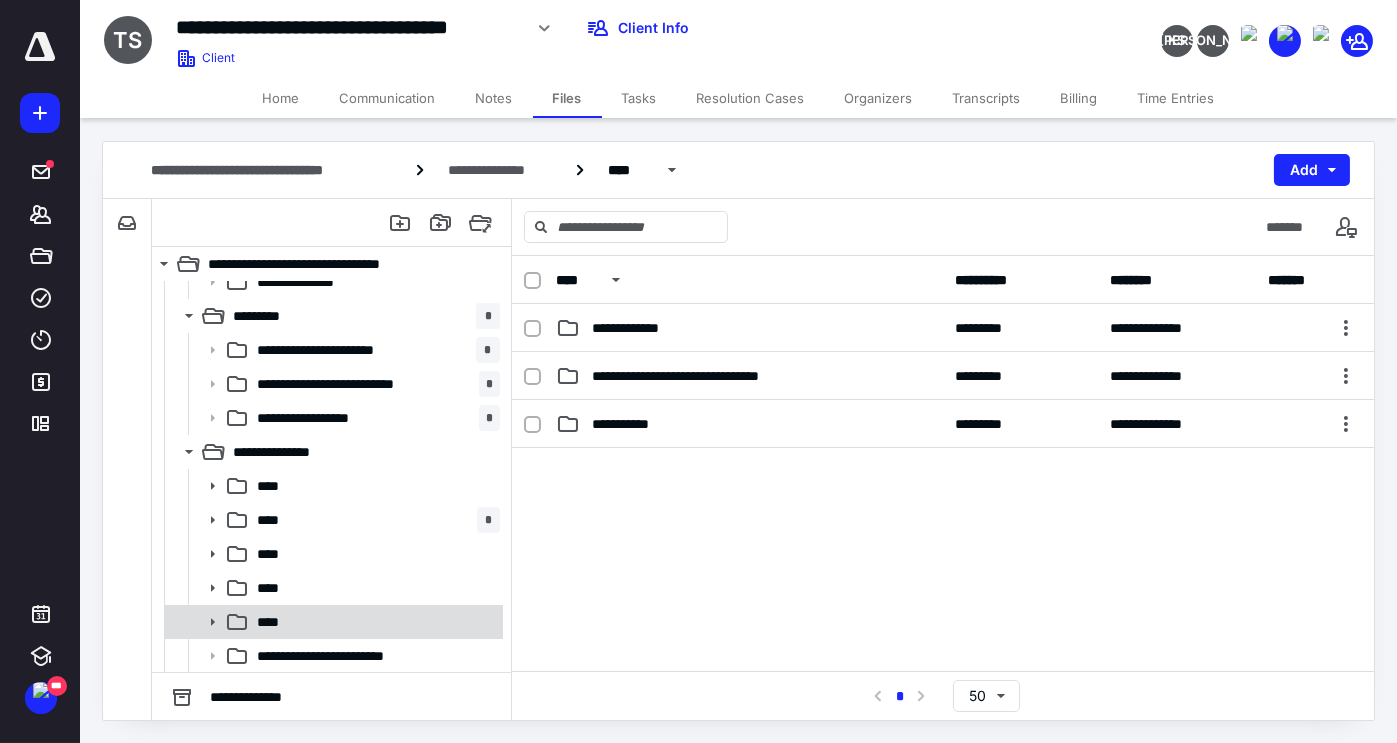 click 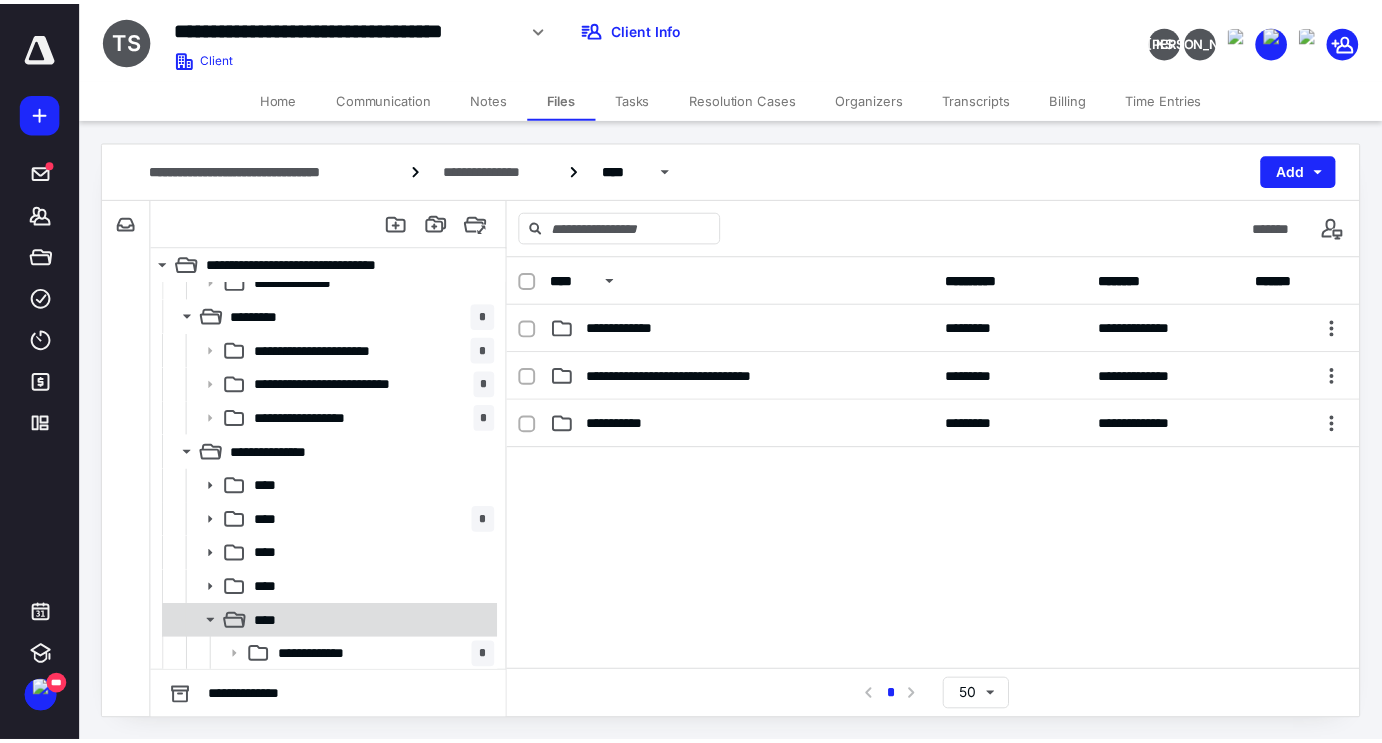 scroll, scrollTop: 152, scrollLeft: 0, axis: vertical 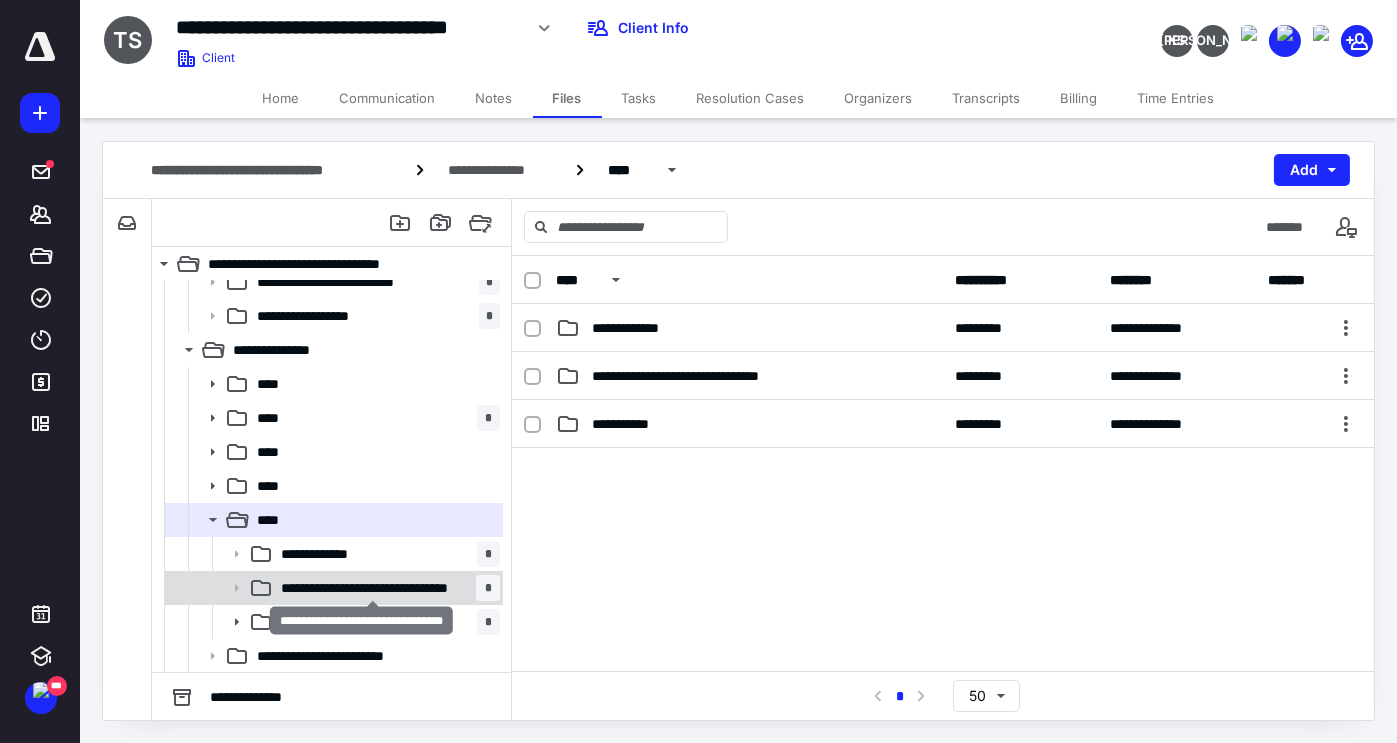 click on "**********" at bounding box center [373, 588] 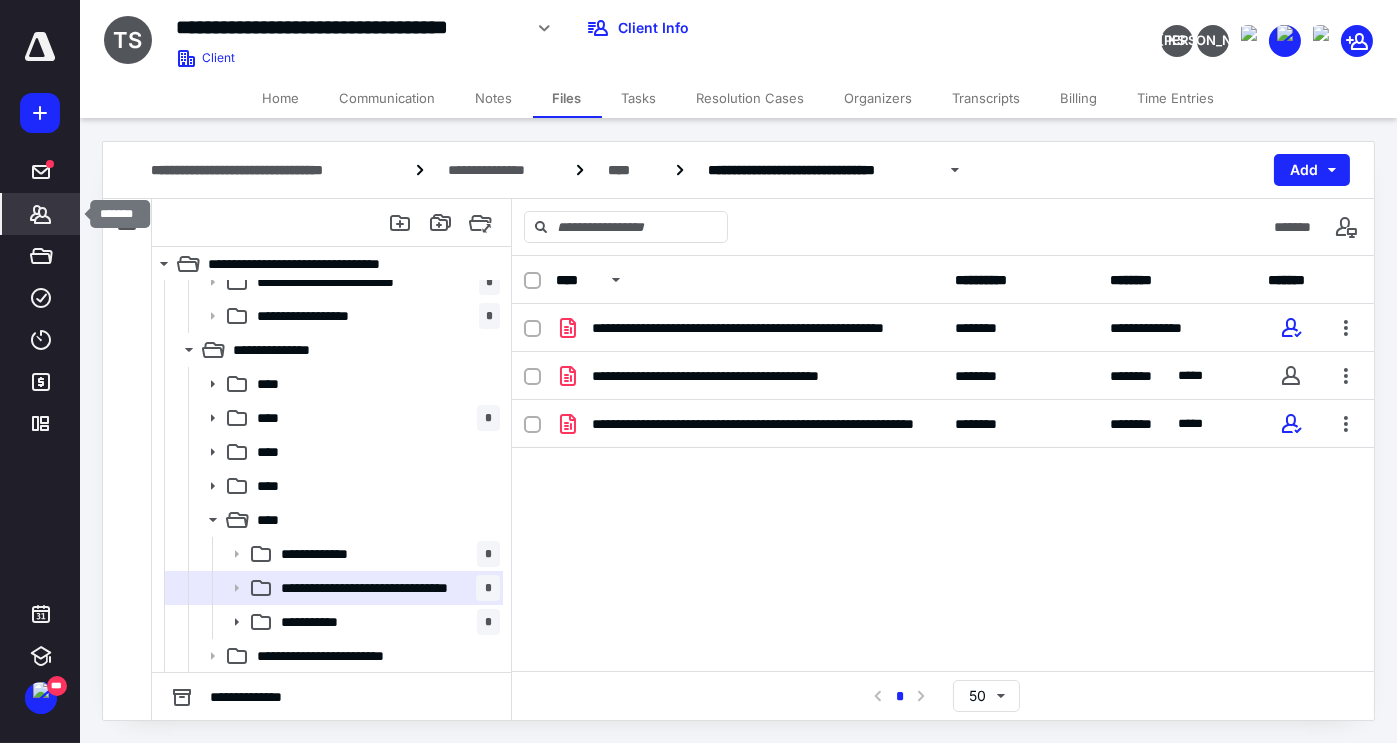 click 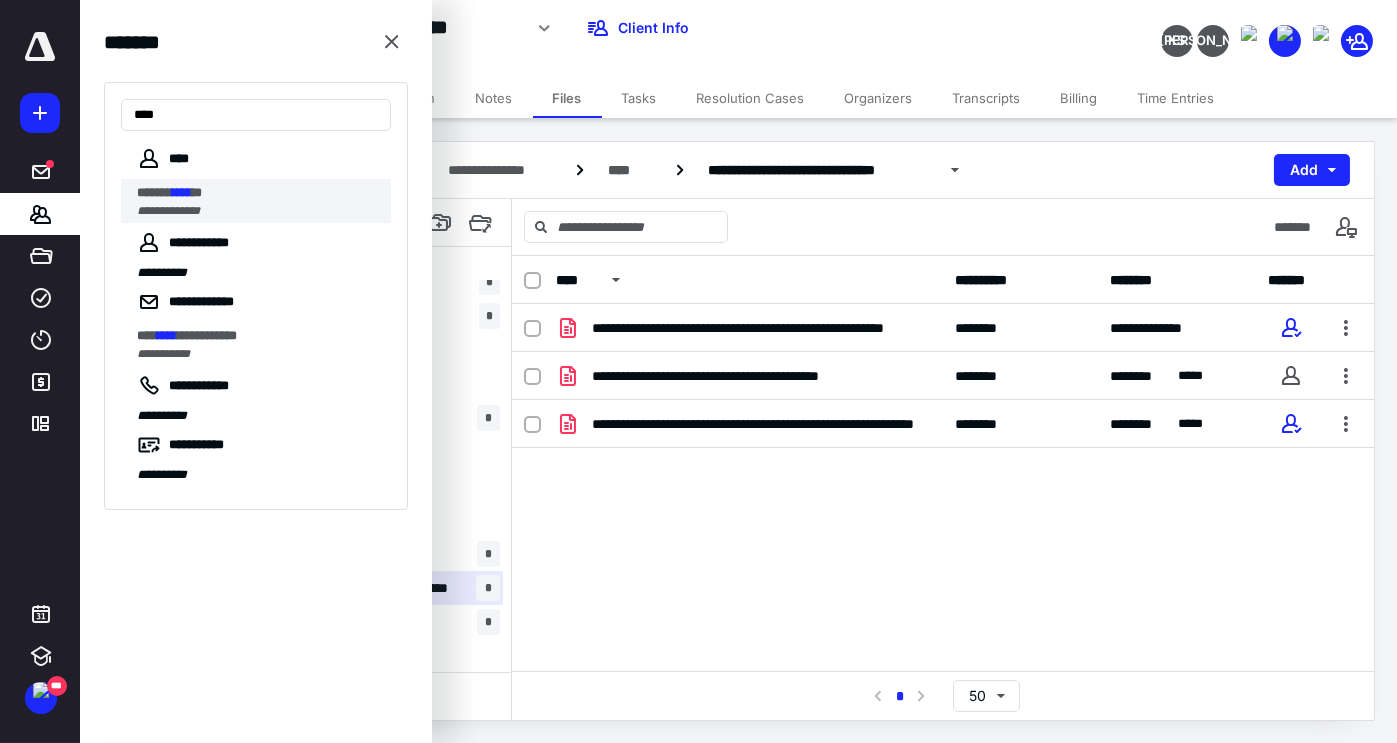 type on "****" 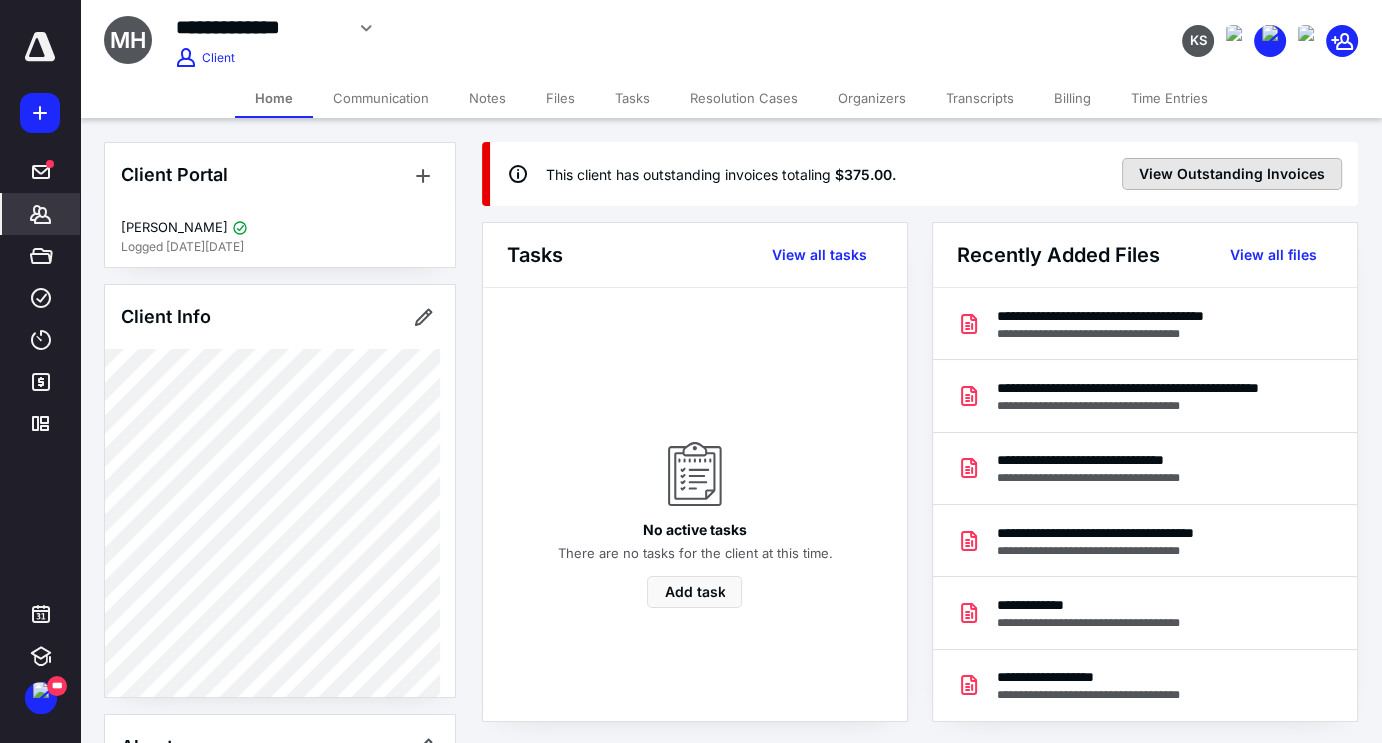 click on "View Outstanding Invoices" at bounding box center [1232, 174] 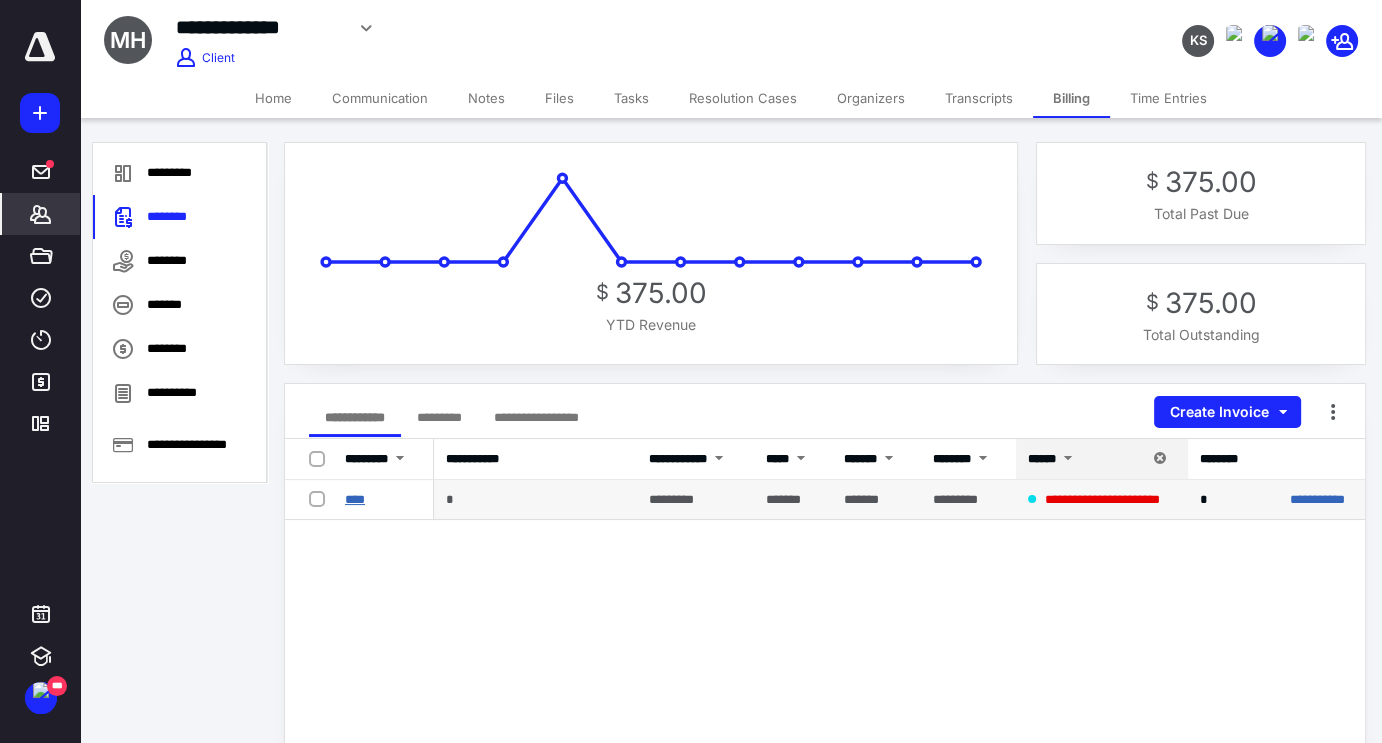 click on "****" at bounding box center (355, 499) 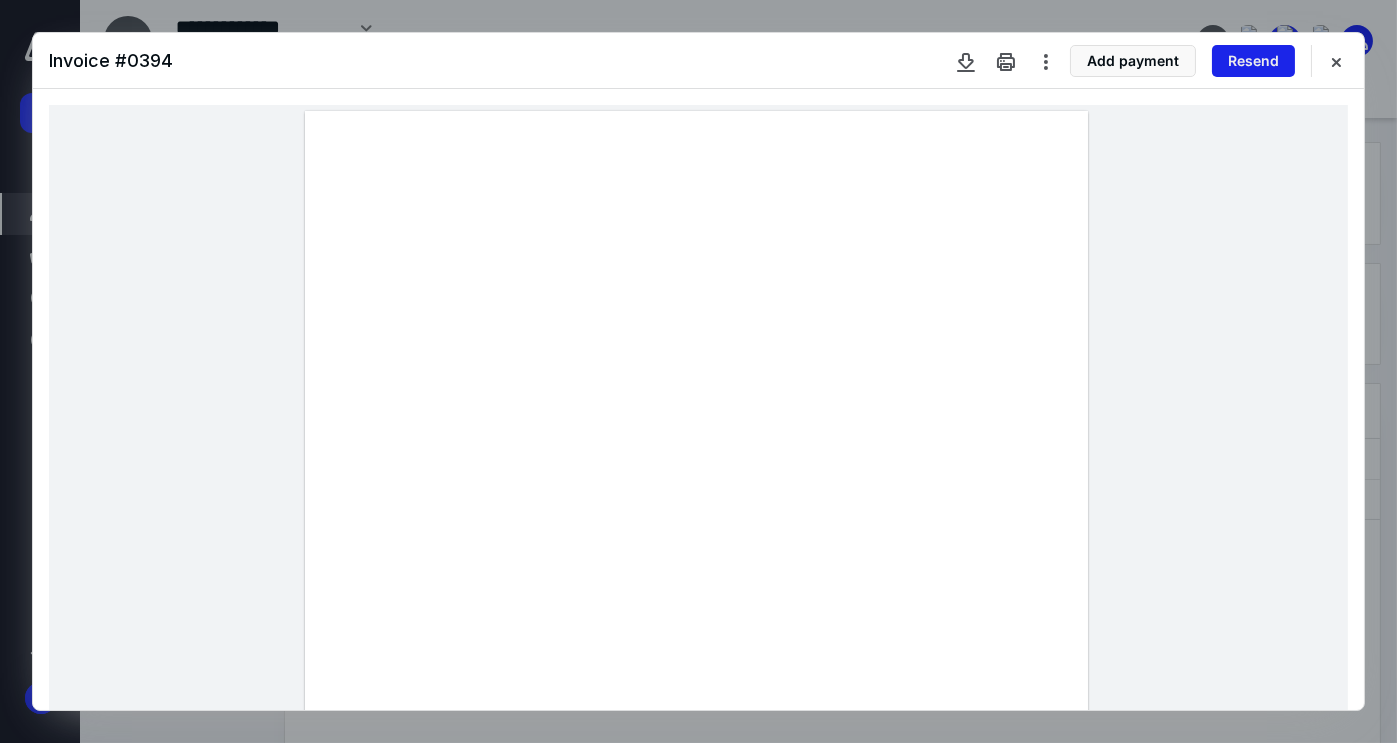 click on "Resend" at bounding box center (1253, 61) 